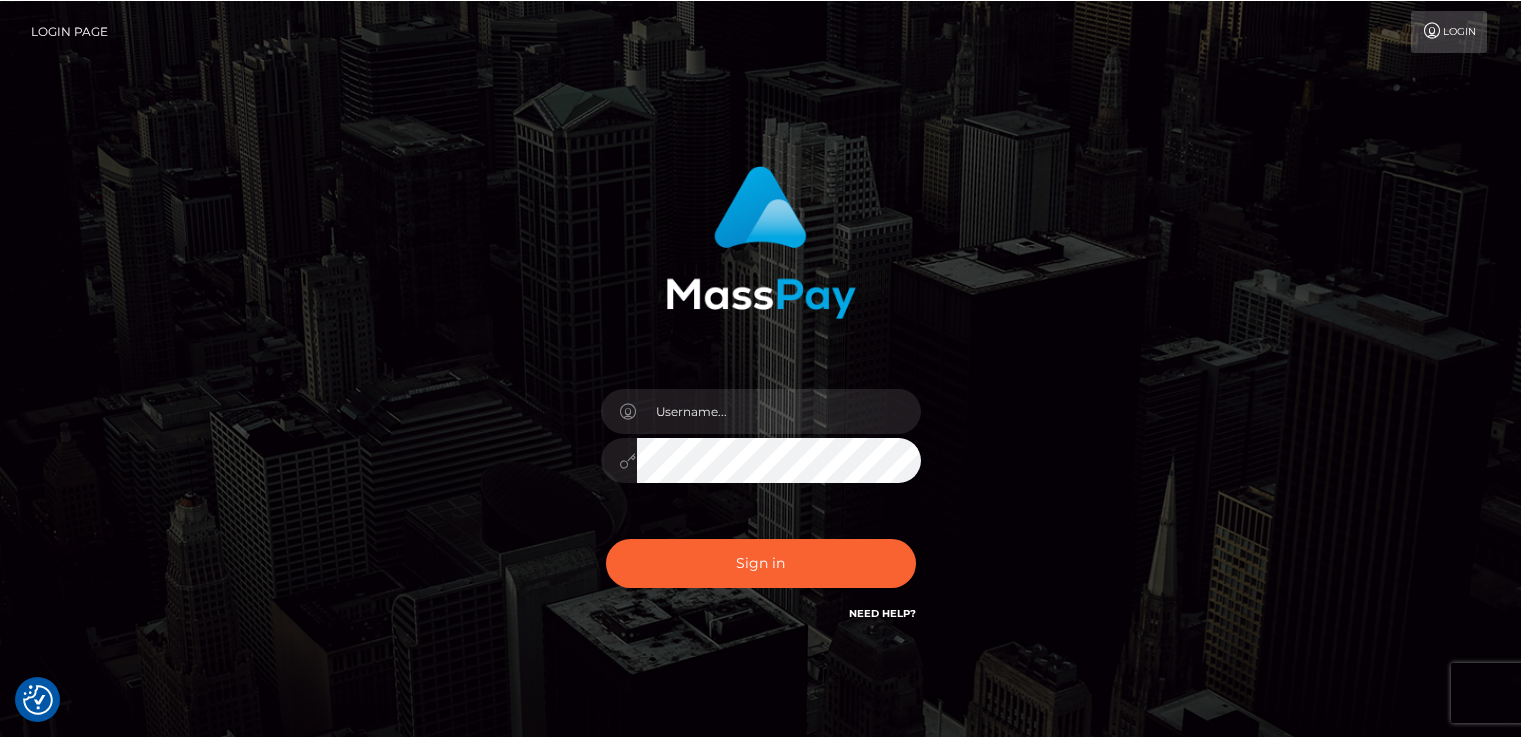 scroll, scrollTop: 0, scrollLeft: 0, axis: both 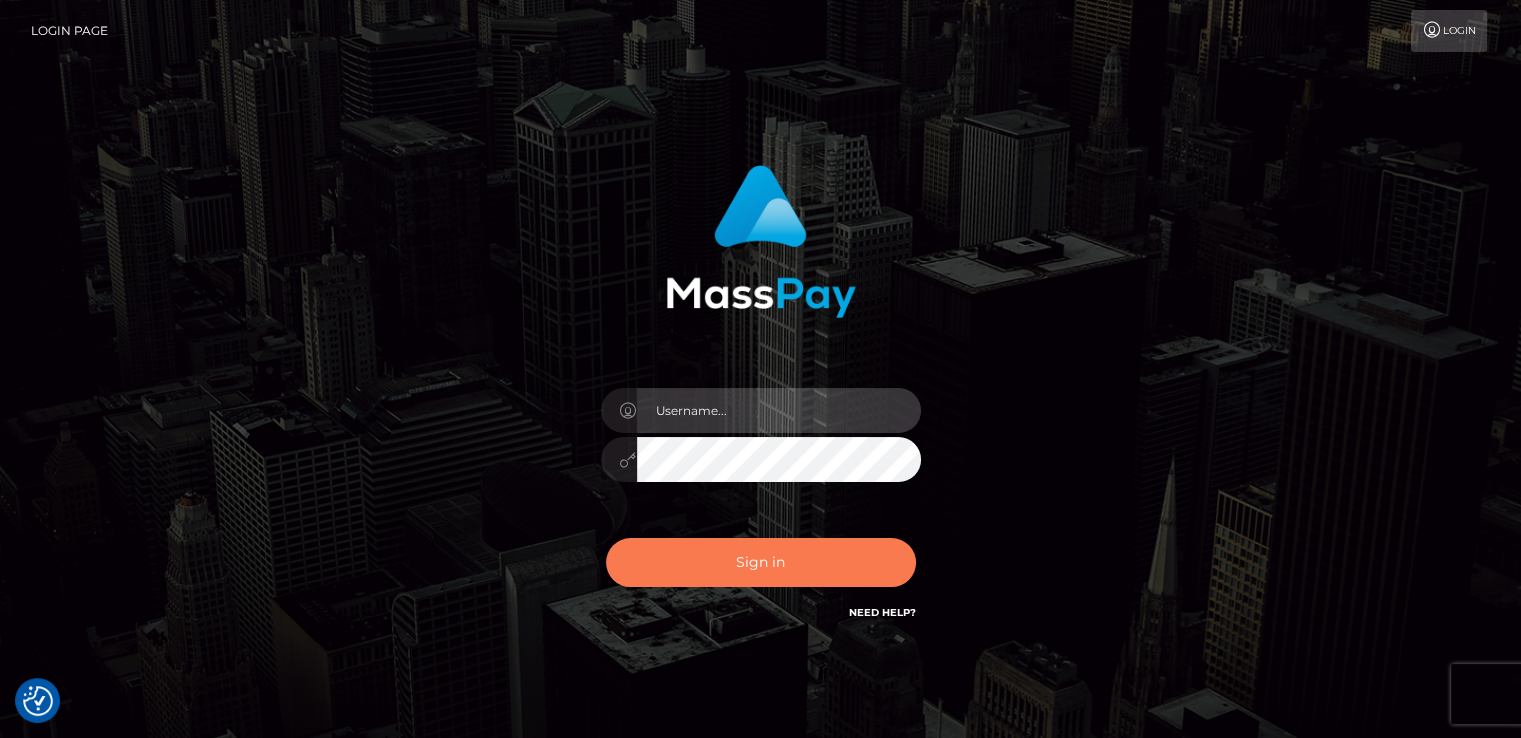 type on "catalinad" 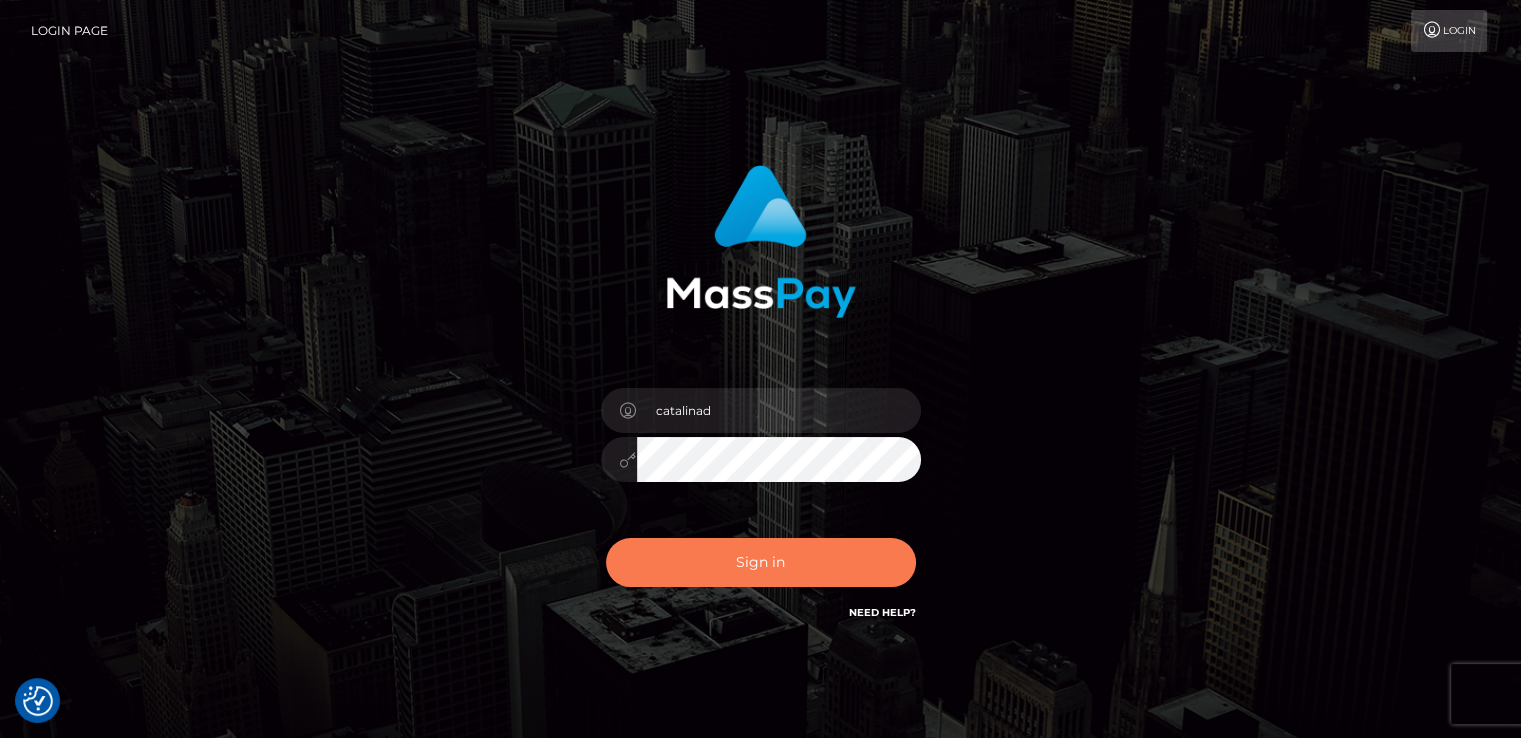 click on "Sign in" at bounding box center (761, 562) 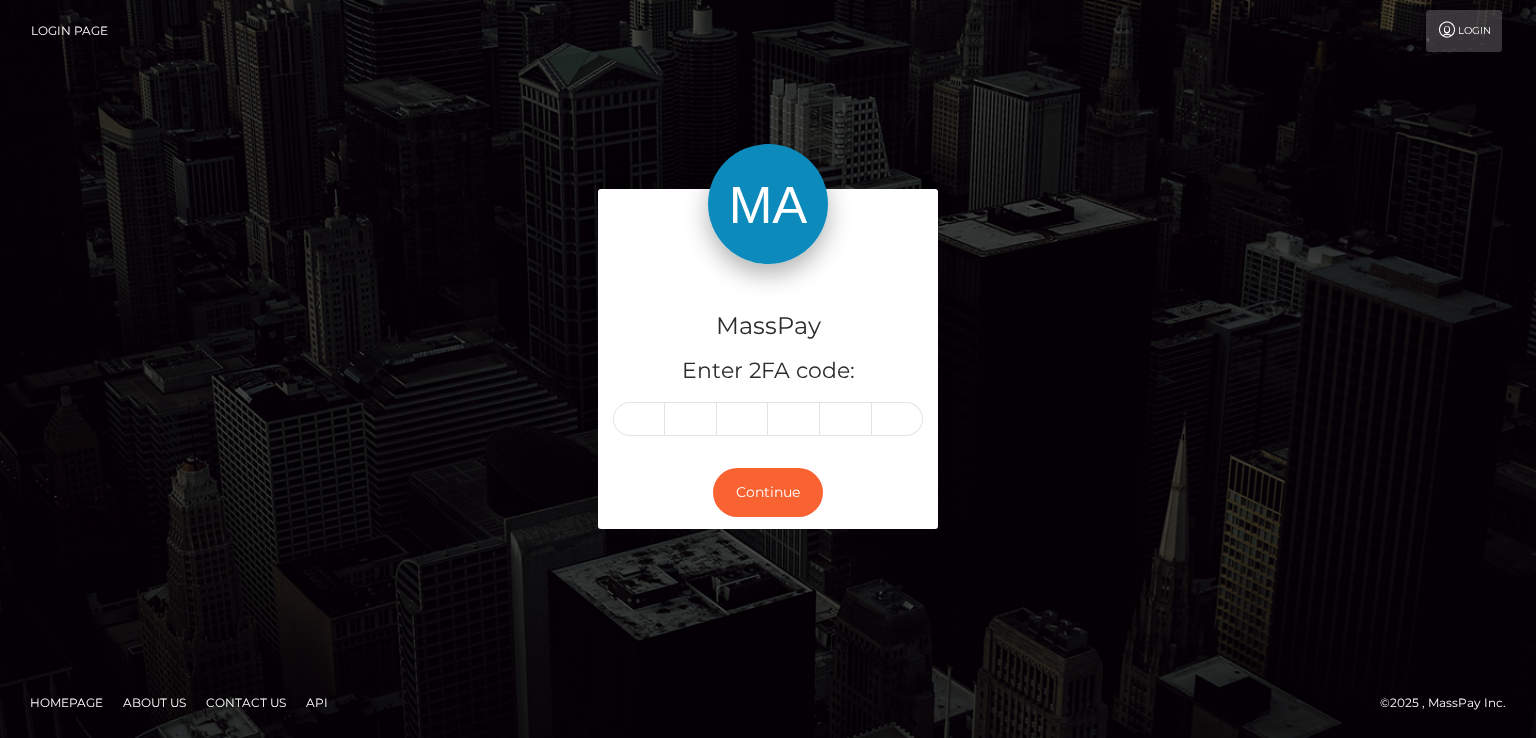 scroll, scrollTop: 0, scrollLeft: 0, axis: both 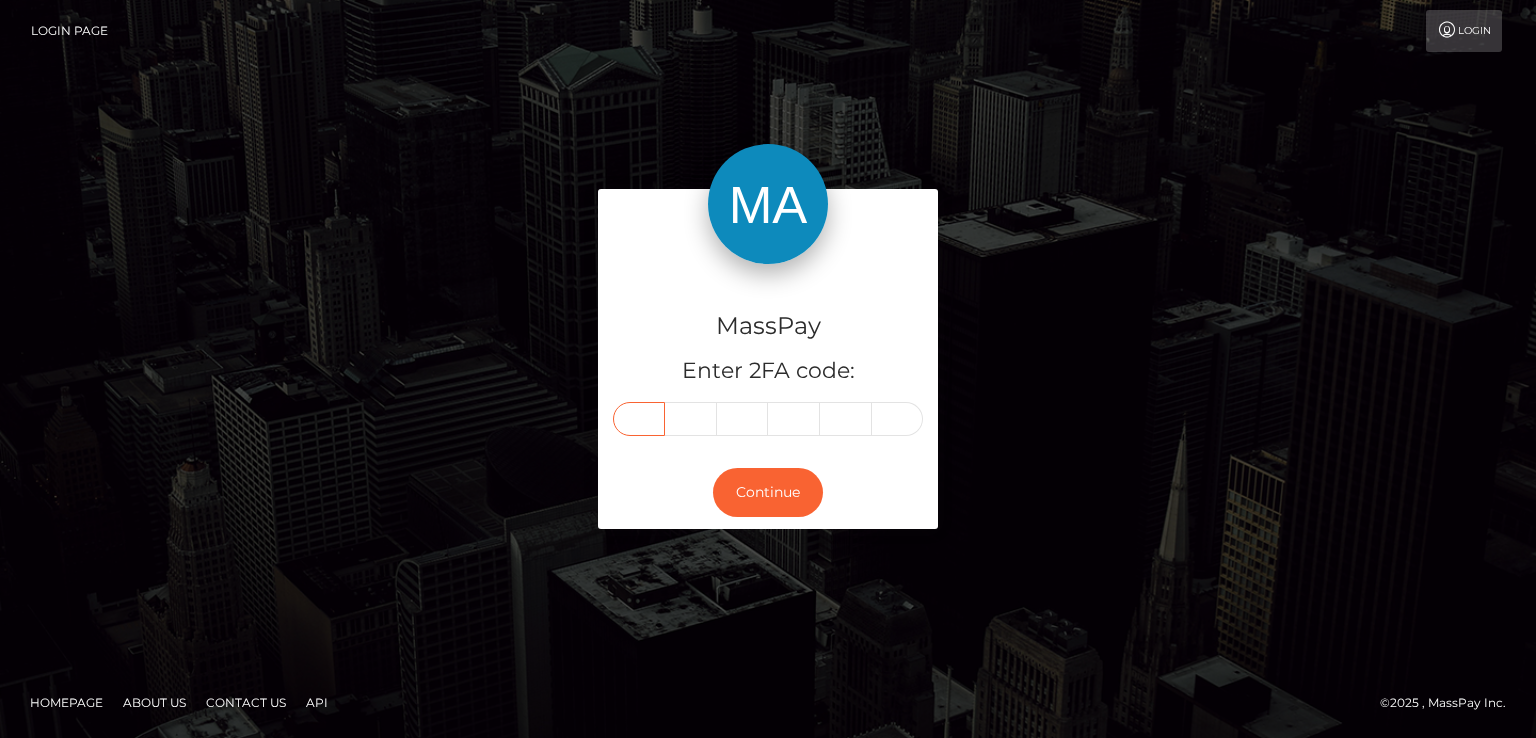 click at bounding box center (639, 419) 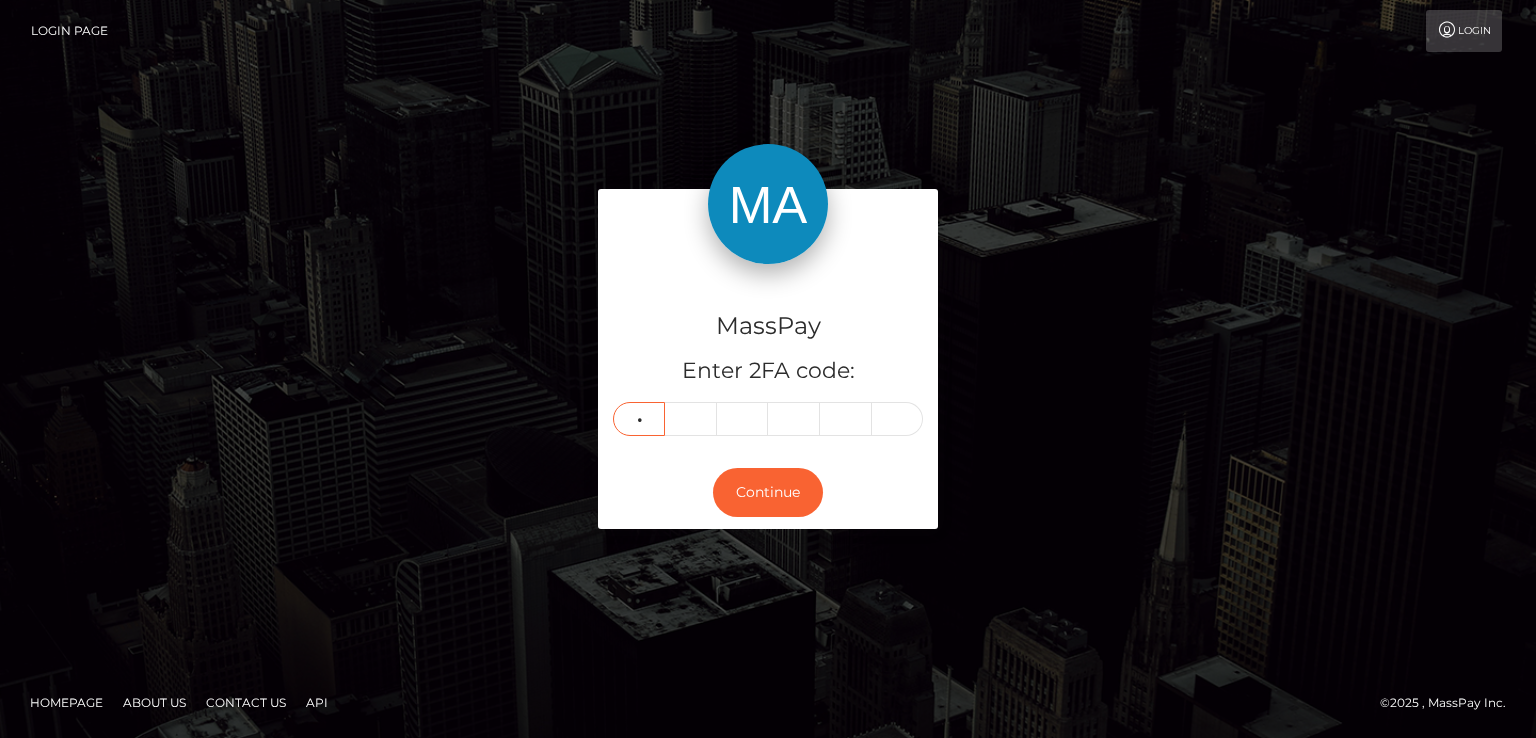 type on "7" 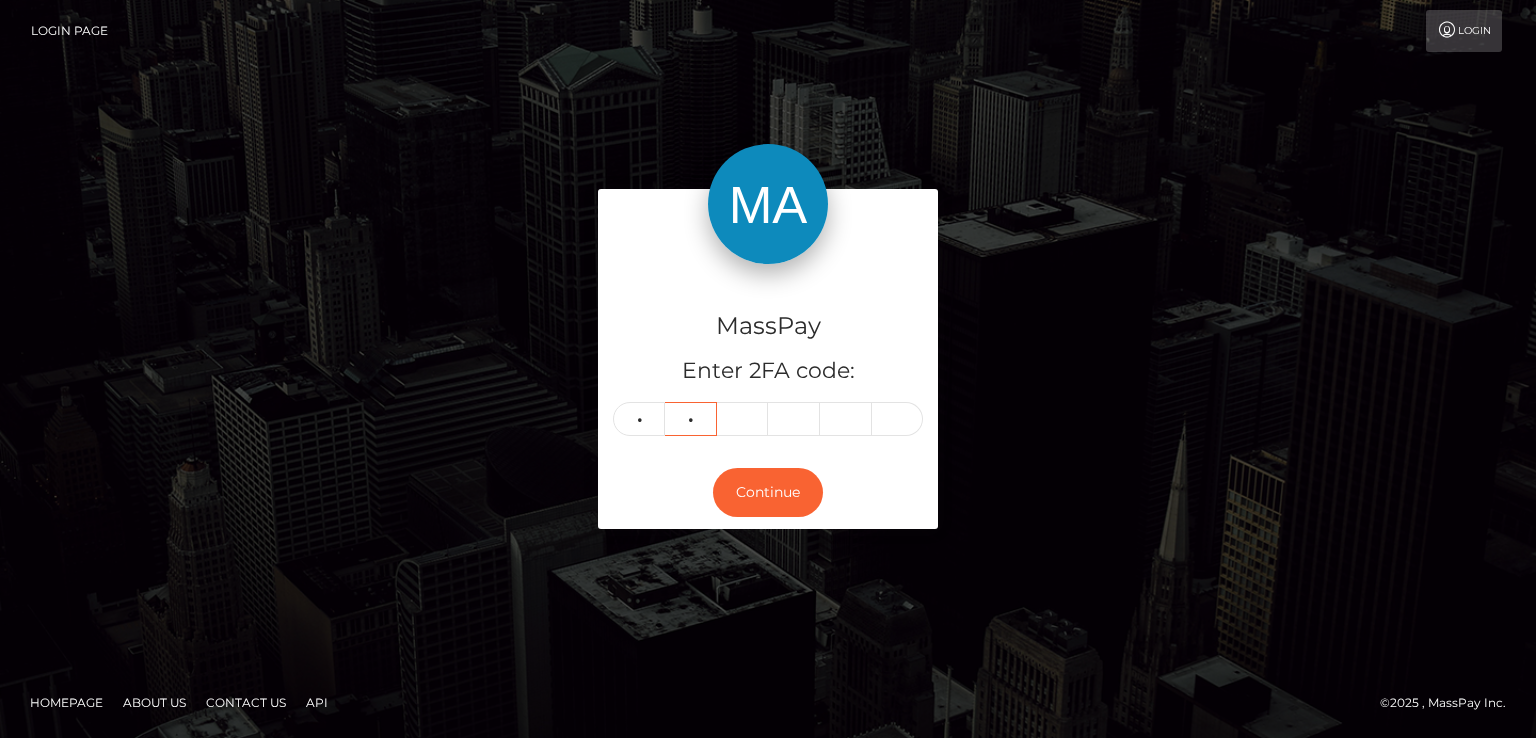 type on "9" 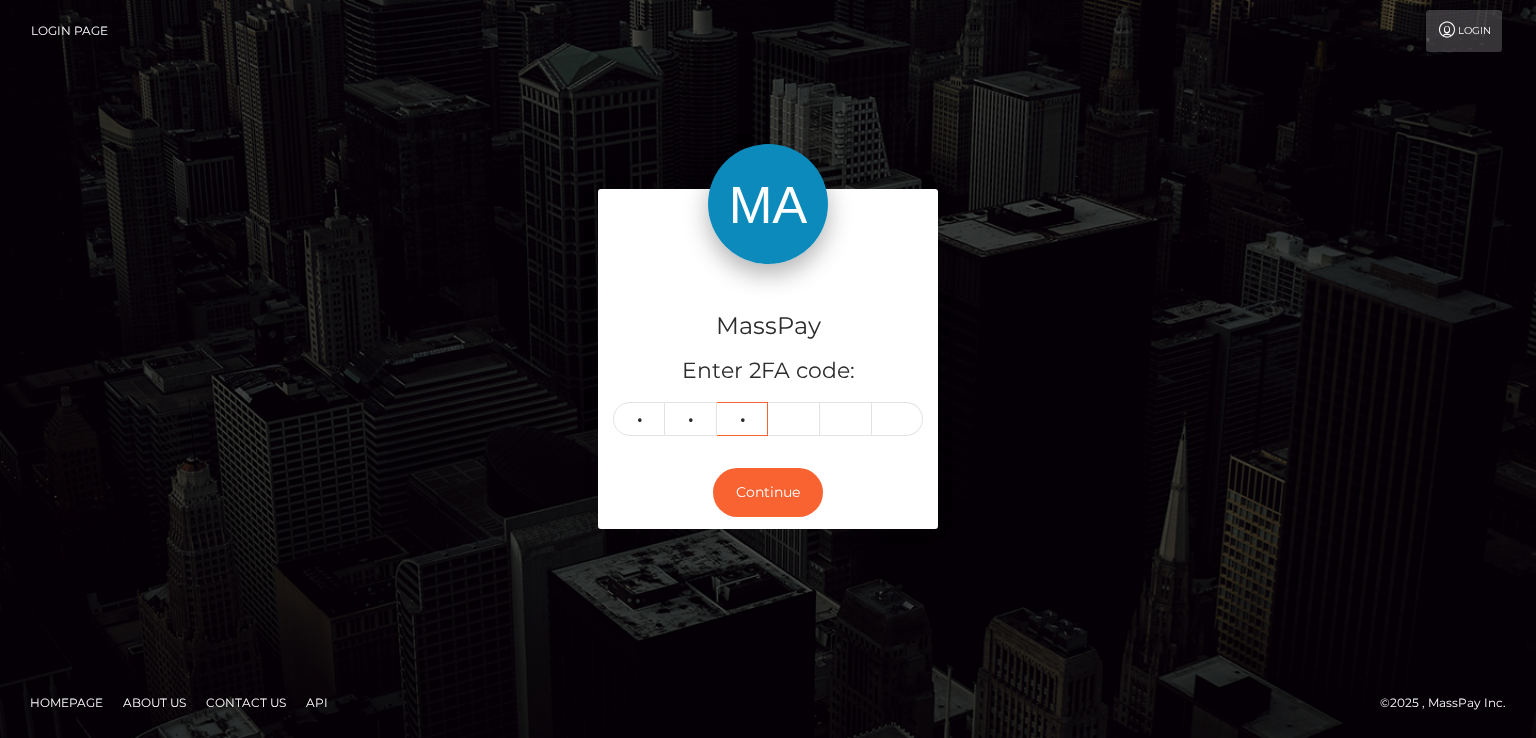 type on "9" 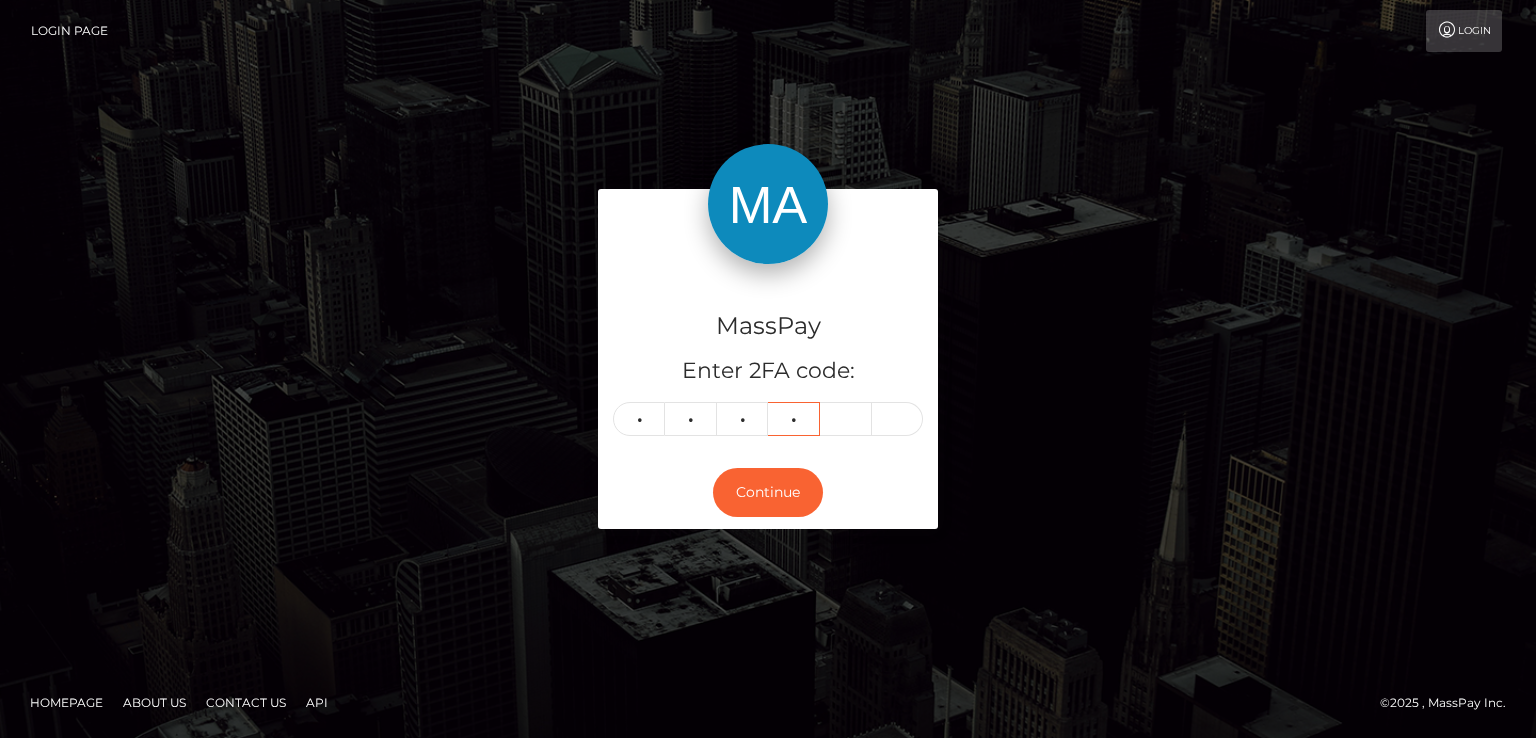 type on "2" 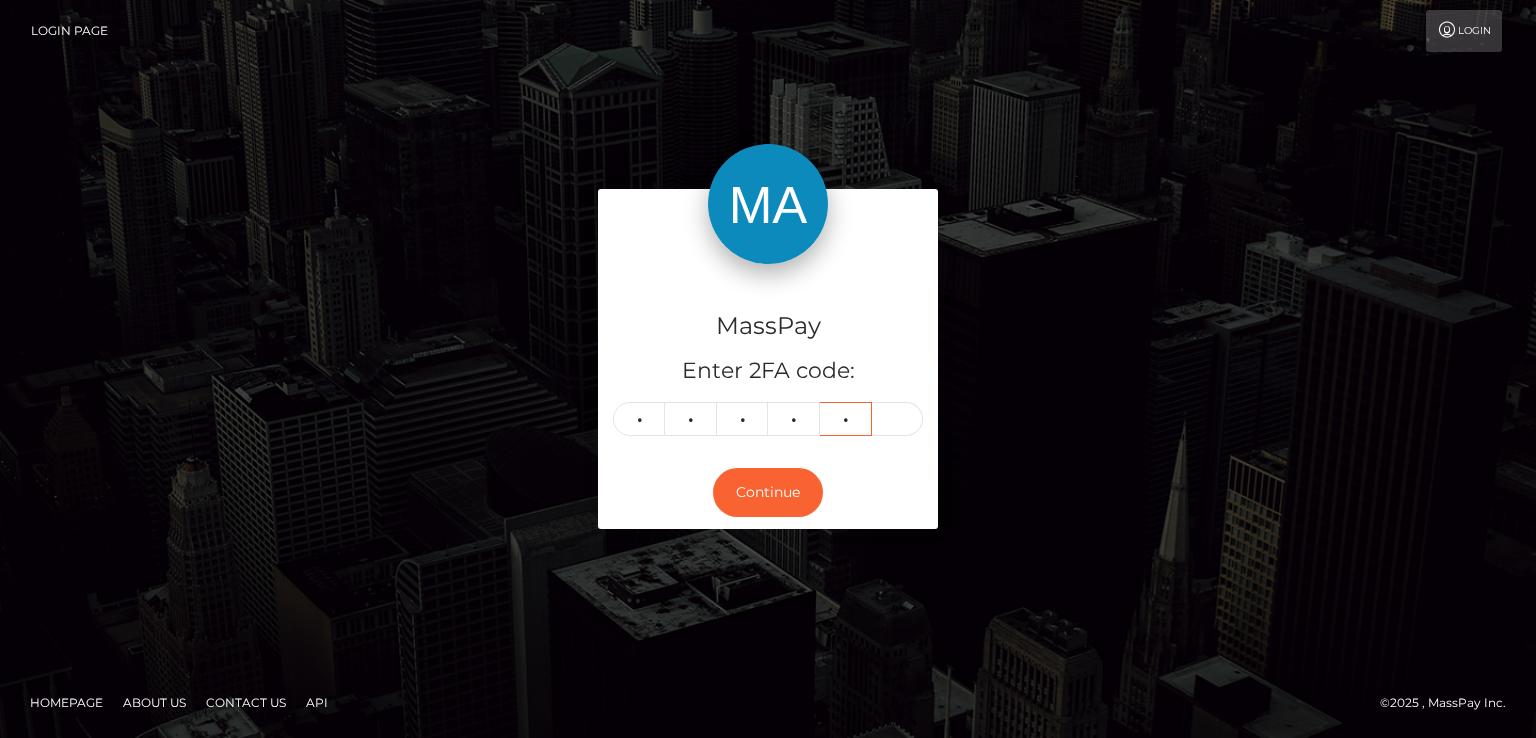 type on "6" 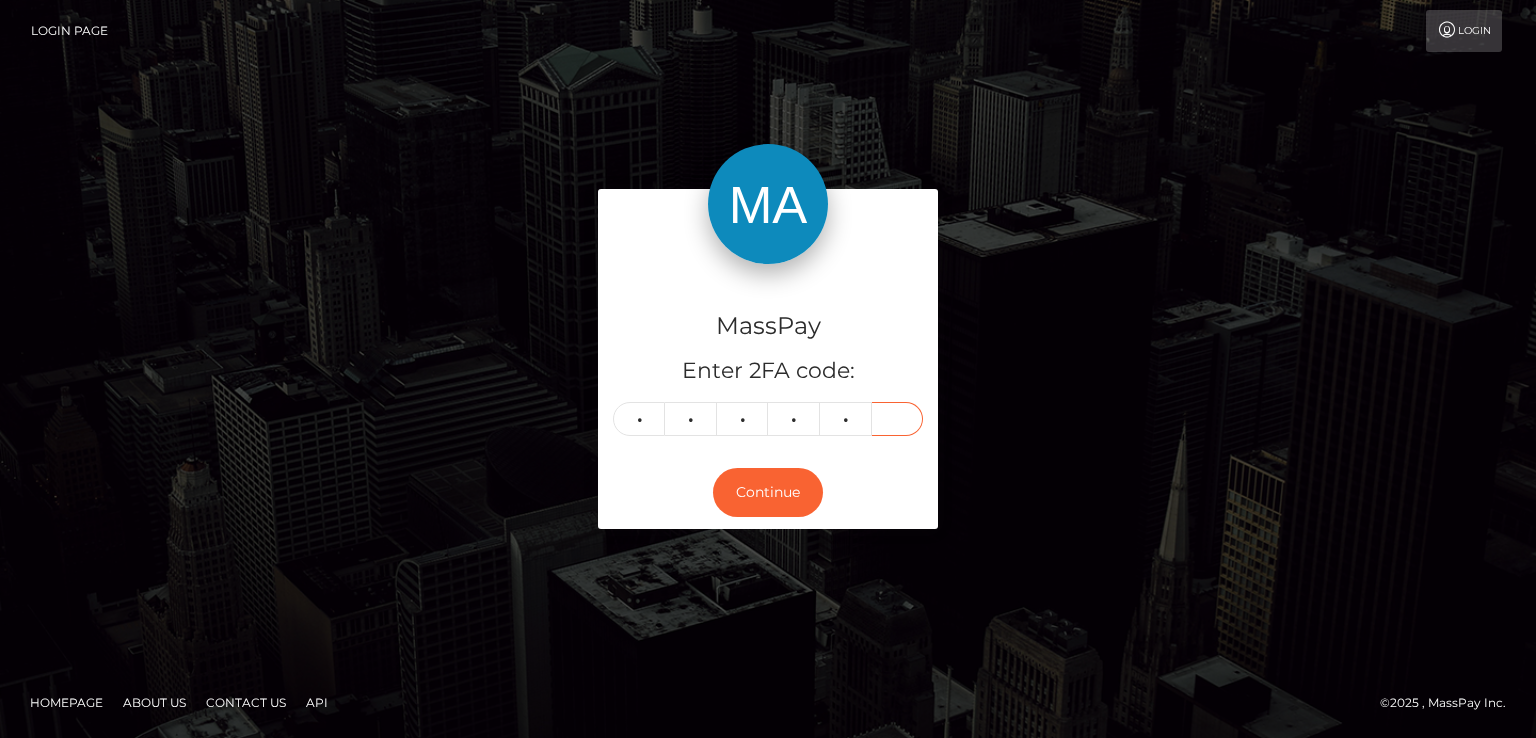 type on "0" 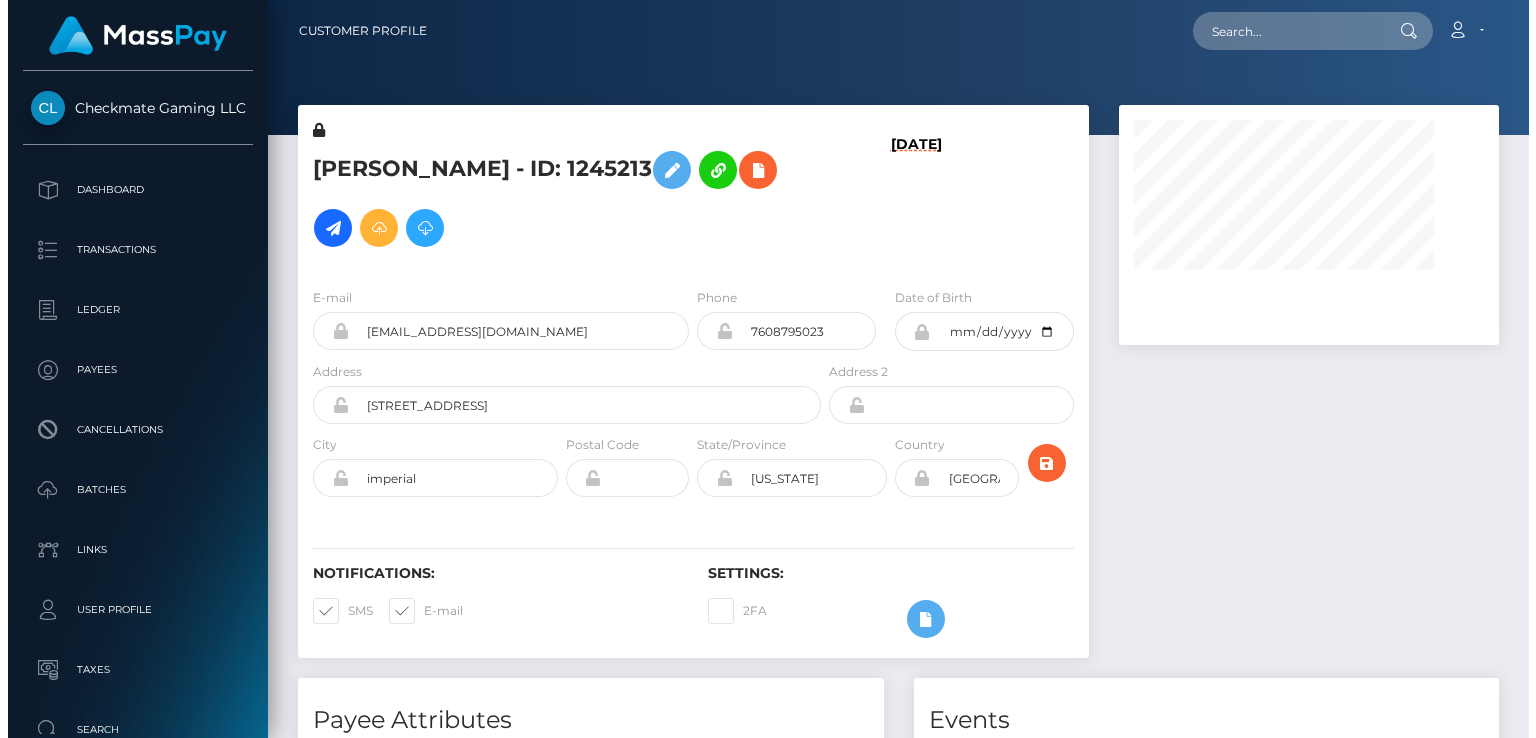 scroll, scrollTop: 0, scrollLeft: 0, axis: both 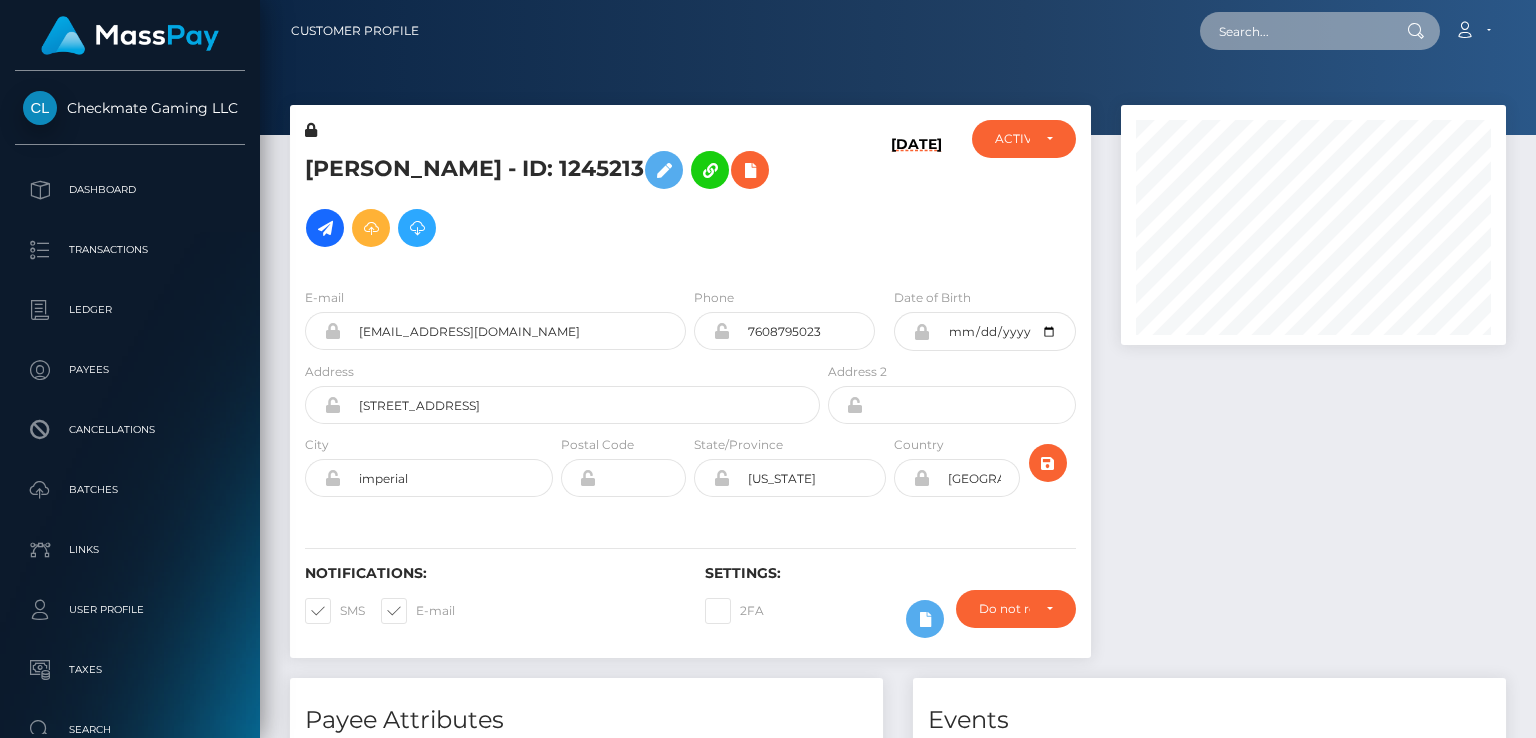 paste on "contact@whitneyjohns.com" 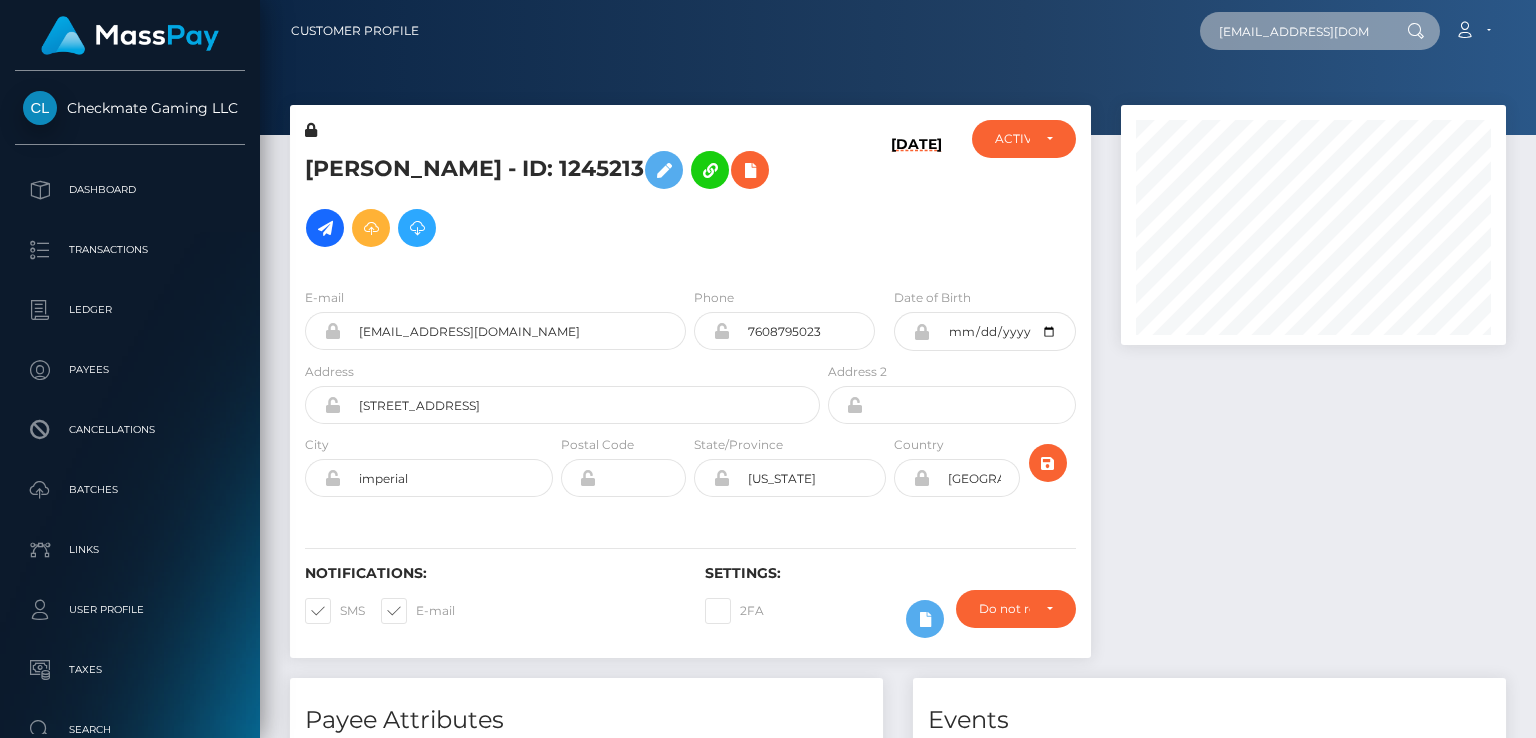 scroll, scrollTop: 0, scrollLeft: 20, axis: horizontal 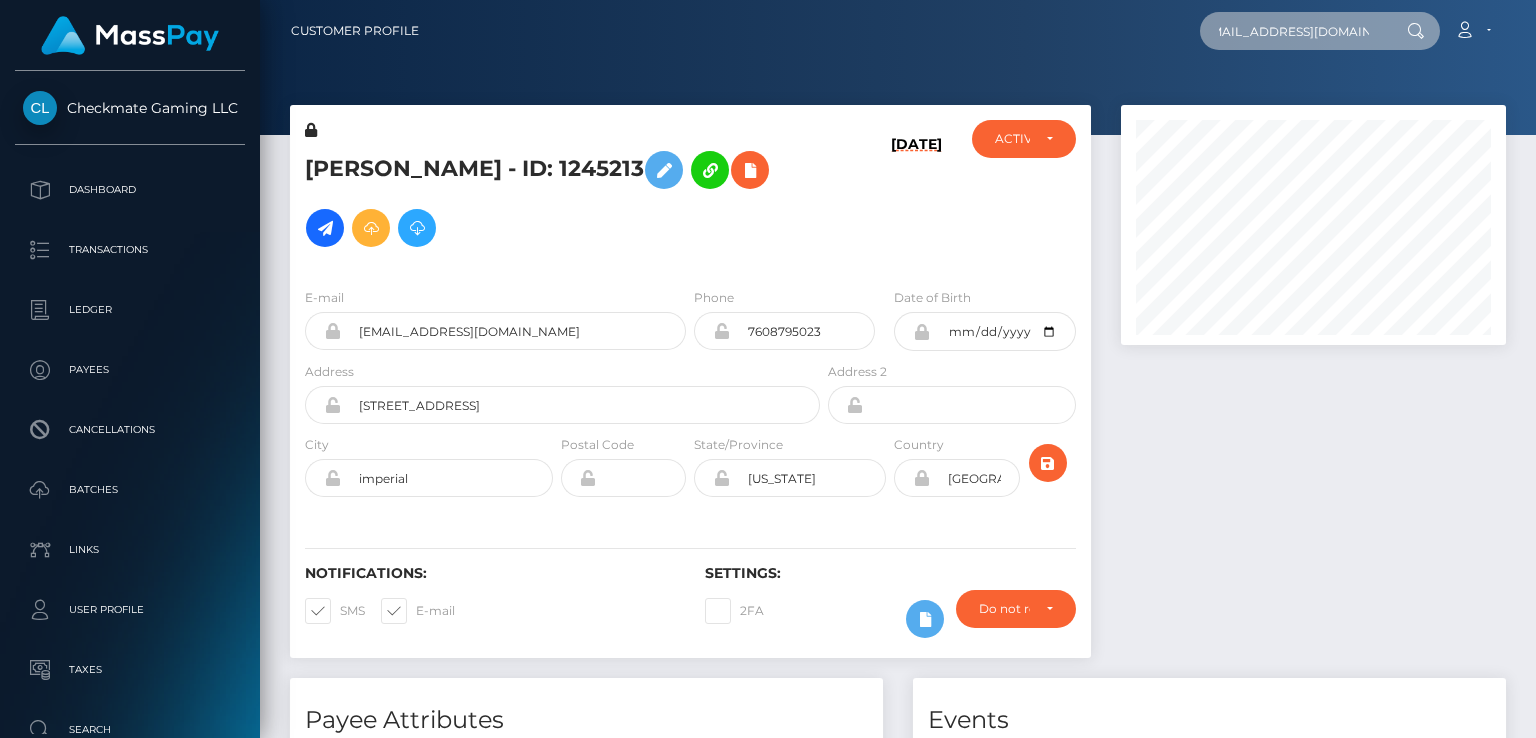 type on "contact@whitneyjohns.com" 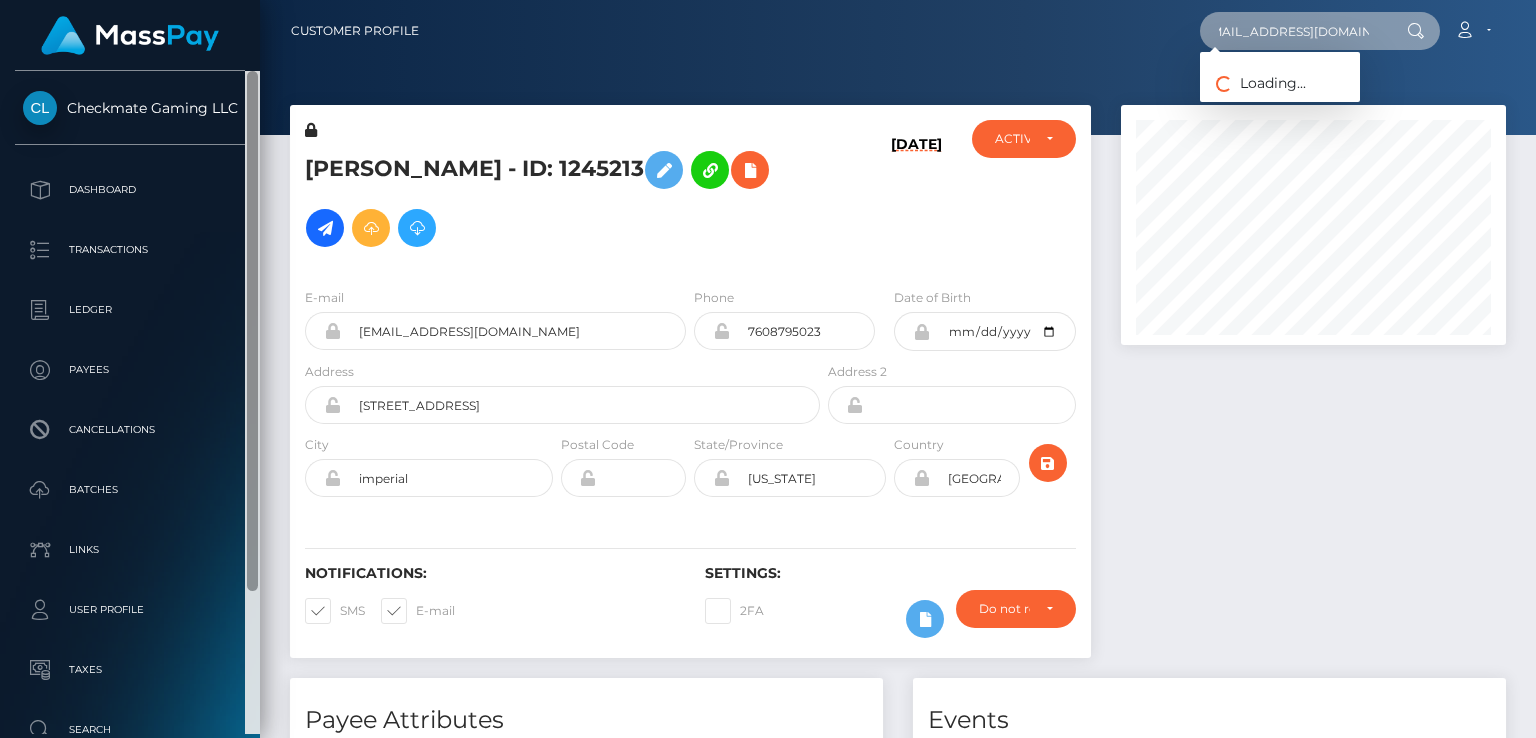 scroll, scrollTop: 181, scrollLeft: 0, axis: vertical 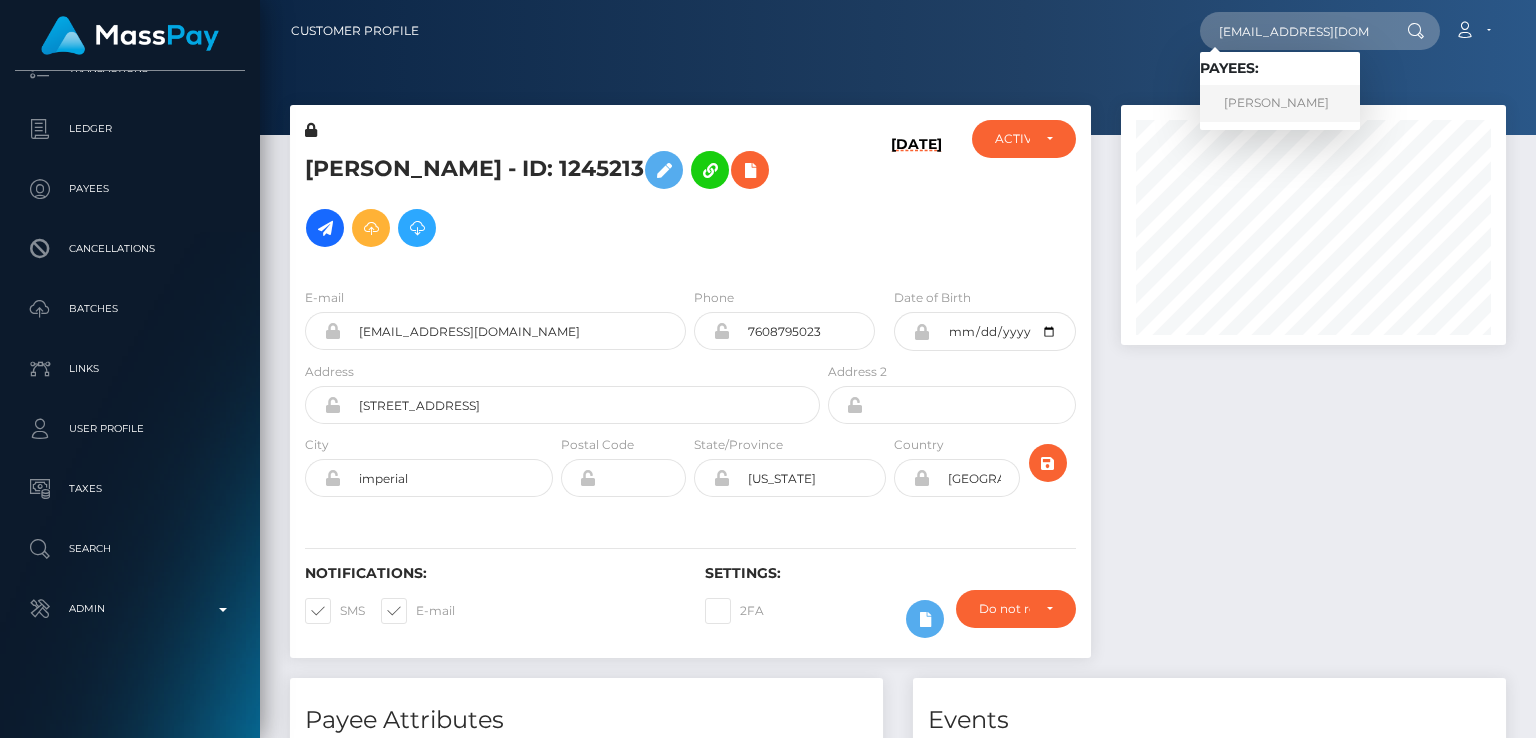 click on "Whitney  Johns" at bounding box center [1280, 103] 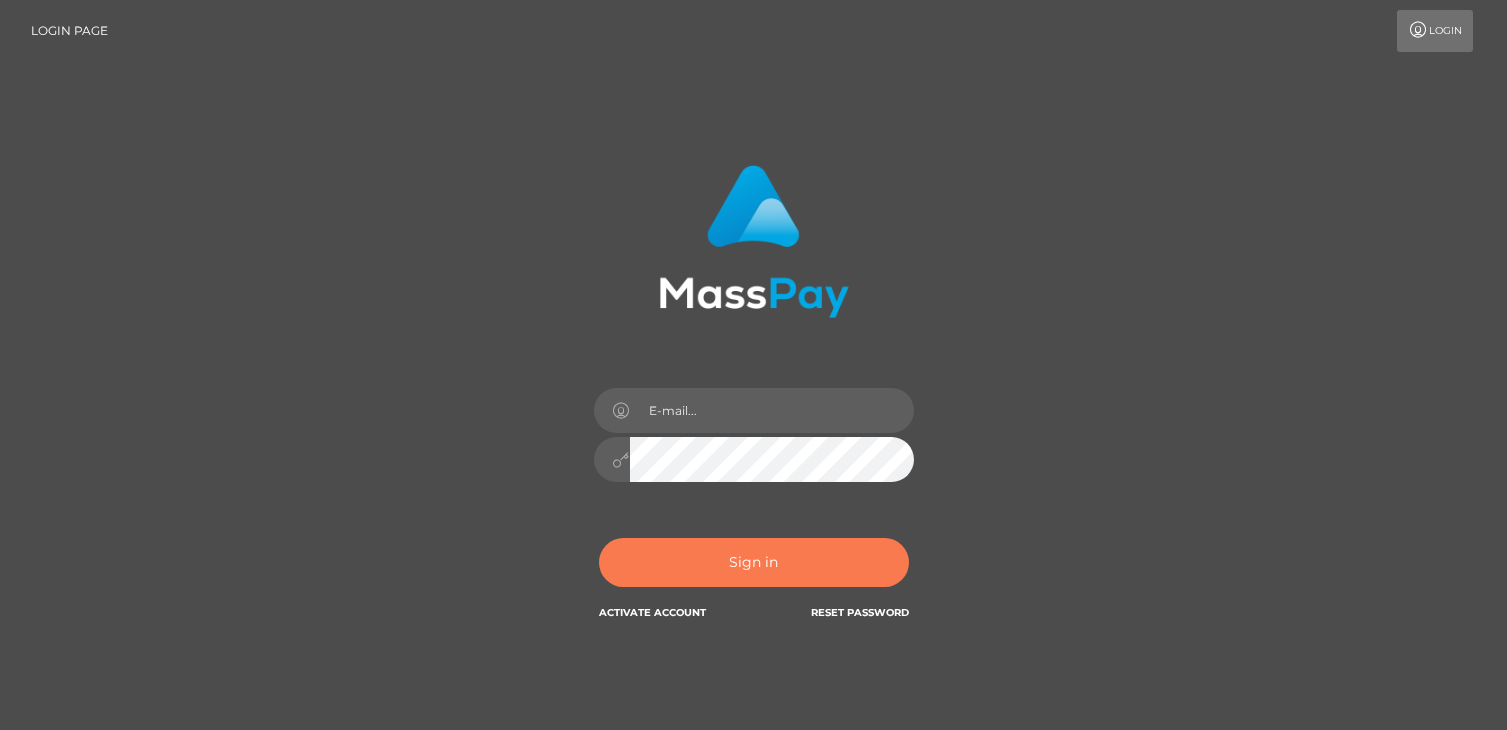 scroll, scrollTop: 0, scrollLeft: 0, axis: both 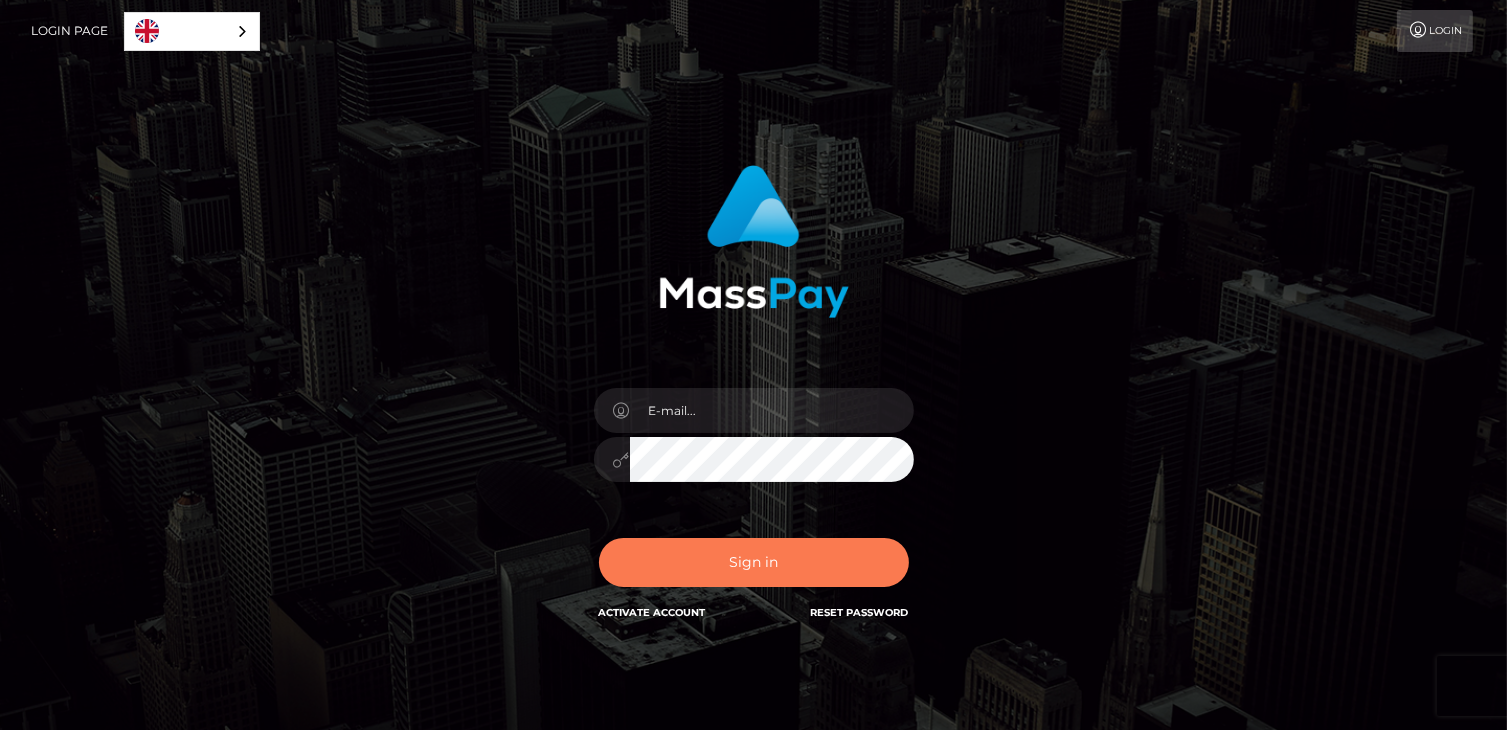 click on "Sign in" at bounding box center [754, 562] 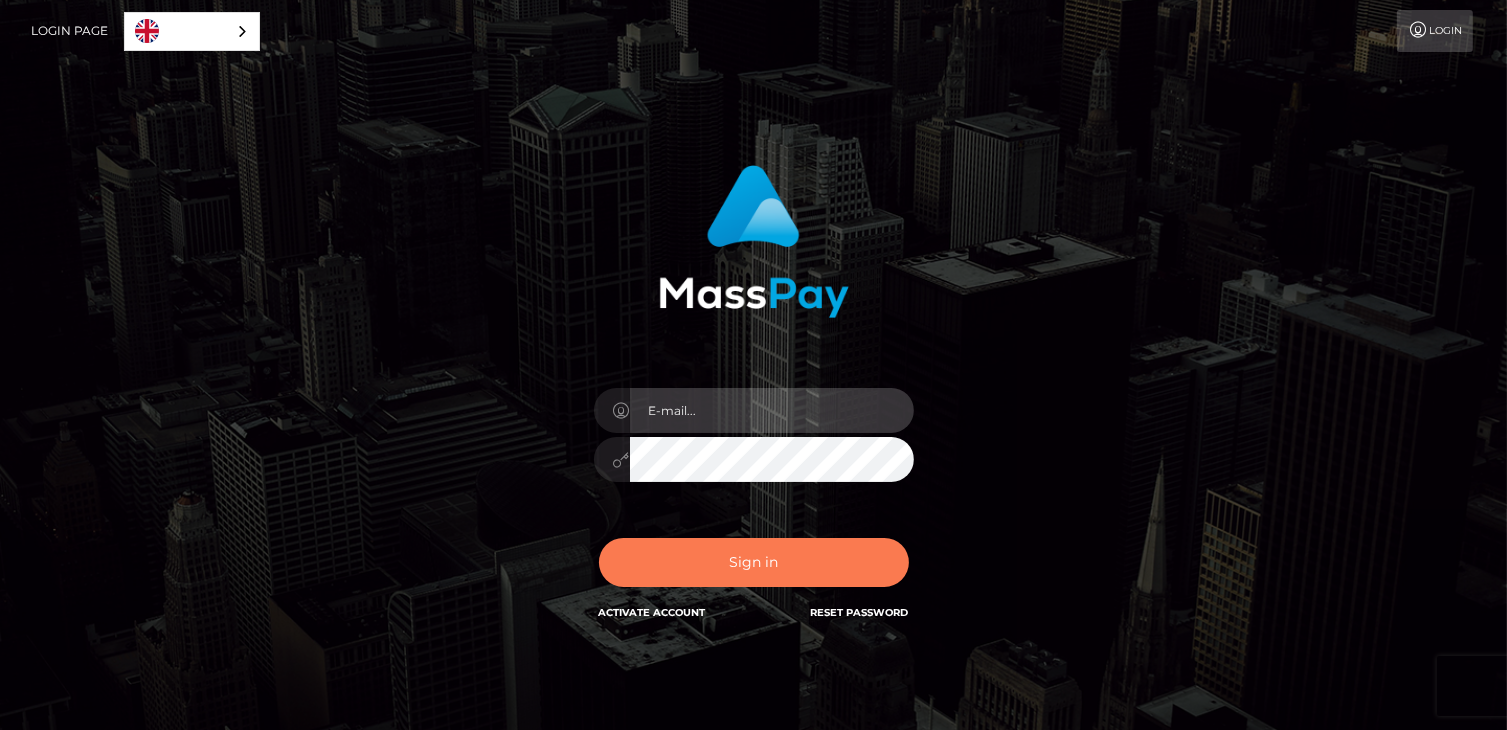 type on "catalina@masspay.io" 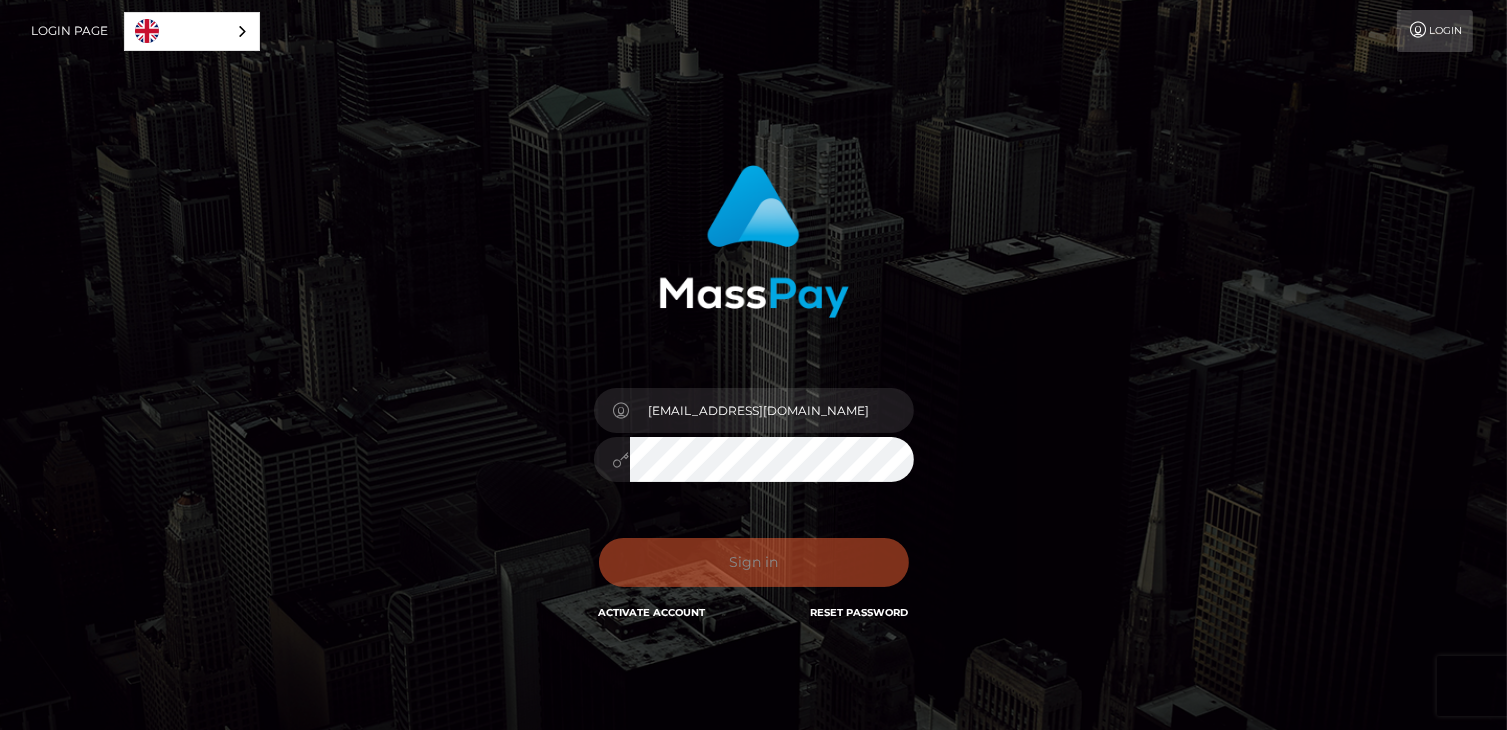 click on "Sign in
Activate
Account
Reset Password" at bounding box center (754, 570) 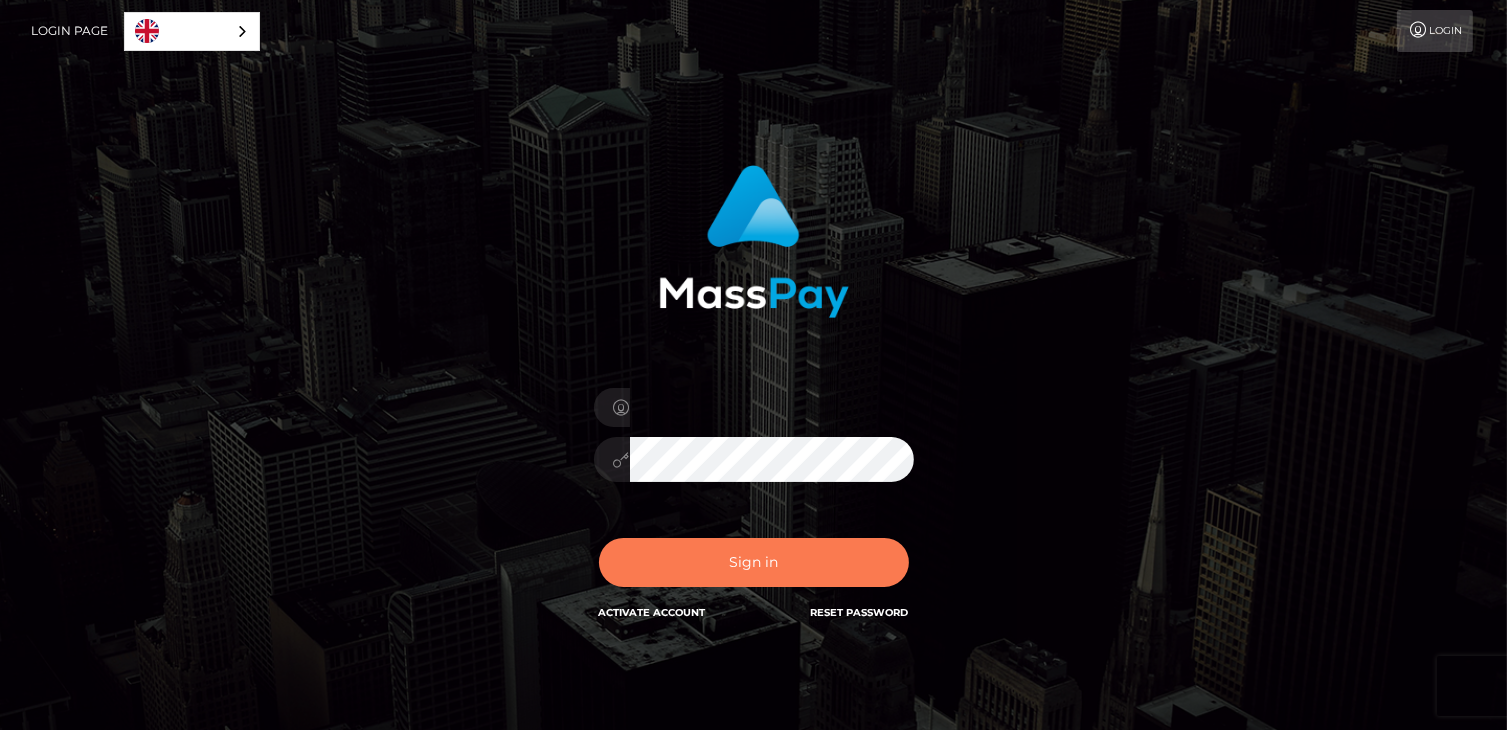 click on "Sign in" at bounding box center (754, 562) 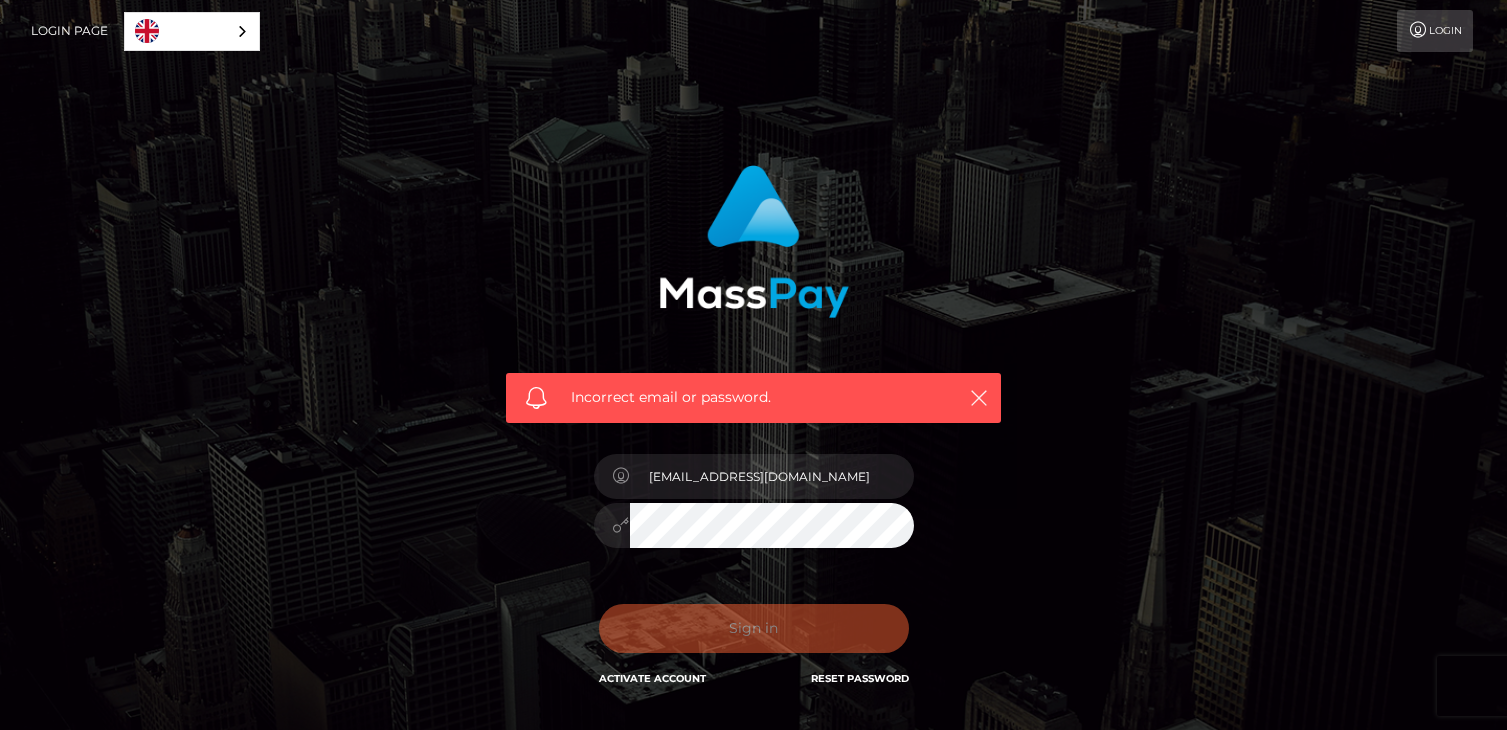 scroll, scrollTop: 0, scrollLeft: 0, axis: both 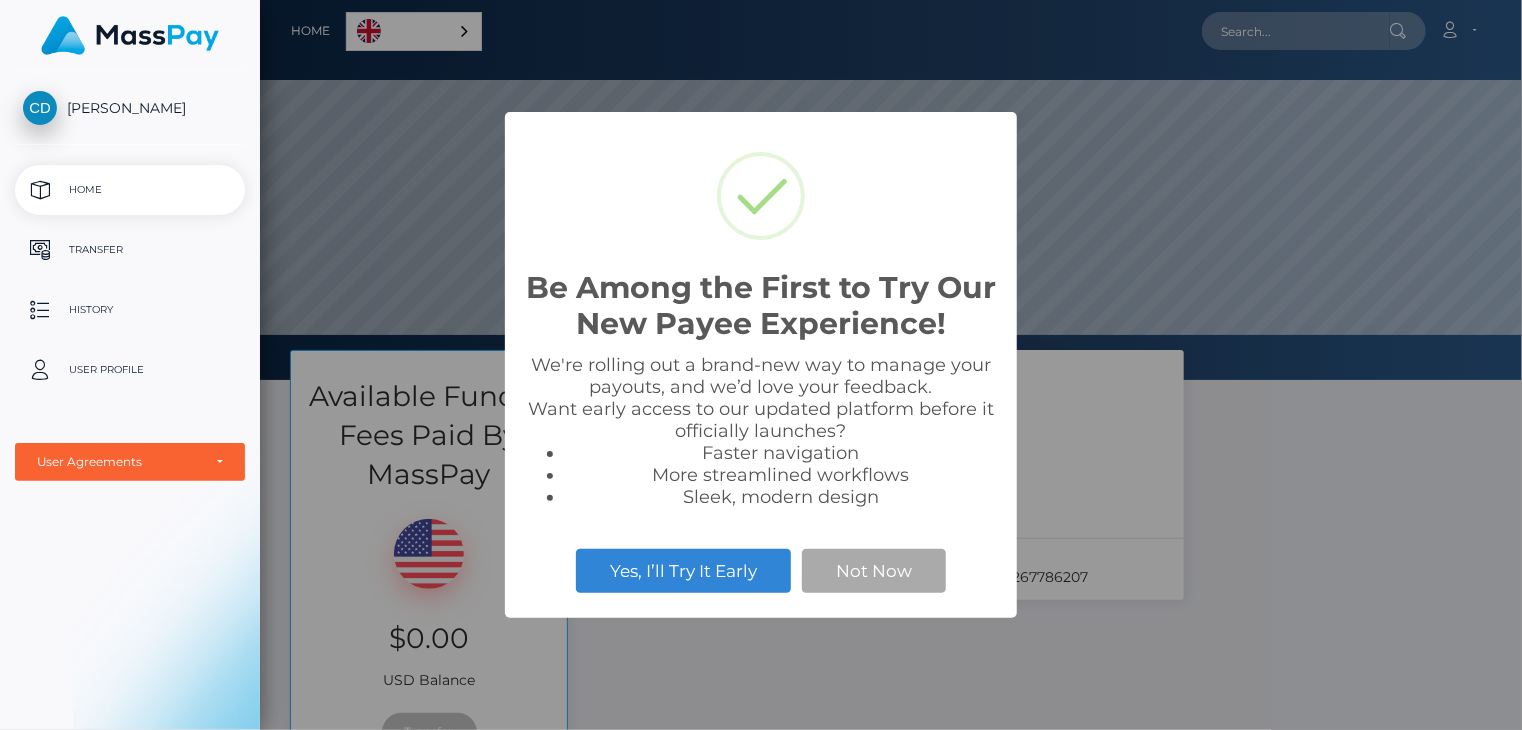 select 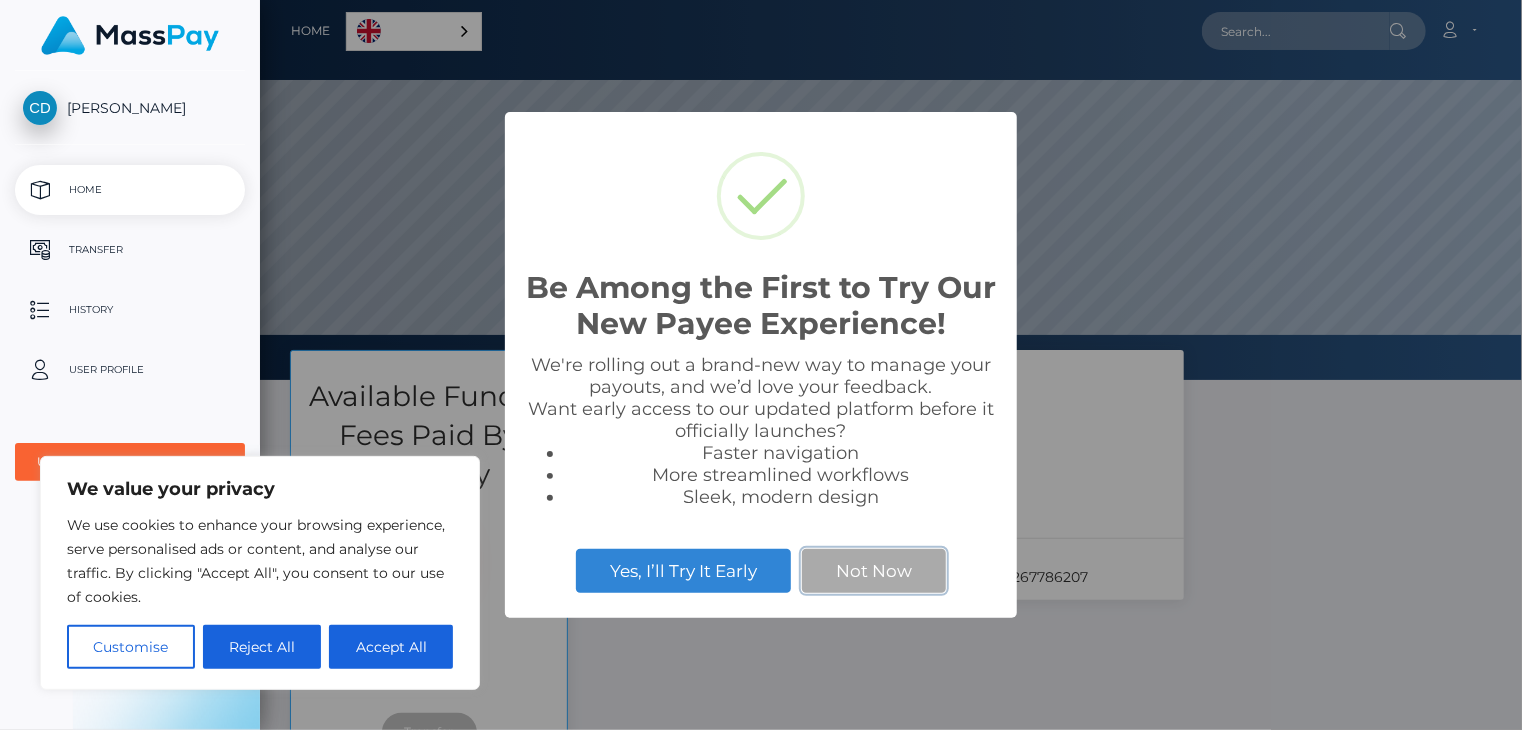 click on "Not Now" at bounding box center [874, 571] 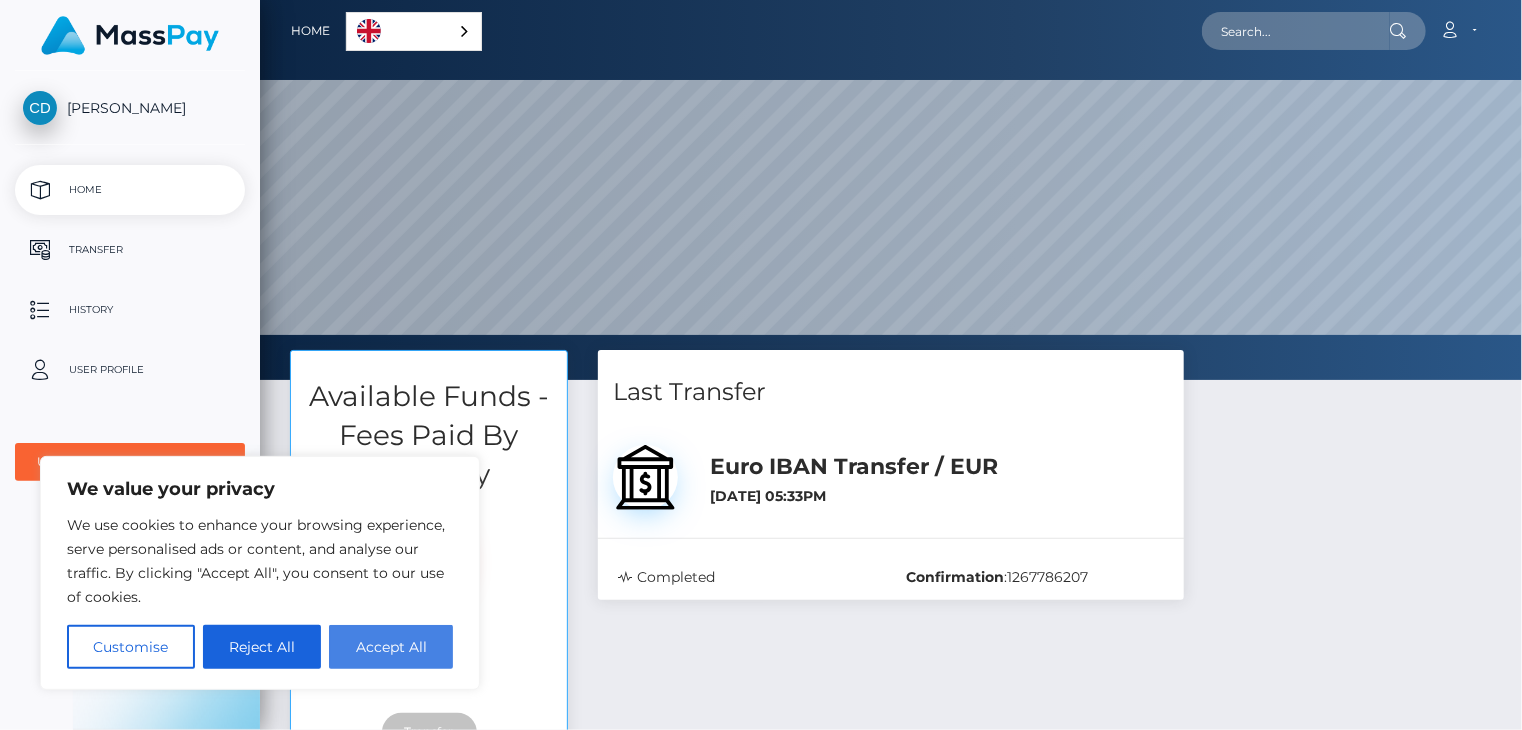 click on "Accept All" at bounding box center (391, 647) 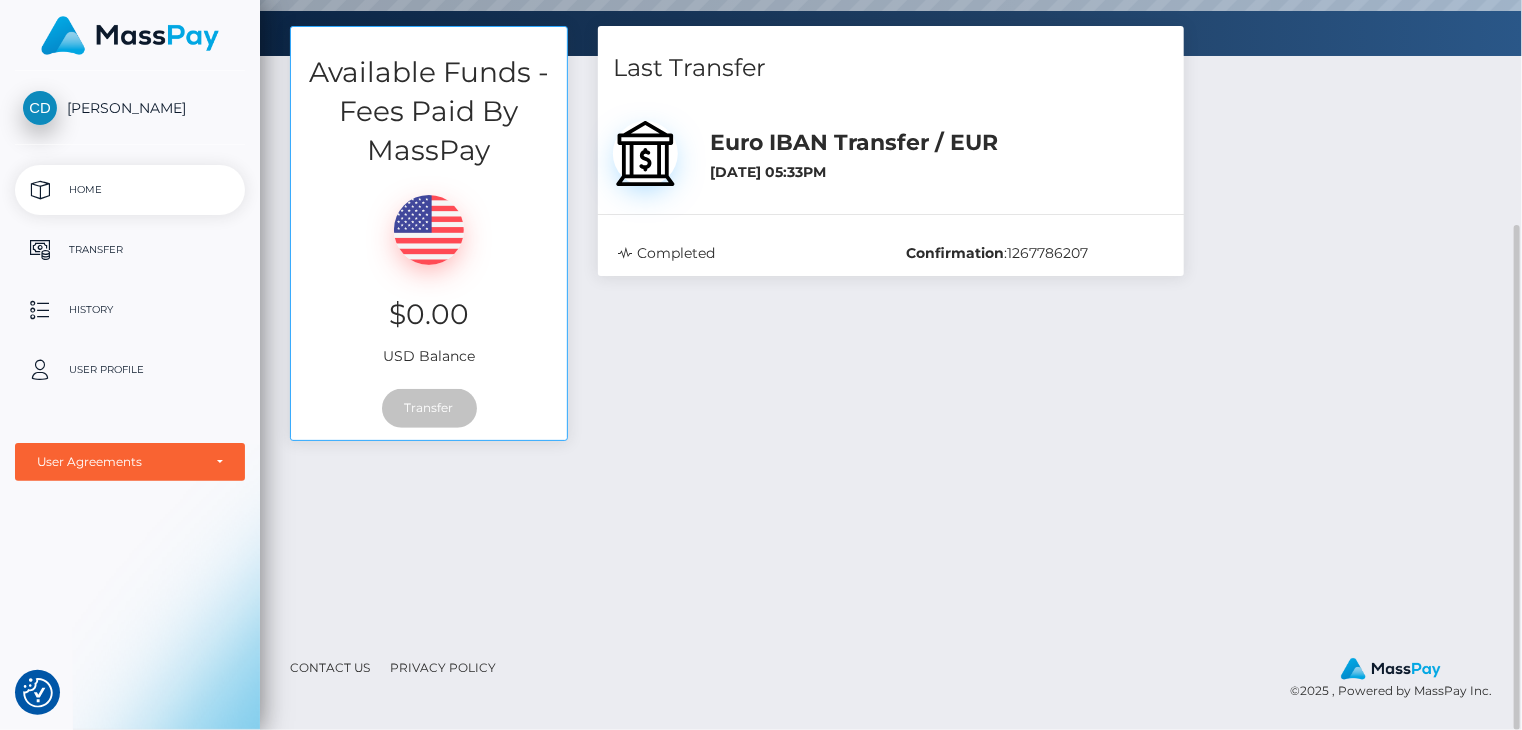 scroll, scrollTop: 0, scrollLeft: 0, axis: both 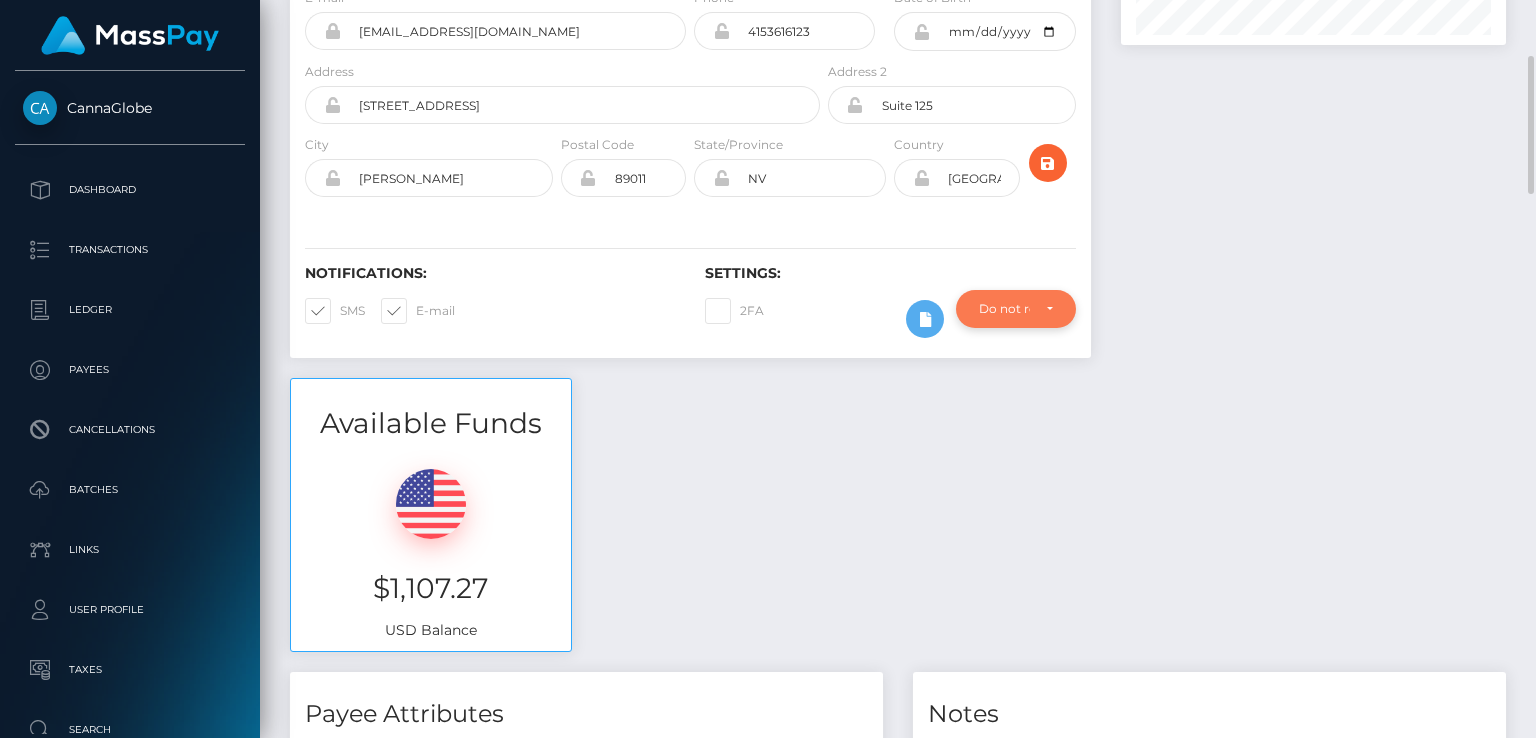 click on "Do not
require" at bounding box center [1016, 309] 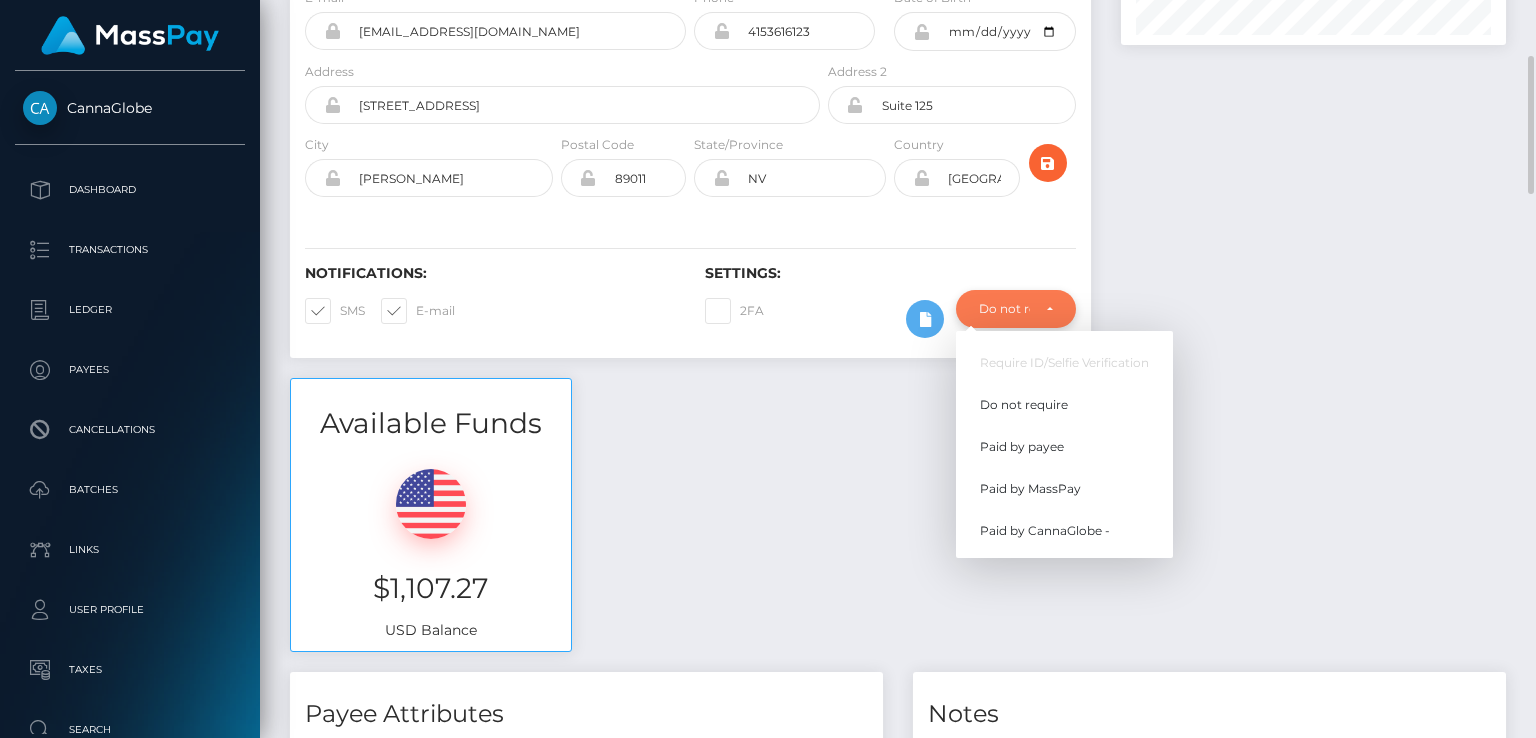 scroll, scrollTop: 240, scrollLeft: 384, axis: both 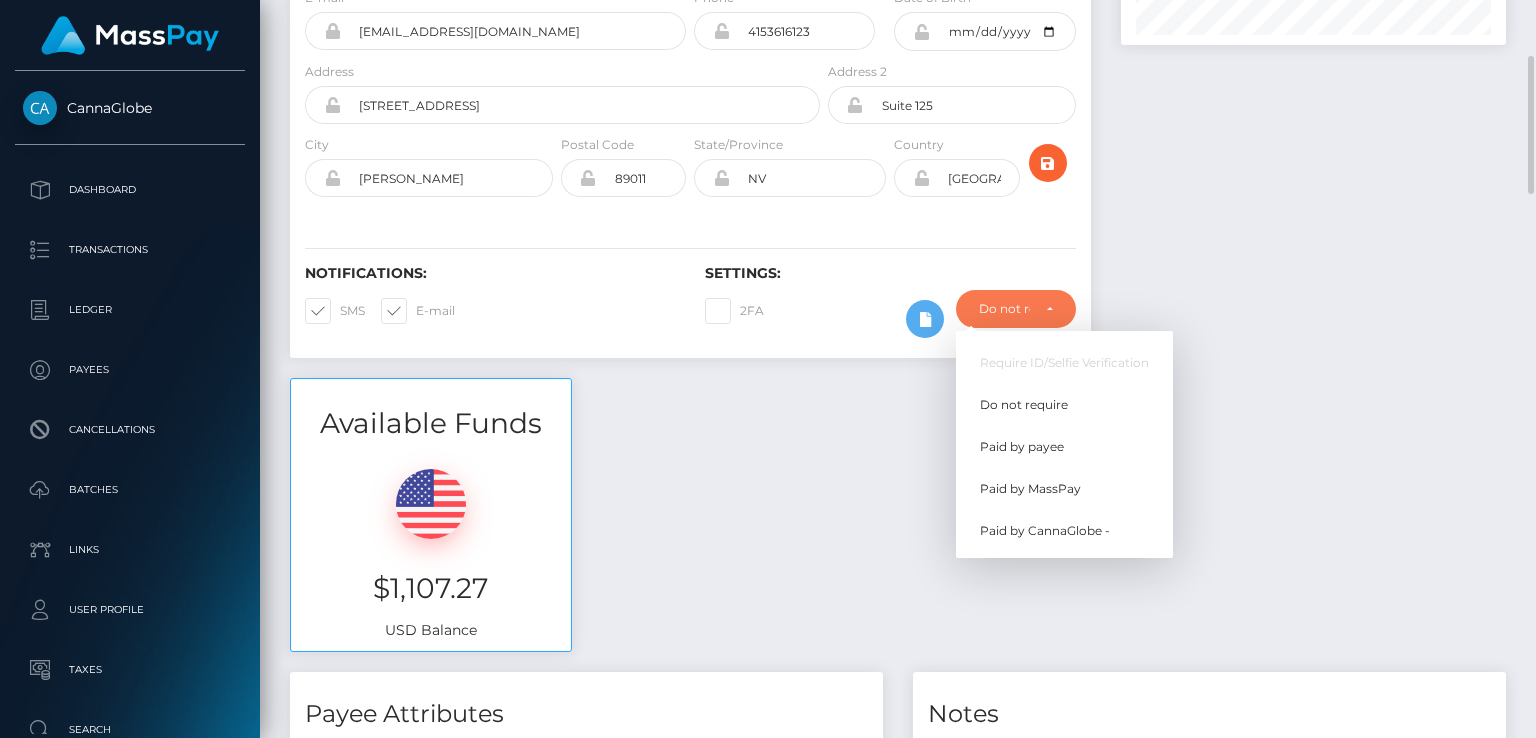 click on "Available
Funds
$1,107.27
USD Balance" at bounding box center (898, 525) 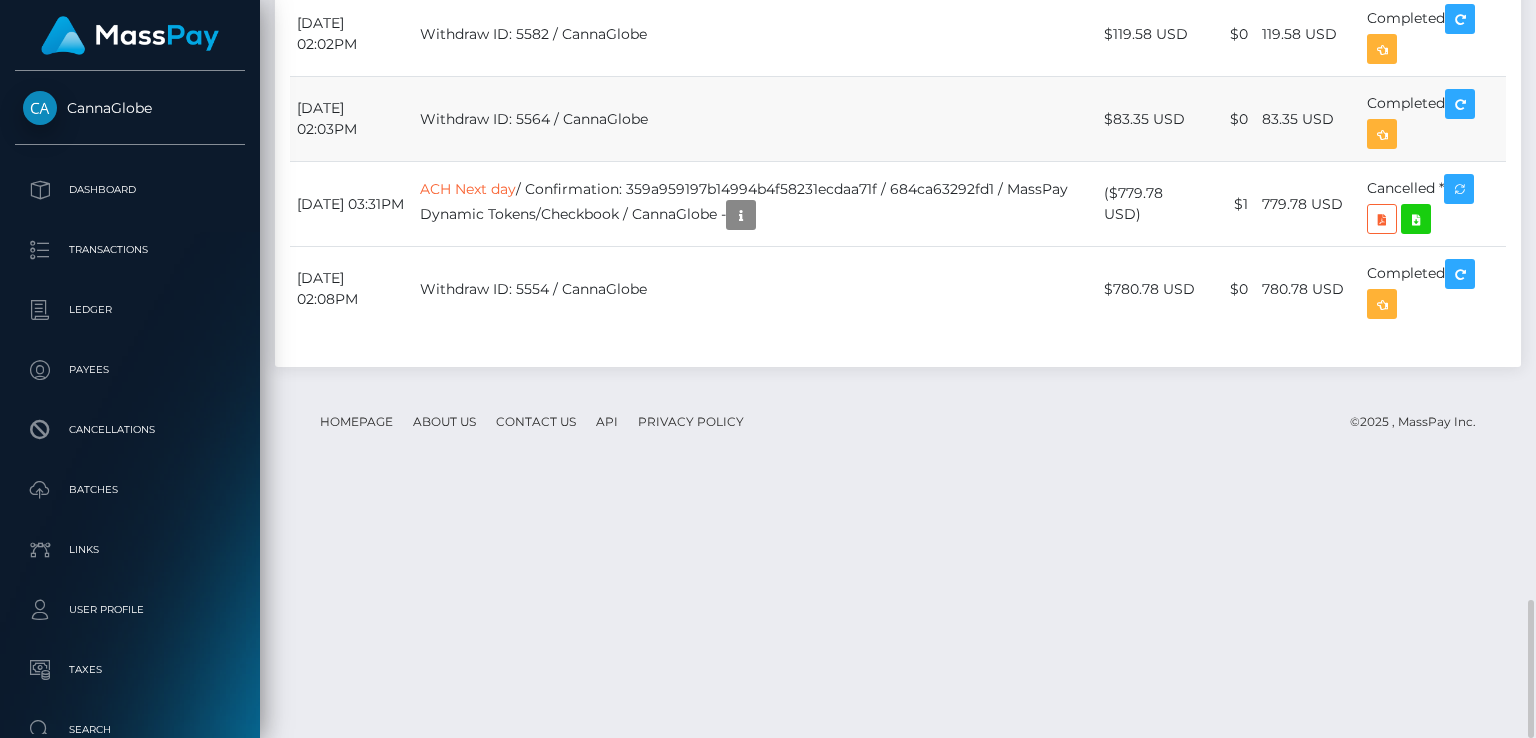 scroll, scrollTop: 2882, scrollLeft: 0, axis: vertical 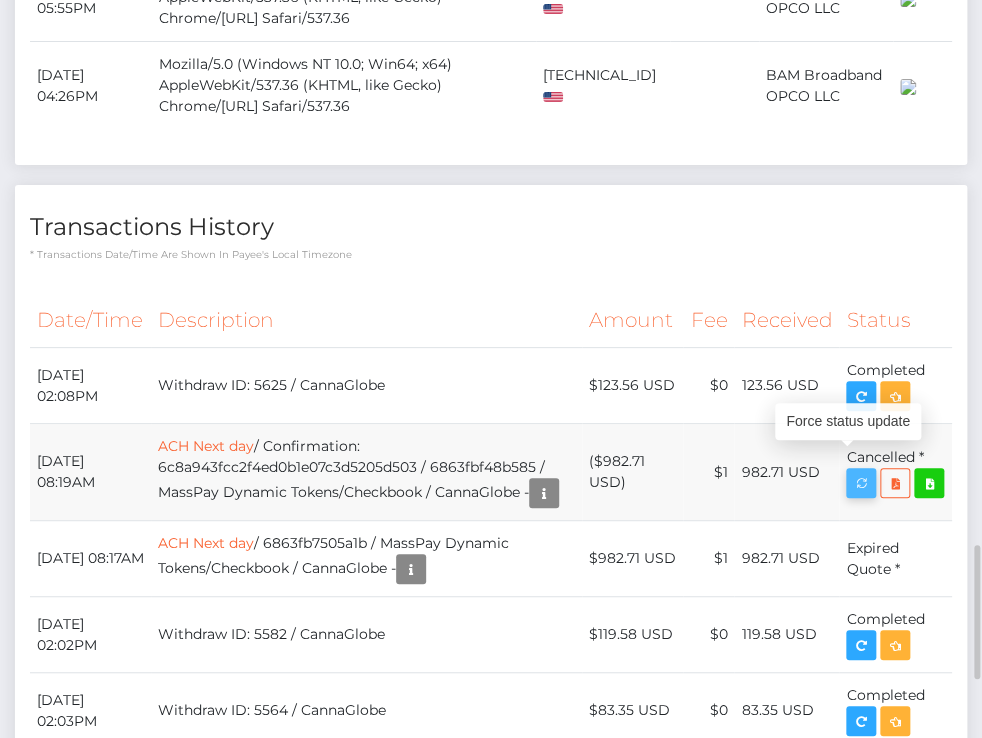 click at bounding box center (861, 483) 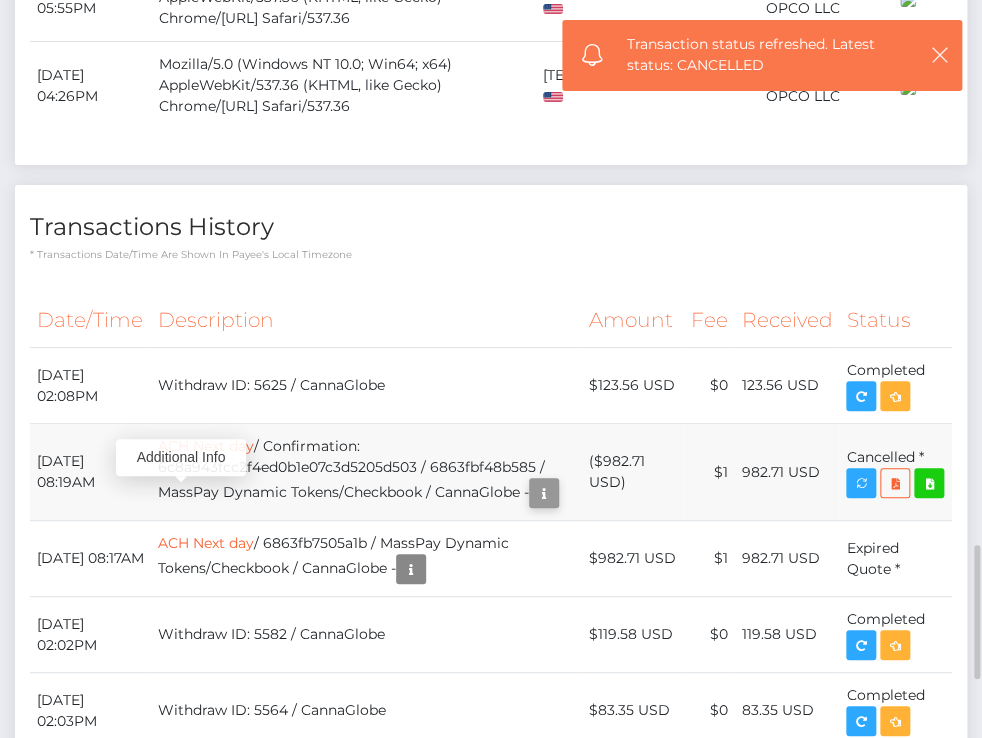 scroll, scrollTop: 240, scrollLeft: 287, axis: both 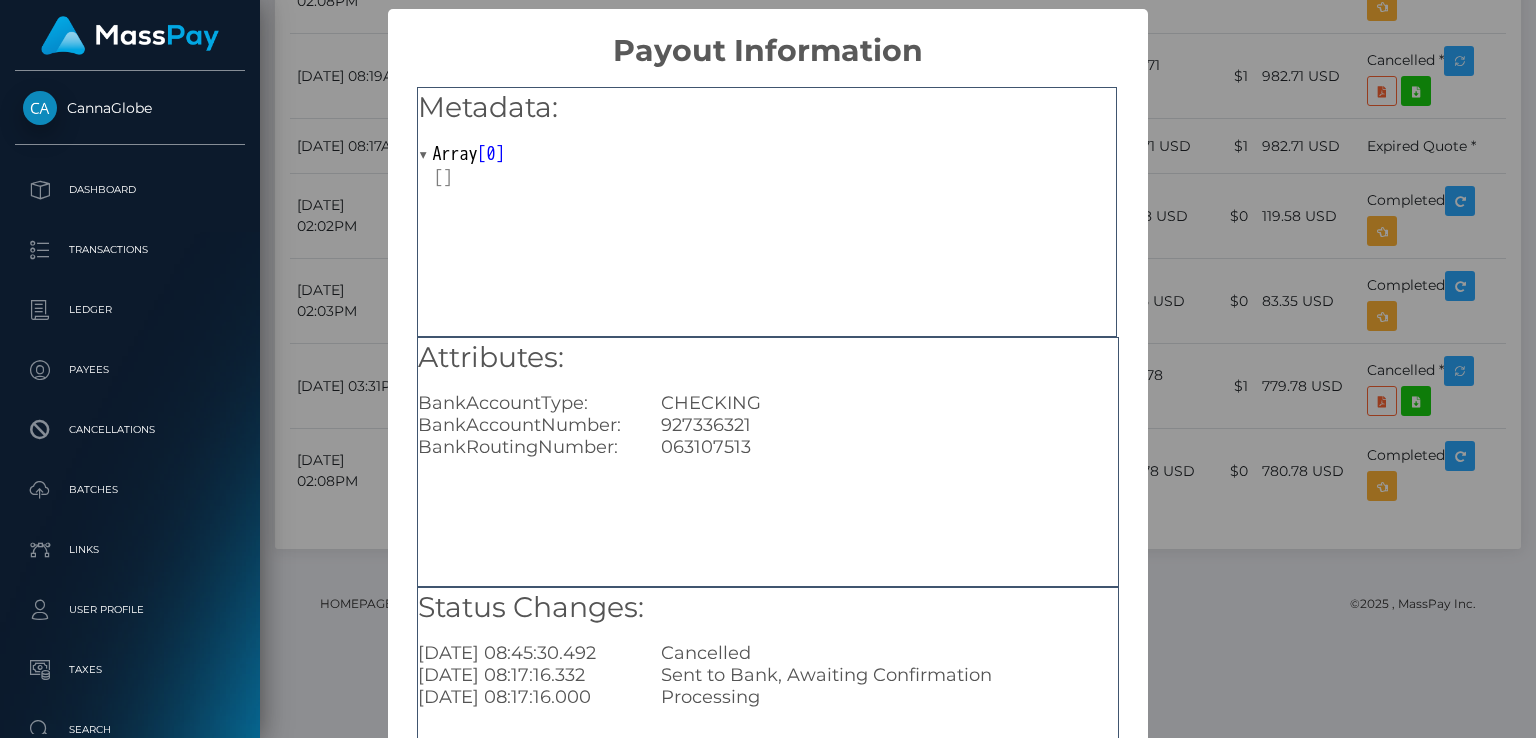 click on "× Payout Information Metadata: Array [ 0 ] Attributes: BankAccountType: CHECKING BankAccountNumber: 927336321 BankRoutingNumber: 063107513 Status Changes: 2025-07-03 08:45:30.492 Cancelled 2025-07-01 08:17:16.332 Sent to Bank, Awaiting Confirmation 2025-07-01 08:17:16.000 Processing OK No Cancel" at bounding box center [768, 369] 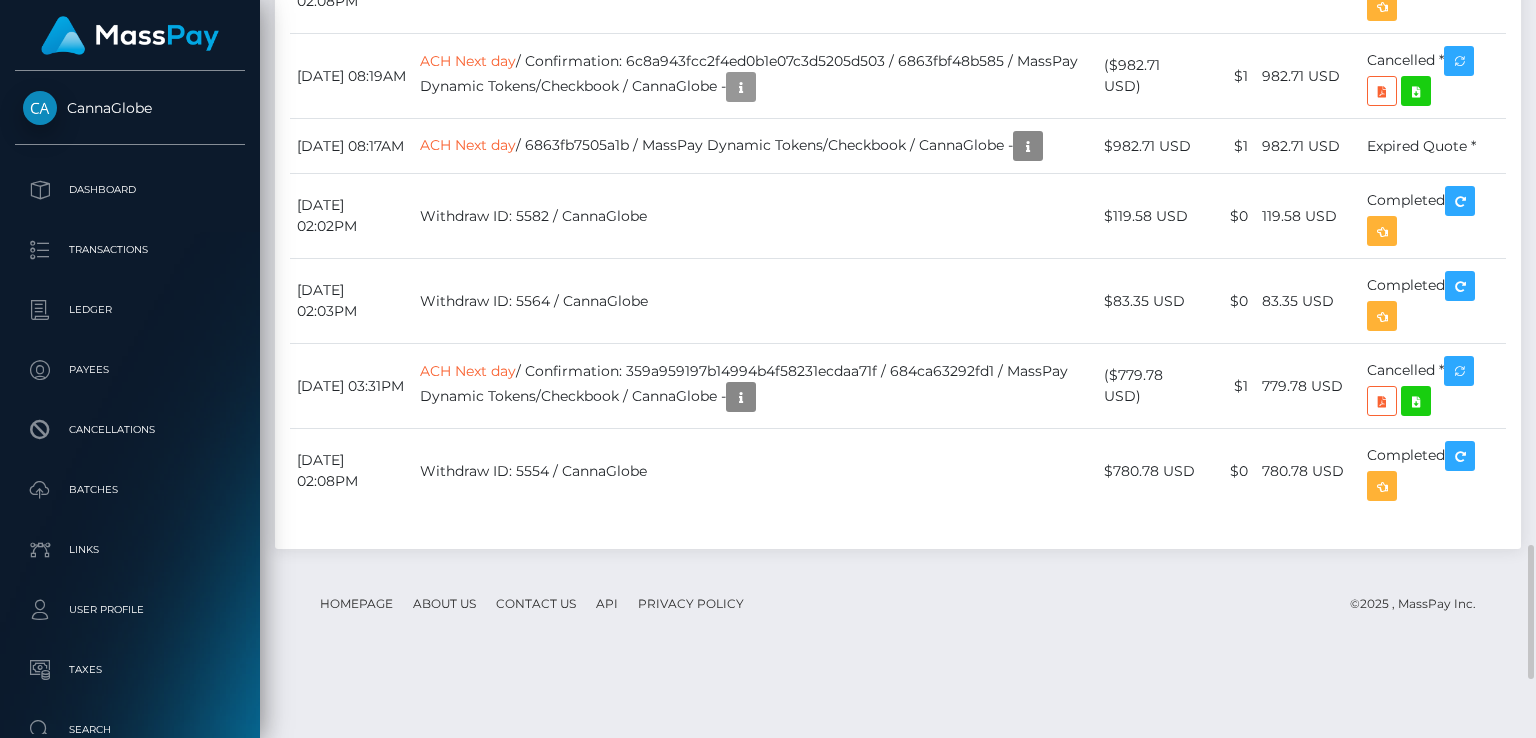 scroll, scrollTop: 240, scrollLeft: 384, axis: both 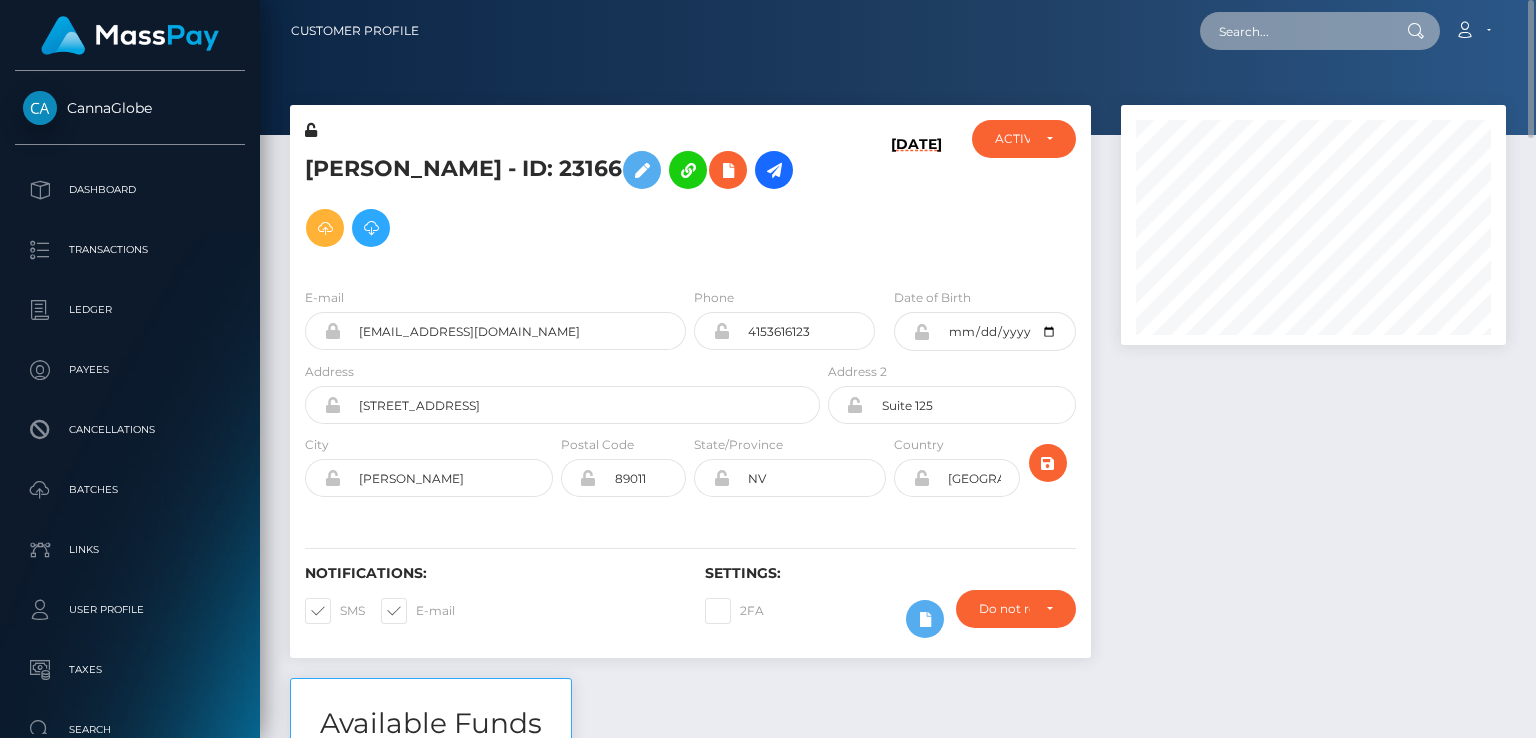 paste on "a.gomez@visiontravel.net" 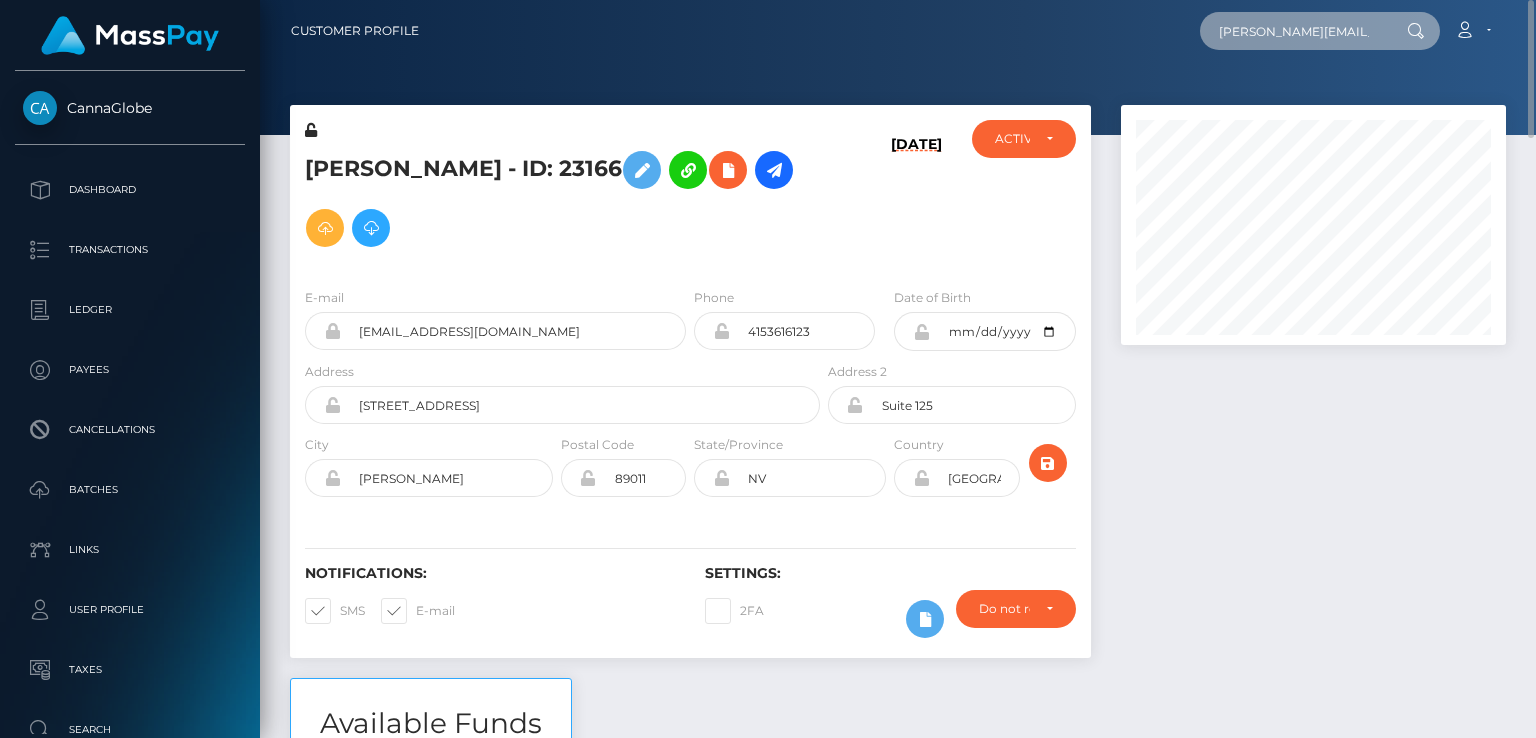 scroll, scrollTop: 0, scrollLeft: 5, axis: horizontal 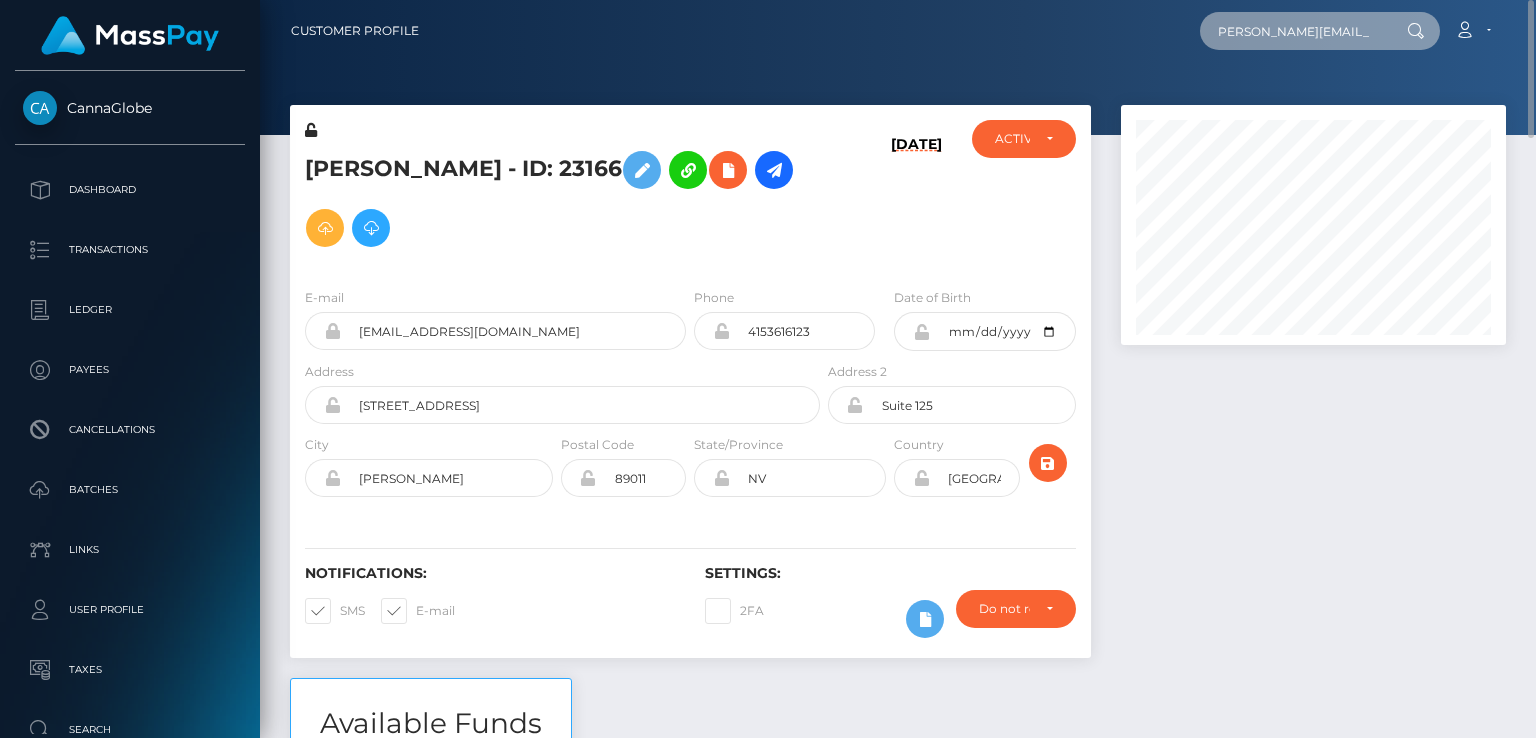 type on "a.gomez@visiontravel.net" 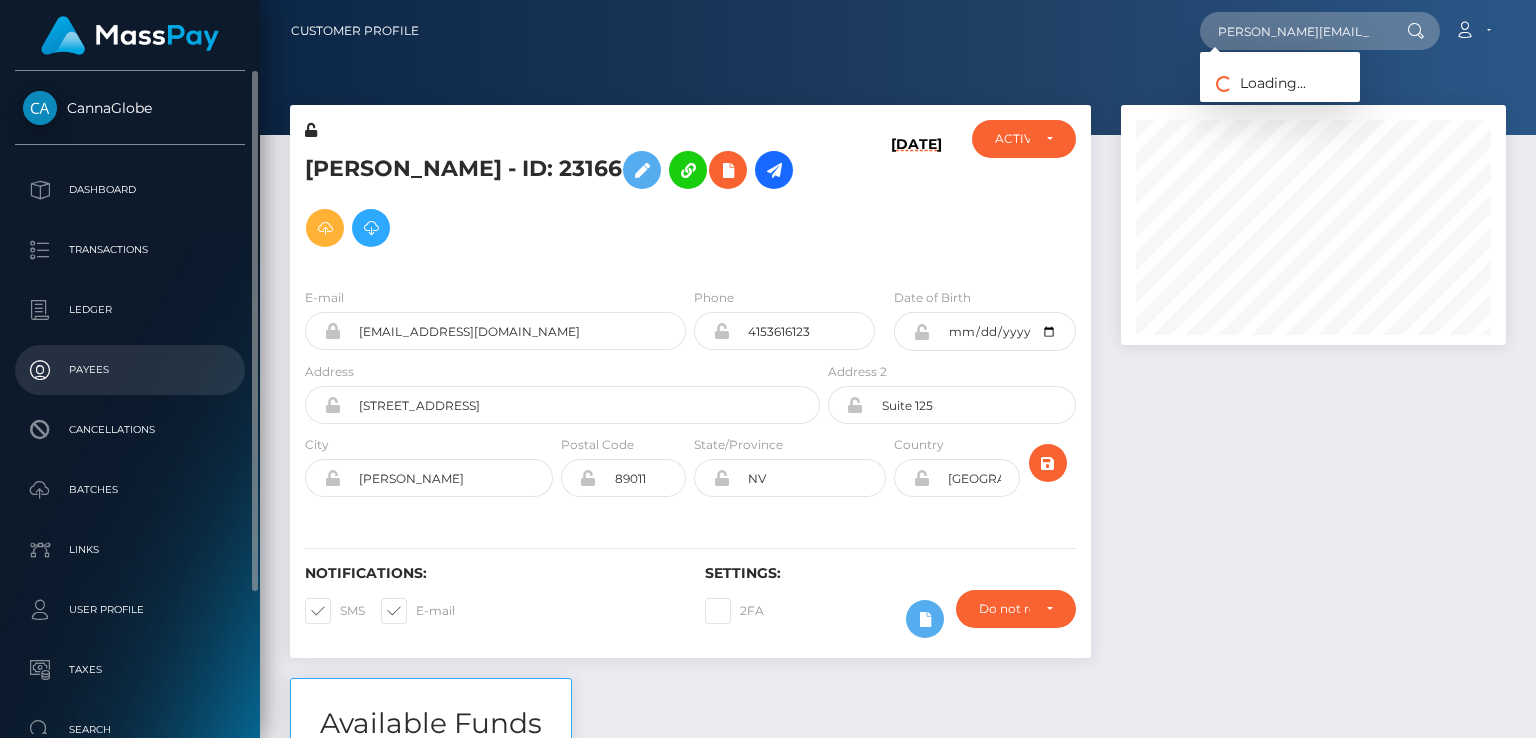 scroll, scrollTop: 0, scrollLeft: 0, axis: both 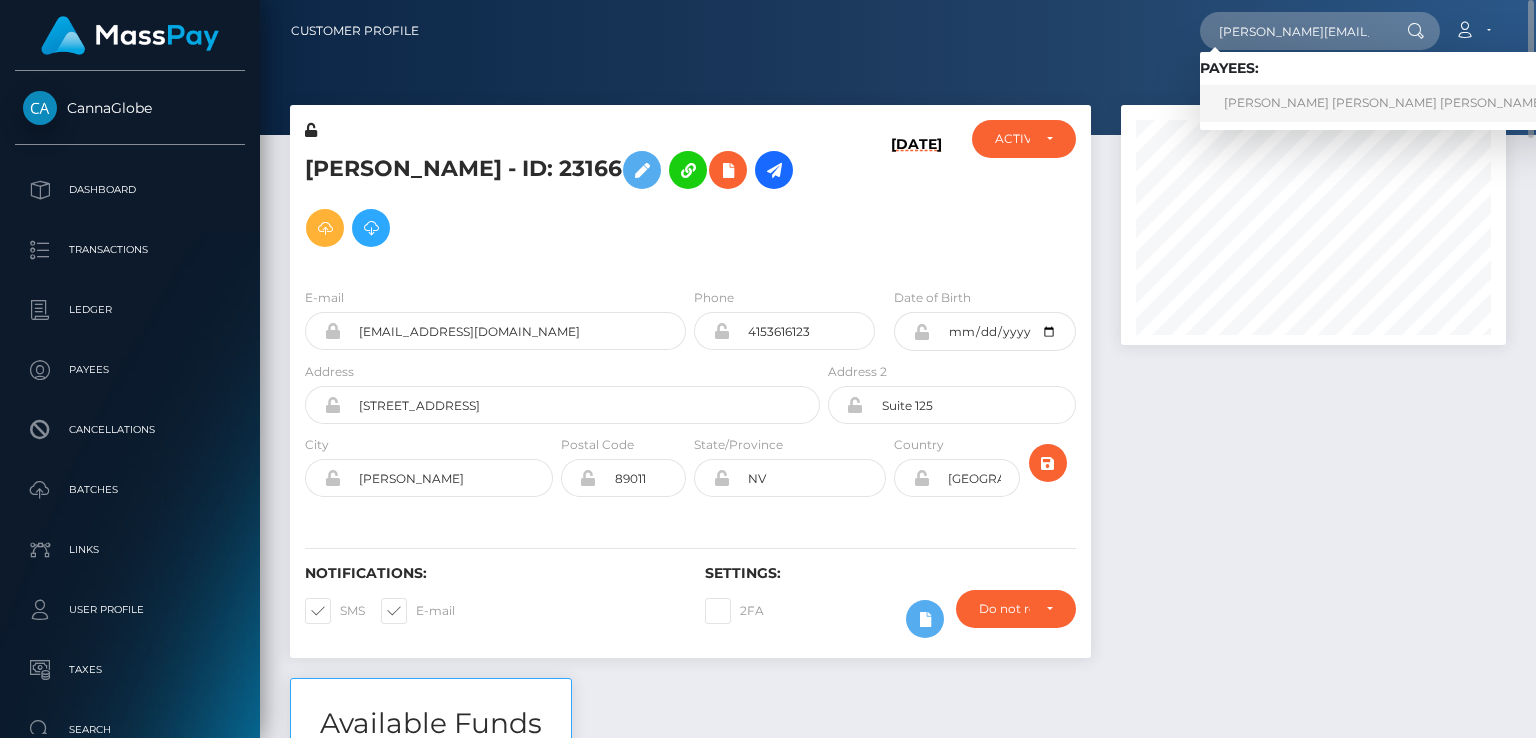 click on "Ana Maria Gomez Sepulveda" at bounding box center [1384, 103] 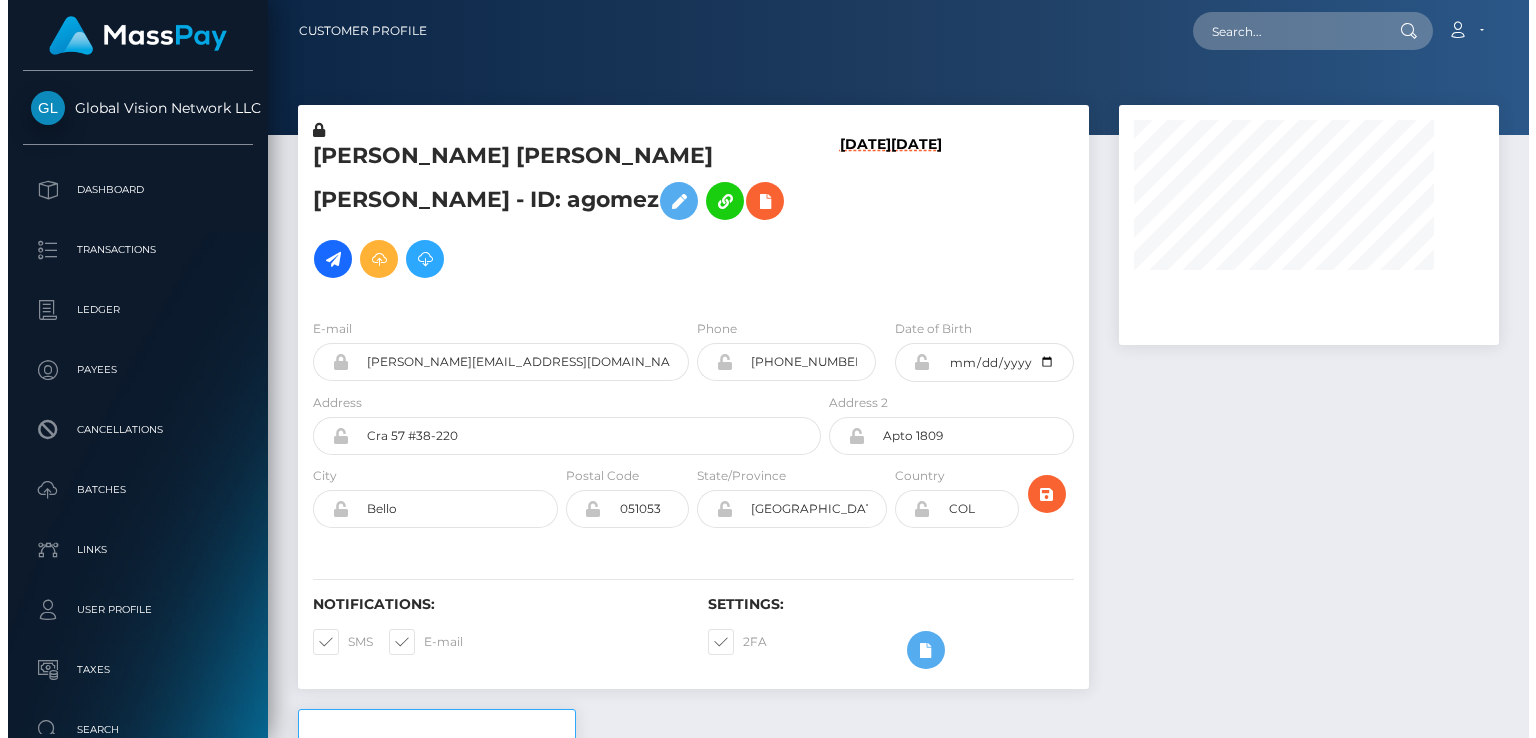 scroll, scrollTop: 0, scrollLeft: 0, axis: both 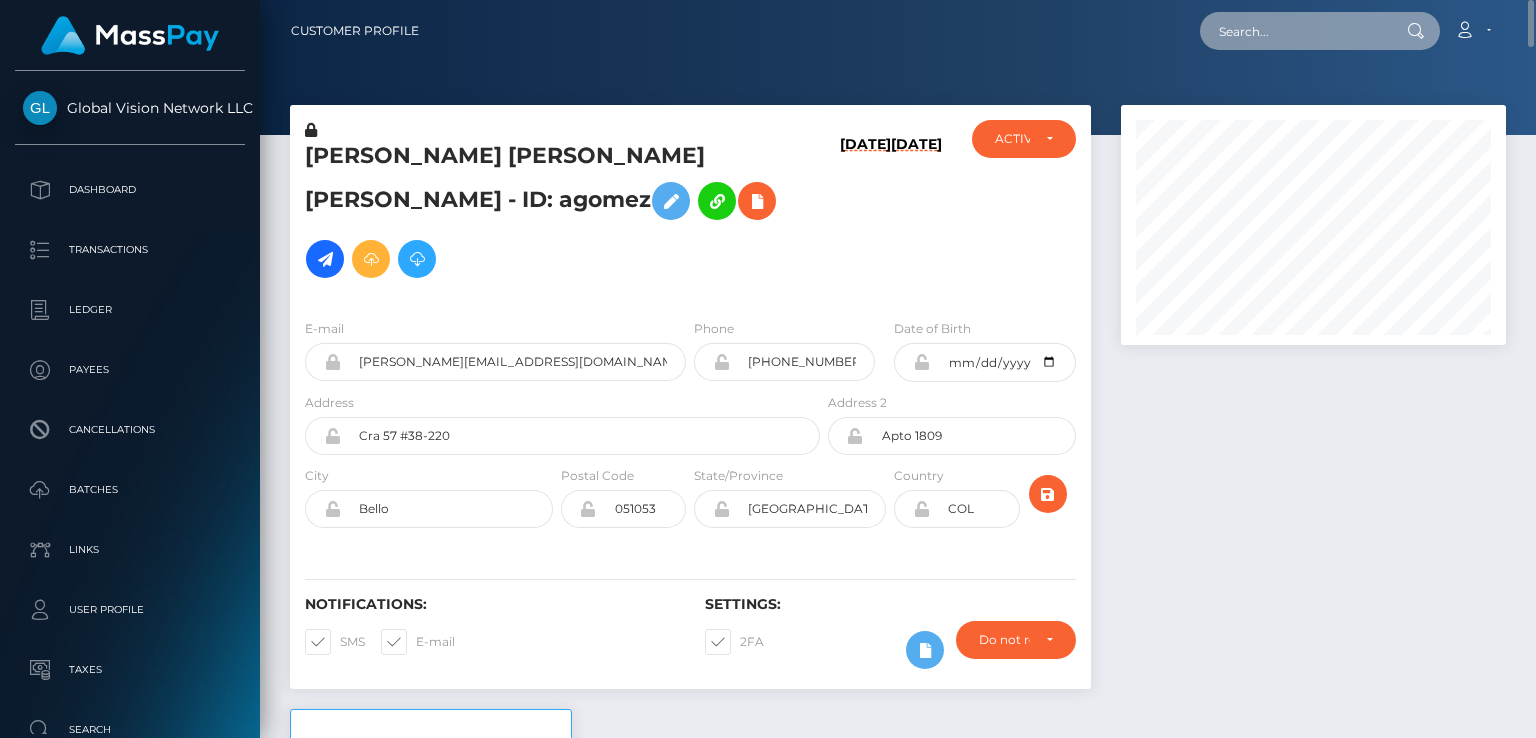 click at bounding box center [1294, 31] 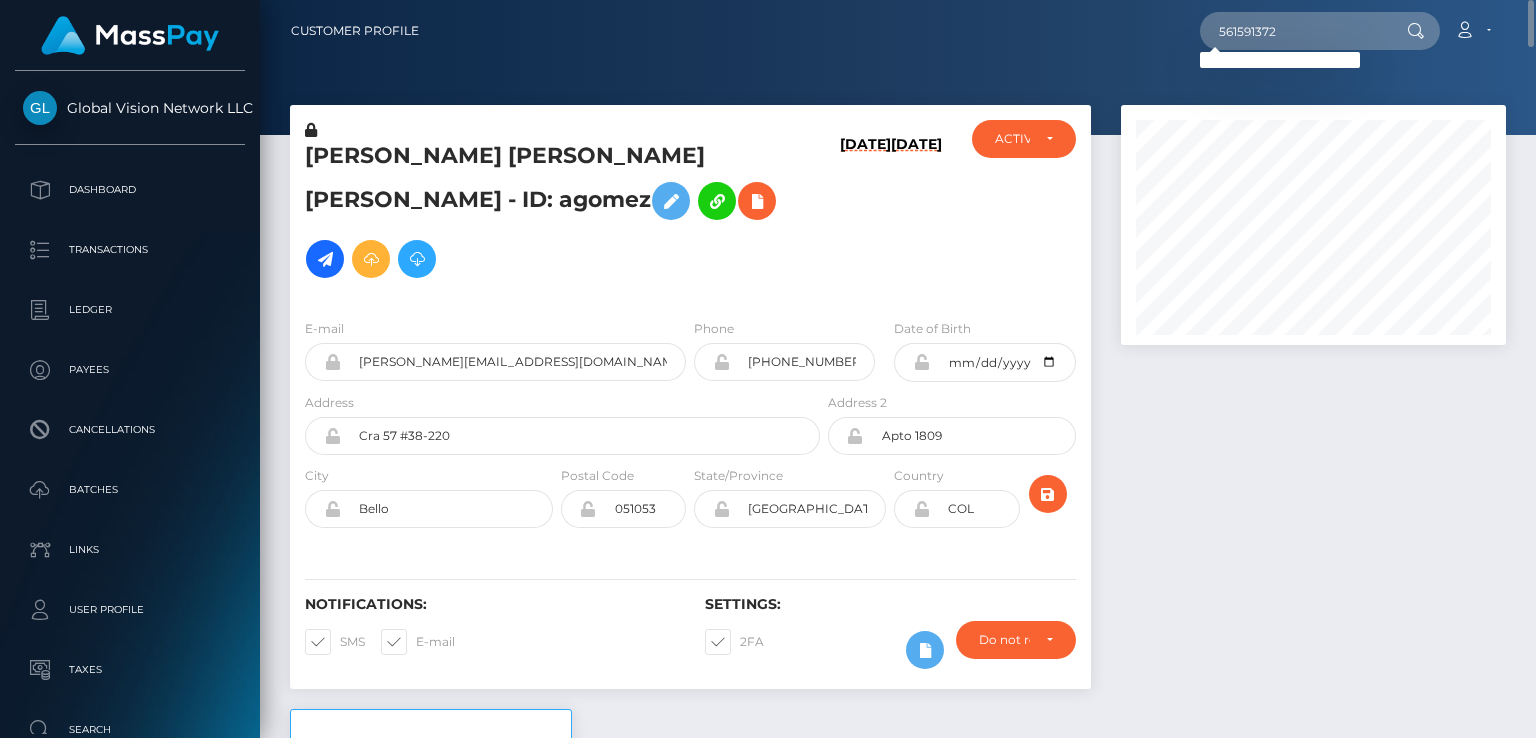 click at bounding box center [1313, 407] 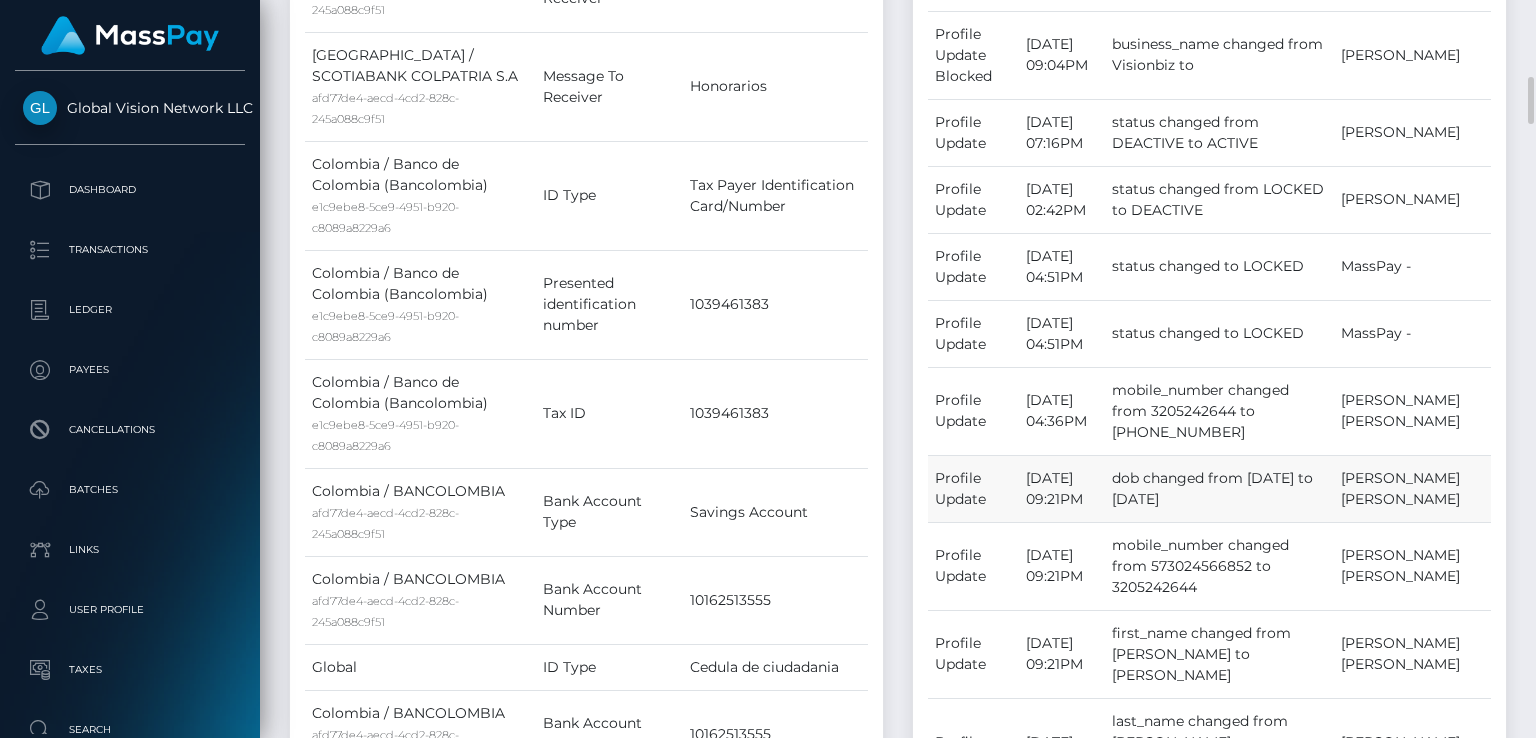 scroll, scrollTop: 1800, scrollLeft: 0, axis: vertical 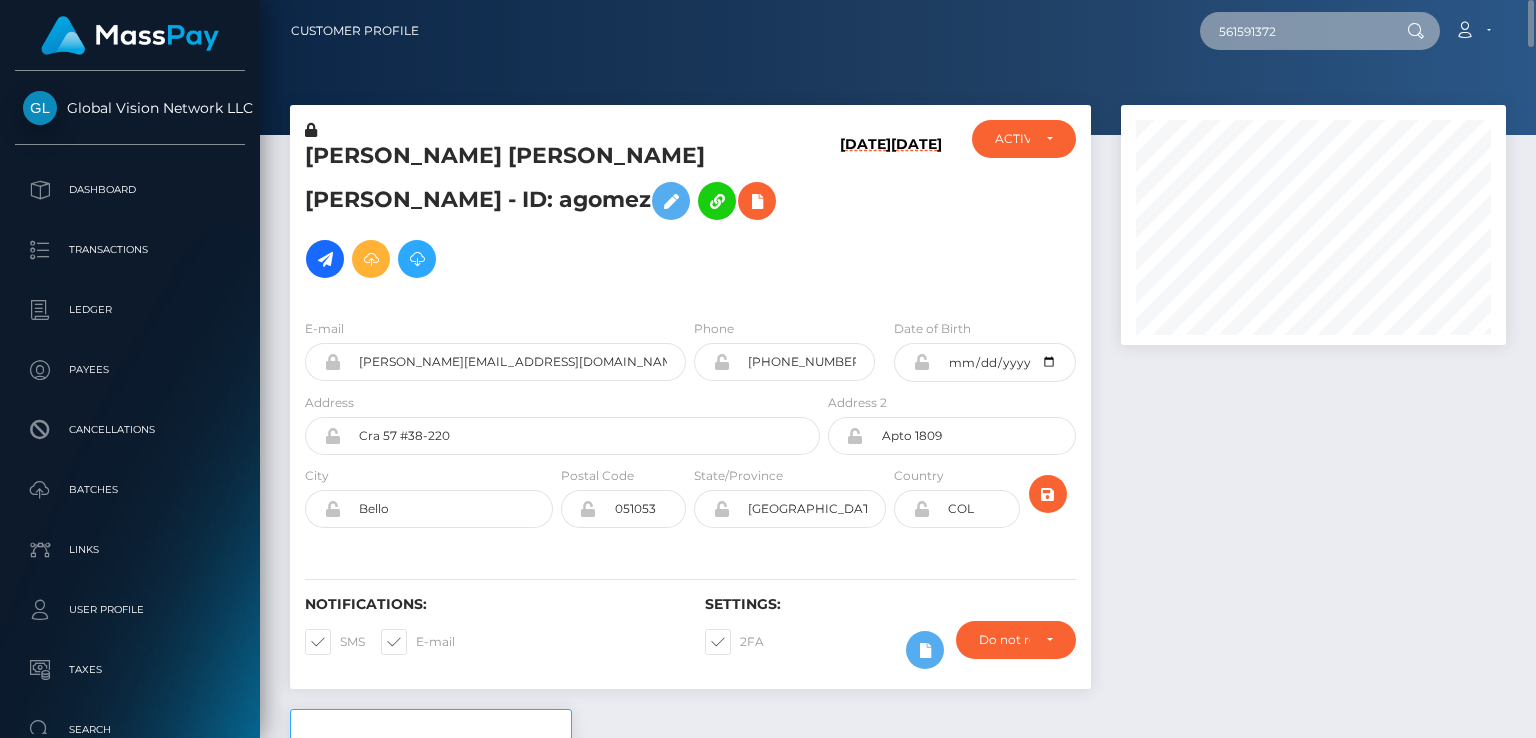 drag, startPoint x: 1312, startPoint y: 29, endPoint x: 1182, endPoint y: 33, distance: 130.06152 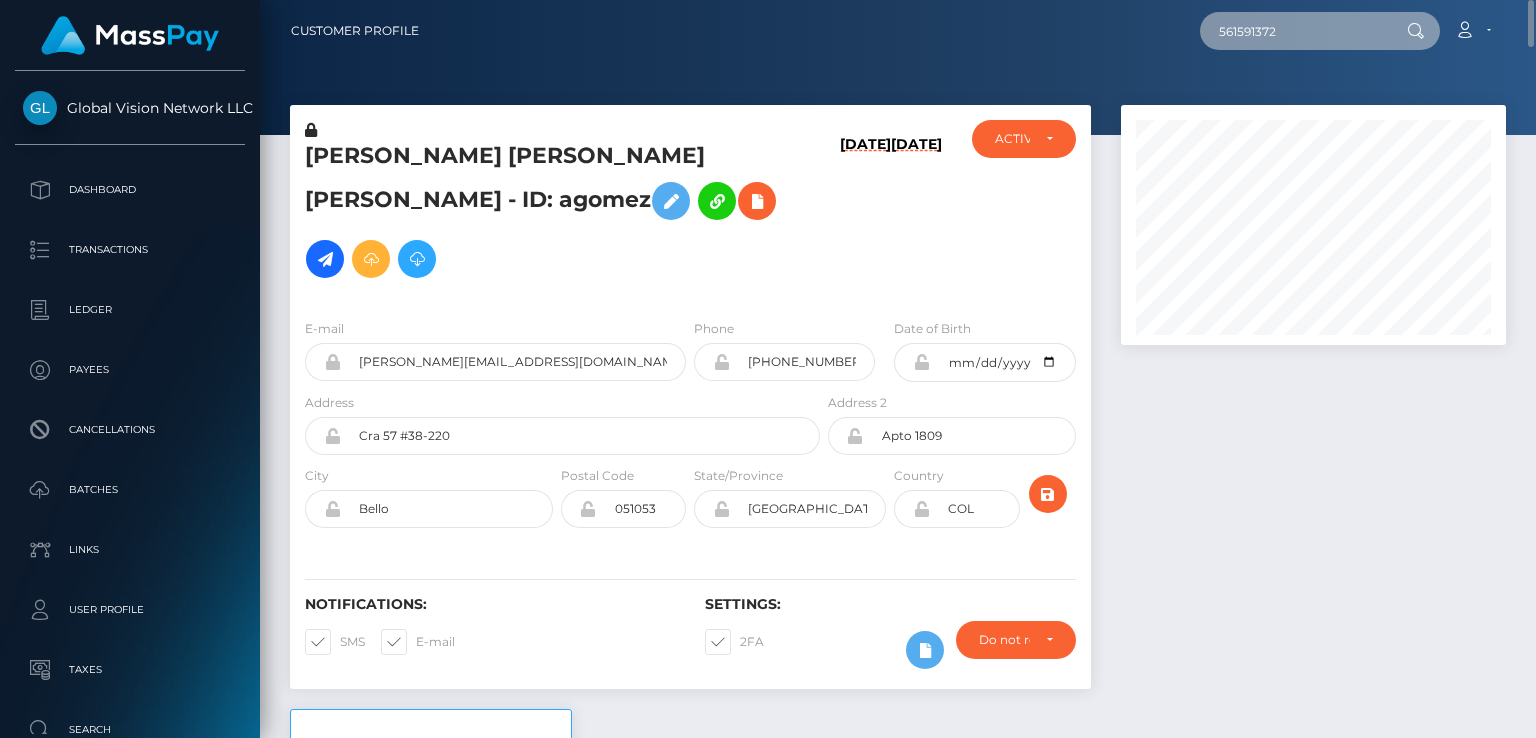 paste on "MSPcc68bb70c86500f" 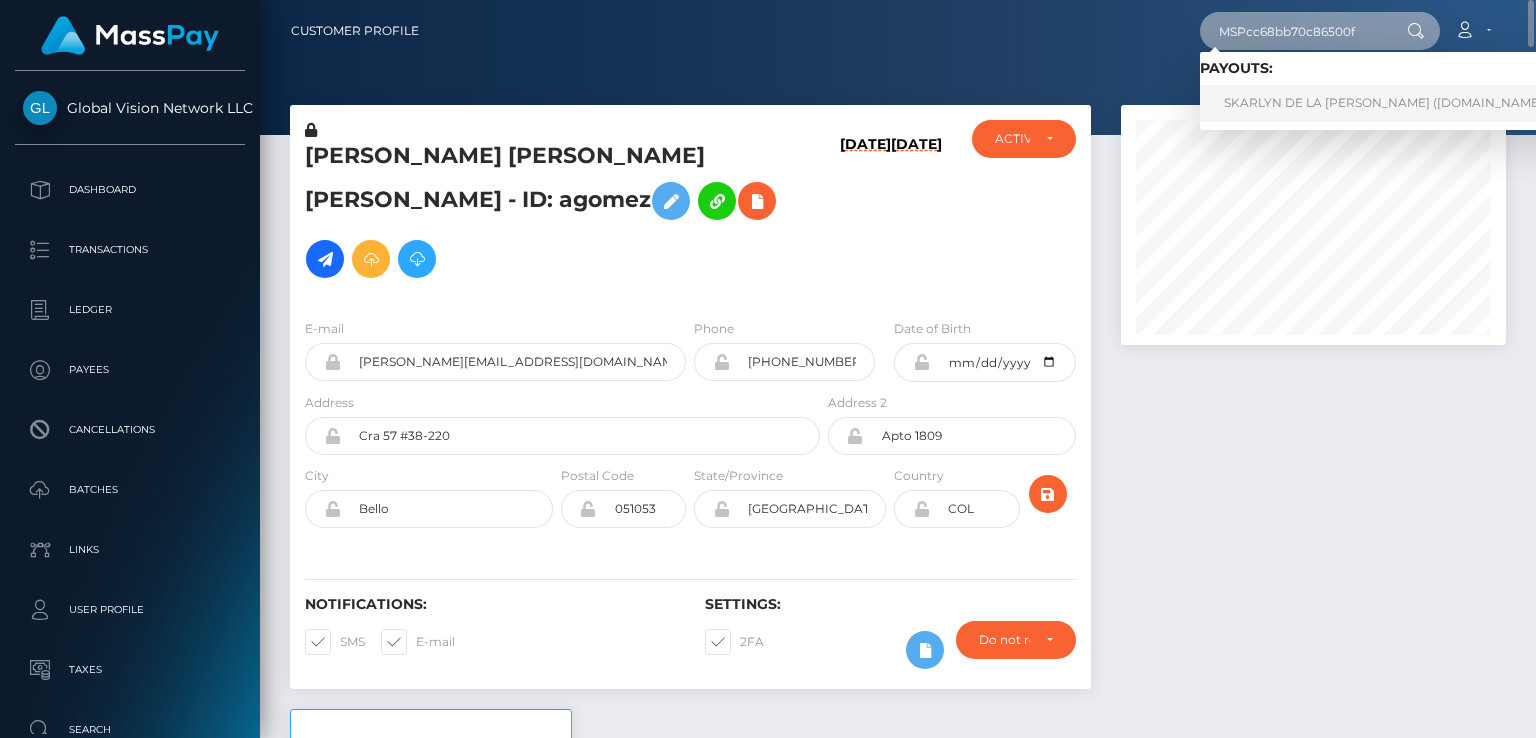 type on "MSPcc68bb70c86500f" 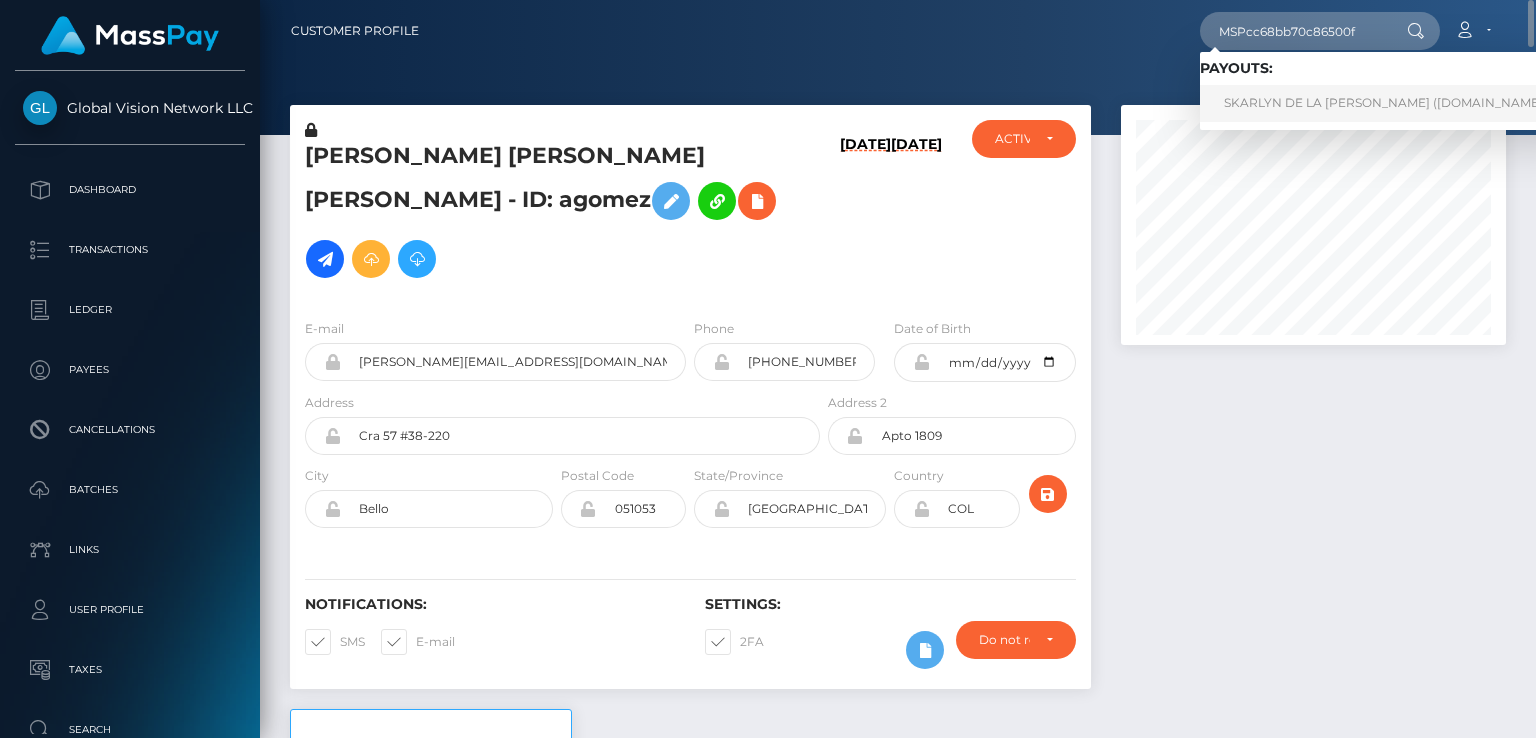 click on "SKARLYN  DE LA CRUZ MARTE (Unlockt.me - )" at bounding box center [1391, 103] 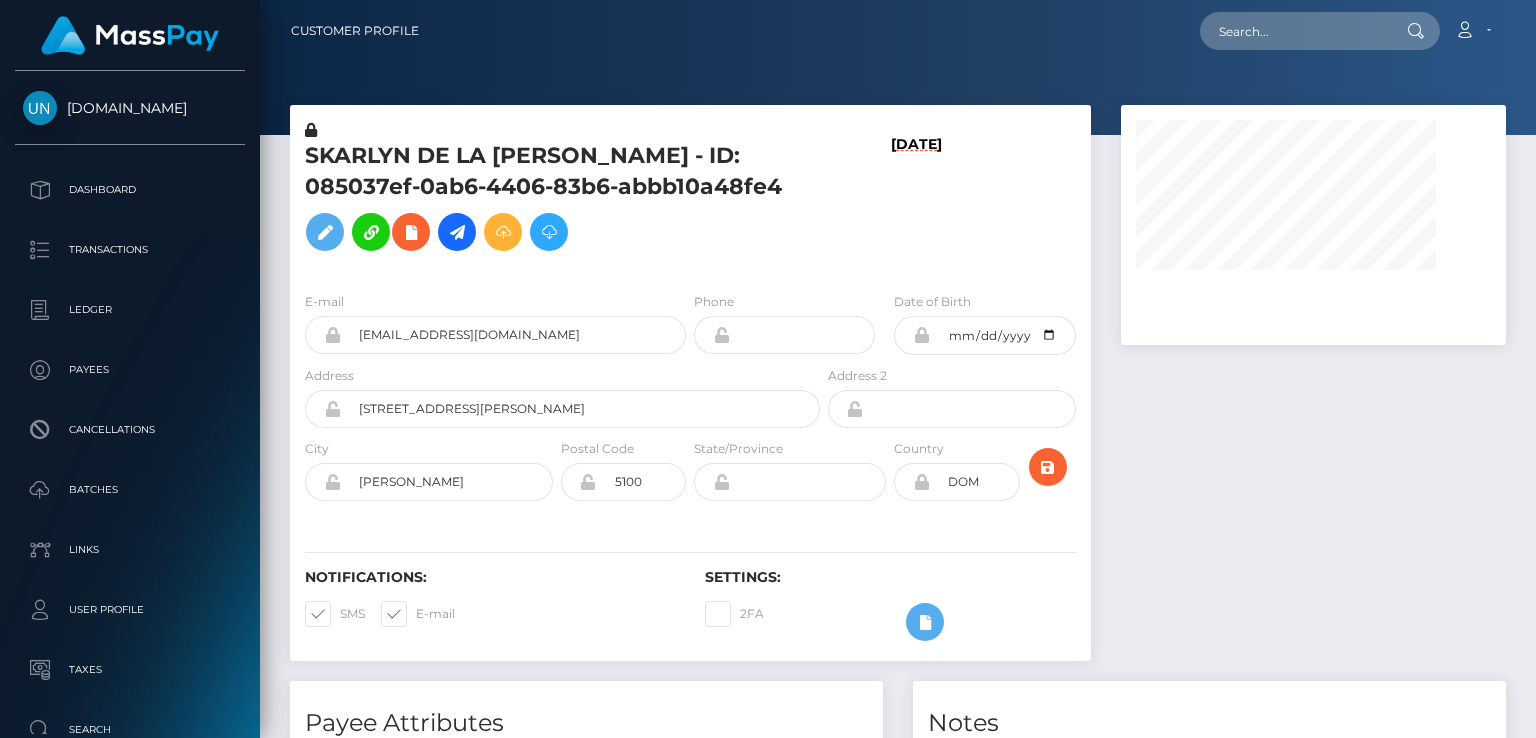 scroll, scrollTop: 0, scrollLeft: 0, axis: both 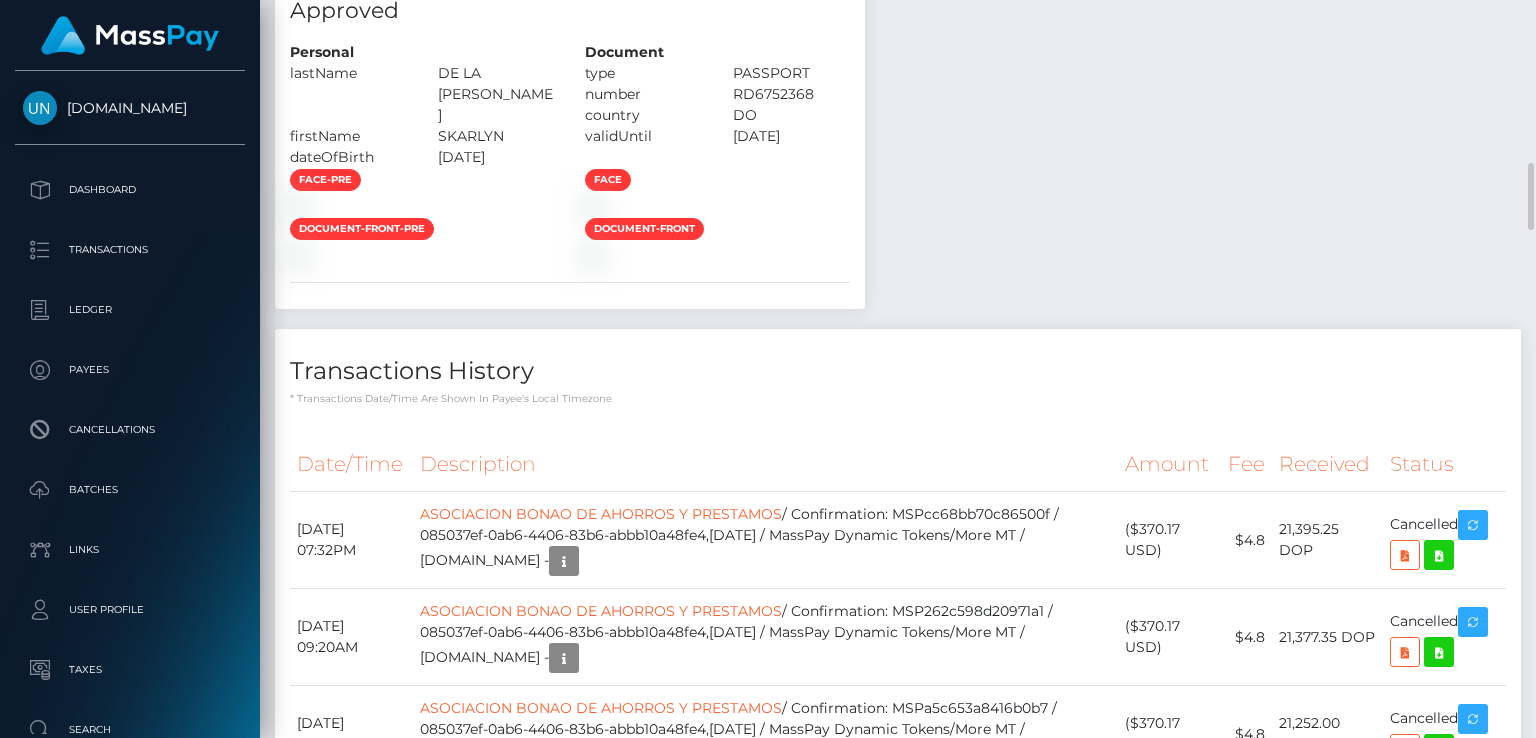 click at bounding box center [422, -118] 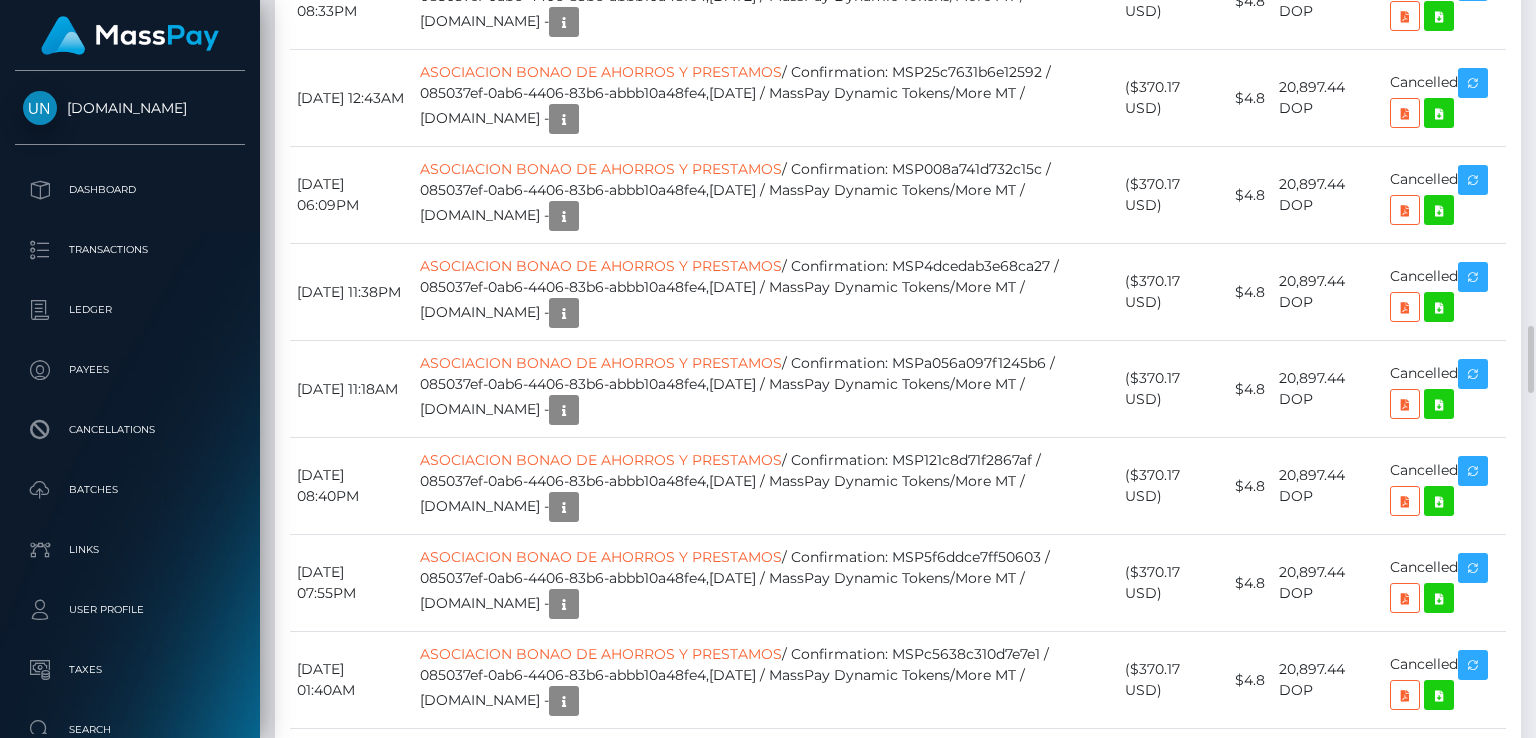 scroll, scrollTop: 3900, scrollLeft: 0, axis: vertical 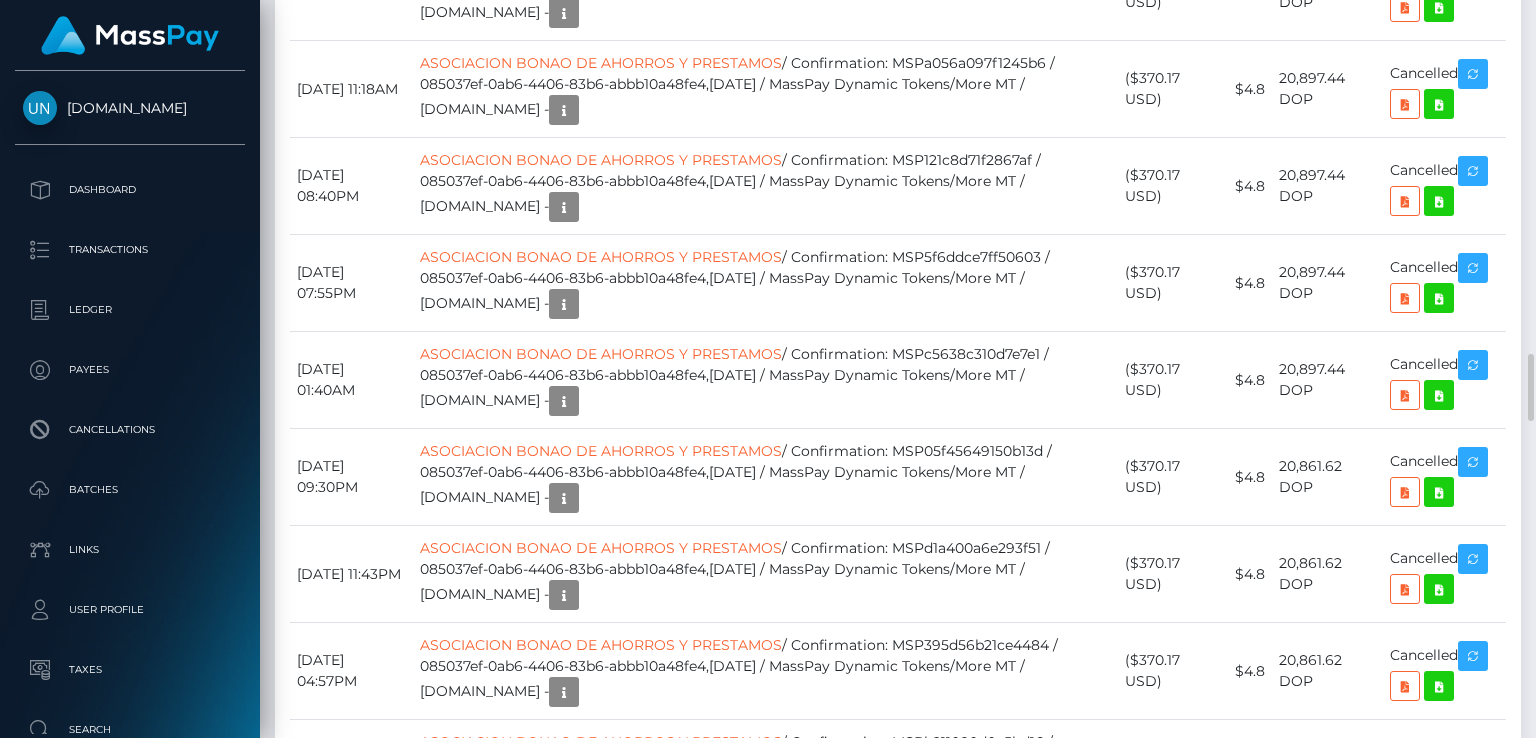 drag, startPoint x: 438, startPoint y: 439, endPoint x: 804, endPoint y: 437, distance: 366.00546 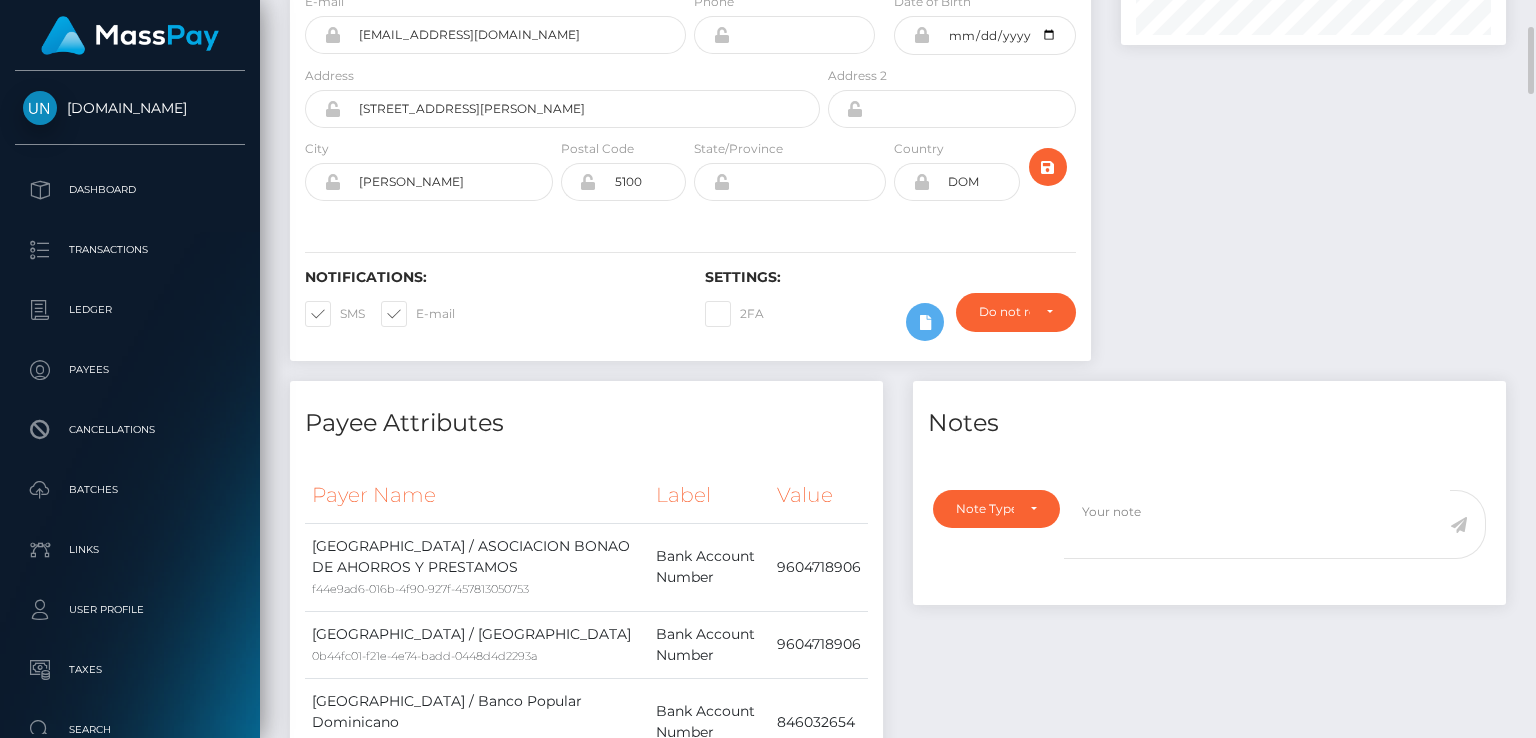 scroll, scrollTop: 0, scrollLeft: 0, axis: both 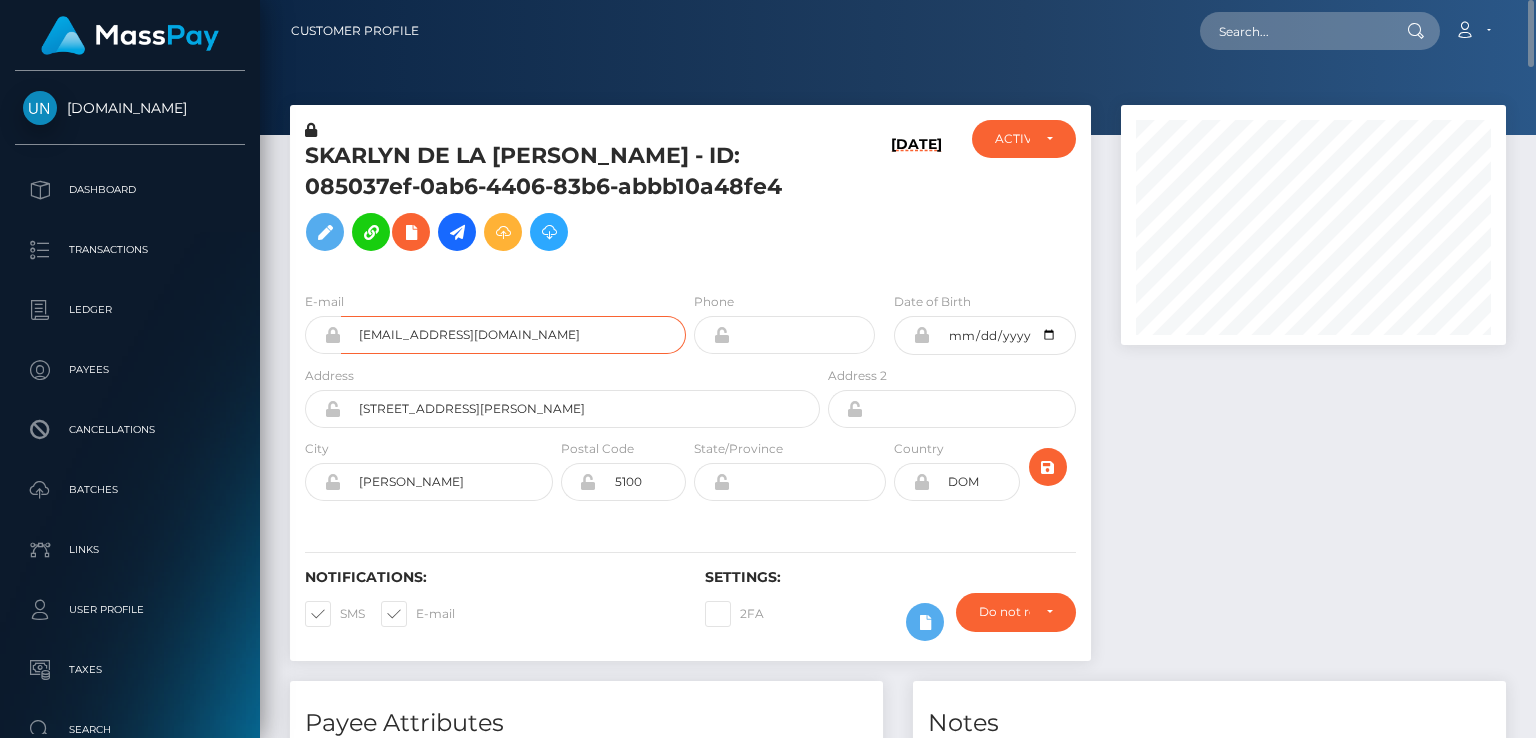 click on "reynacaba27@gmail.com" at bounding box center (513, 335) 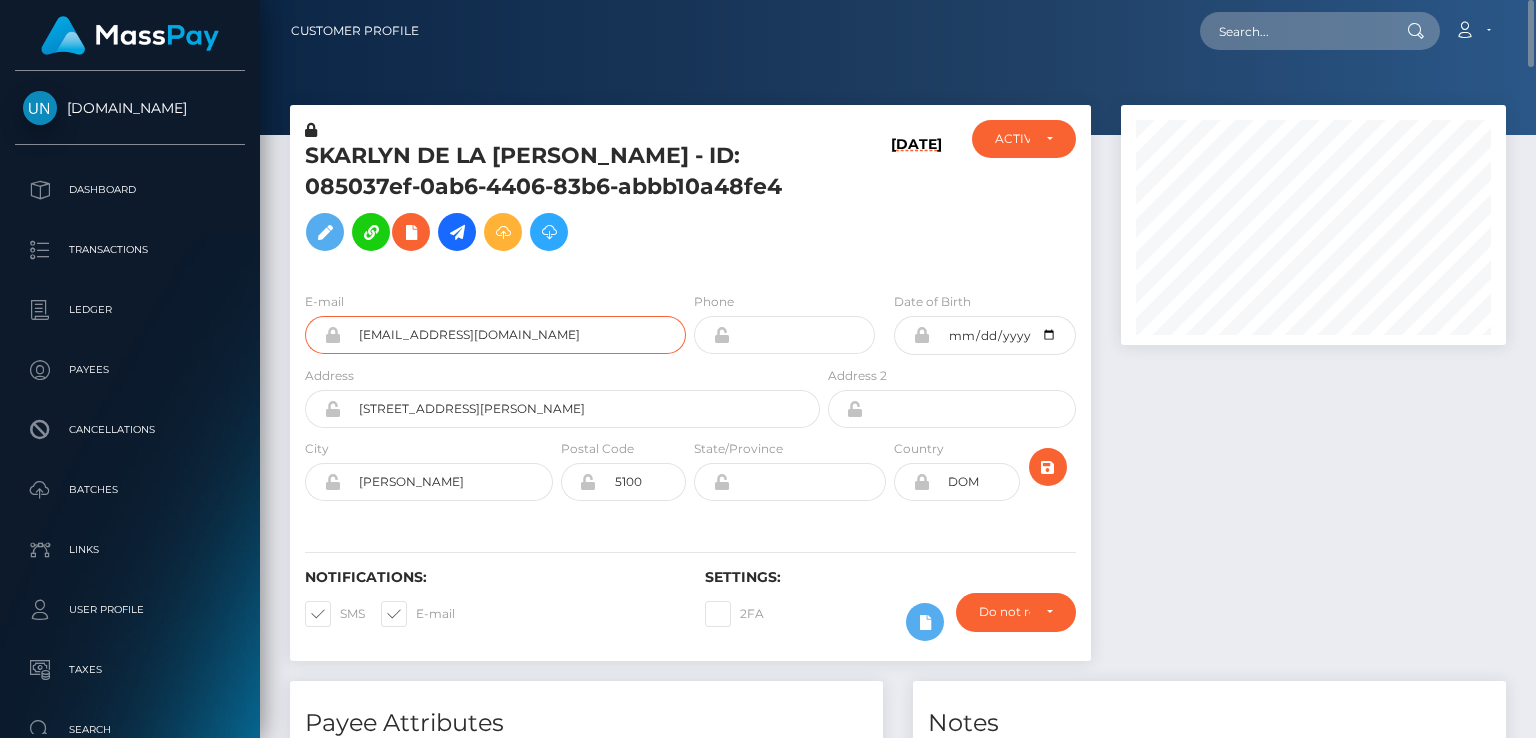 click on "reynacaba27@gmail.com" at bounding box center (513, 335) 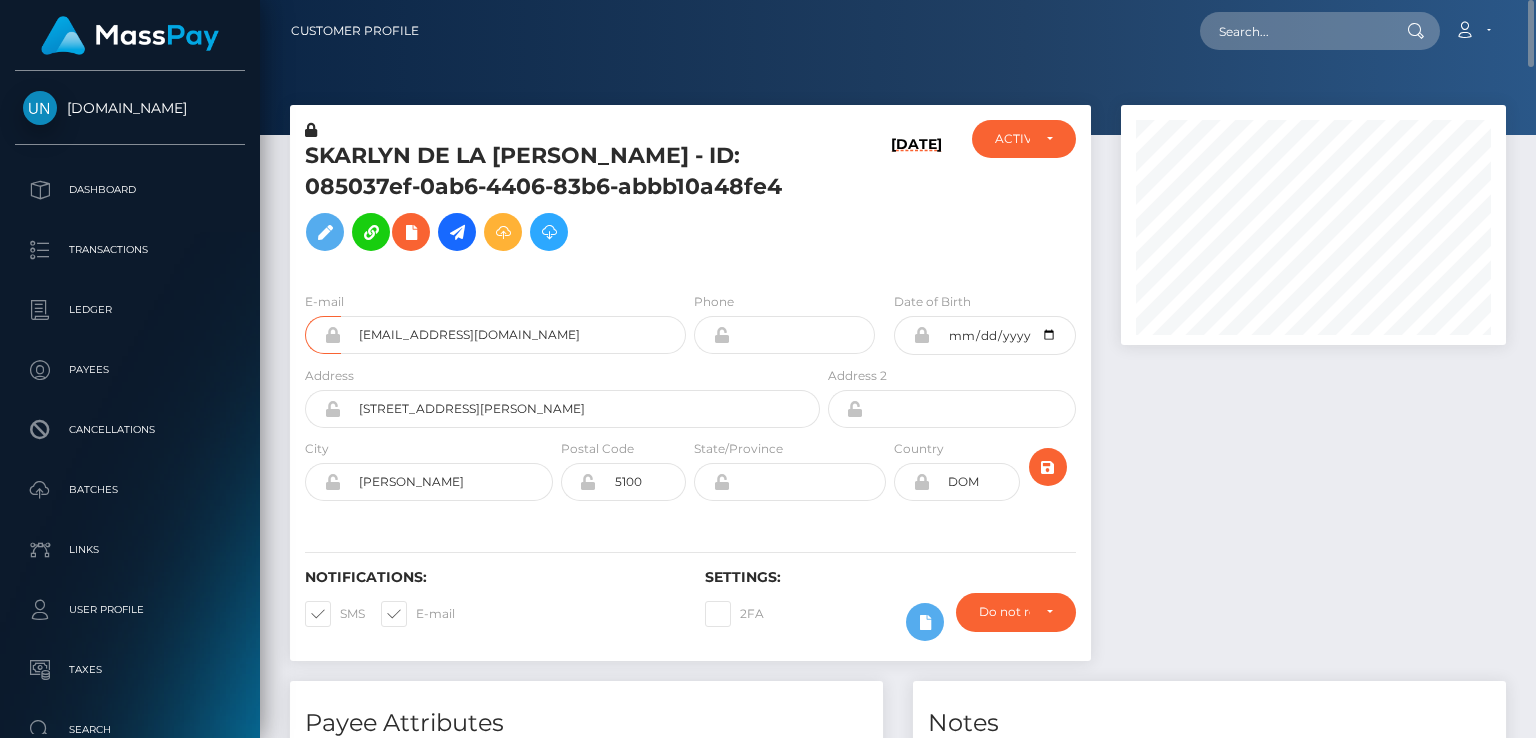 click on "SKARLYN  DE LA CRUZ MARTE
- ID: 085037ef-0ab6-4406-83b6-abbb10a48fe4" at bounding box center (557, 201) 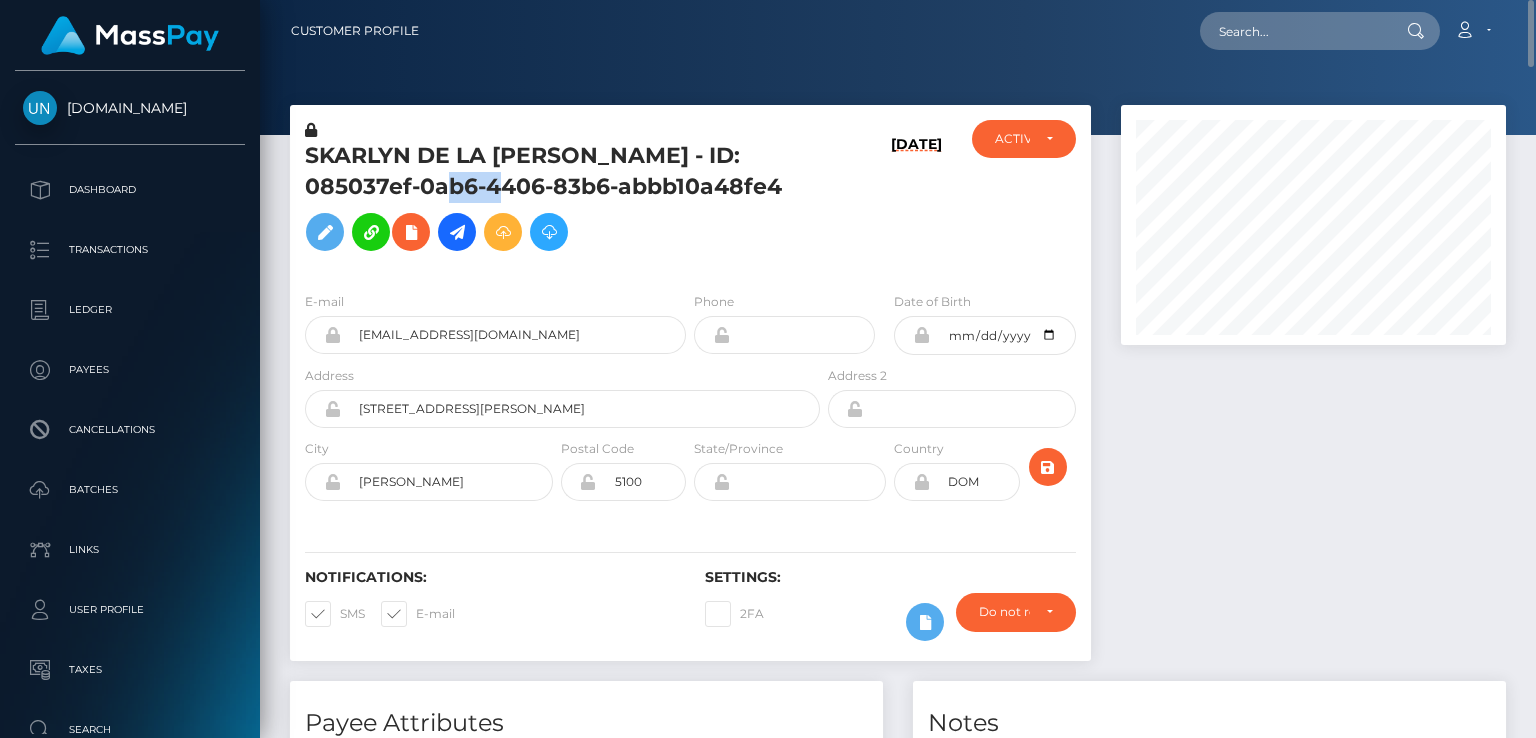 click on "SKARLYN  DE LA CRUZ MARTE
- ID: 085037ef-0ab6-4406-83b6-abbb10a48fe4" at bounding box center (557, 201) 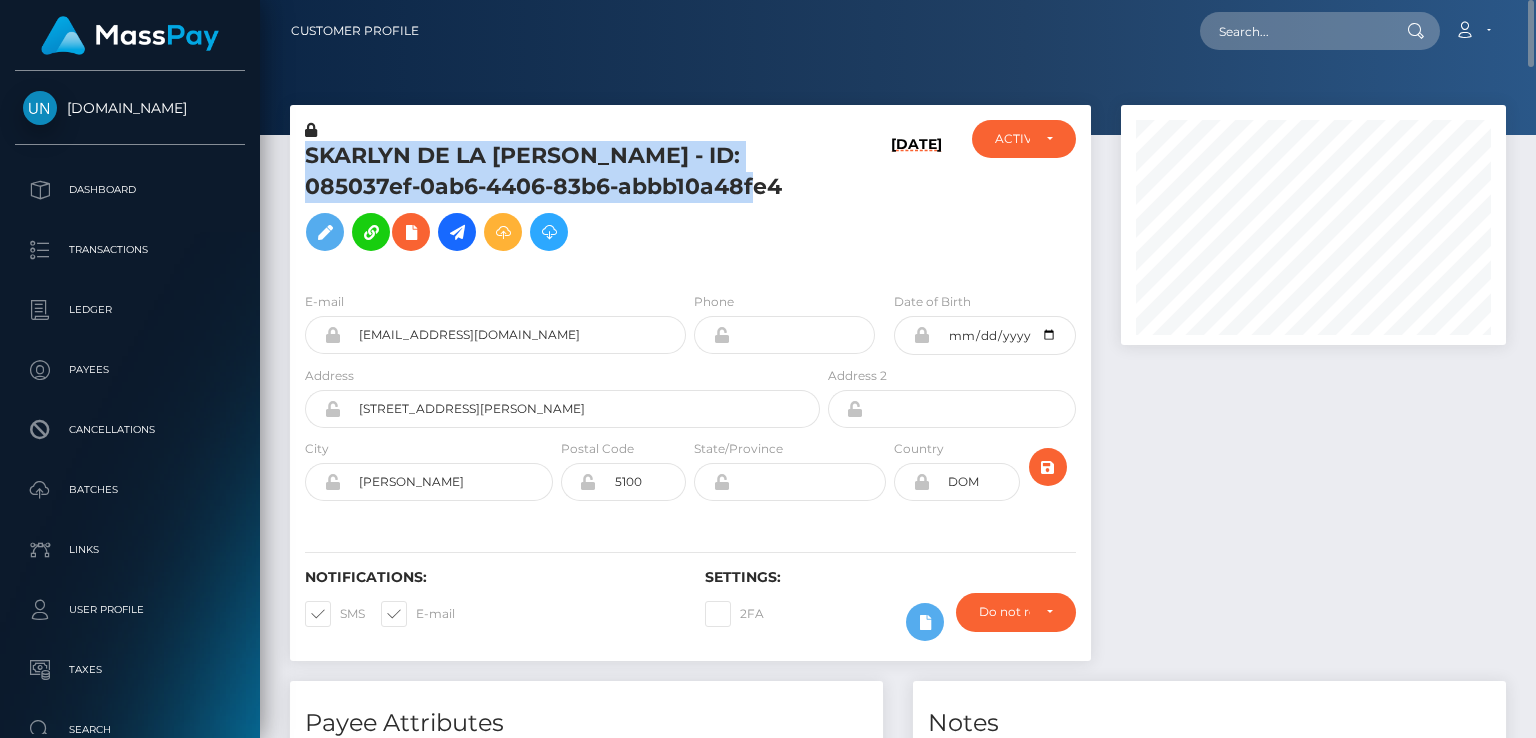 click on "SKARLYN  DE LA CRUZ MARTE
- ID: 085037ef-0ab6-4406-83b6-abbb10a48fe4" at bounding box center [557, 201] 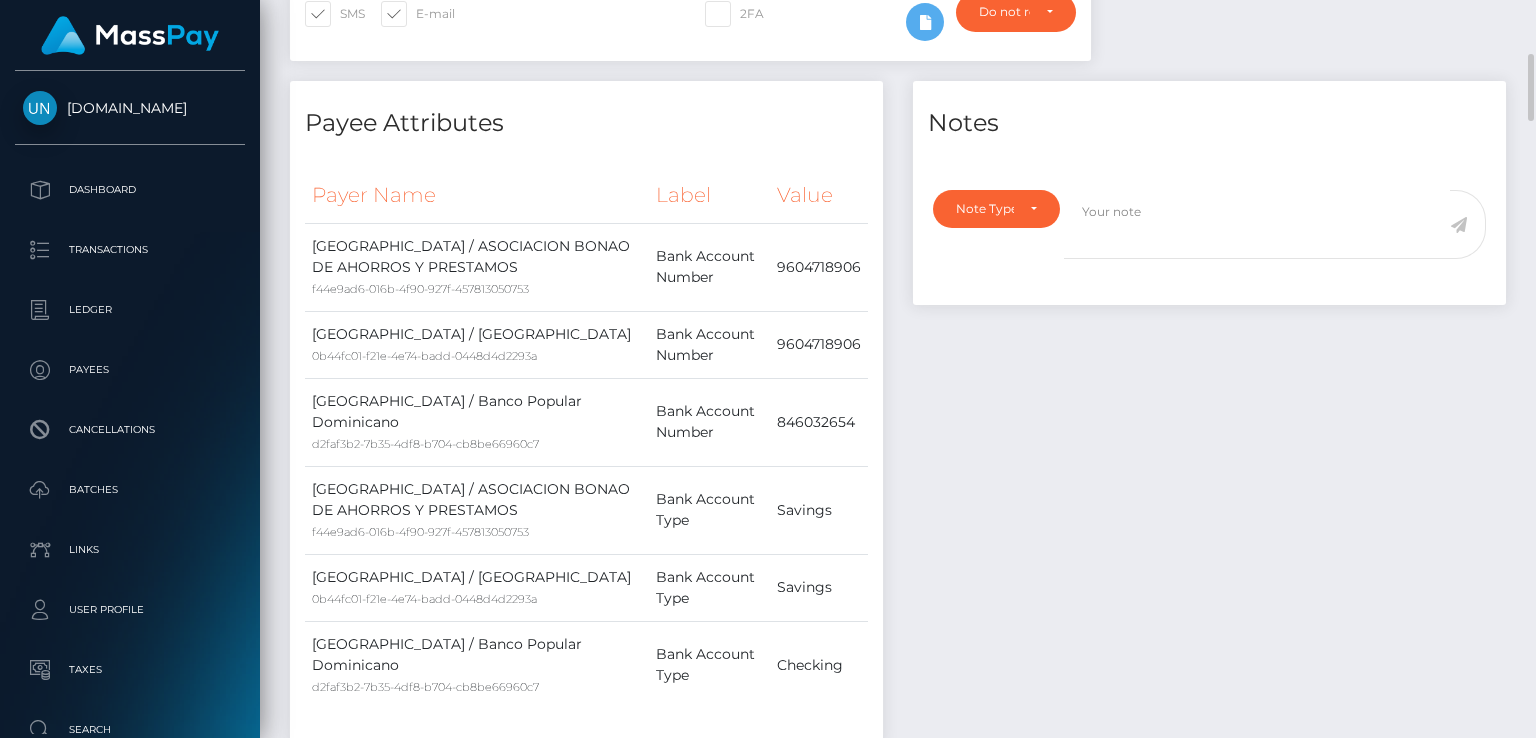 scroll, scrollTop: 0, scrollLeft: 0, axis: both 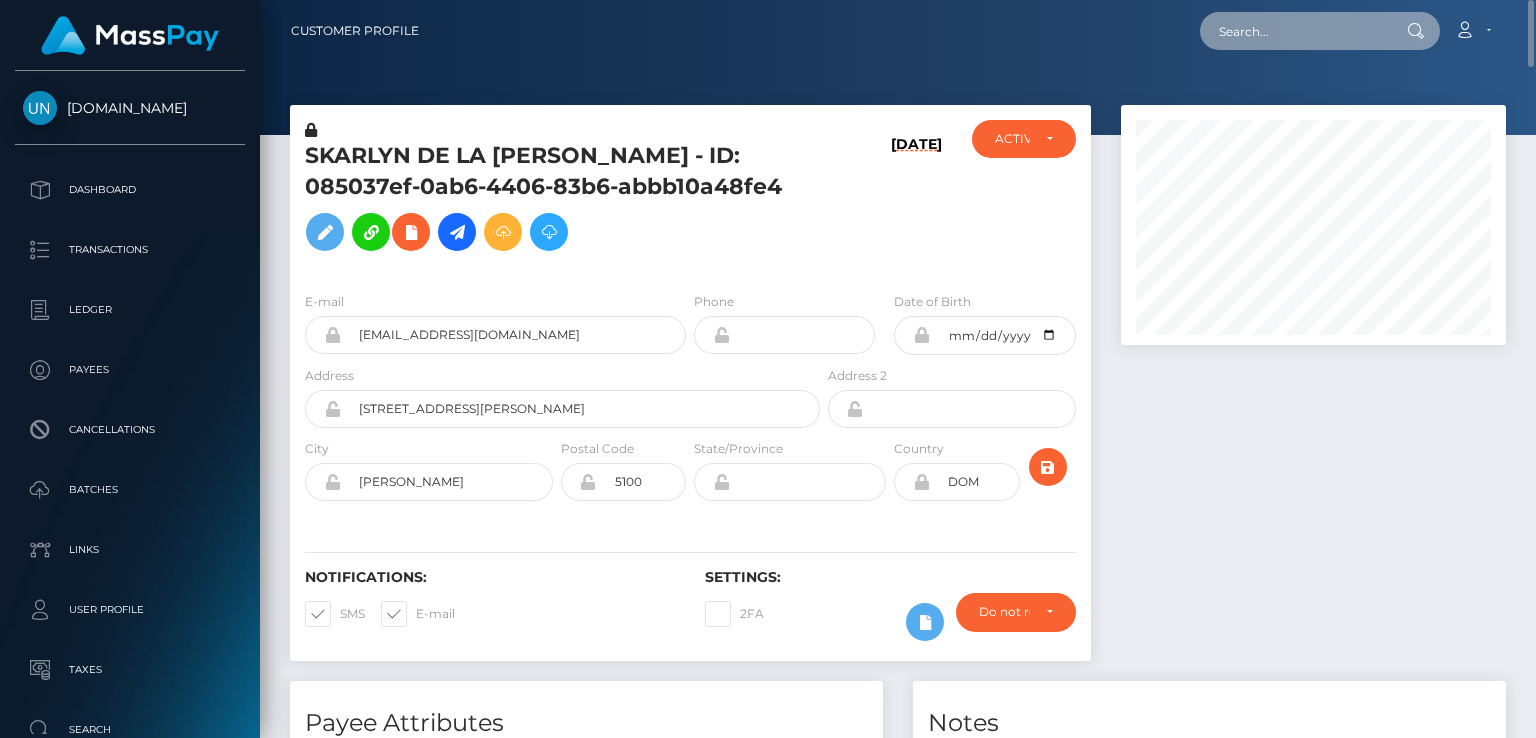 paste on "MSPf850f0f66648164" 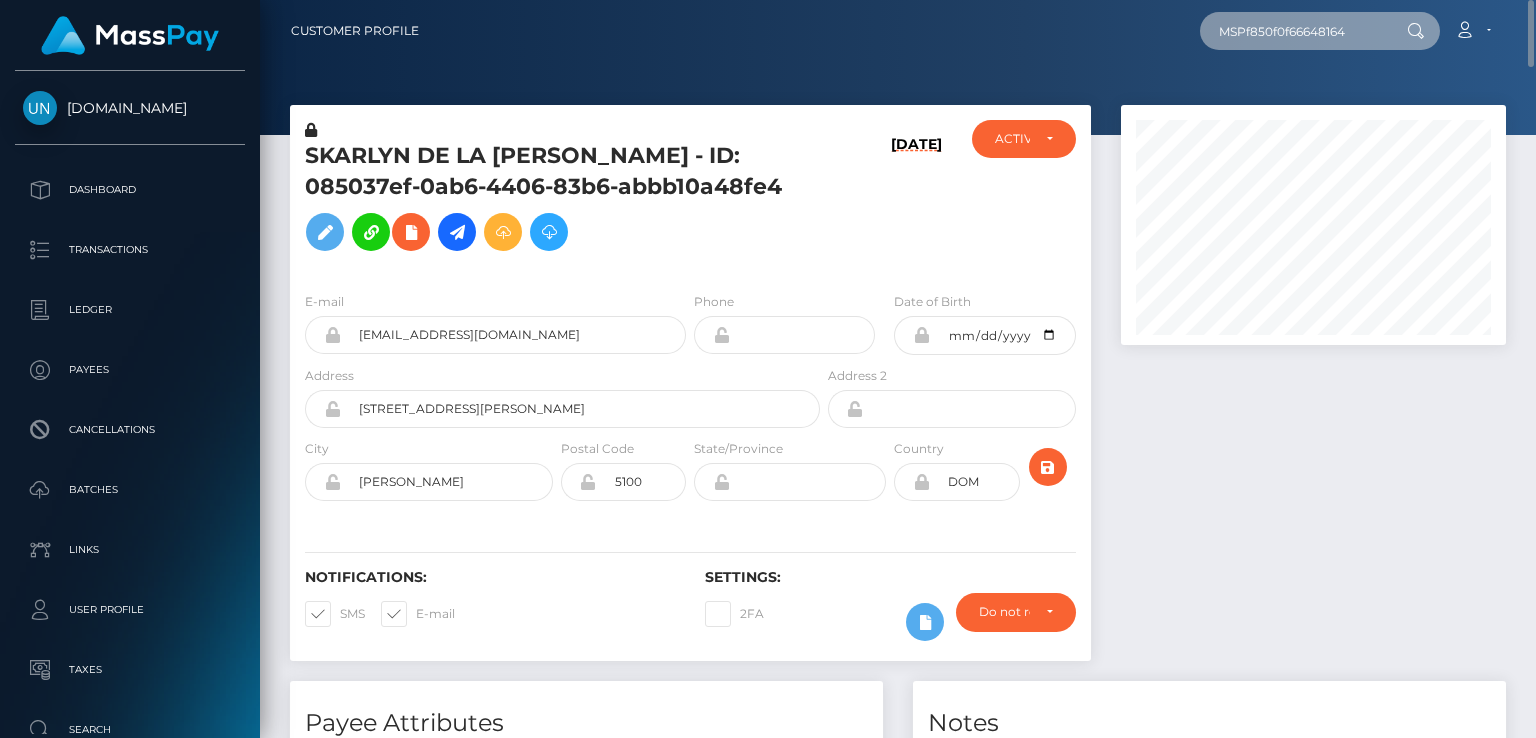 type on "MSPf850f0f66648164" 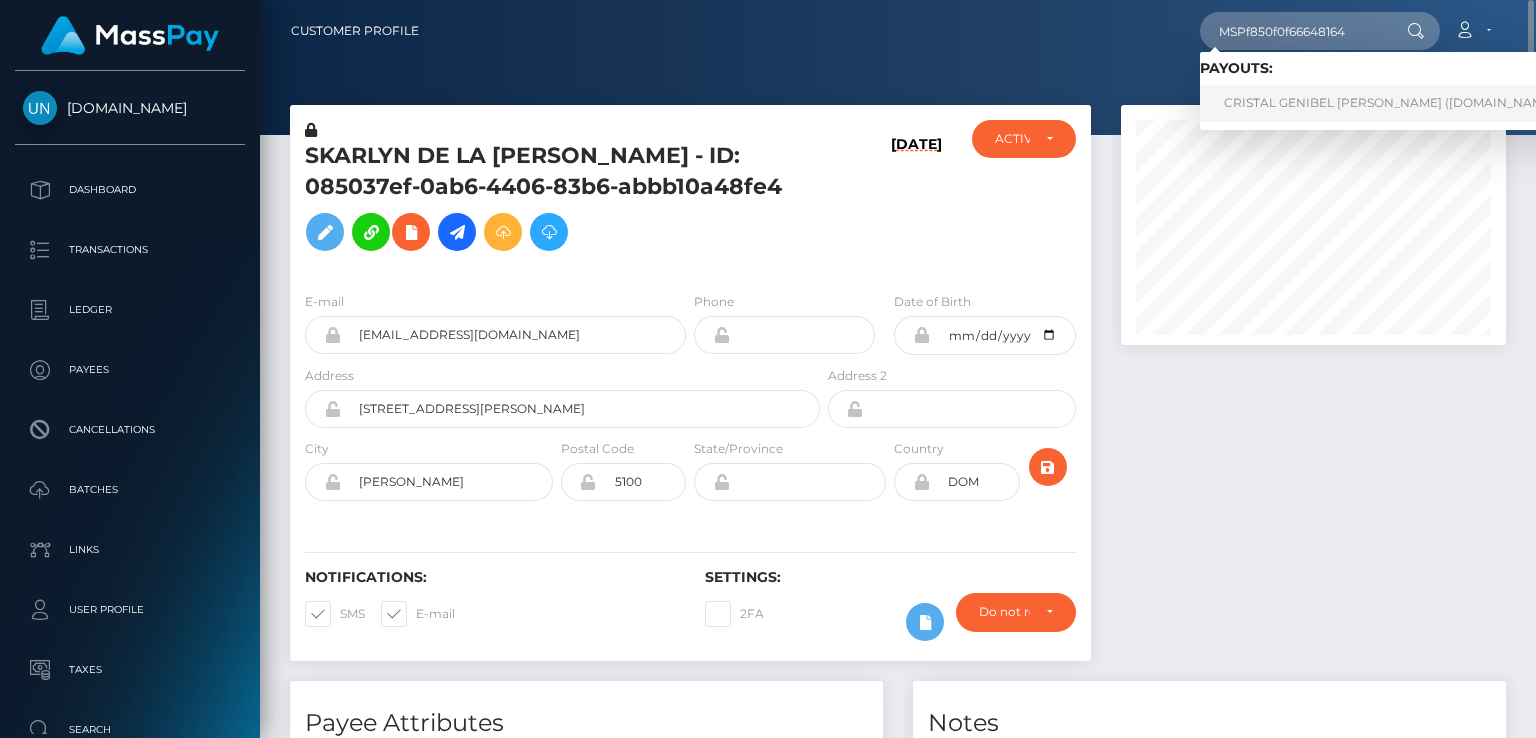 click on "CRISTAL GENIBEL BAEZ ALMONTE (Unlockt.me - )" at bounding box center (1397, 103) 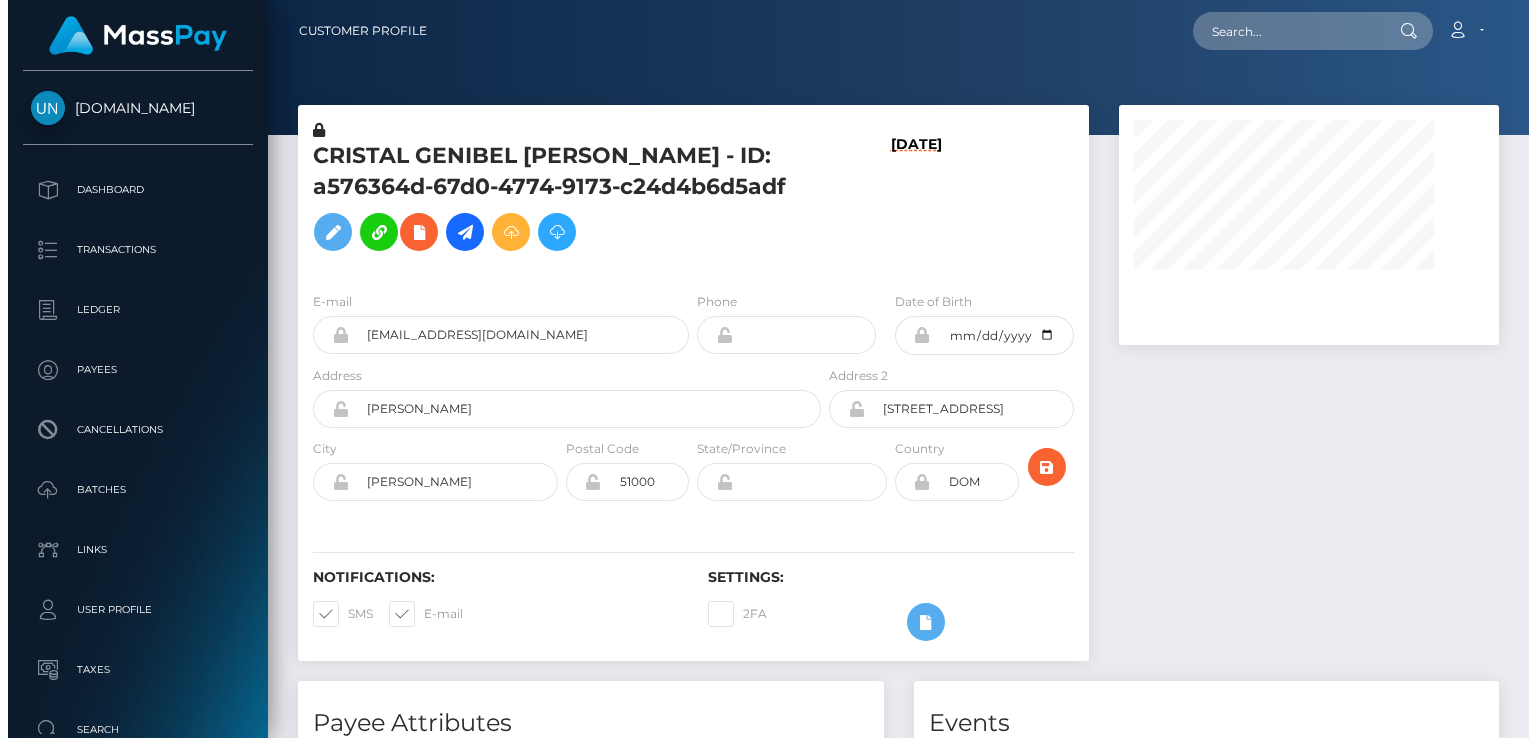 scroll, scrollTop: 0, scrollLeft: 0, axis: both 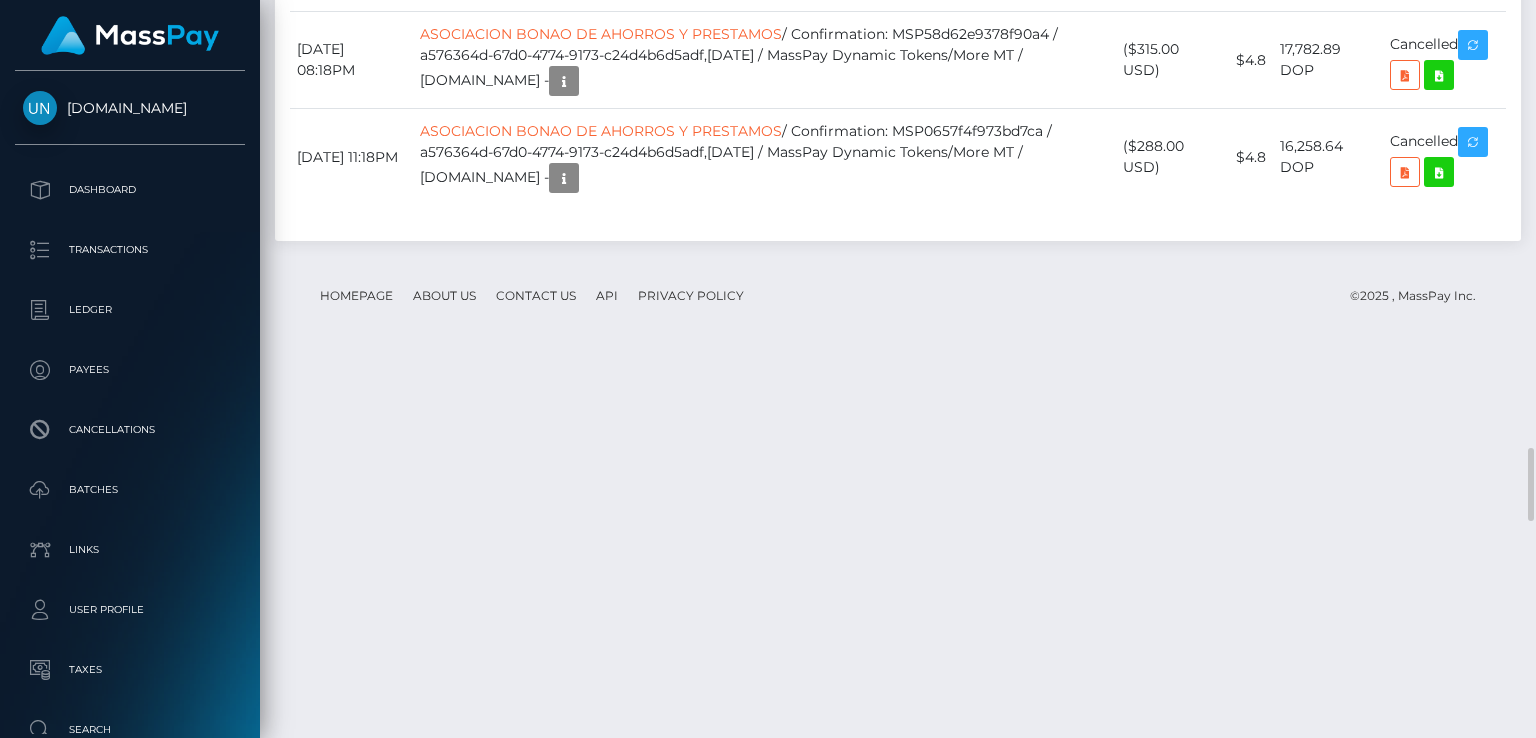 click on "Date/Time
Description
Amount
Fee
Received
Status" at bounding box center (898, -927) 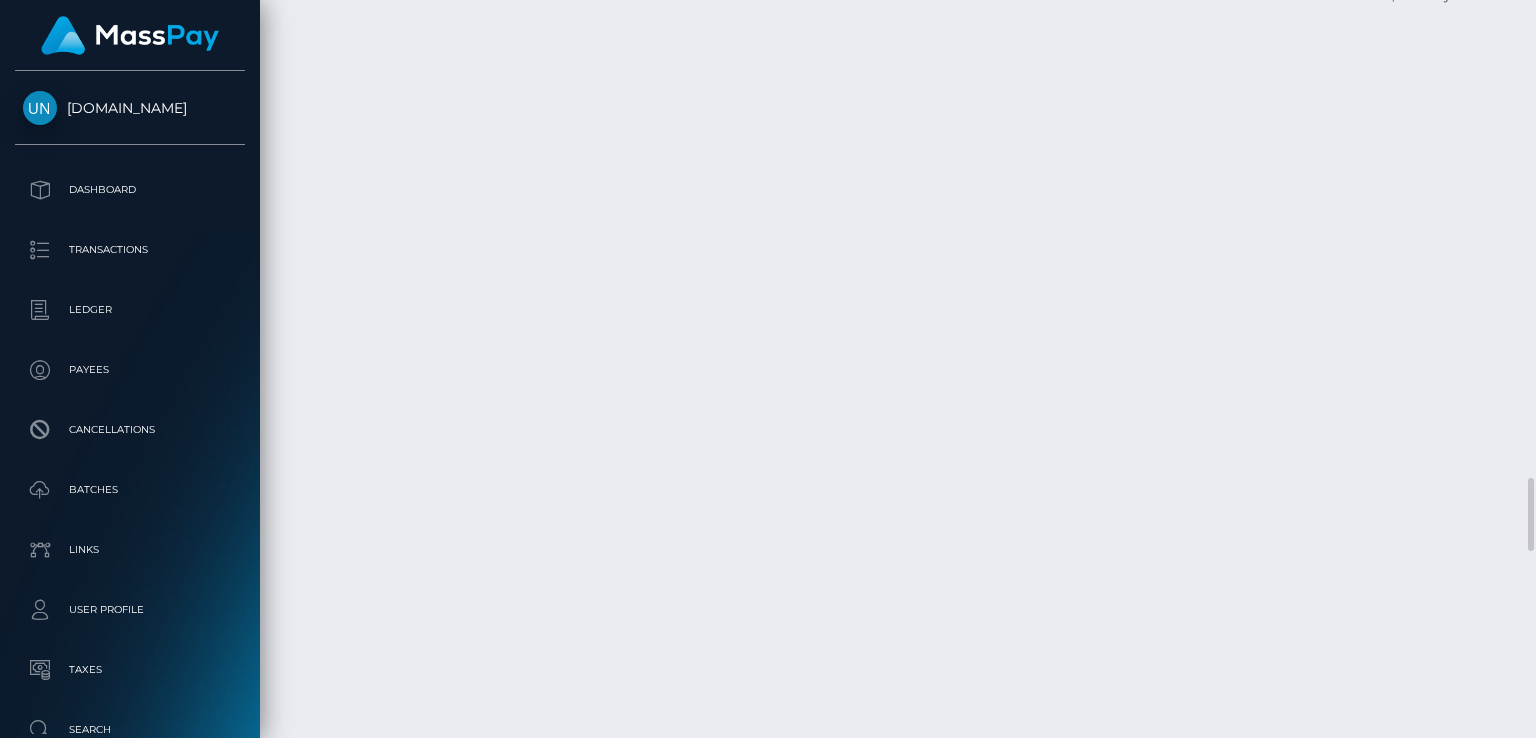 scroll, scrollTop: 4800, scrollLeft: 0, axis: vertical 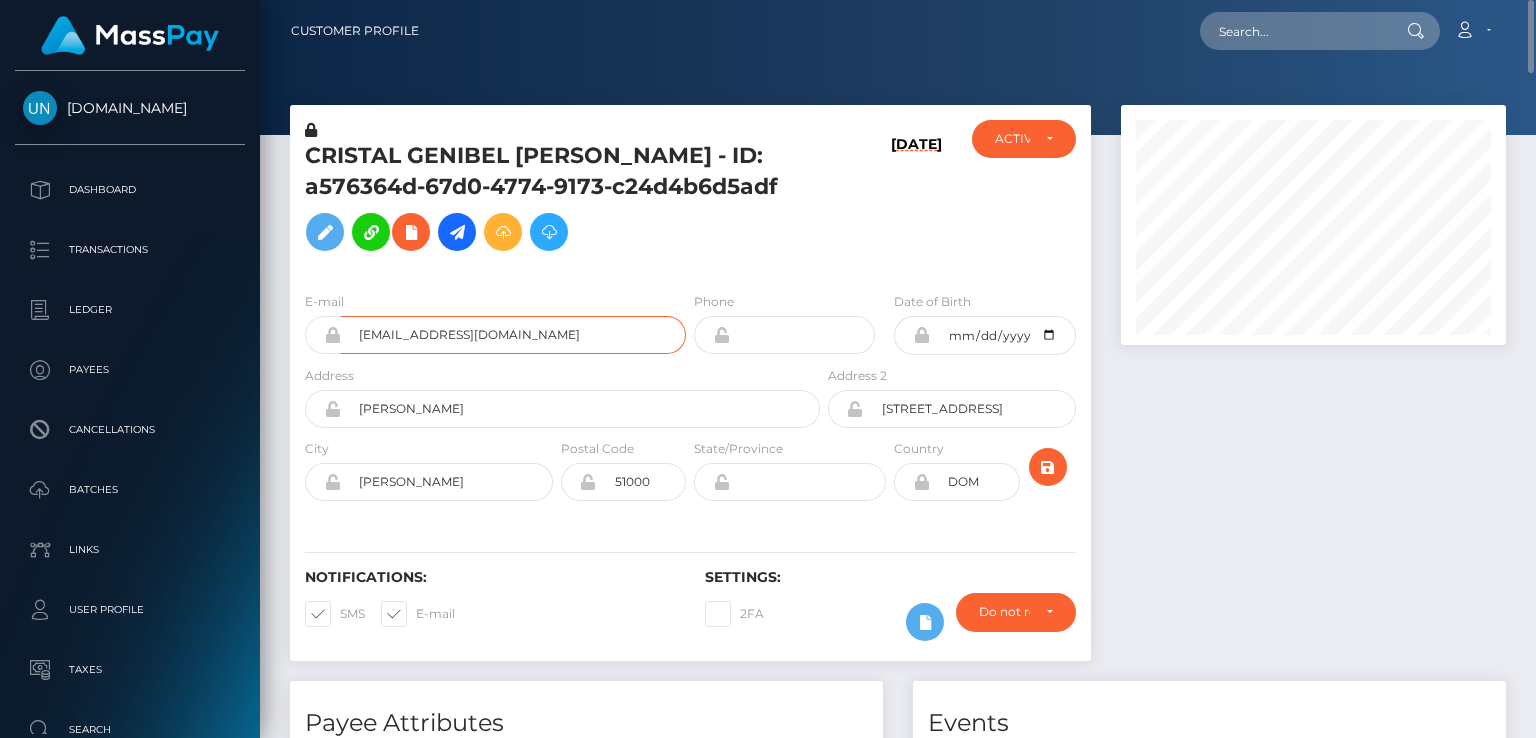 click on "[EMAIL_ADDRESS][DOMAIN_NAME]" at bounding box center [513, 335] 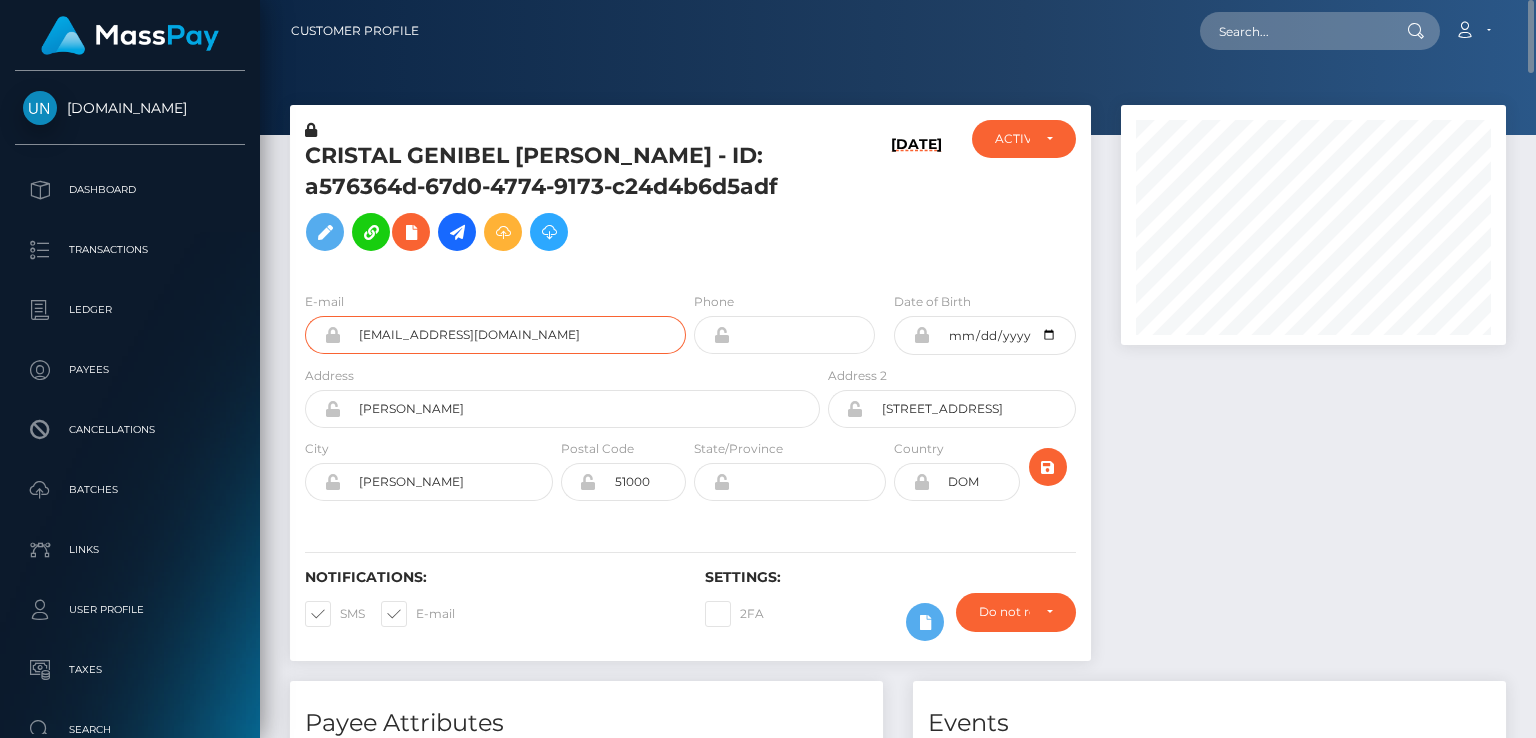 click on "[EMAIL_ADDRESS][DOMAIN_NAME]" at bounding box center (513, 335) 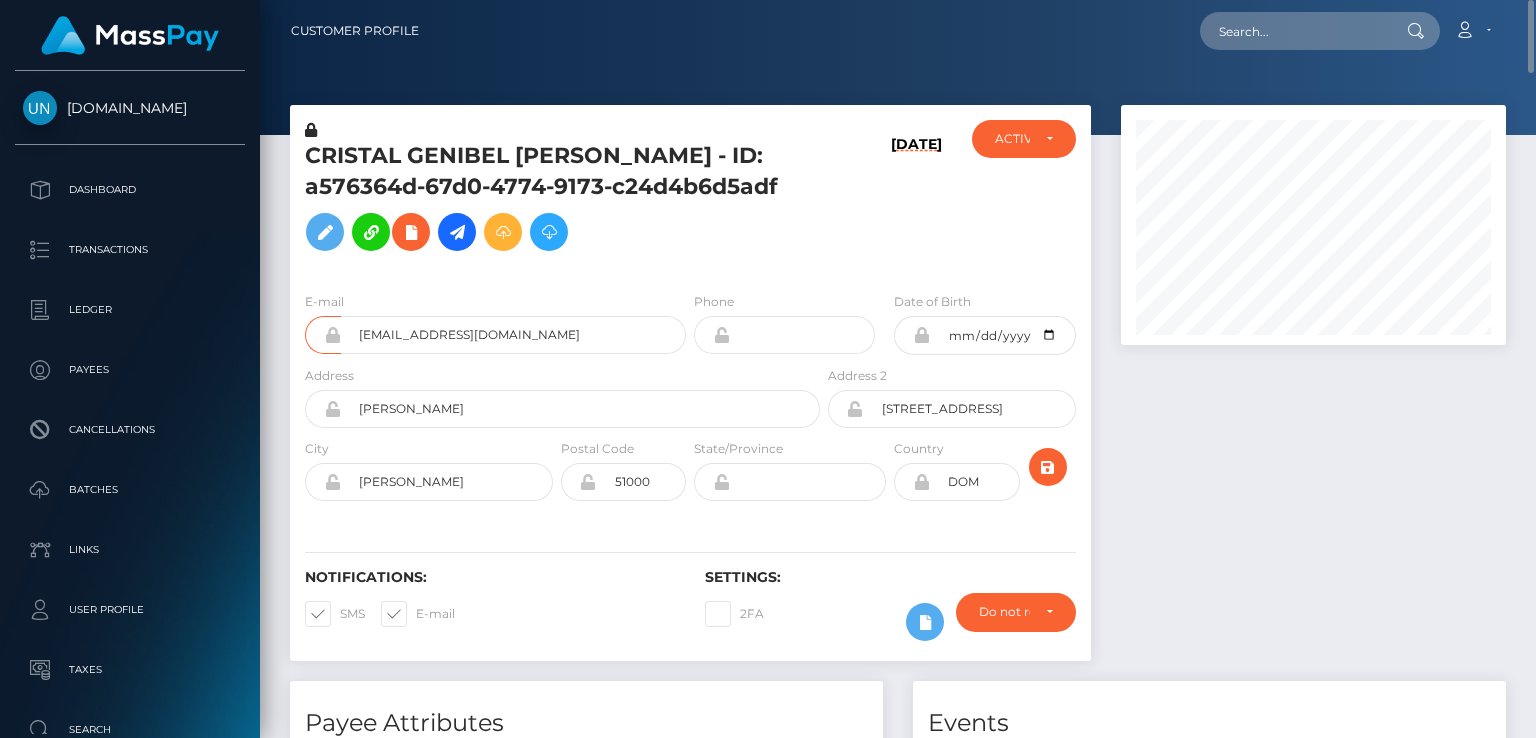 click on "CRISTAL GENIBEL BAEZ ALMONTE
- ID: a576364d-67d0-4774-9173-c24d4b6d5adf" at bounding box center (557, 201) 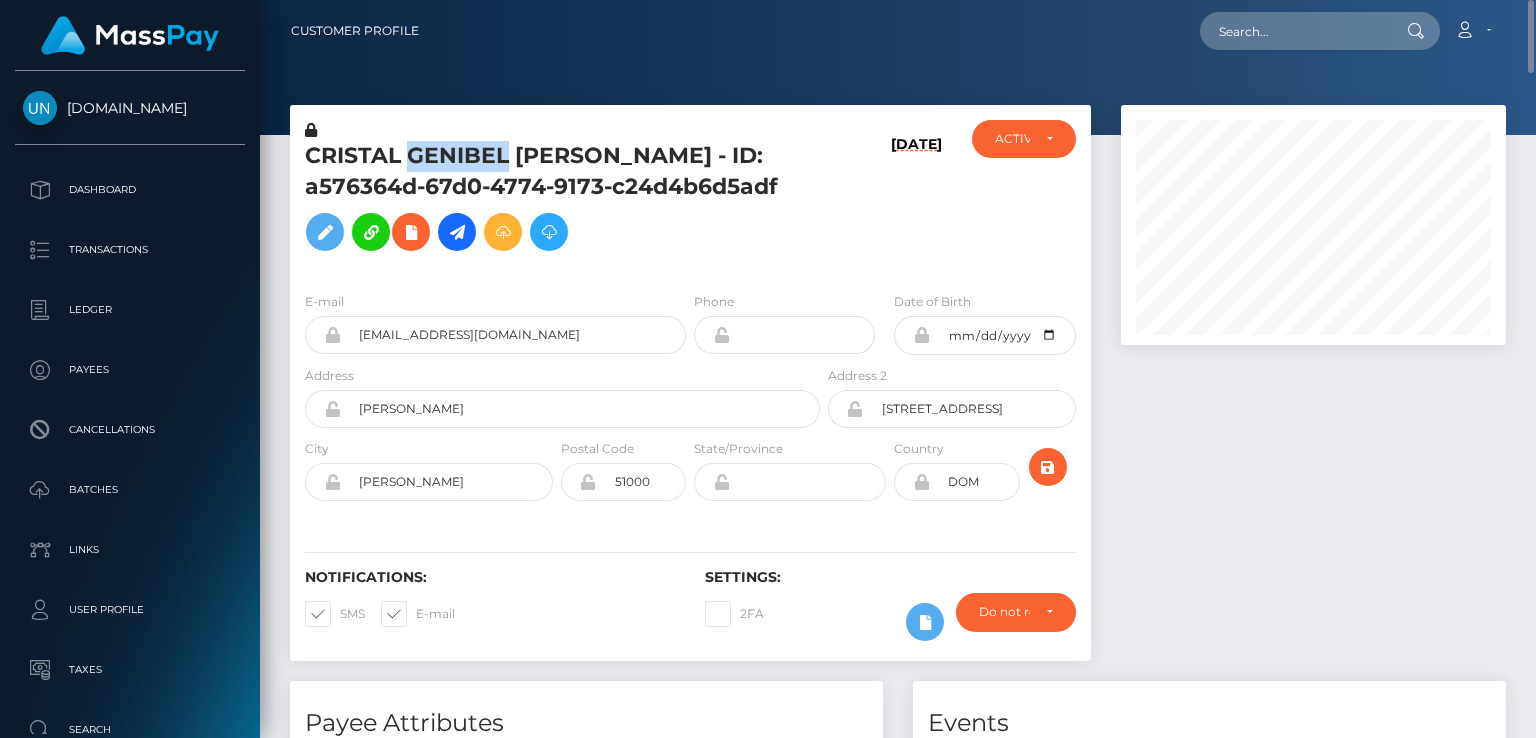 click on "CRISTAL GENIBEL BAEZ ALMONTE
- ID: a576364d-67d0-4774-9173-c24d4b6d5adf" at bounding box center [557, 201] 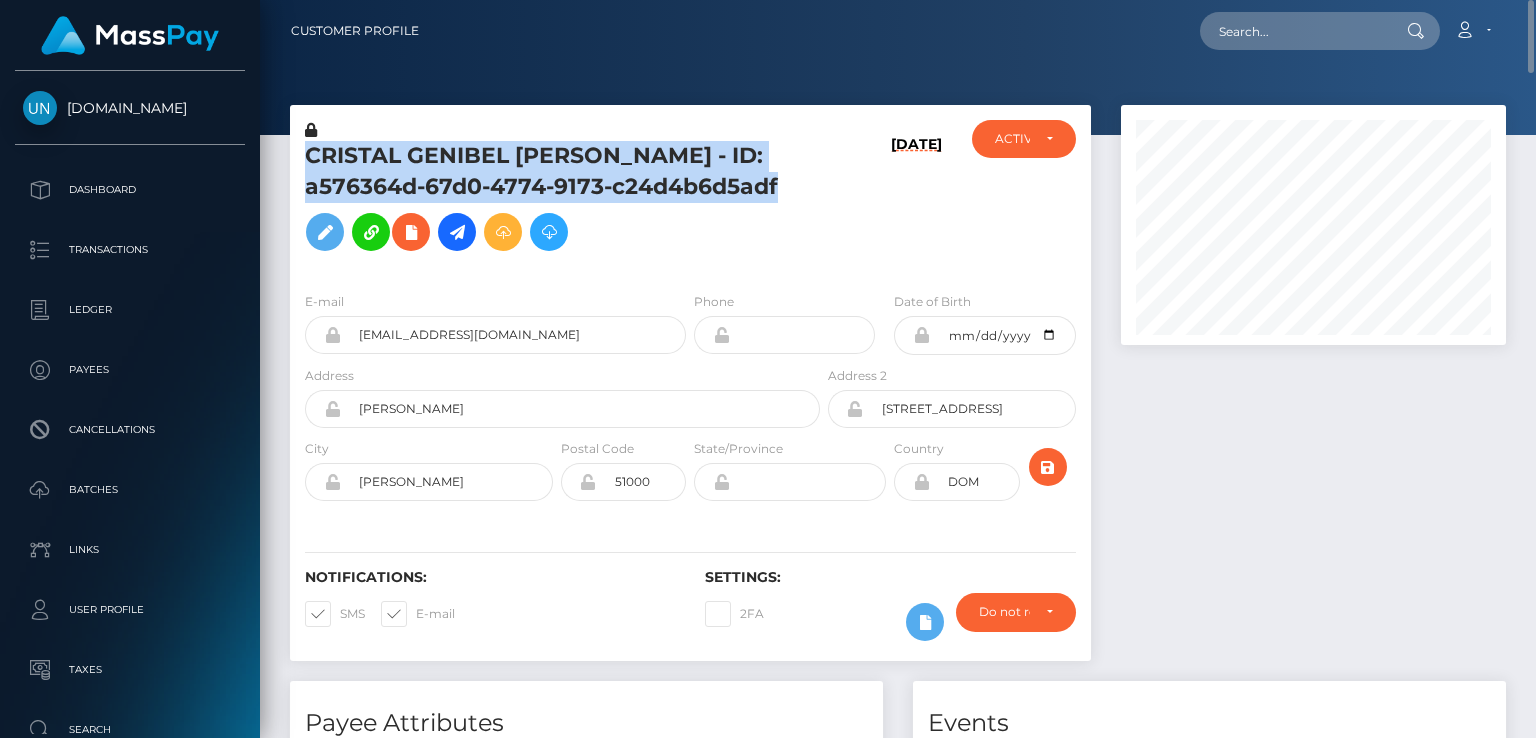 click on "CRISTAL GENIBEL BAEZ ALMONTE
- ID: a576364d-67d0-4774-9173-c24d4b6d5adf" at bounding box center [557, 201] 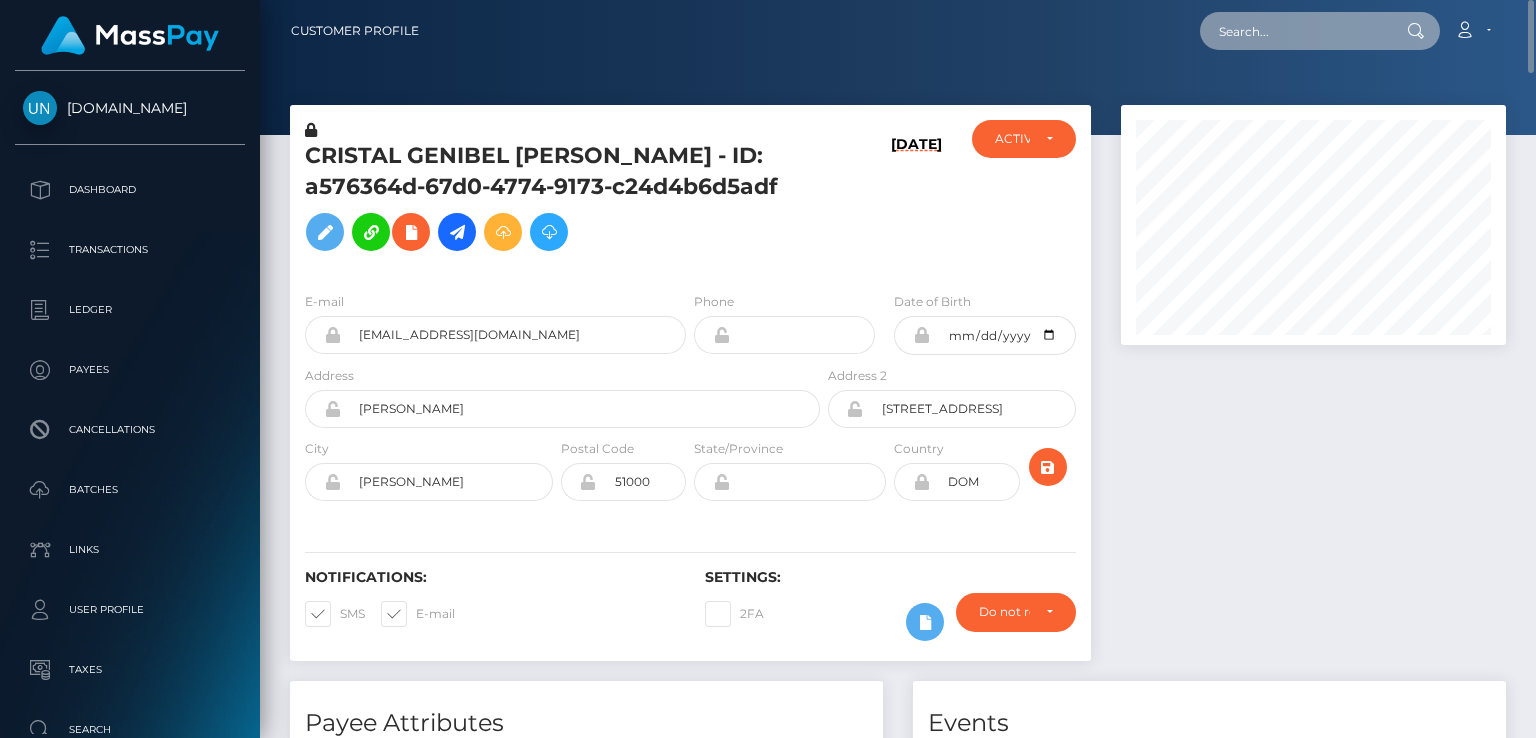 drag, startPoint x: 1286, startPoint y: 18, endPoint x: 1367, endPoint y: 29, distance: 81.7435 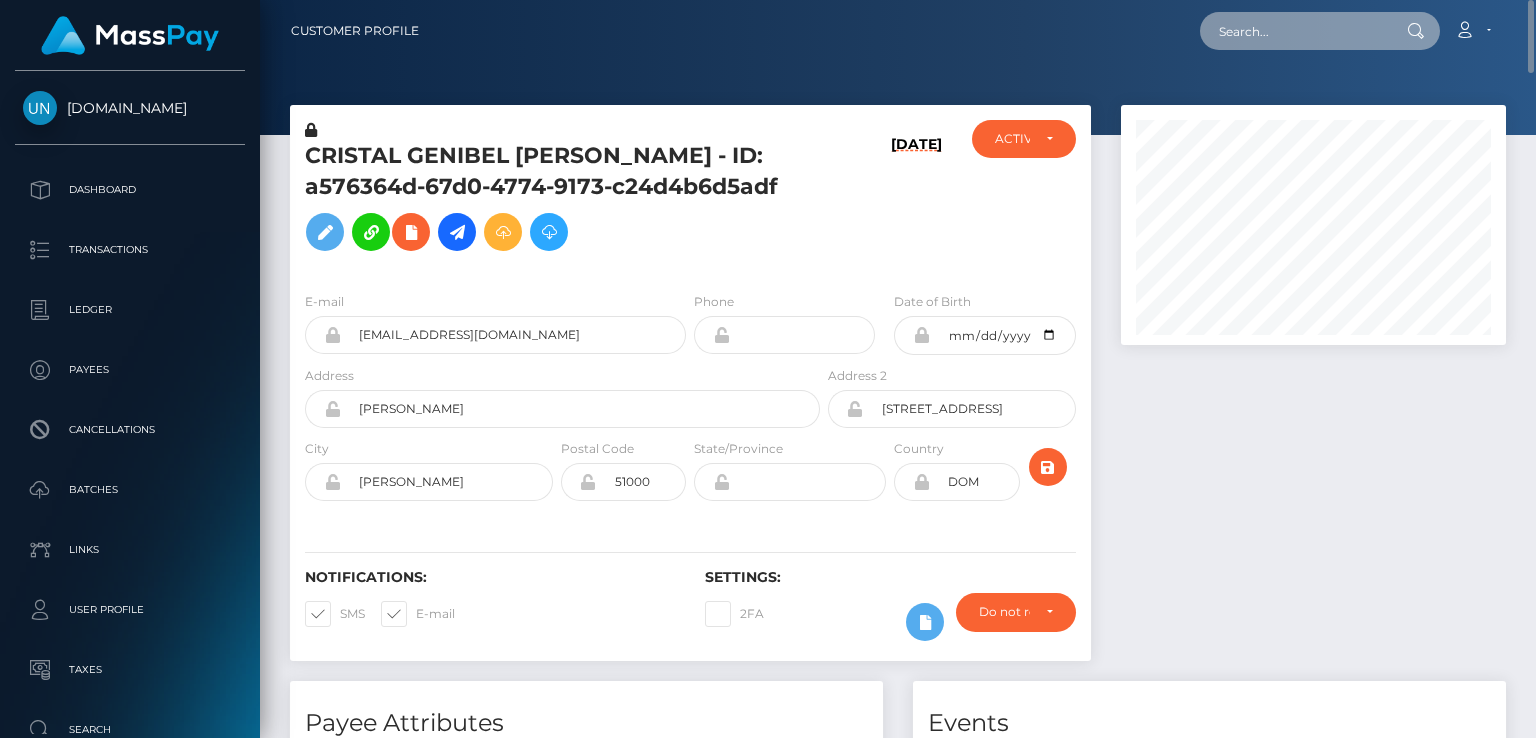 paste on "MSPdbd68da653850bf" 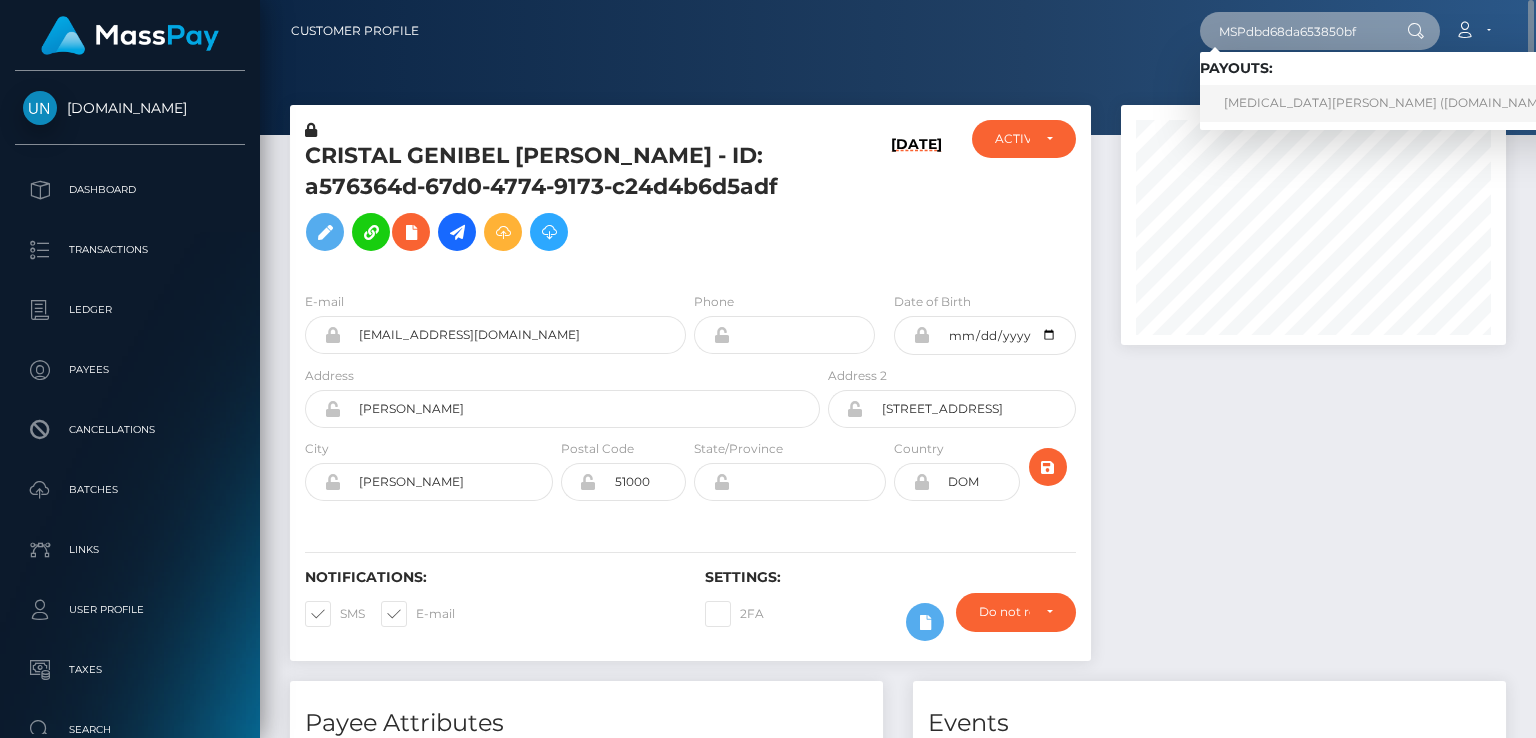 type on "MSPdbd68da653850bf" 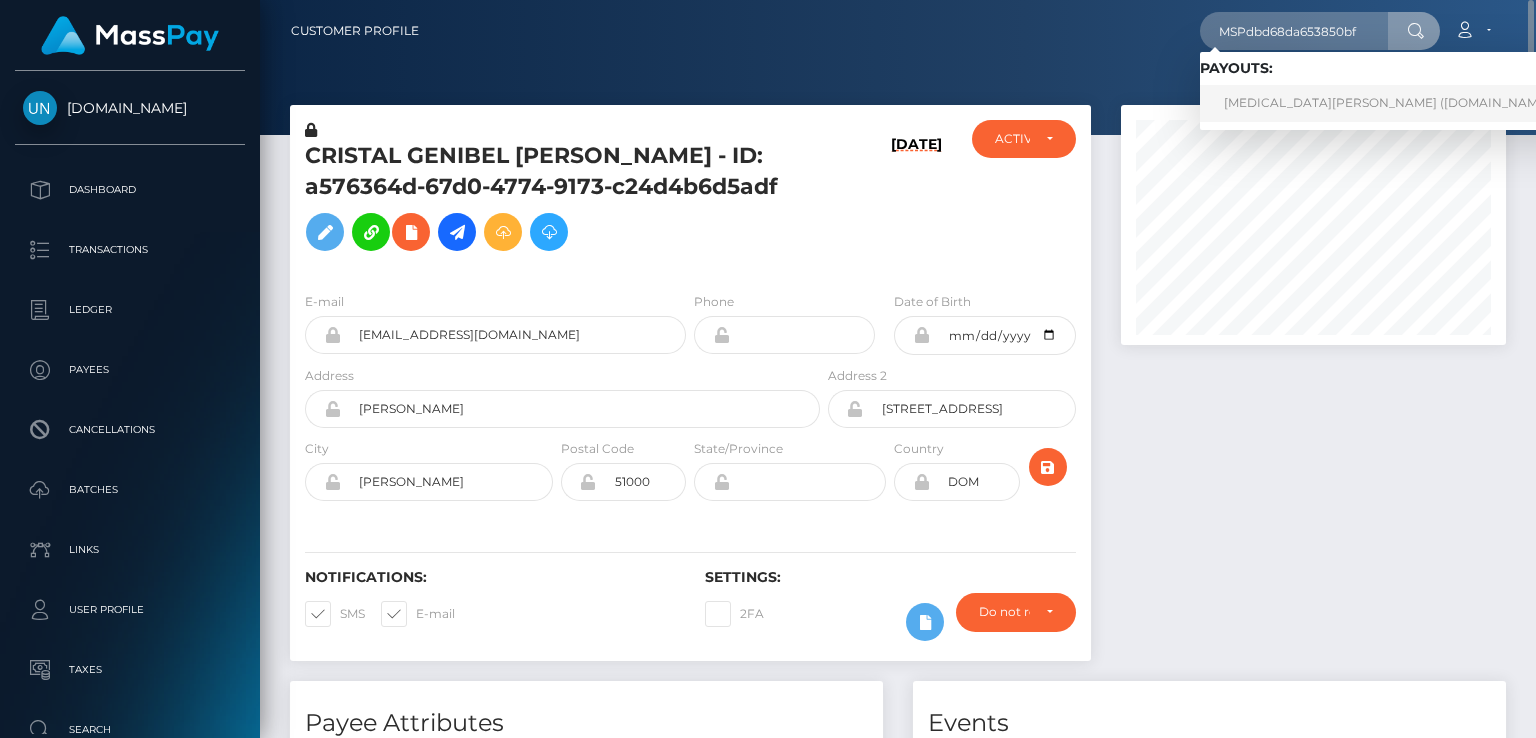 click on "YASMIN SMERLIN ACOSTA (Unlockt.me - )" at bounding box center (1394, 103) 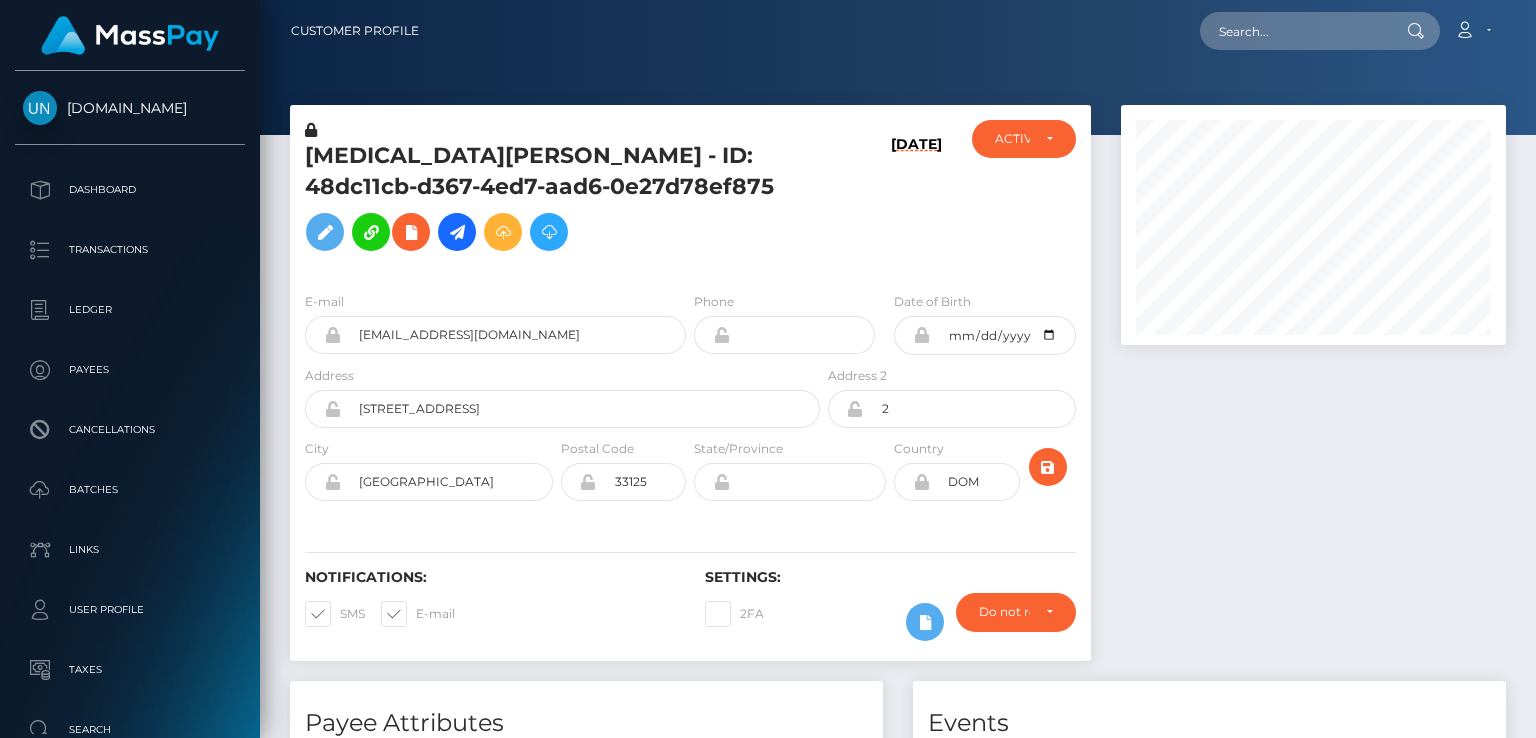 scroll, scrollTop: 0, scrollLeft: 0, axis: both 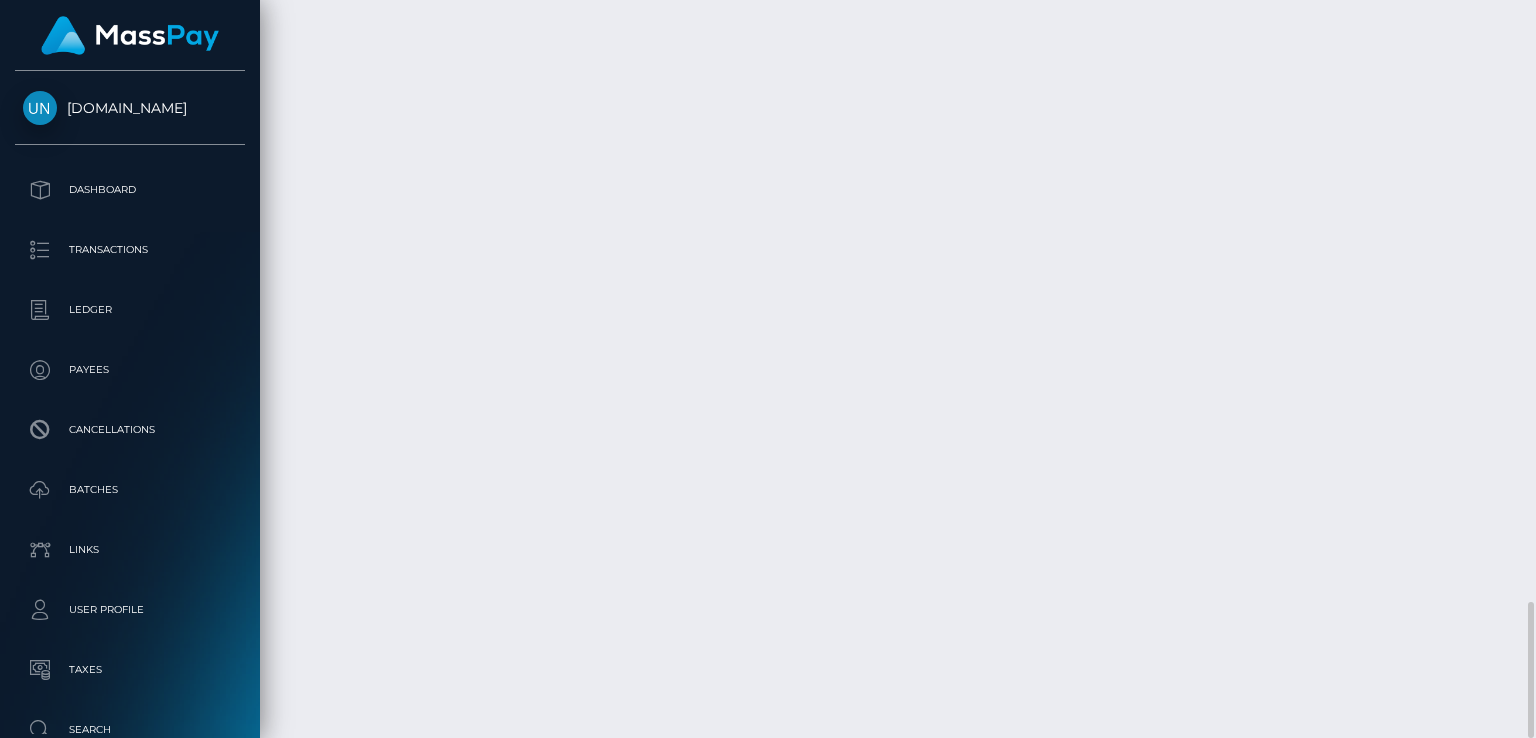 drag, startPoint x: 436, startPoint y: 240, endPoint x: 802, endPoint y: 240, distance: 366 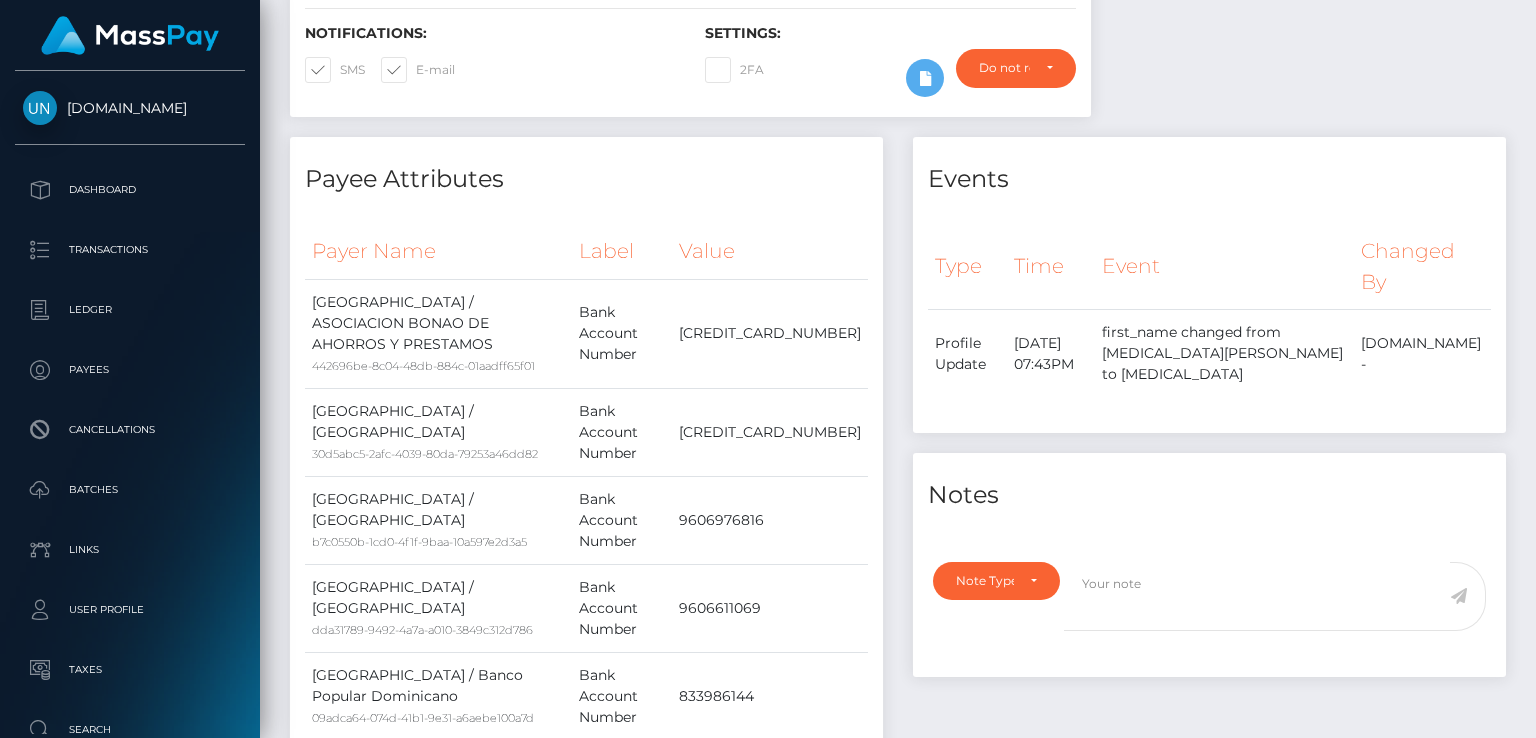 scroll, scrollTop: 0, scrollLeft: 0, axis: both 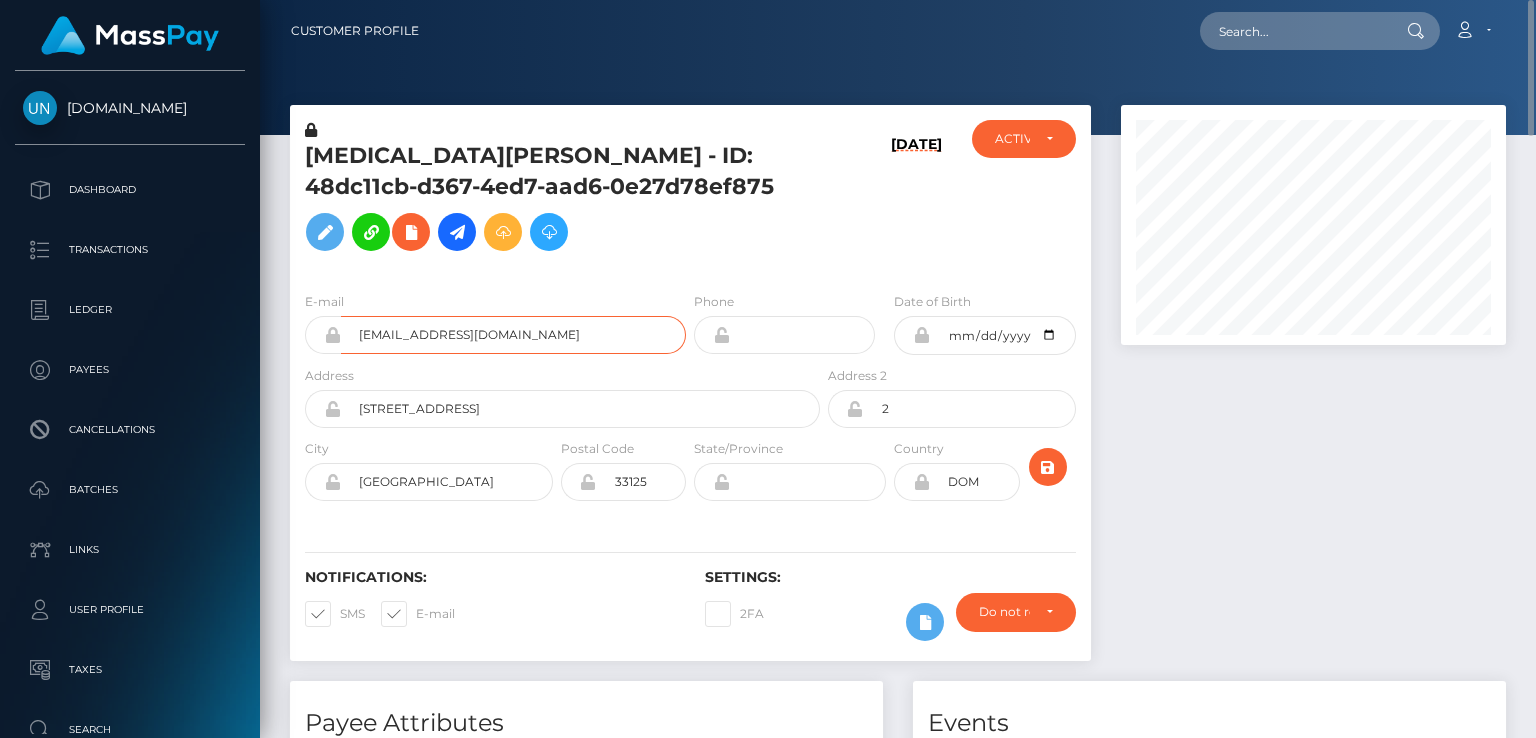 click on "laura130325@gmail.com" at bounding box center (513, 335) 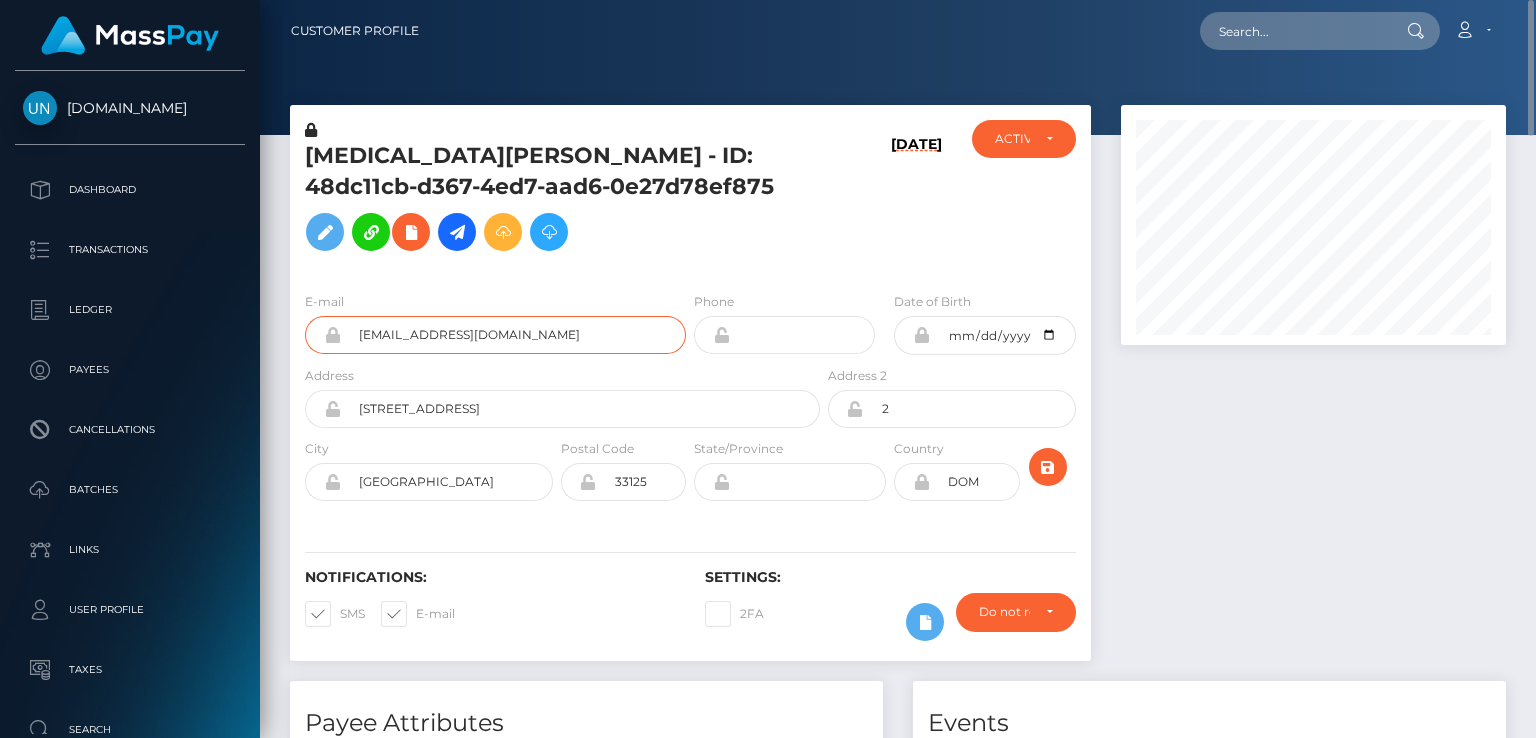 click on "laura130325@gmail.com" at bounding box center [513, 335] 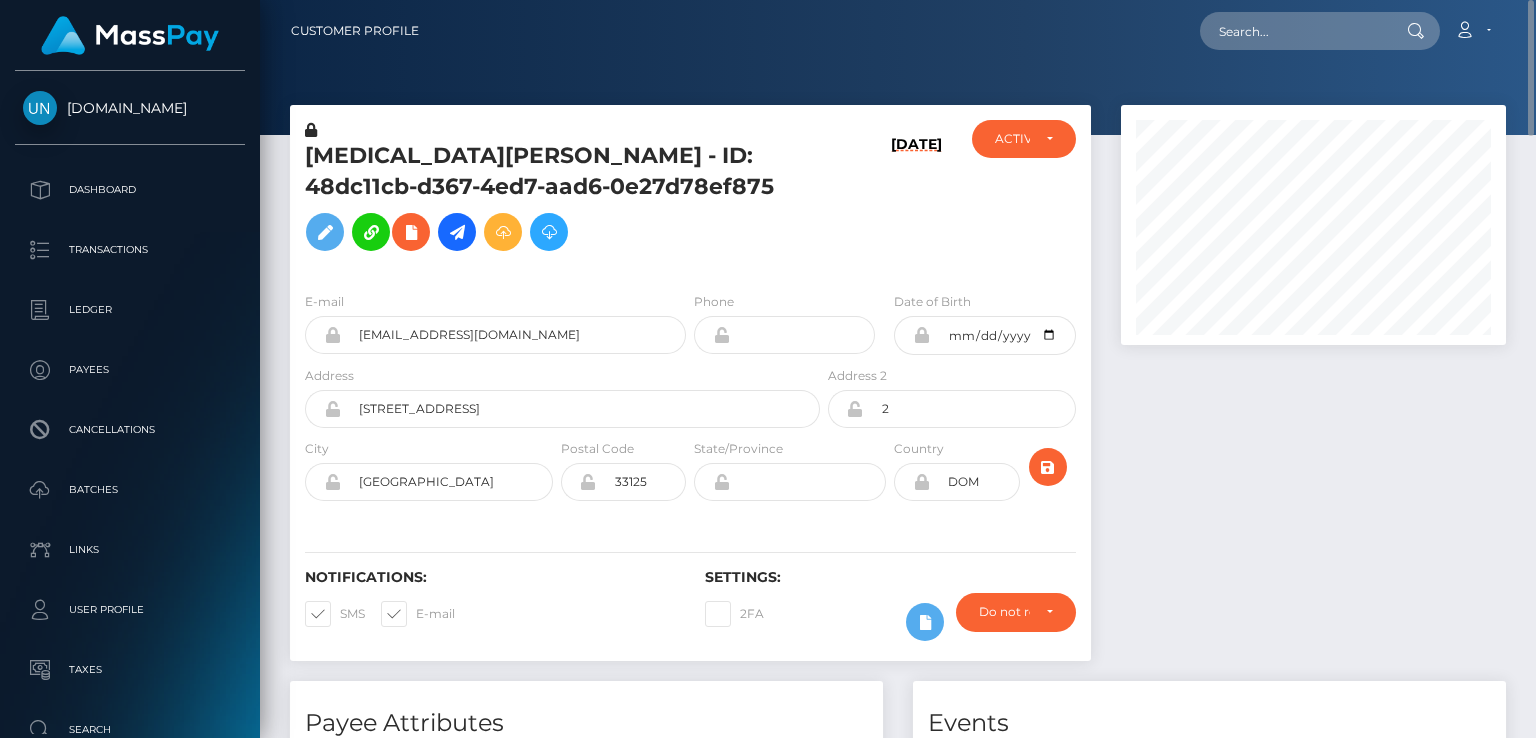click on "YASMIN SMERLIN ACOSTA
- ID: 48dc11cb-d367-4ed7-aad6-0e27d78ef875" at bounding box center (557, 201) 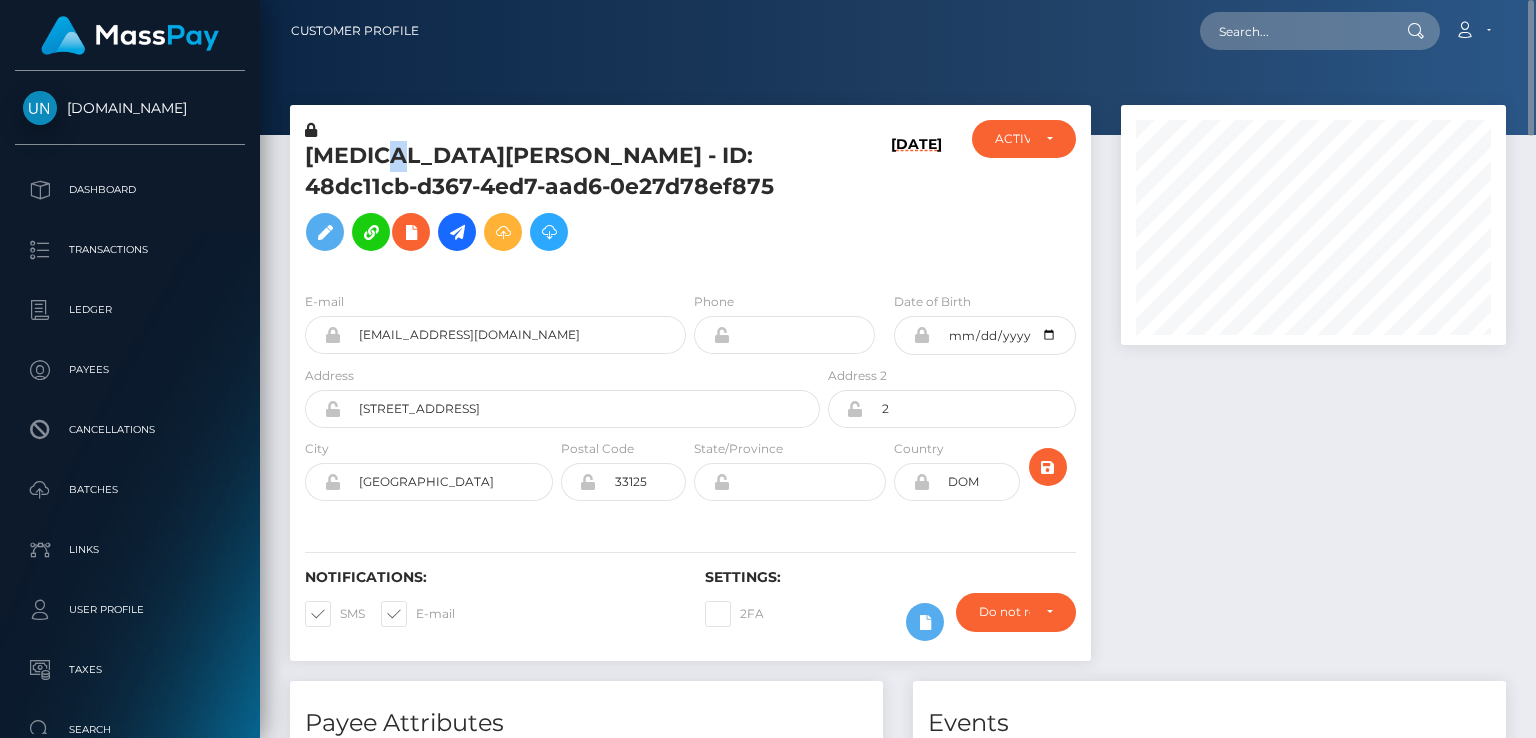 click on "YASMIN SMERLIN ACOSTA
- ID: 48dc11cb-d367-4ed7-aad6-0e27d78ef875" at bounding box center (557, 201) 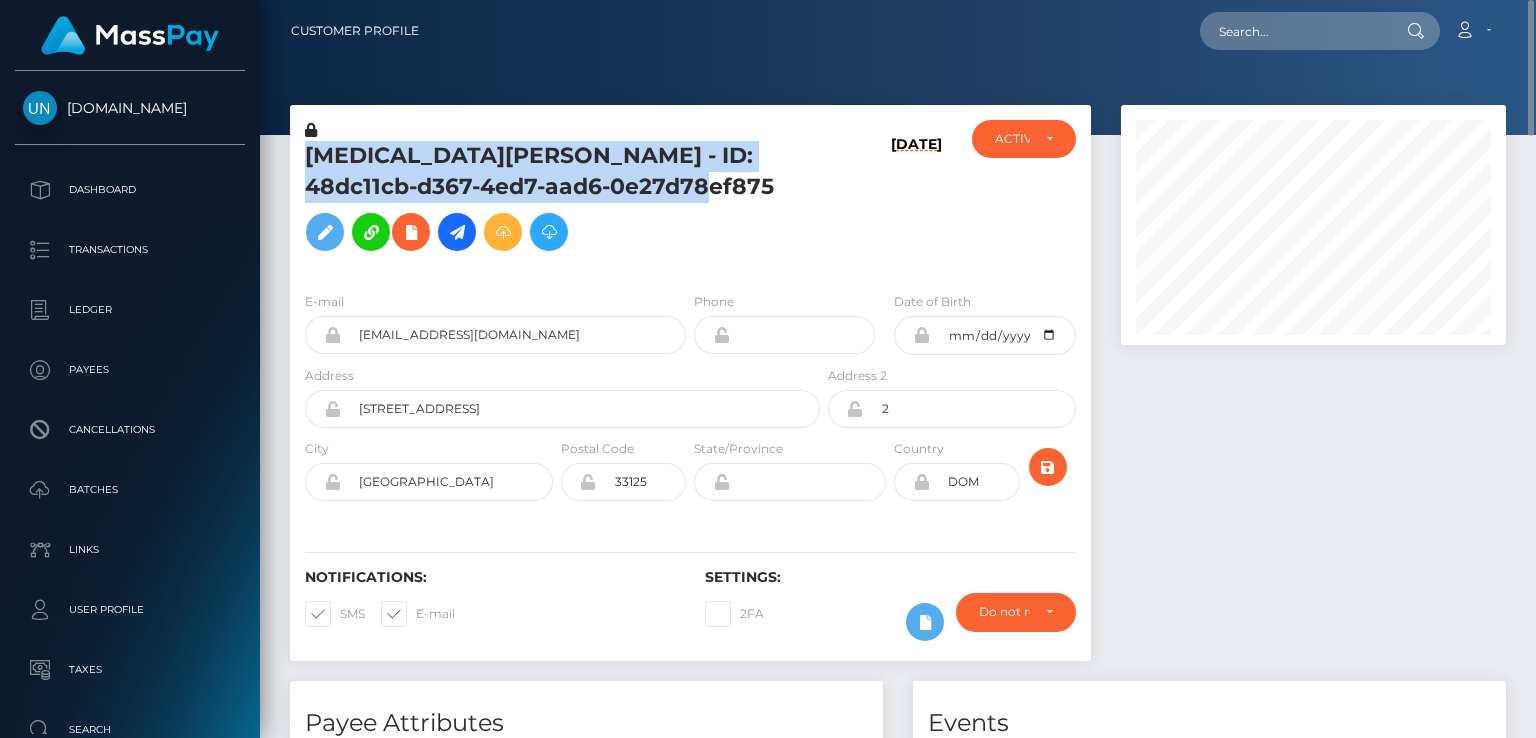 click on "YASMIN SMERLIN ACOSTA
- ID: 48dc11cb-d367-4ed7-aad6-0e27d78ef875" at bounding box center [557, 201] 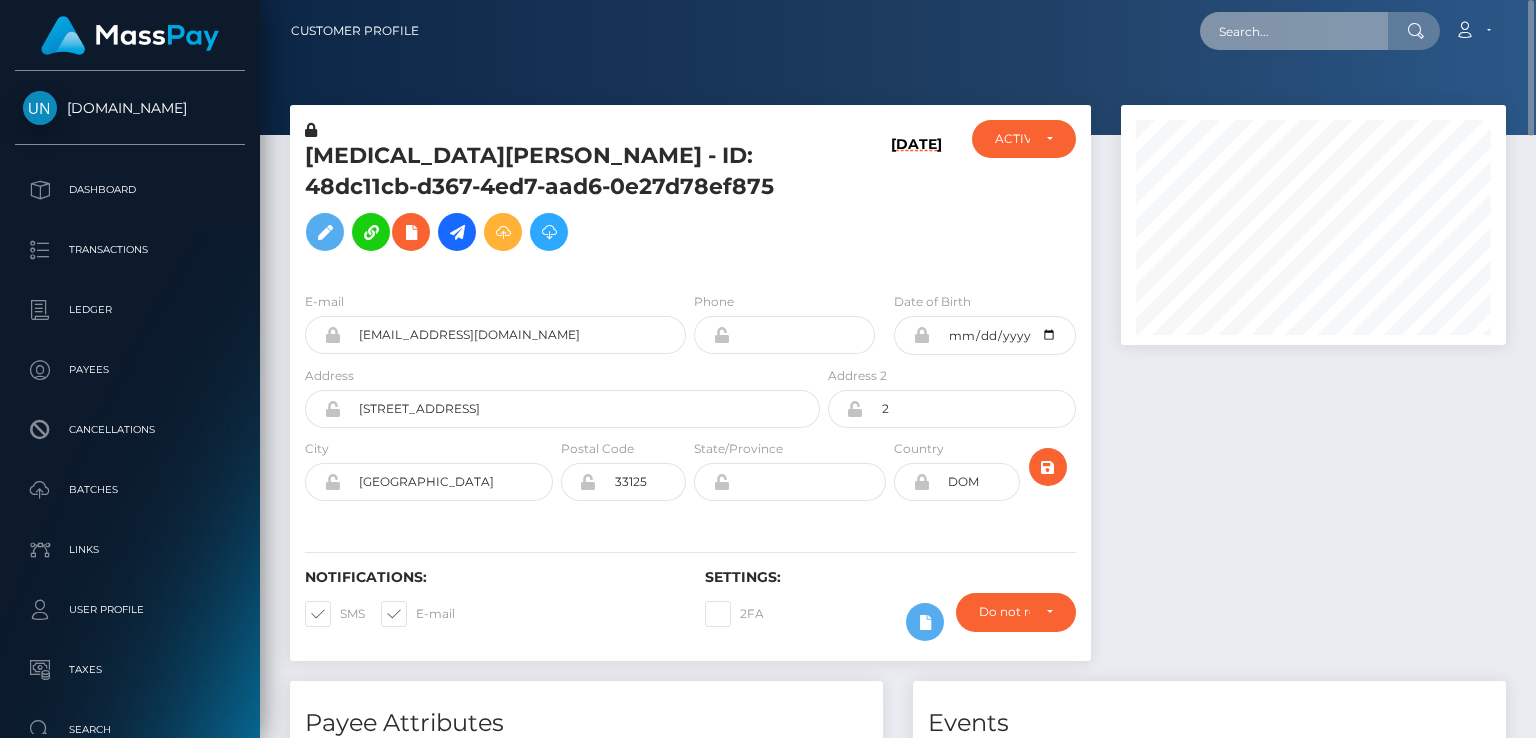 click at bounding box center [1294, 31] 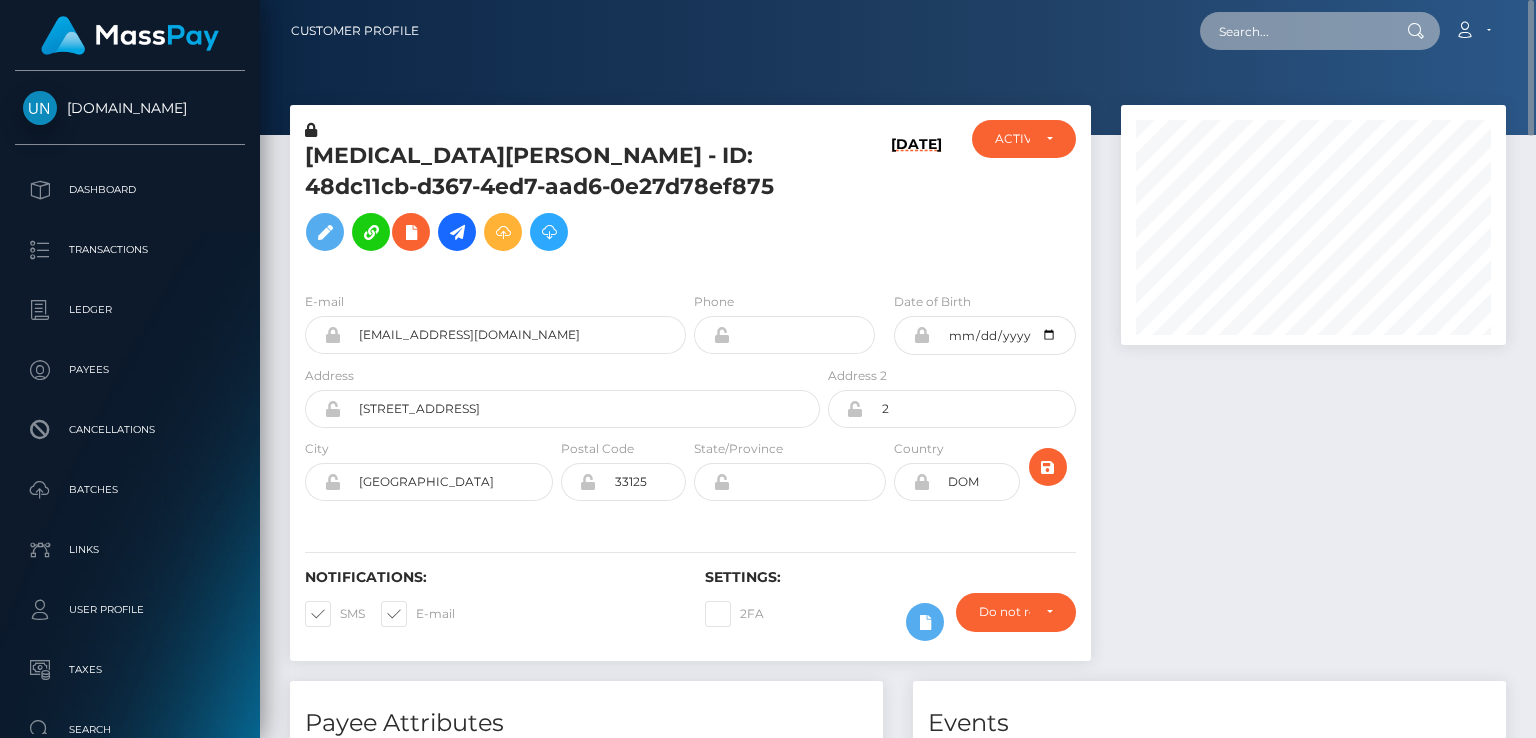 paste on "MSP692f9e4f274bd7d" 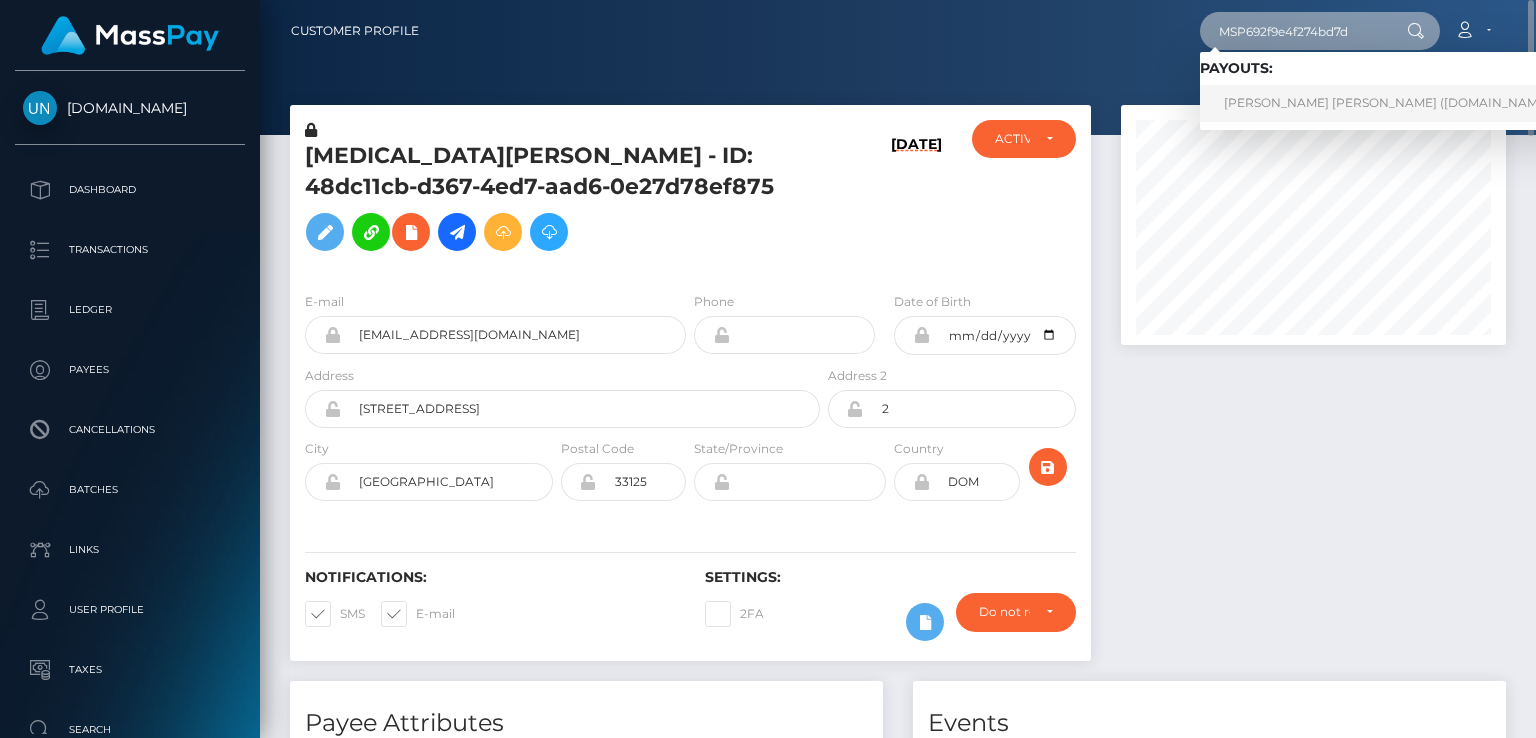 type on "MSP692f9e4f274bd7d" 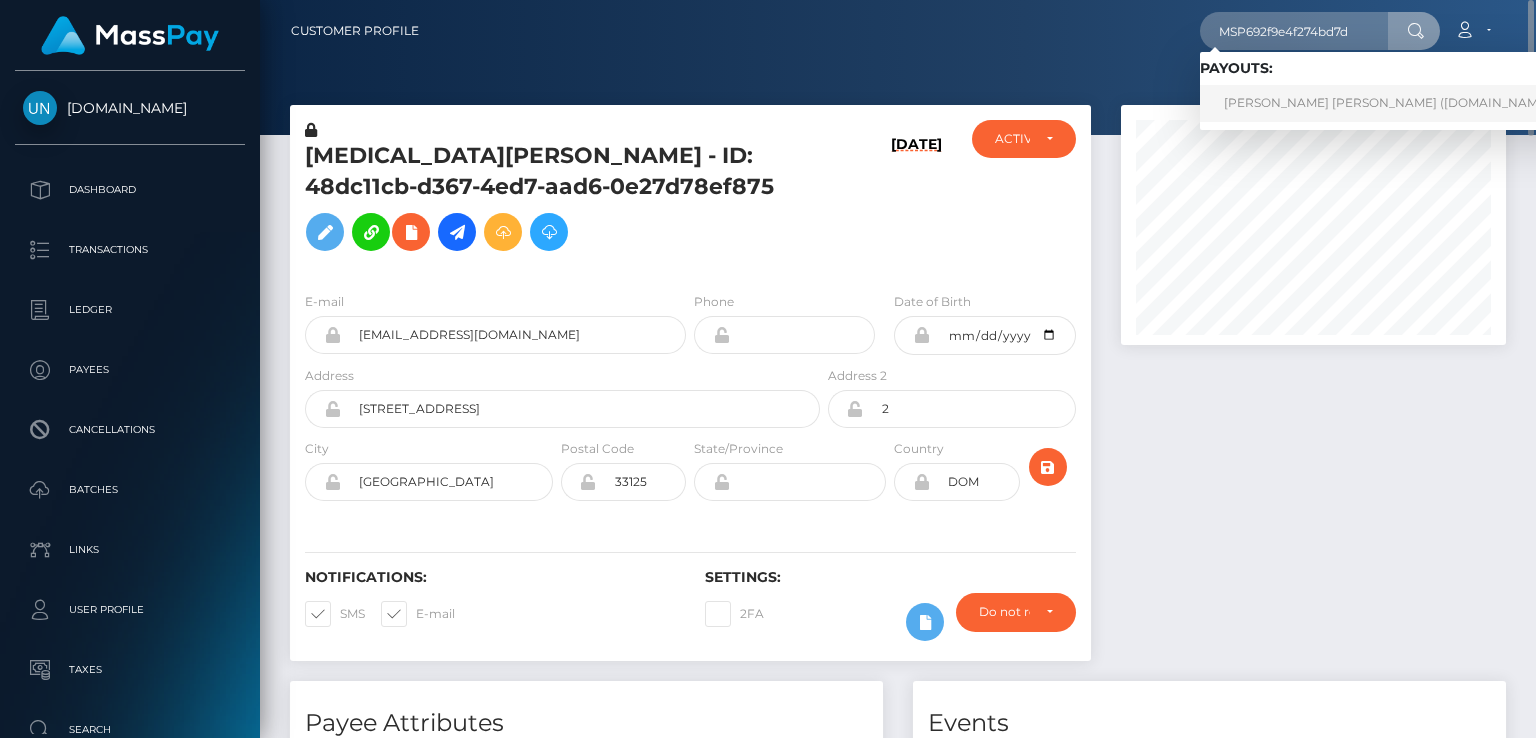 click on "DARLING SANTIAGO HERNANDEZ CAMILO (Unlockt.me - )" at bounding box center [1394, 103] 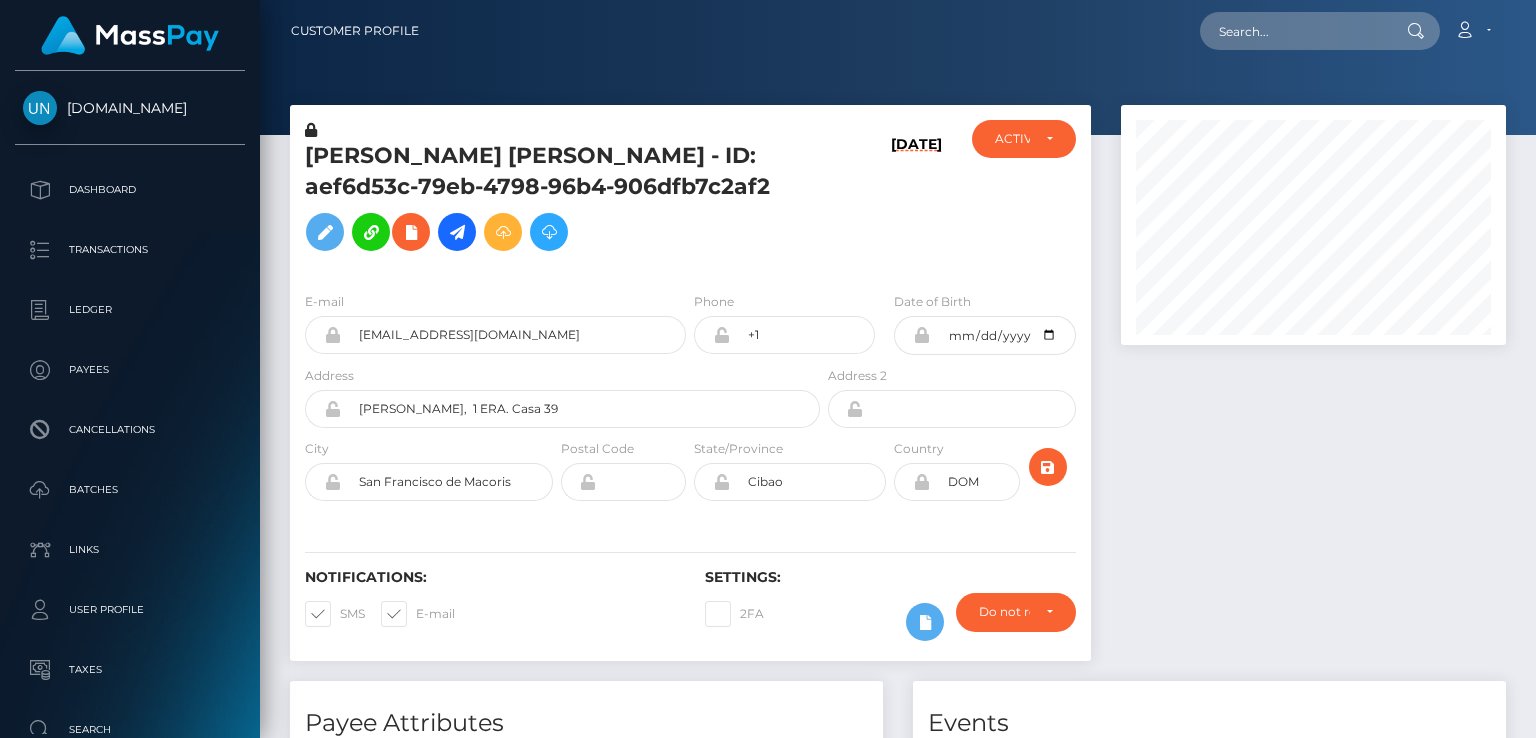 scroll, scrollTop: 0, scrollLeft: 0, axis: both 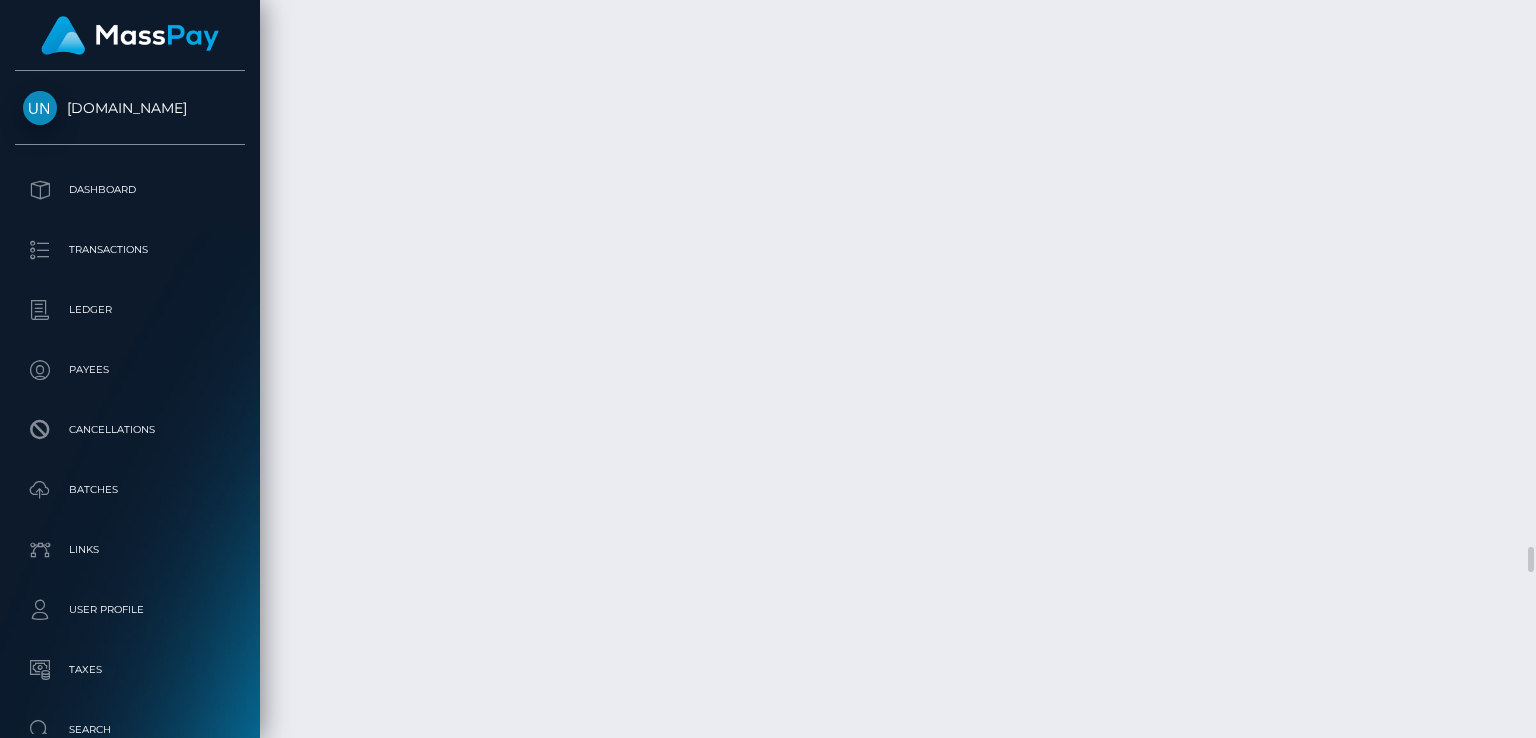 drag, startPoint x: 450, startPoint y: 462, endPoint x: 807, endPoint y: 465, distance: 357.0126 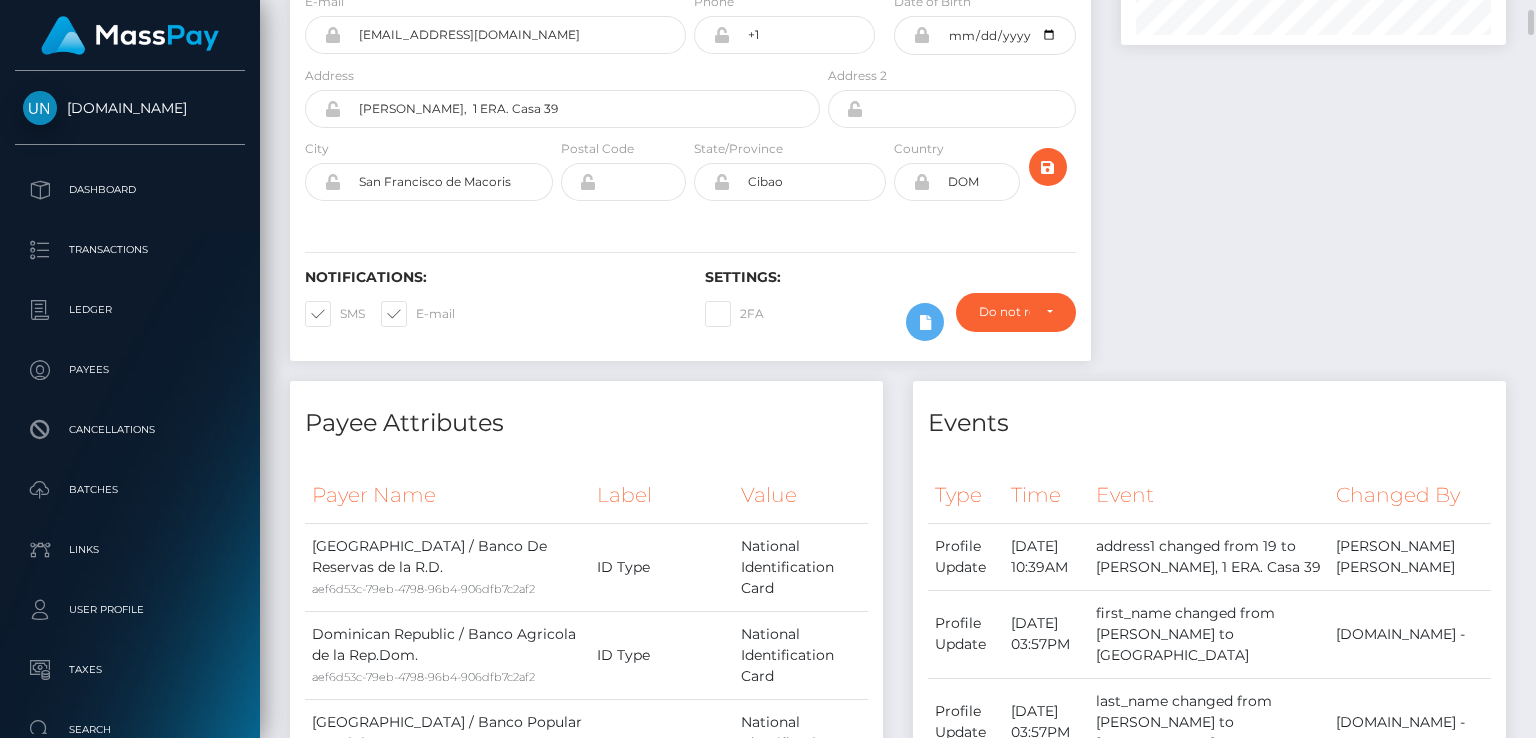scroll, scrollTop: 0, scrollLeft: 0, axis: both 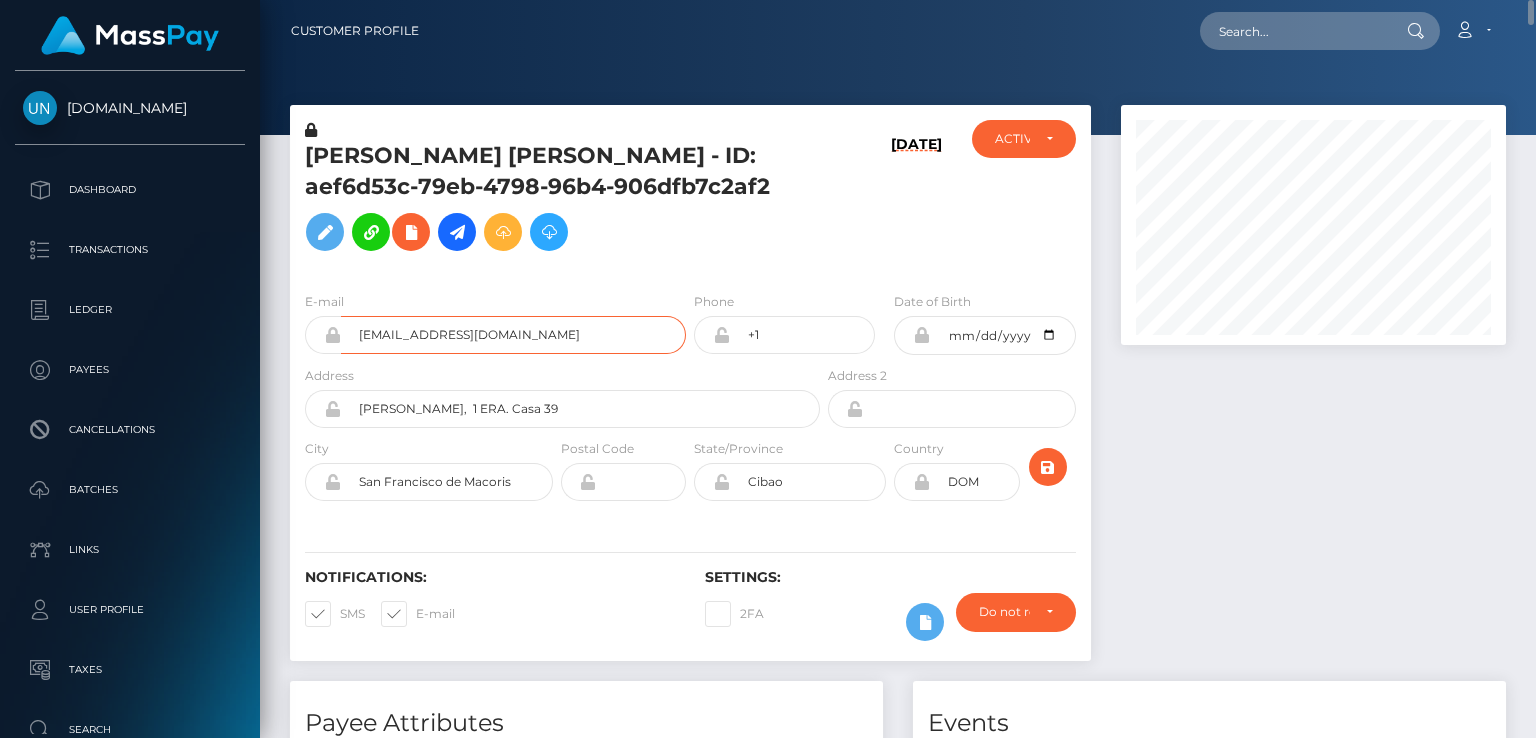 click on "[EMAIL_ADDRESS][DOMAIN_NAME]" at bounding box center [513, 335] 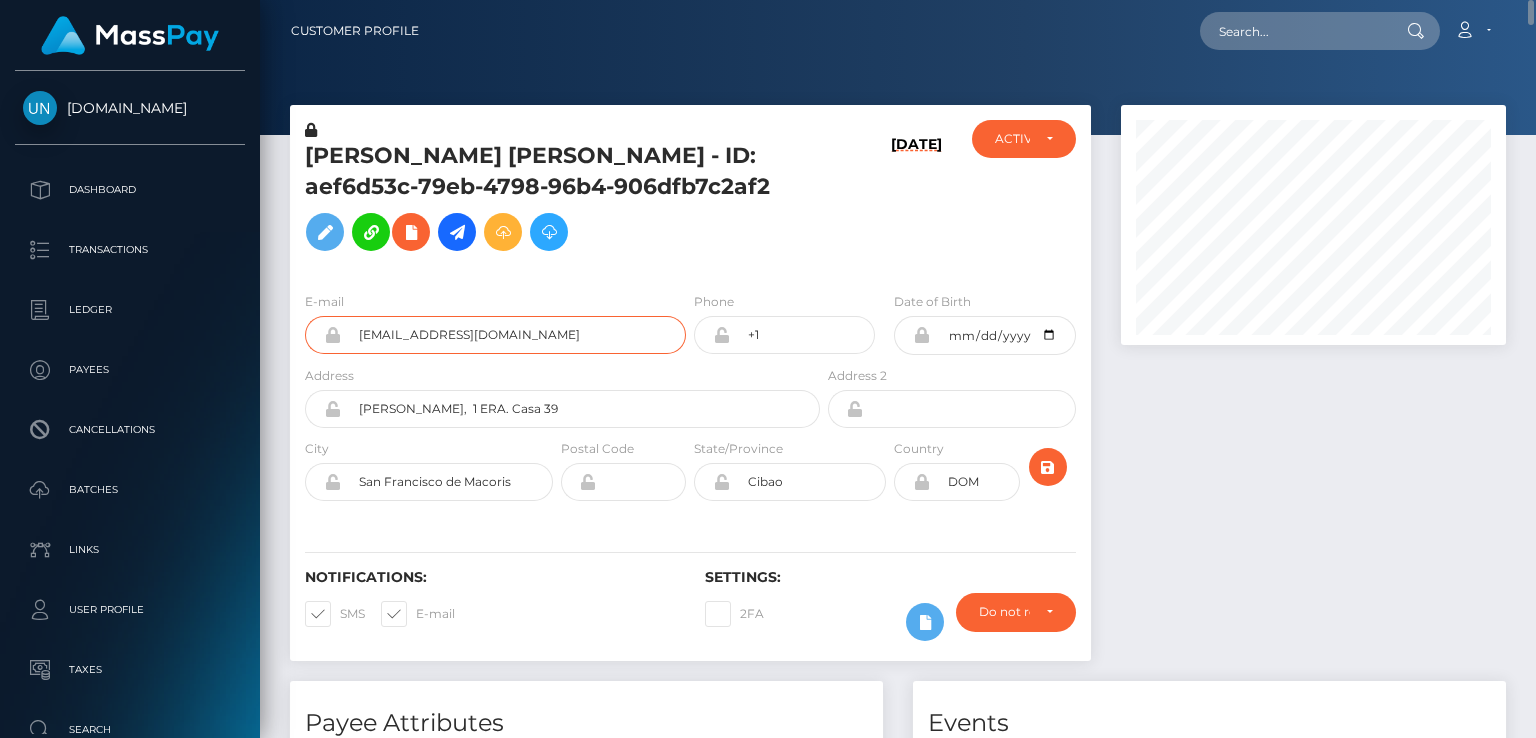 click on "[EMAIL_ADDRESS][DOMAIN_NAME]" at bounding box center (513, 335) 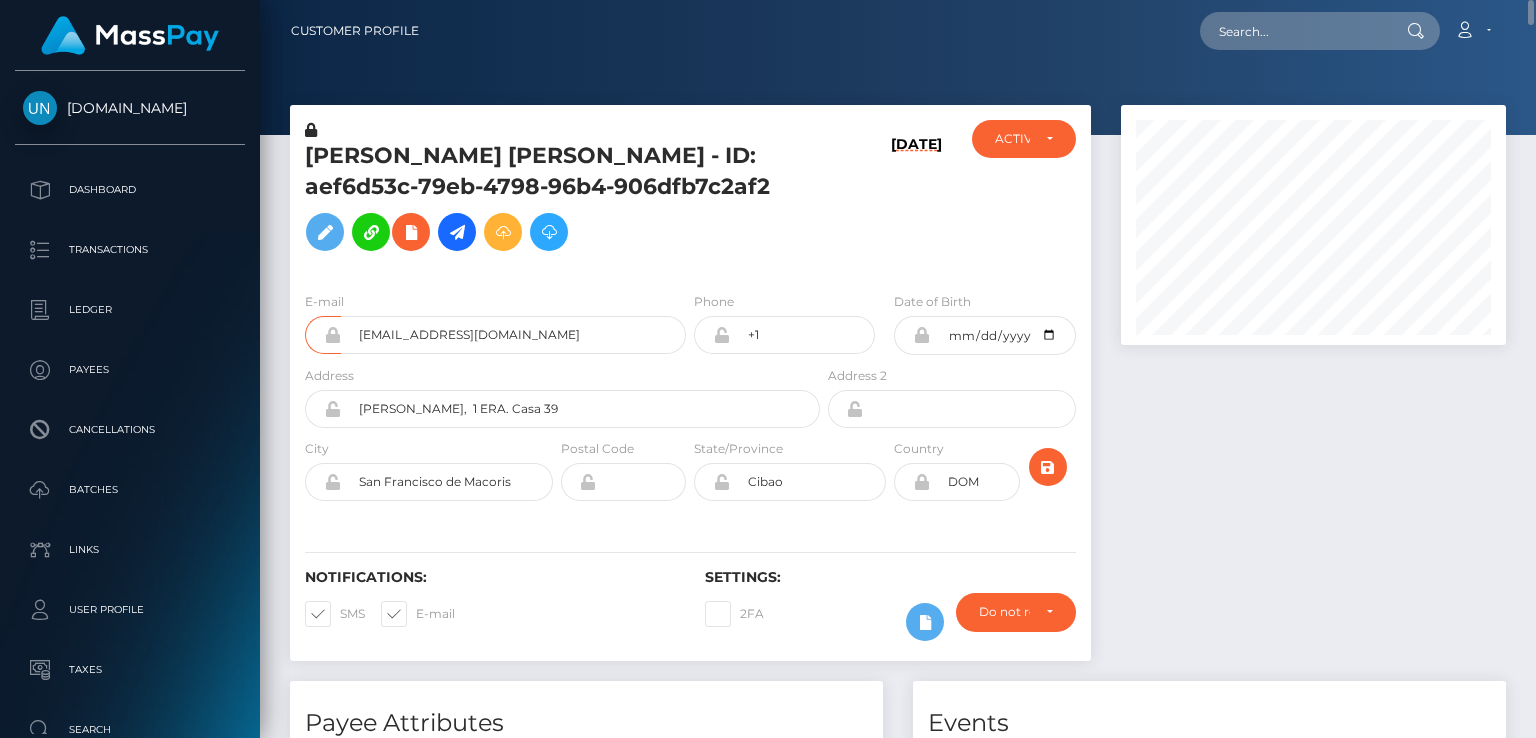 click on "DARLING SANTIAGO HERNANDEZ CAMILO
- ID: aef6d53c-79eb-4798-96b4-906dfb7c2af2" at bounding box center (557, 201) 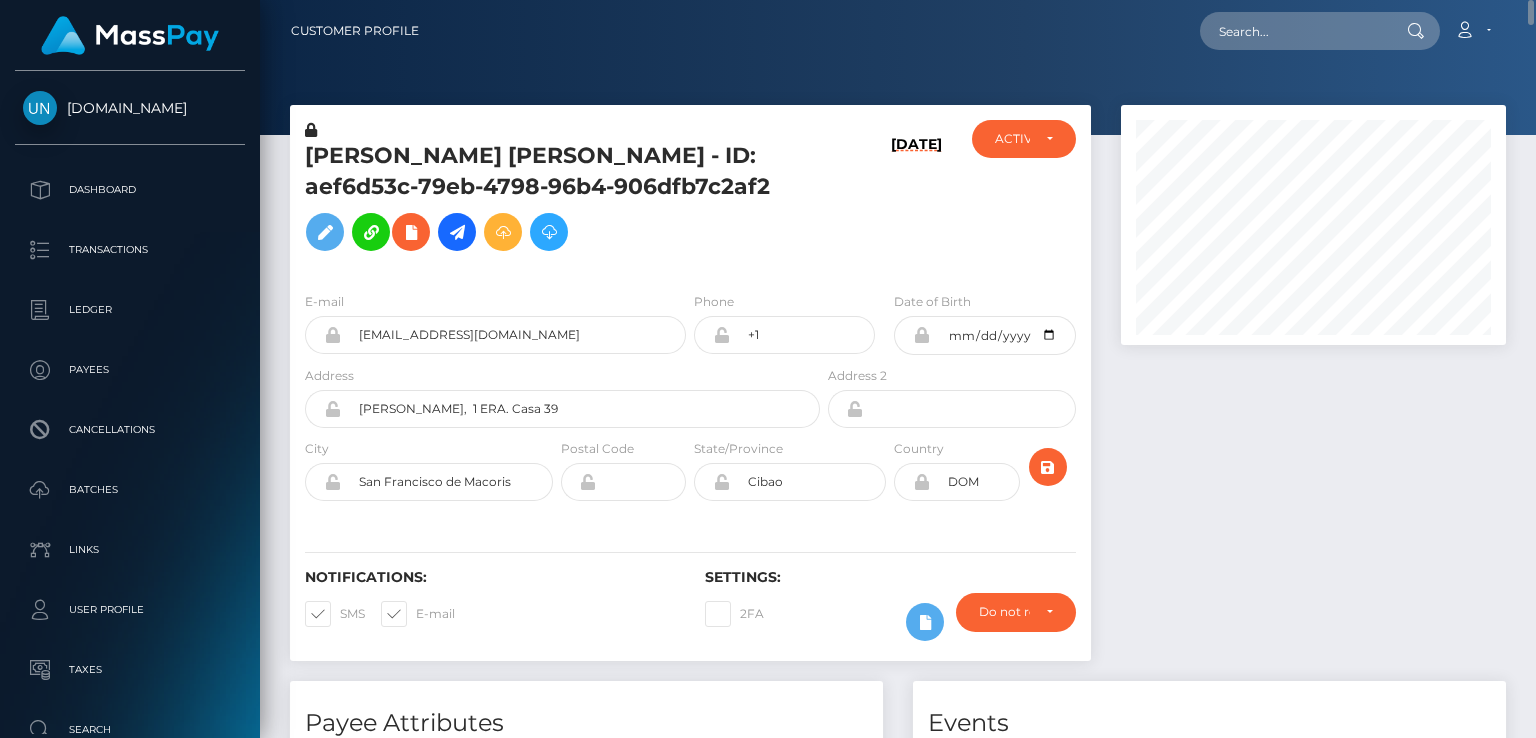 click on "DARLING SANTIAGO HERNANDEZ CAMILO
- ID: aef6d53c-79eb-4798-96b4-906dfb7c2af2" at bounding box center [557, 201] 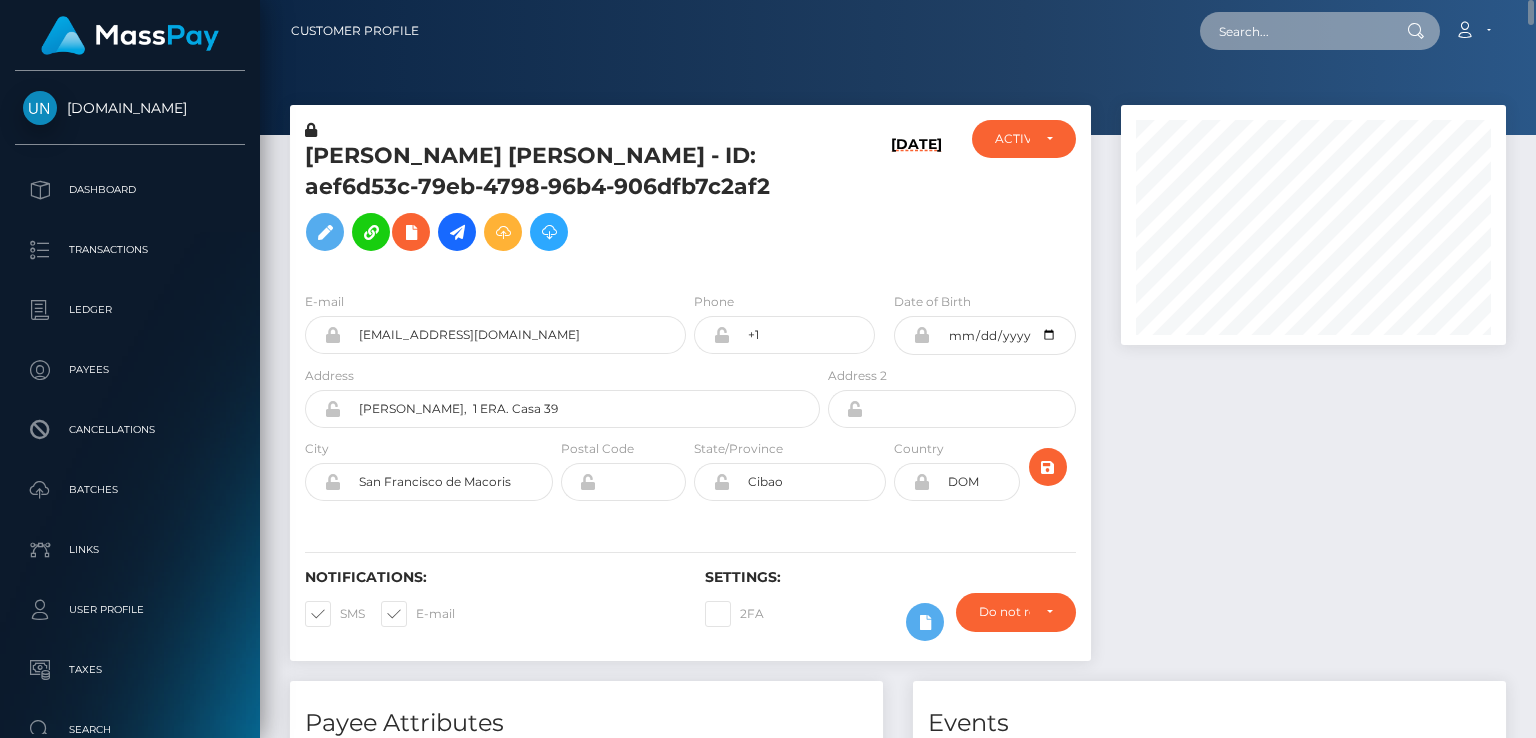 paste on "MSP0bf0cc55e47d321" 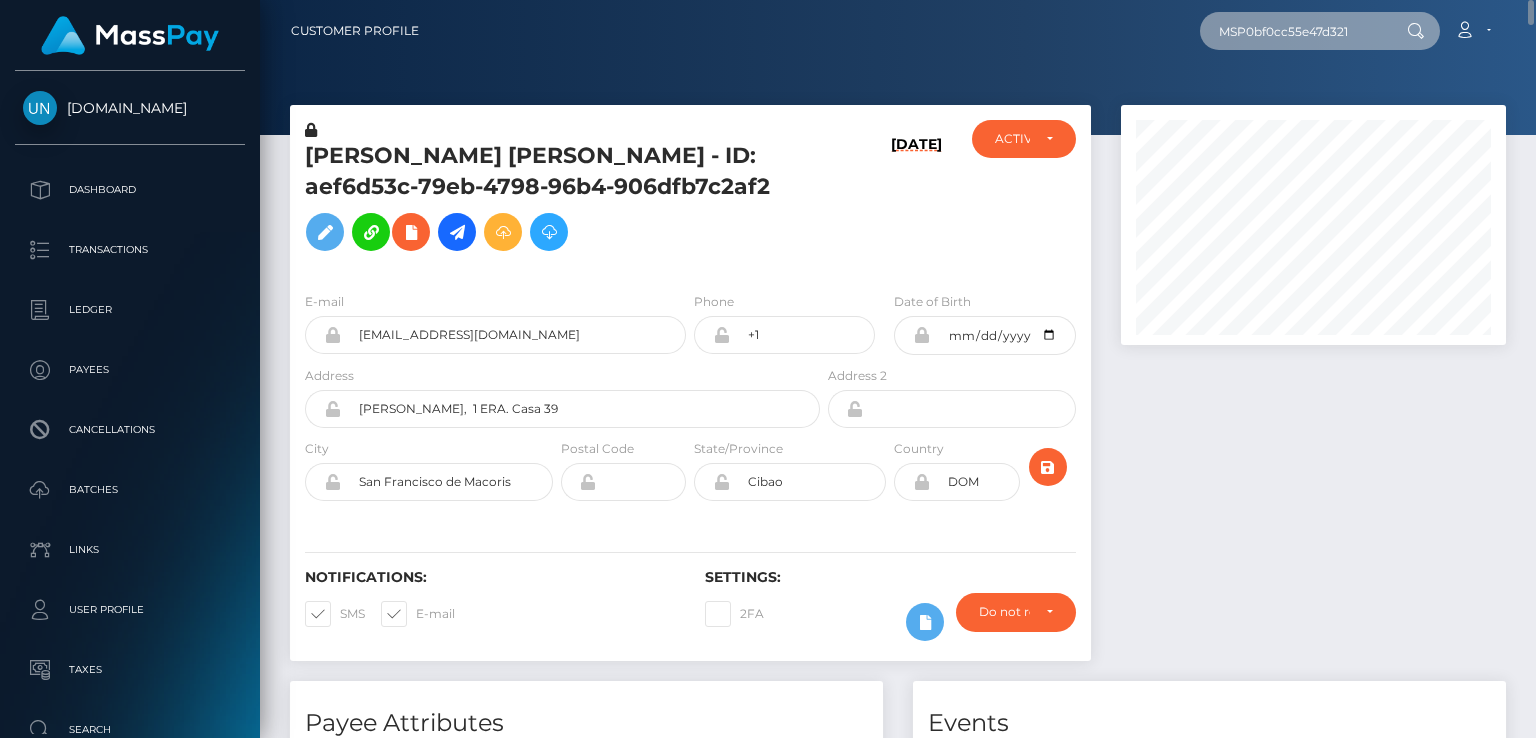 type on "MSP0bf0cc55e47d321" 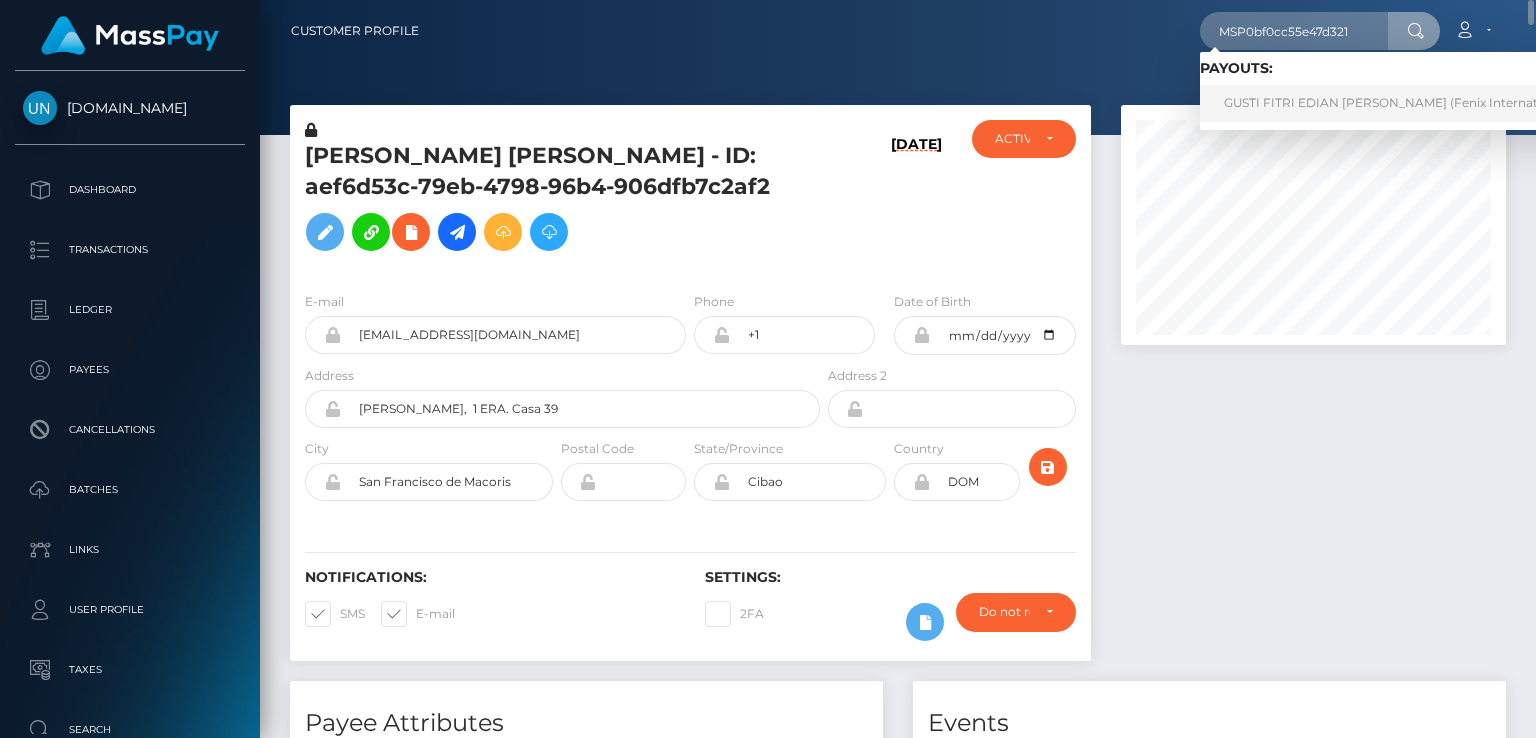 click on "GUSTI FITRI  EDIAN PUSPA (Fenix International Limited - )" at bounding box center [1427, 103] 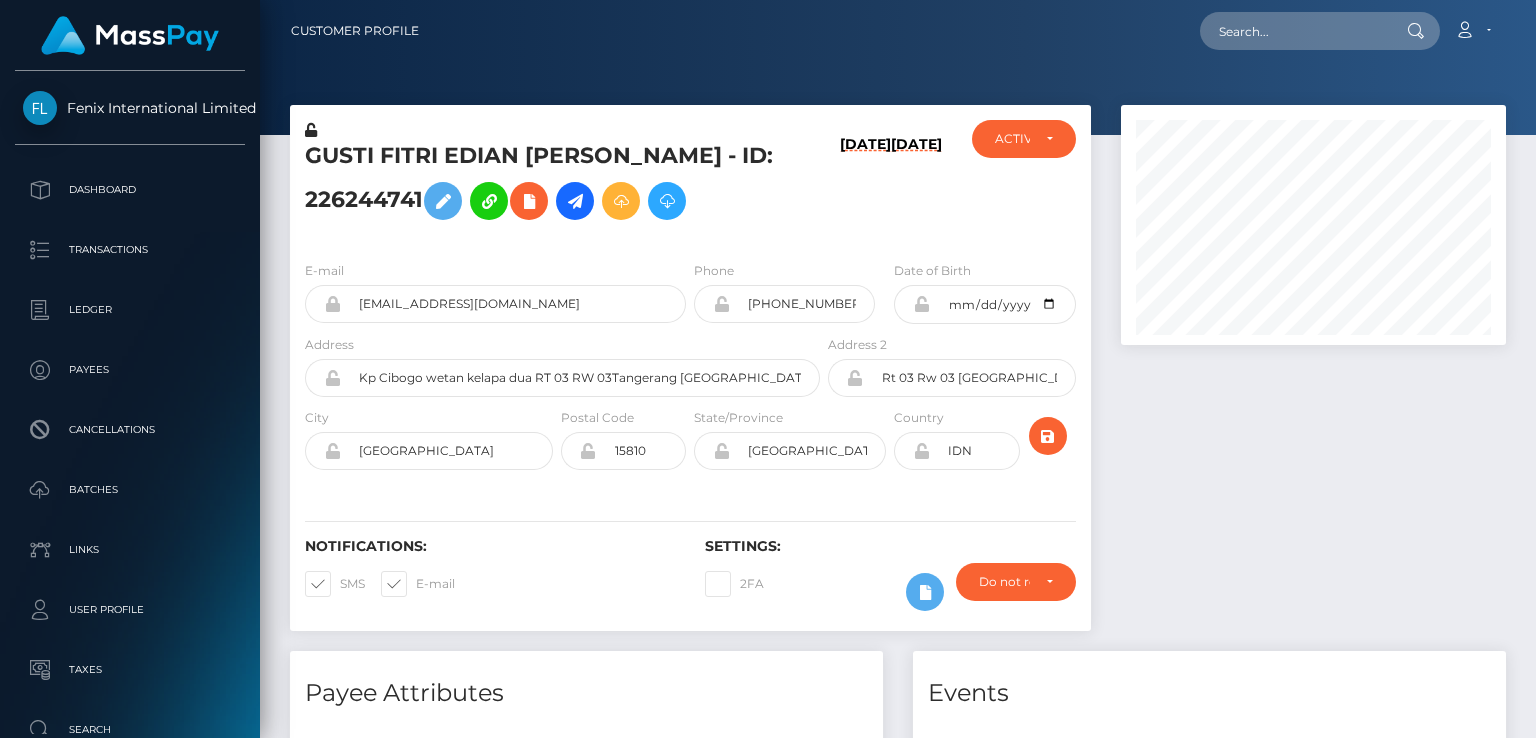 scroll, scrollTop: 0, scrollLeft: 0, axis: both 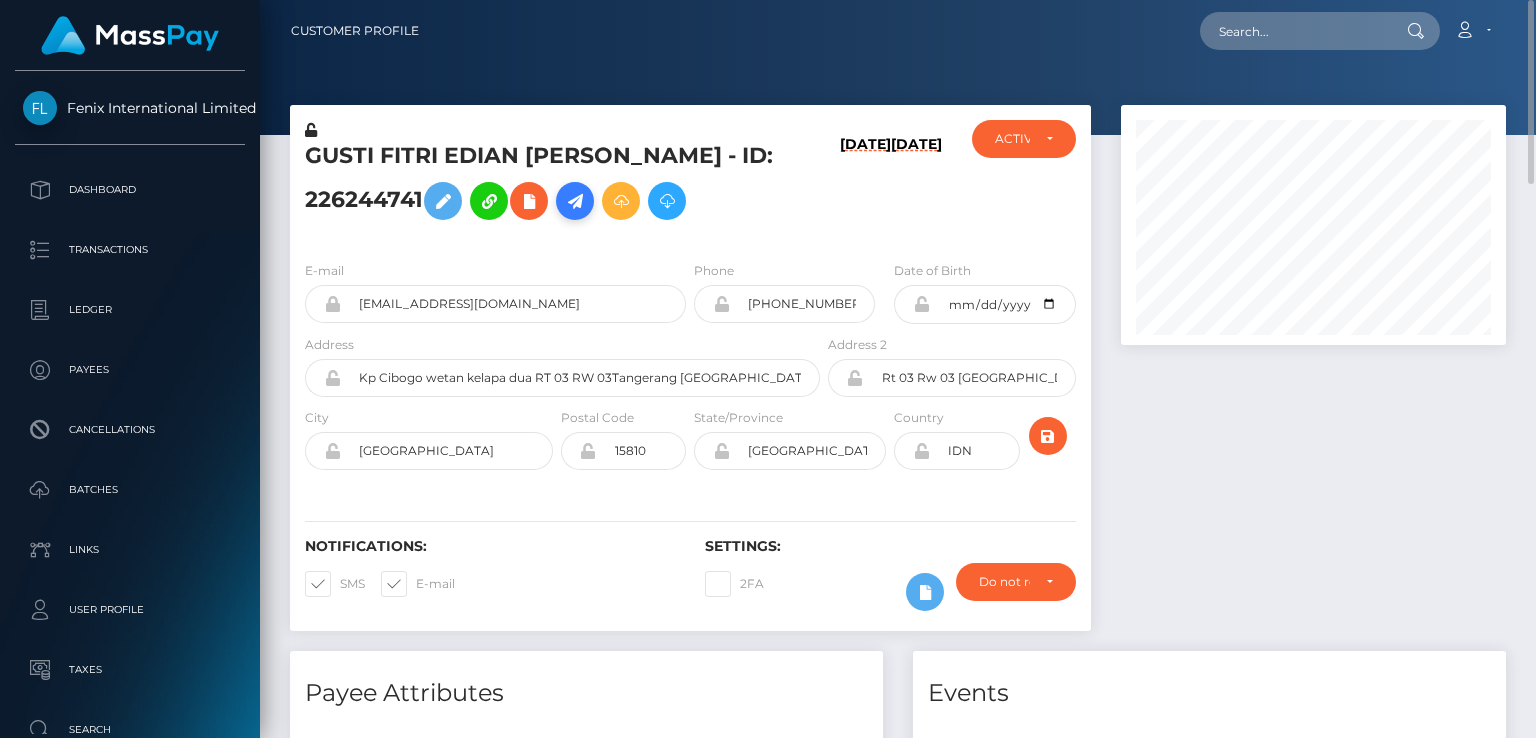click at bounding box center (575, 201) 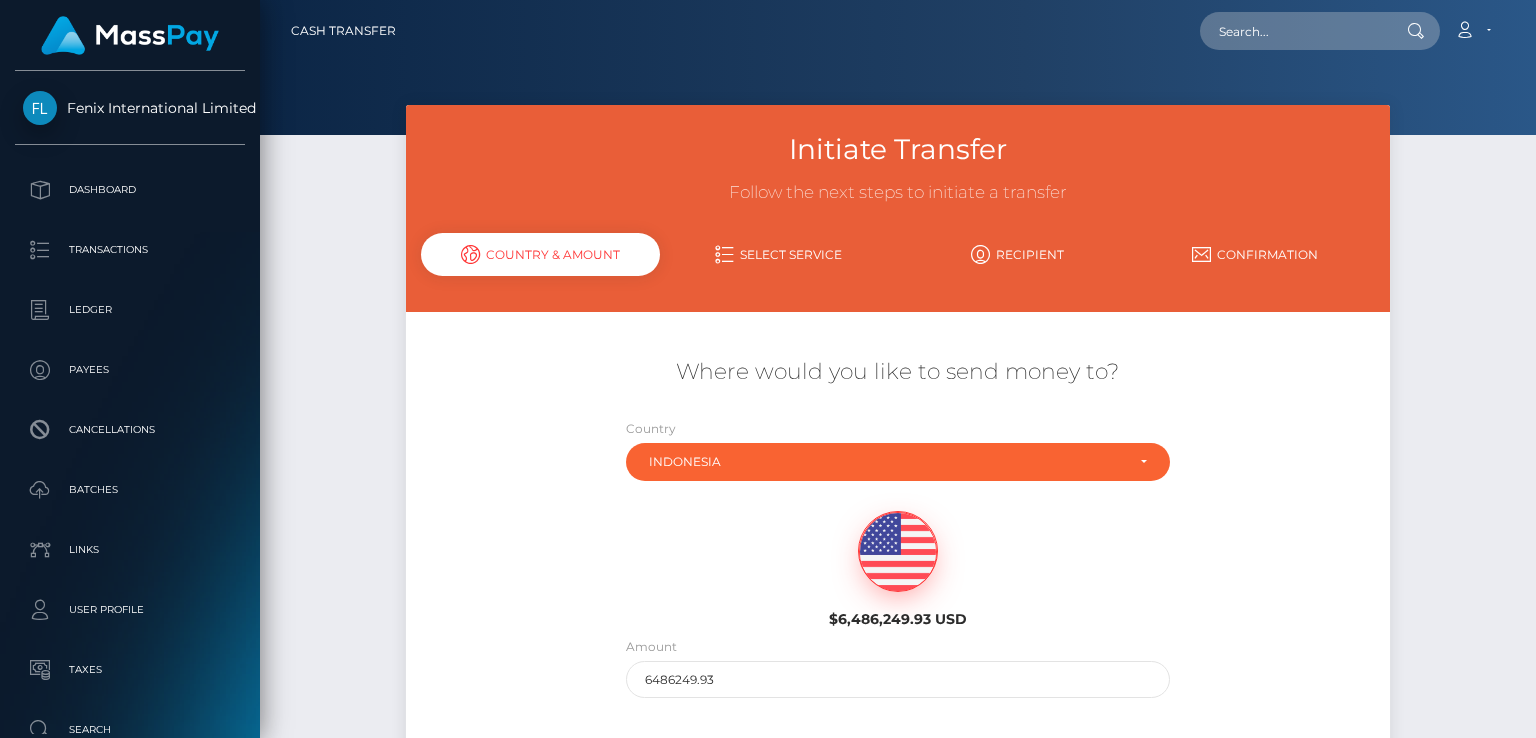 scroll, scrollTop: 0, scrollLeft: 0, axis: both 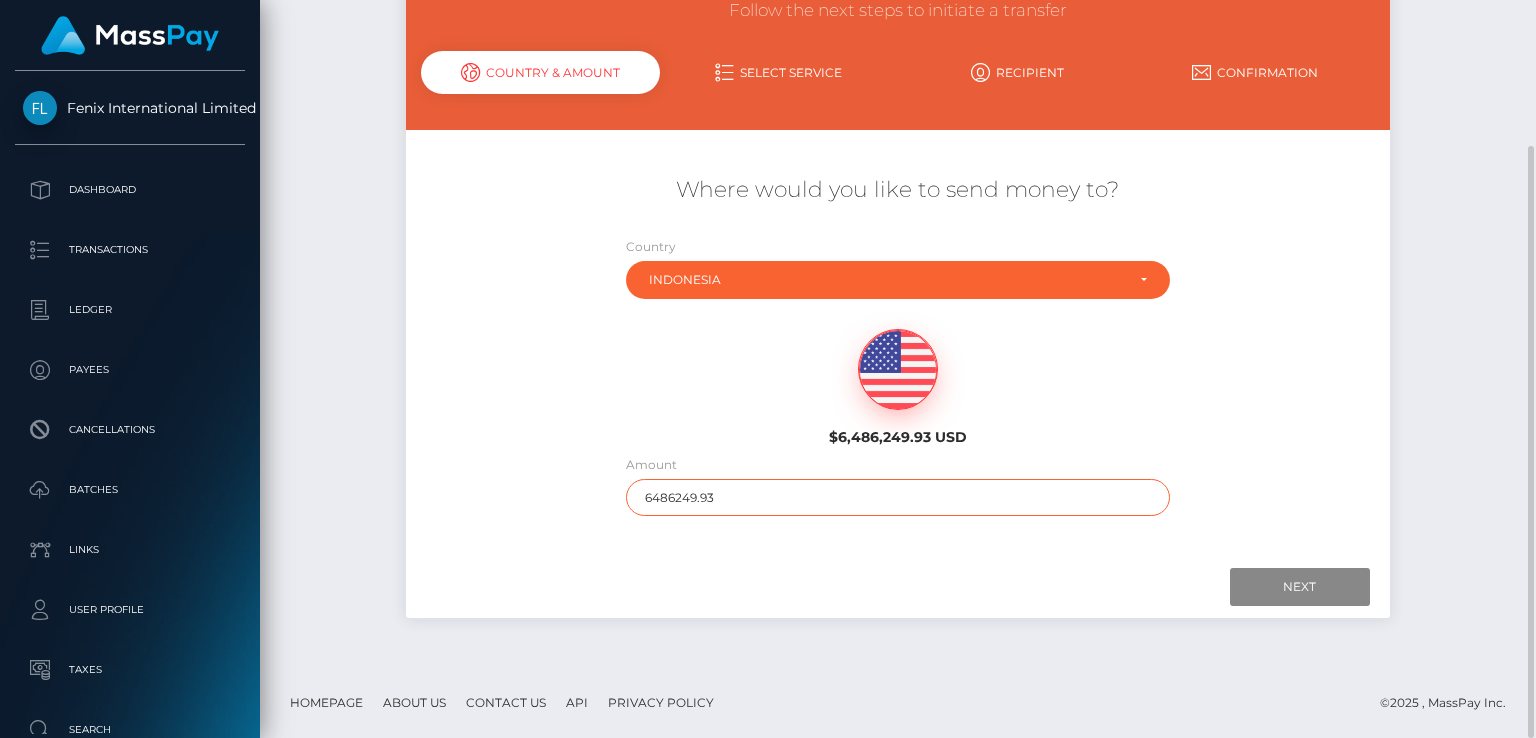 drag, startPoint x: 622, startPoint y: 513, endPoint x: 596, endPoint y: 515, distance: 26.076809 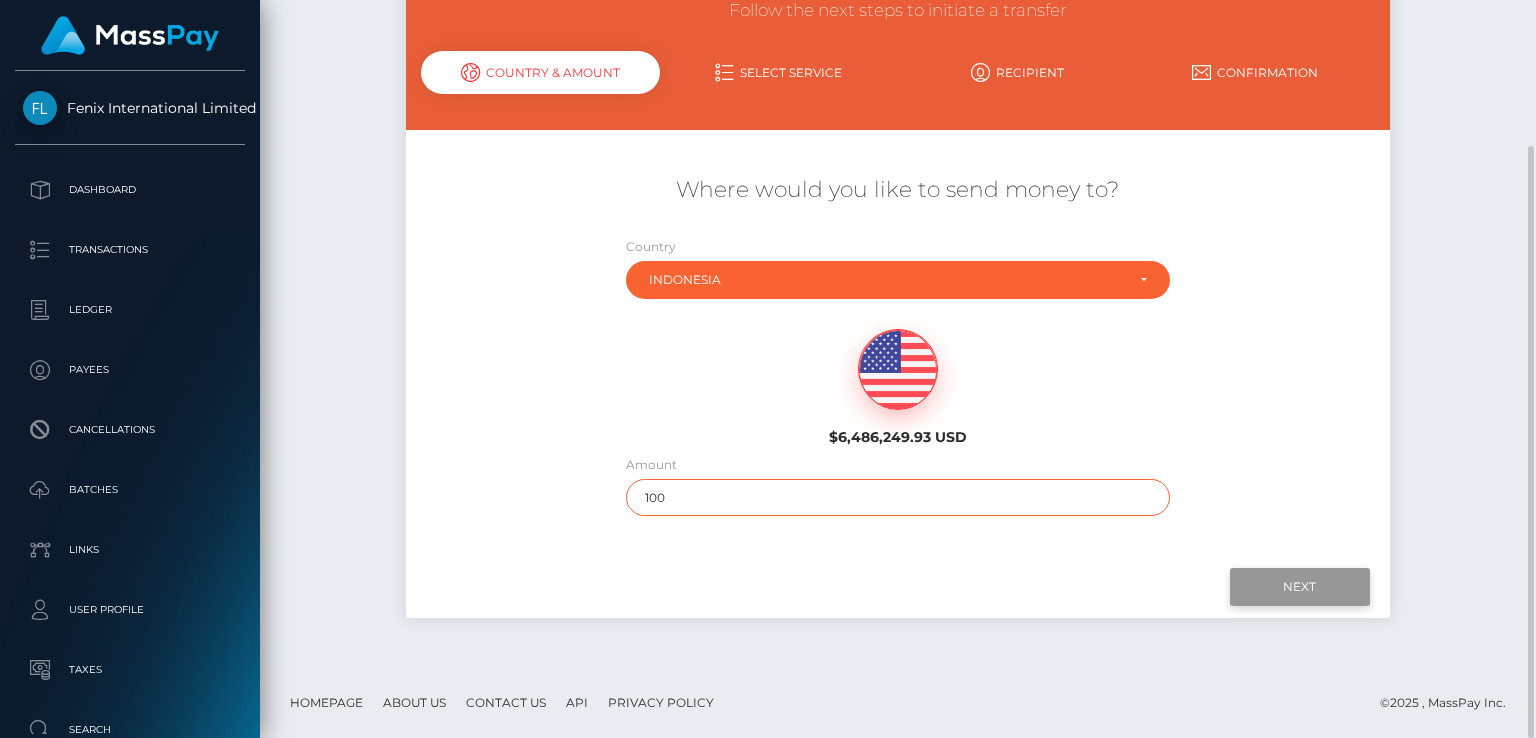 type on "100" 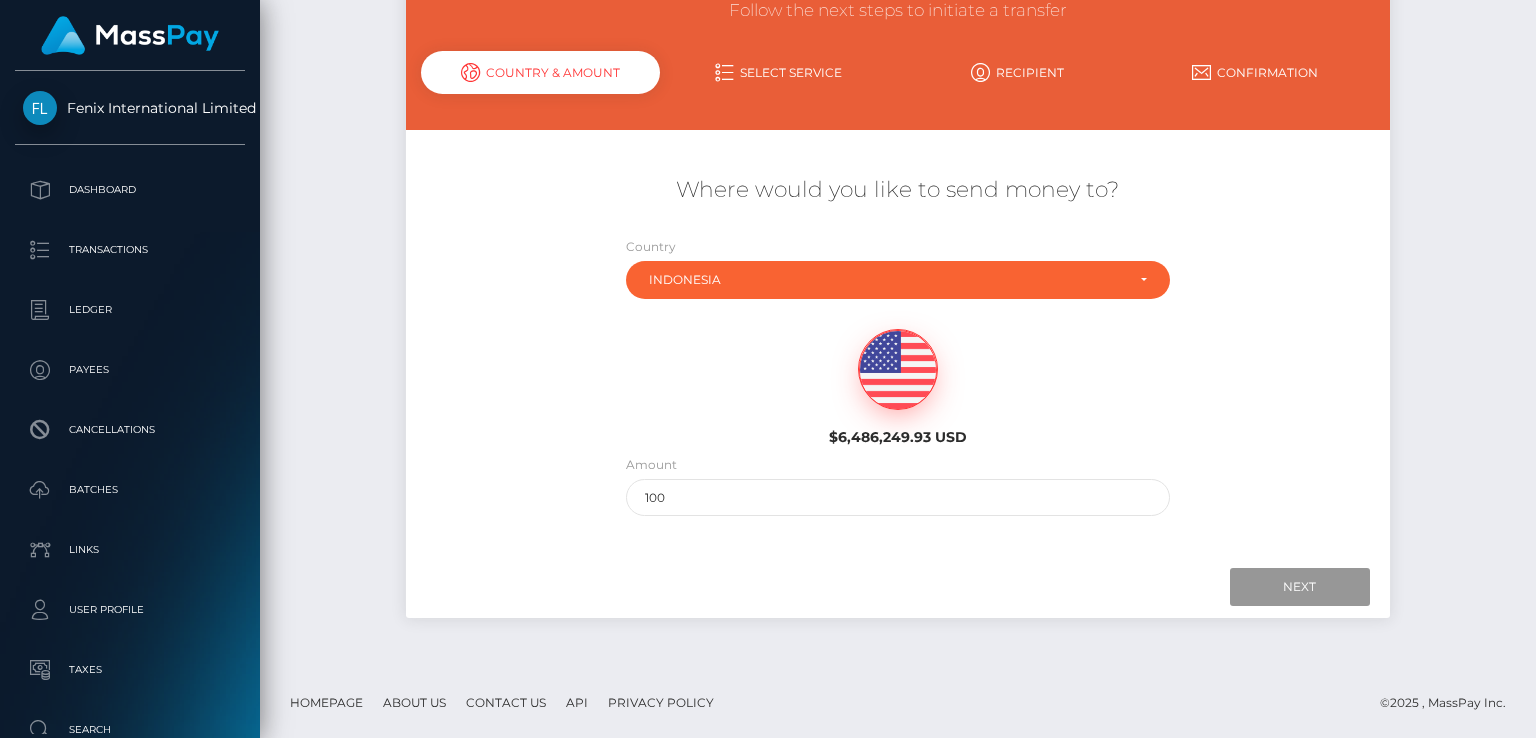 drag, startPoint x: 1331, startPoint y: 587, endPoint x: 1, endPoint y: 50, distance: 1434.3184 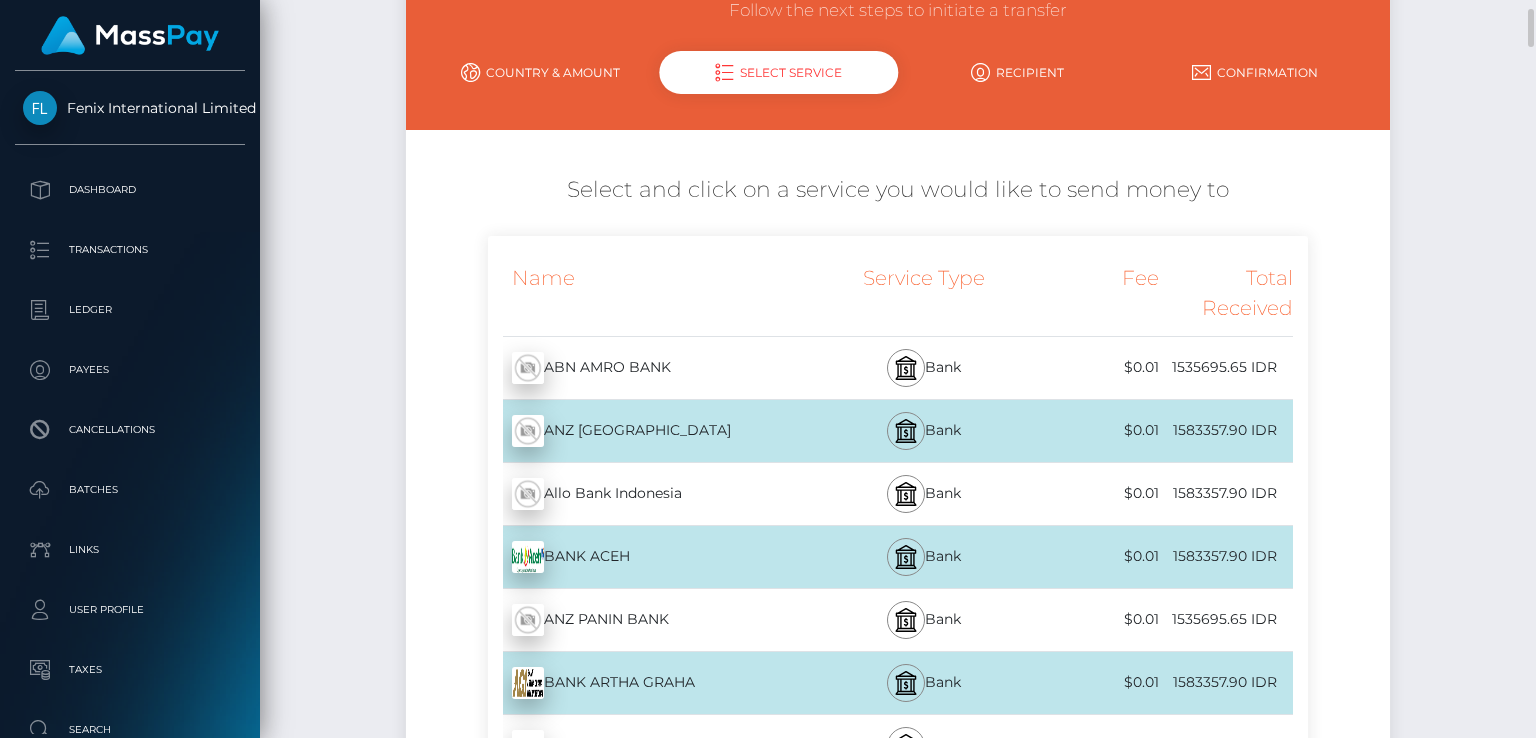 scroll, scrollTop: 0, scrollLeft: 0, axis: both 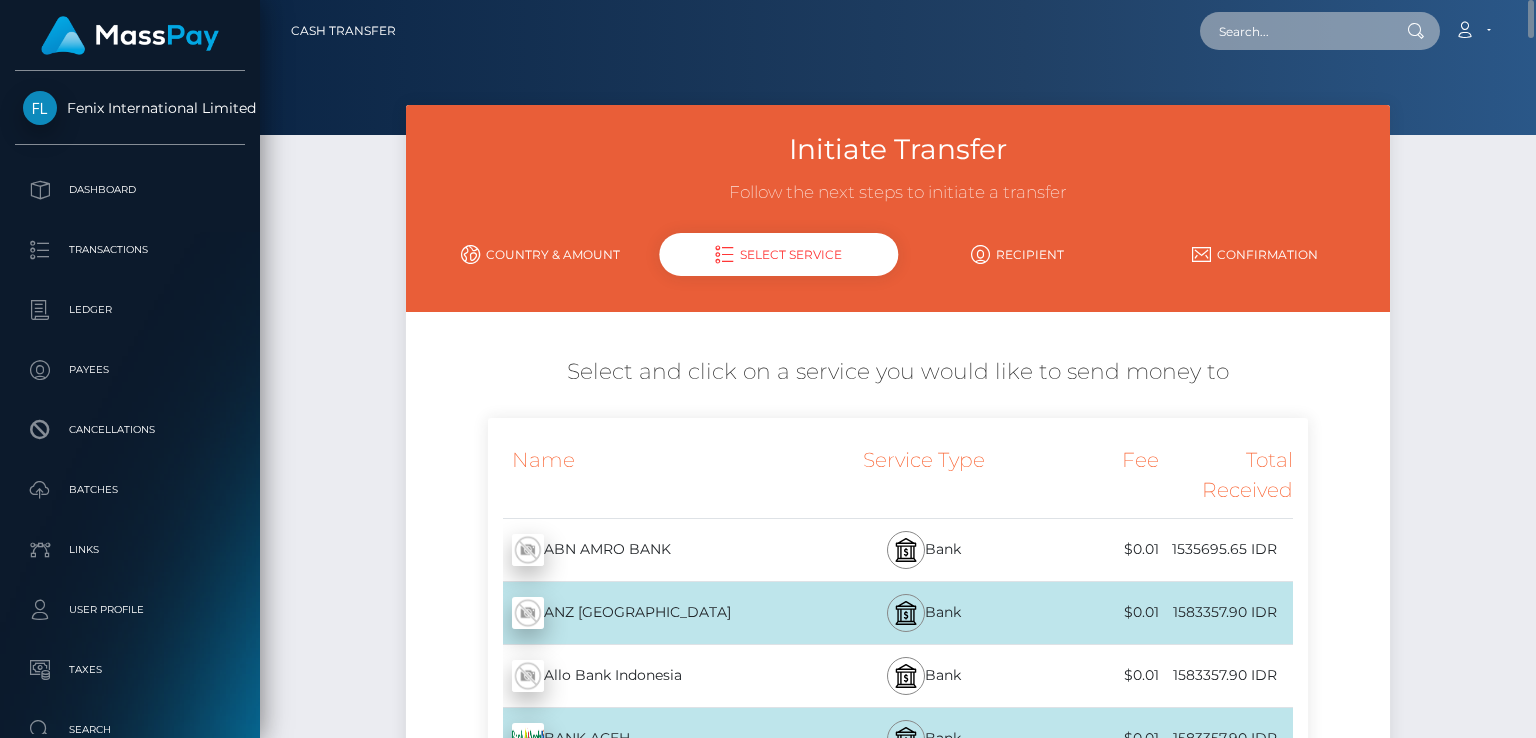 paste on "MSP0bf0cc55e47d321" 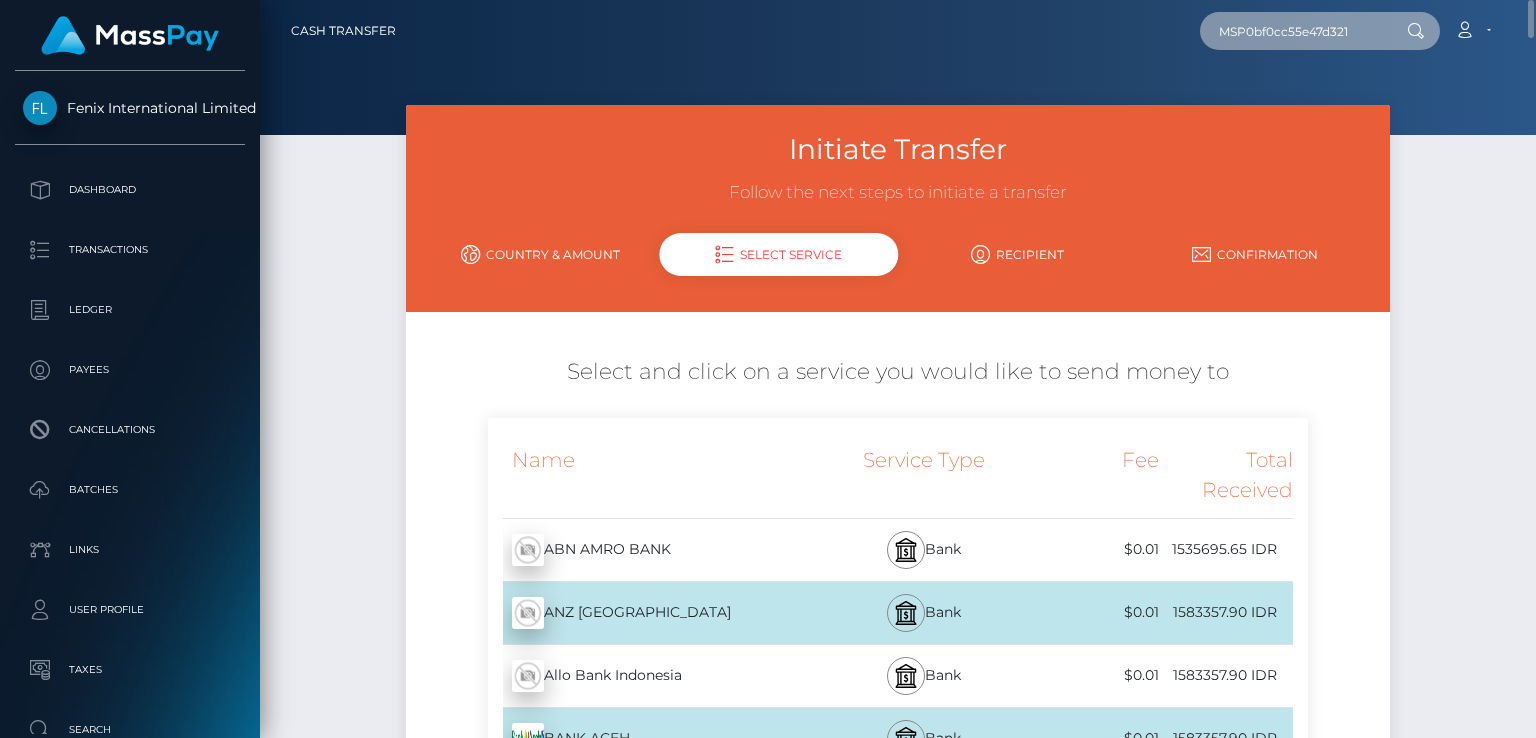 type on "MSP0bf0cc55e47d321" 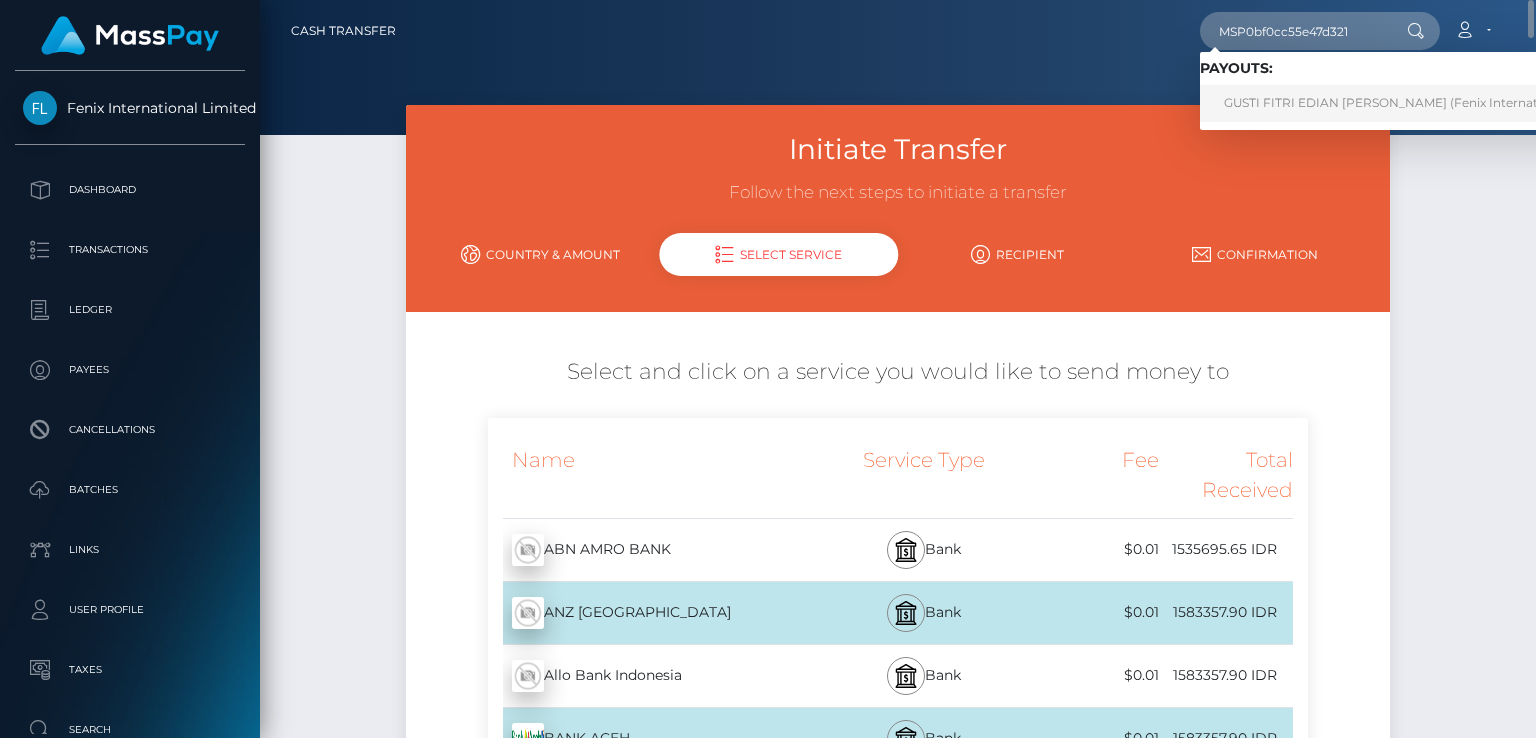 click on "GUSTI FITRI  EDIAN PUSPA (Fenix International Limited - )" at bounding box center (1427, 103) 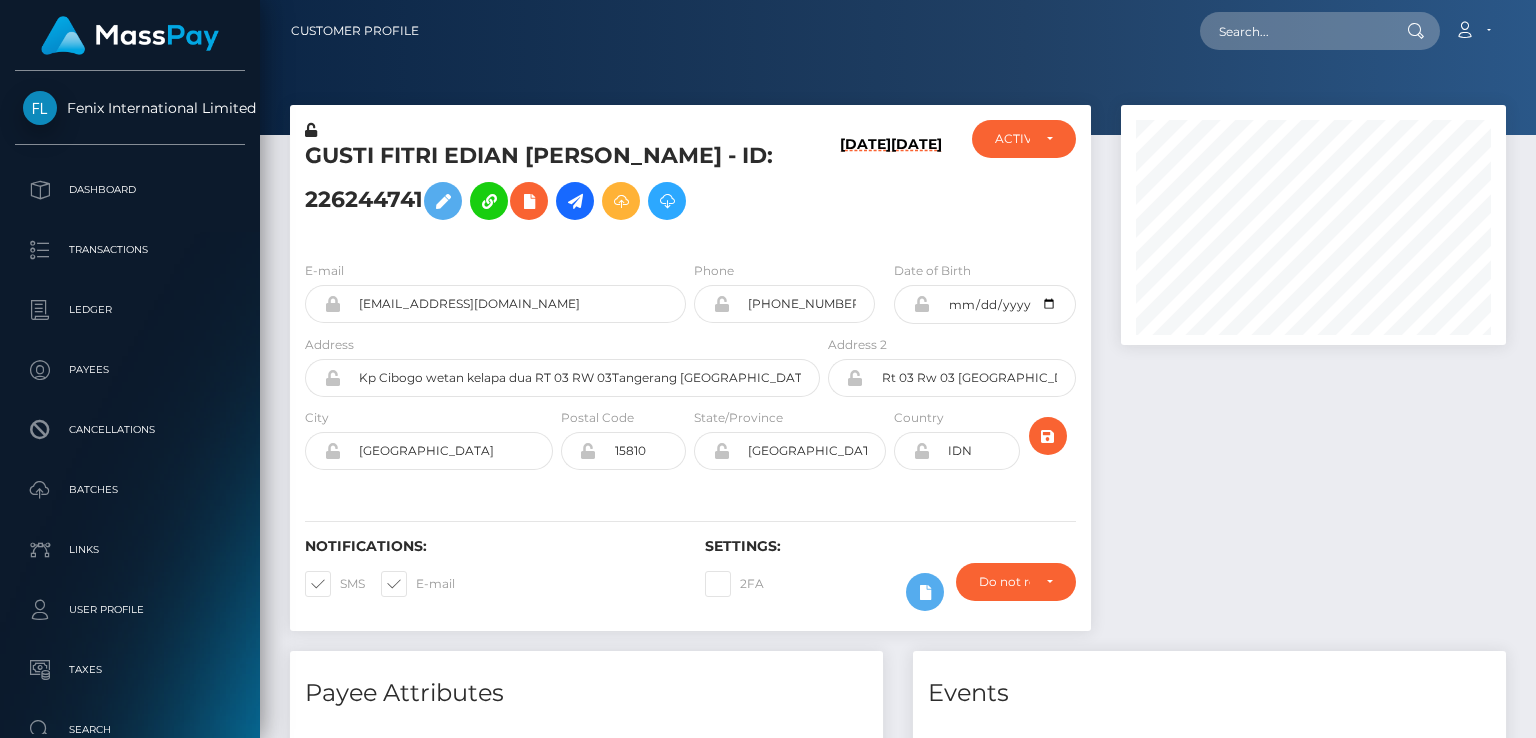 scroll, scrollTop: 0, scrollLeft: 0, axis: both 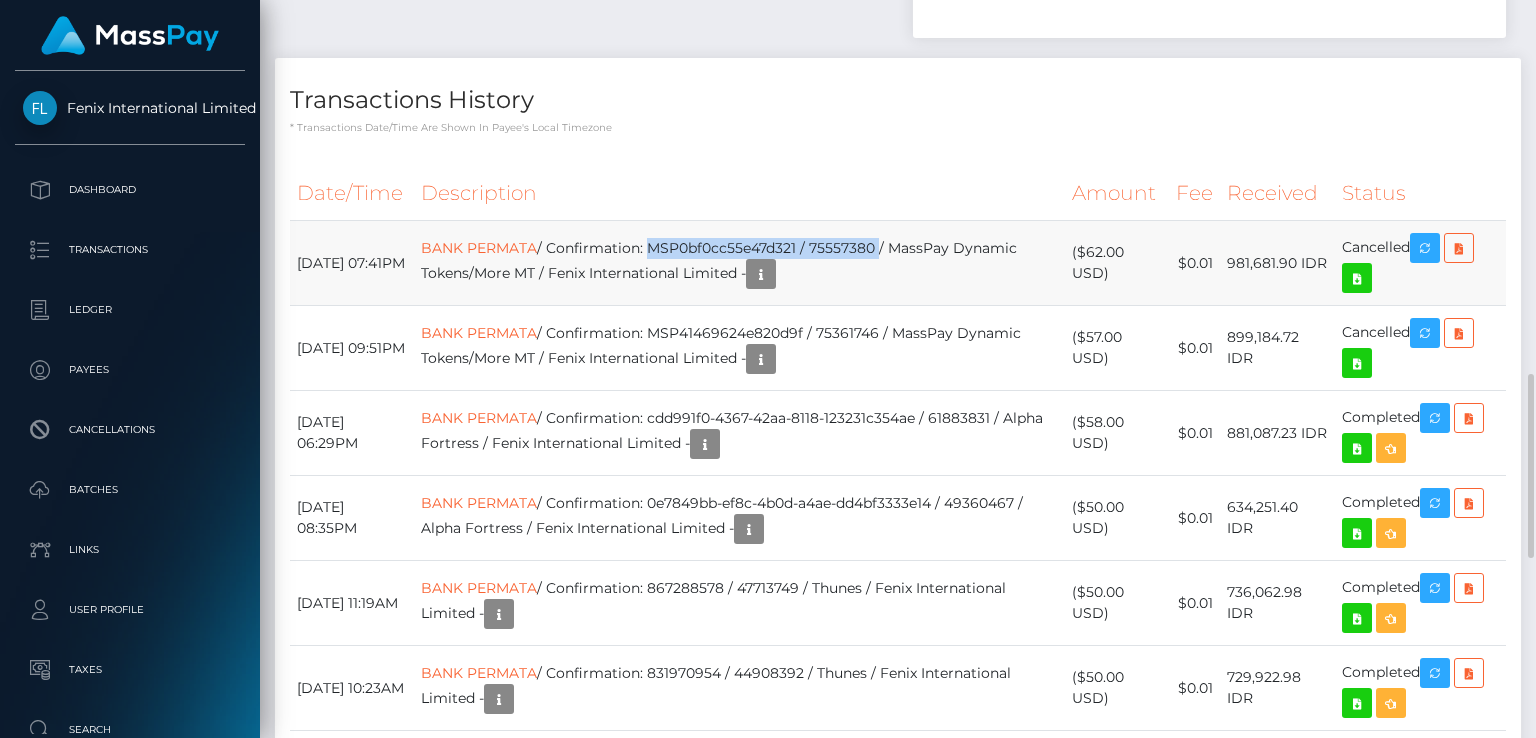 drag, startPoint x: 688, startPoint y: 223, endPoint x: 920, endPoint y: 214, distance: 232.1745 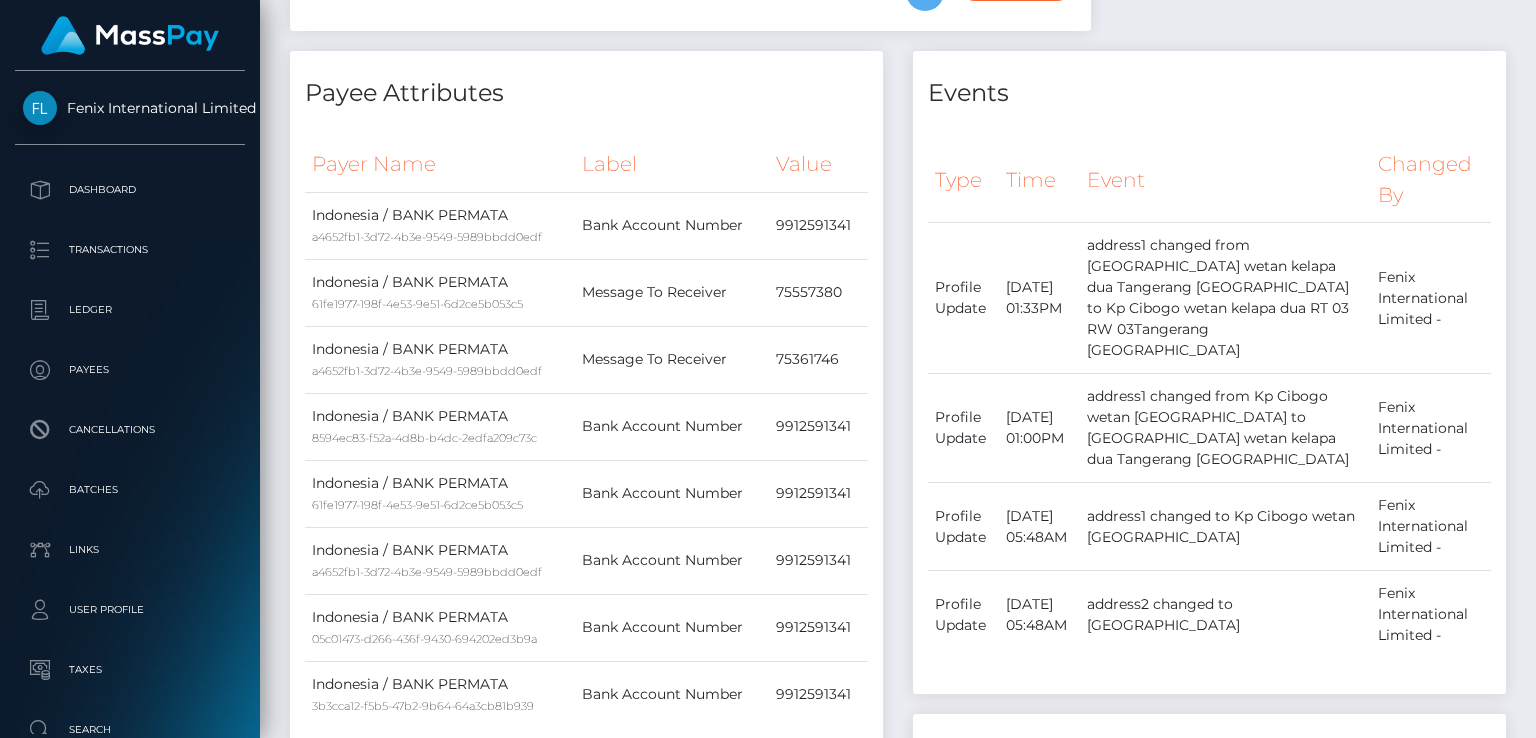 scroll, scrollTop: 0, scrollLeft: 0, axis: both 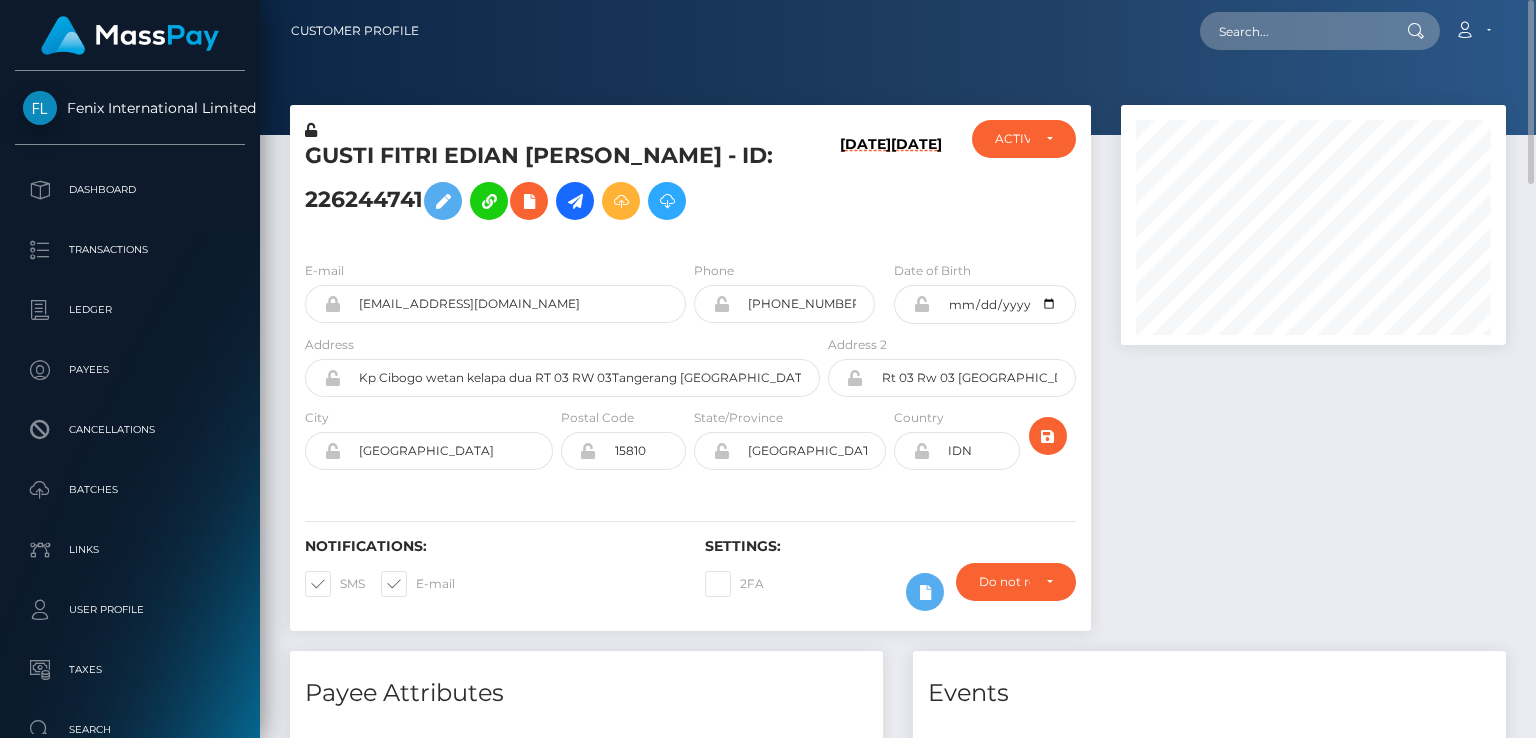 click on "GUSTI FITRI  EDIAN PUSPA
- ID: 226244741" at bounding box center [557, 185] 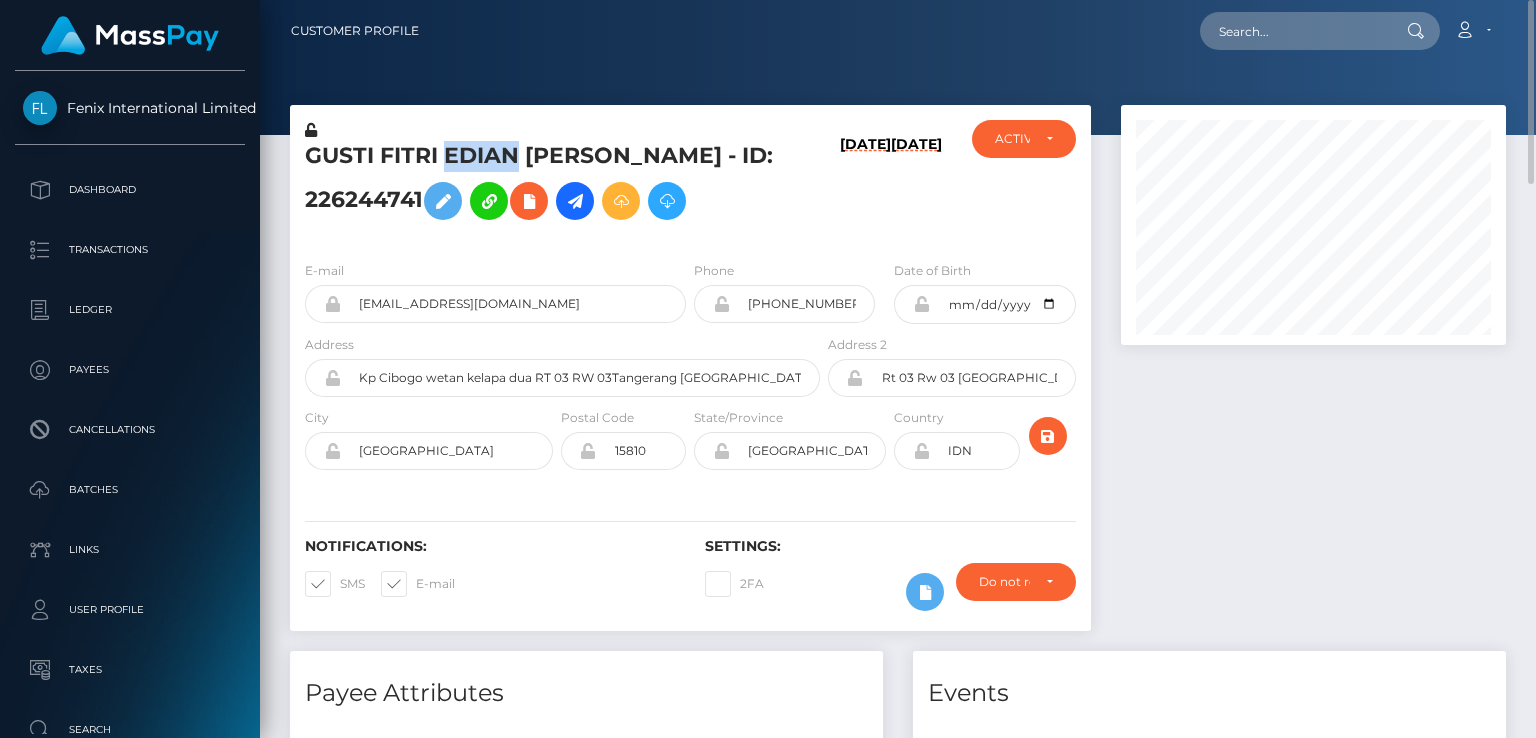 click on "GUSTI FITRI  EDIAN PUSPA
- ID: 226244741" at bounding box center (557, 185) 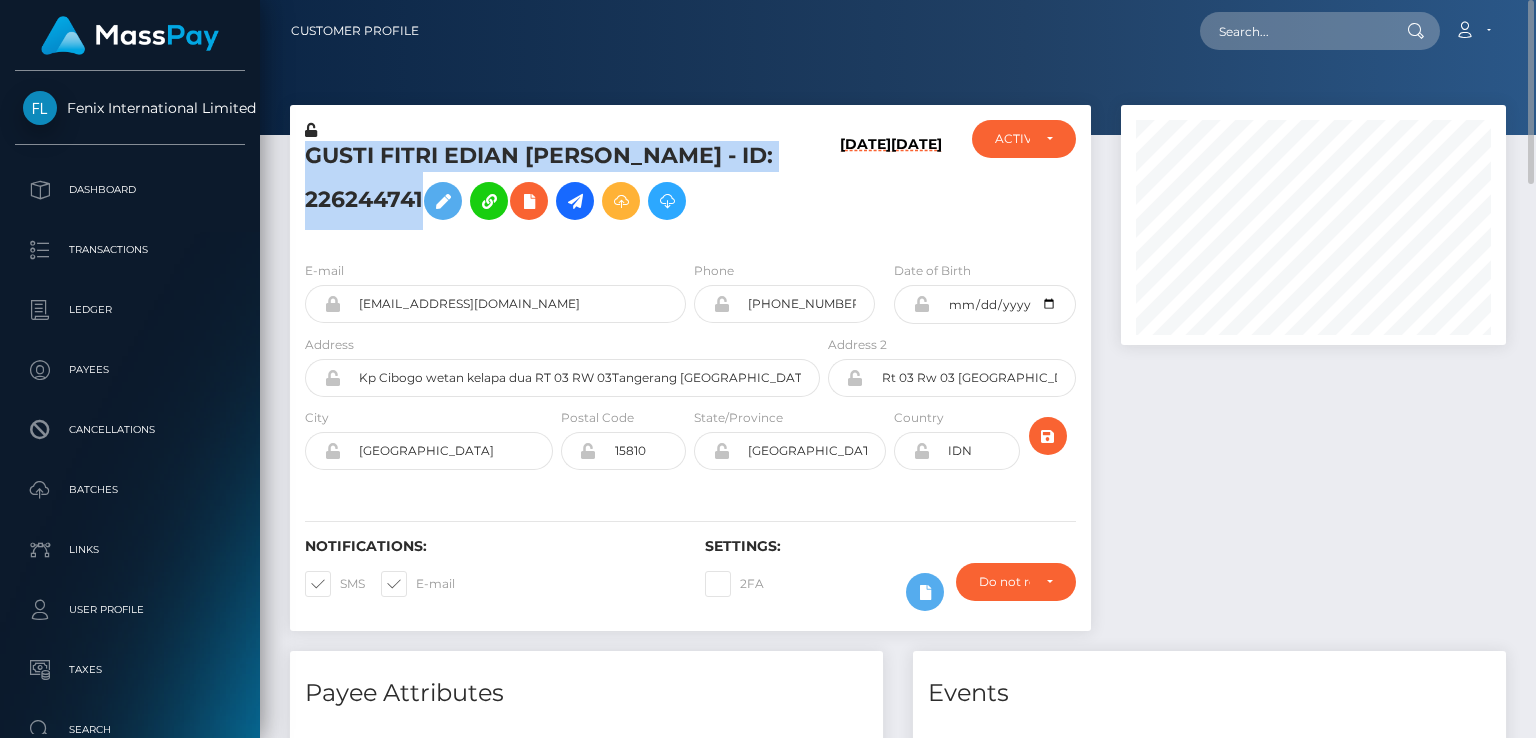 click on "GUSTI FITRI  EDIAN PUSPA
- ID: 226244741" at bounding box center [557, 185] 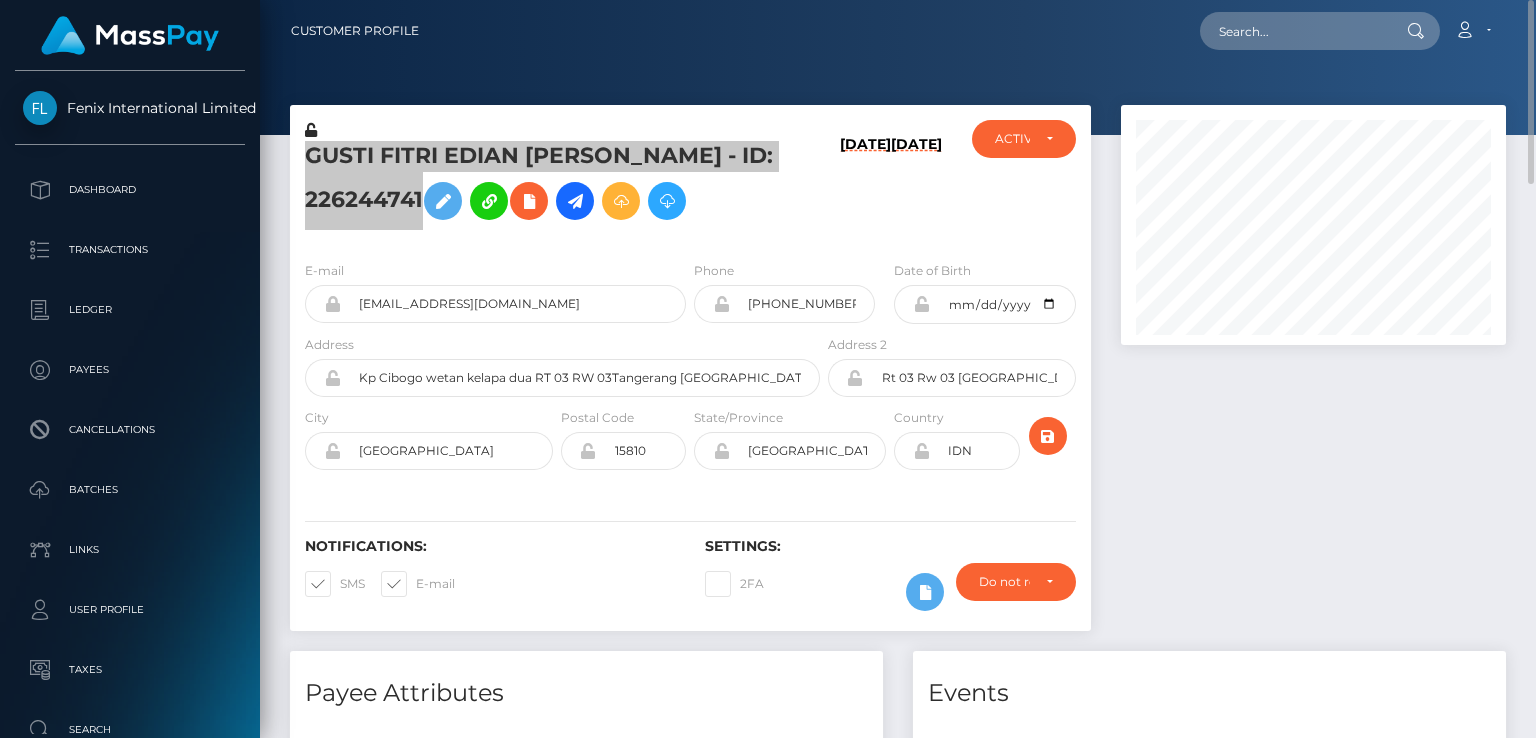 scroll, scrollTop: 300, scrollLeft: 0, axis: vertical 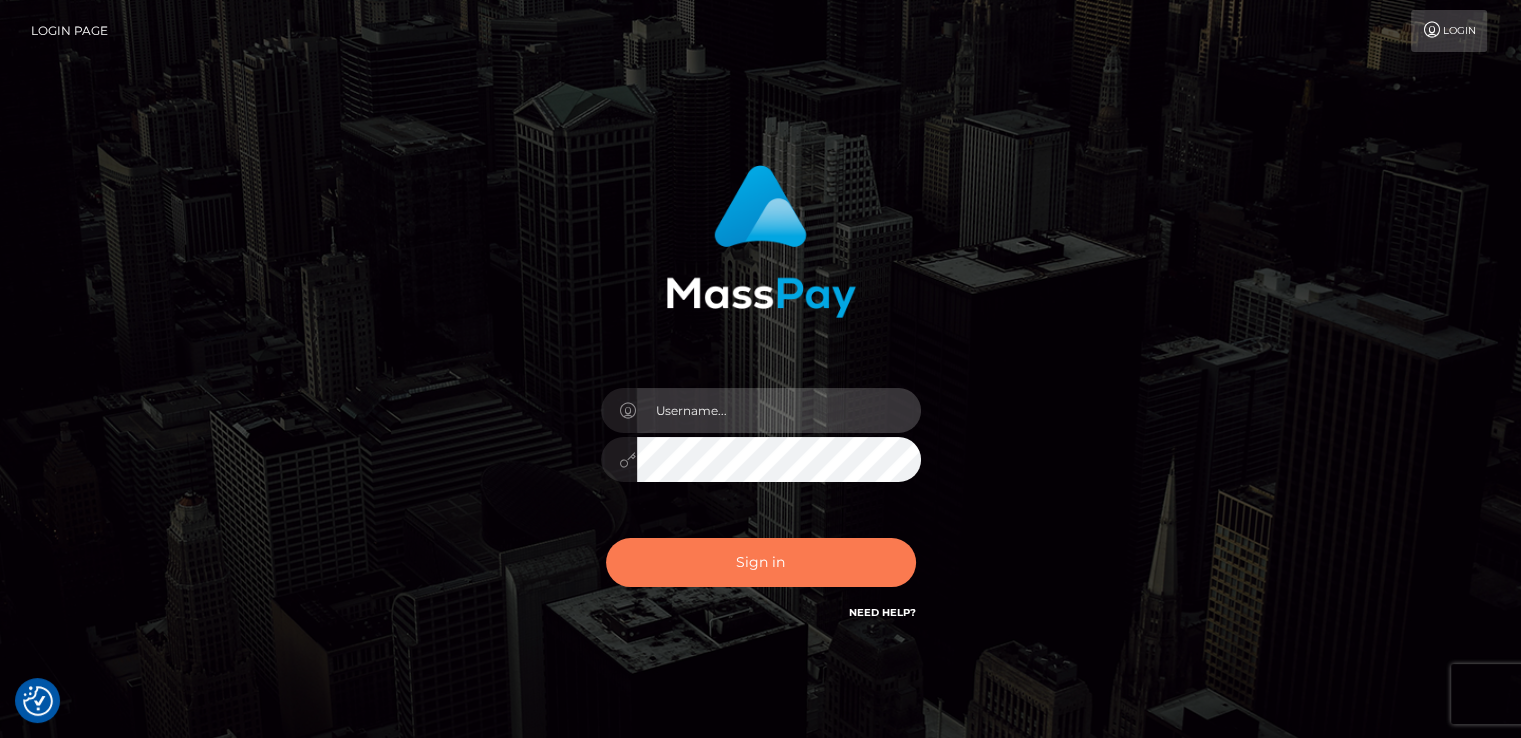 type on "catalinad" 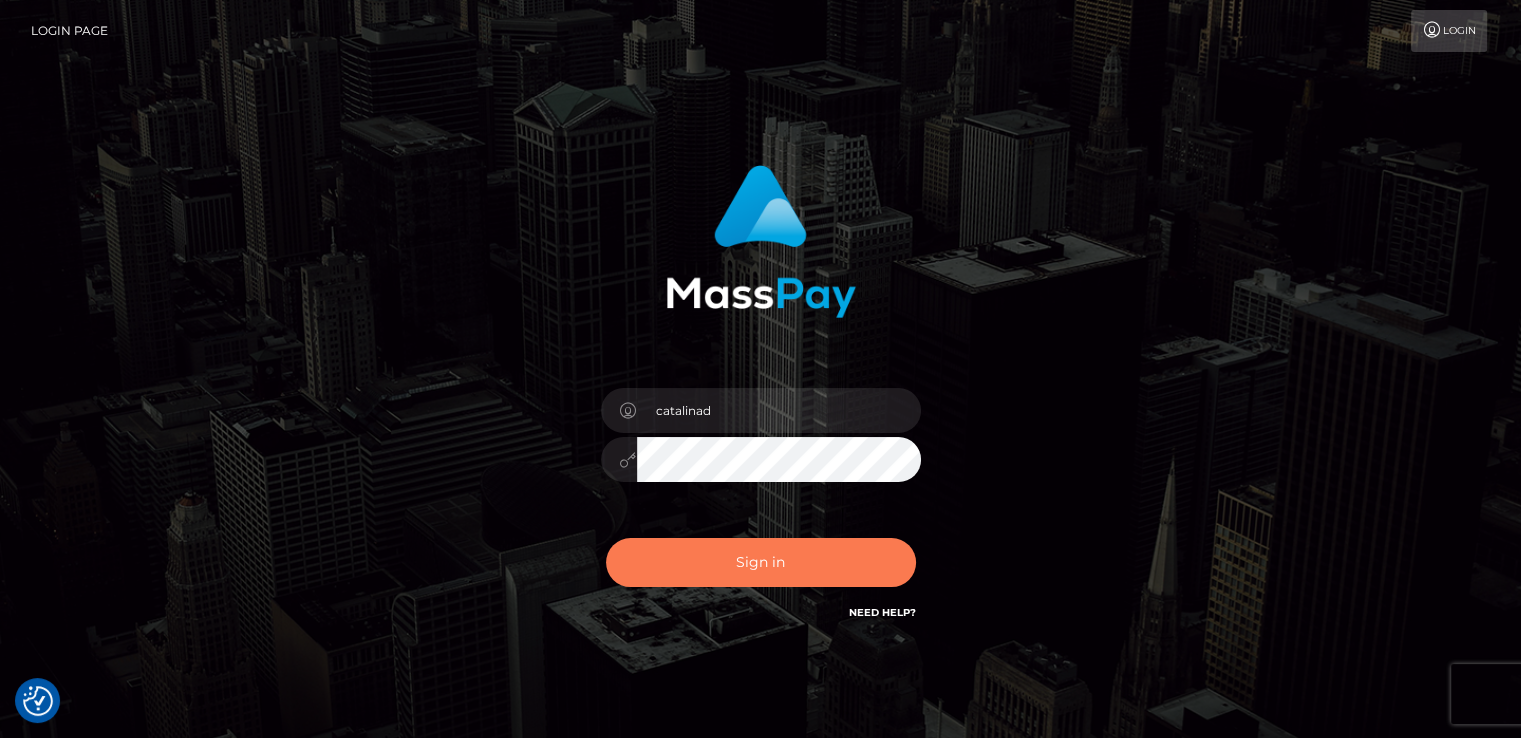 click on "Sign in" at bounding box center (761, 562) 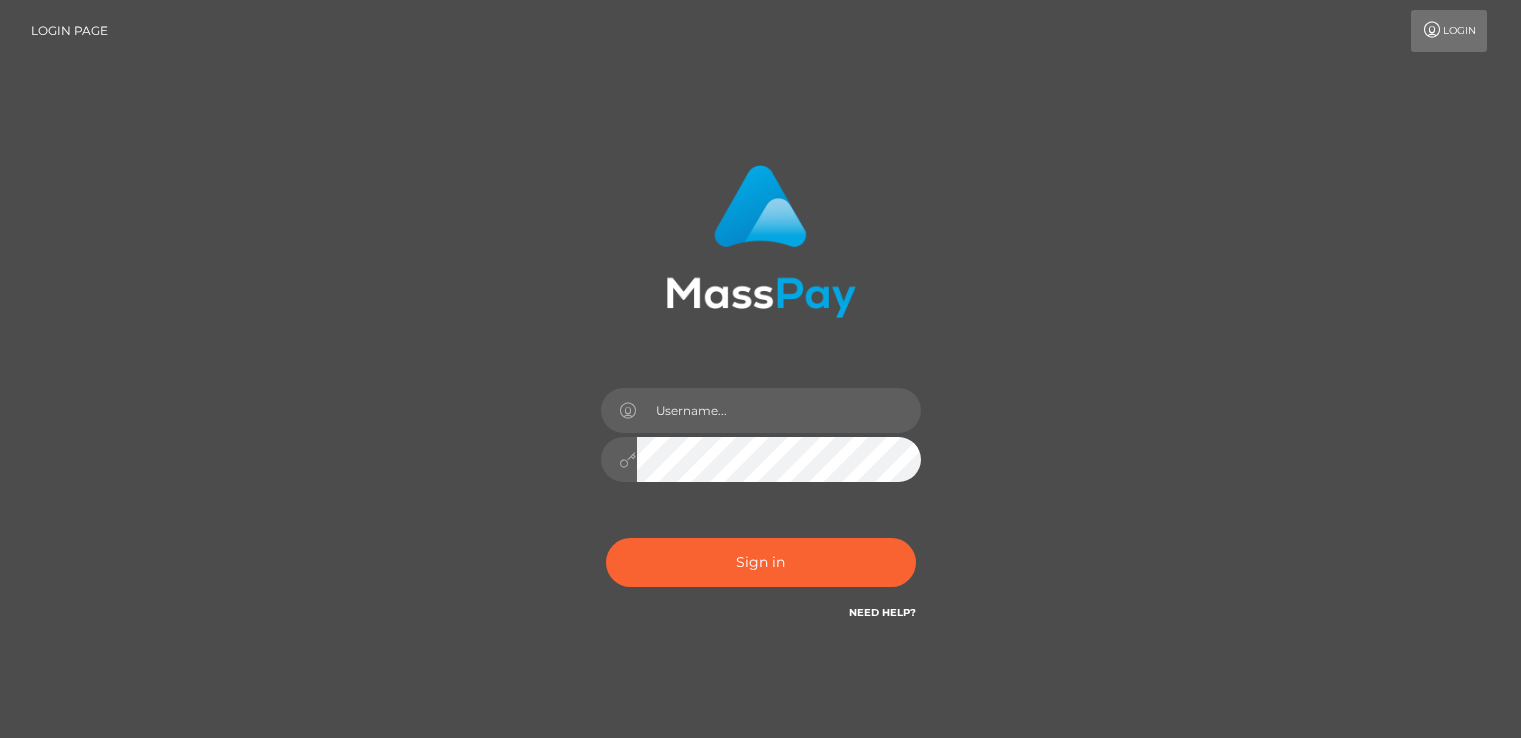scroll, scrollTop: 0, scrollLeft: 0, axis: both 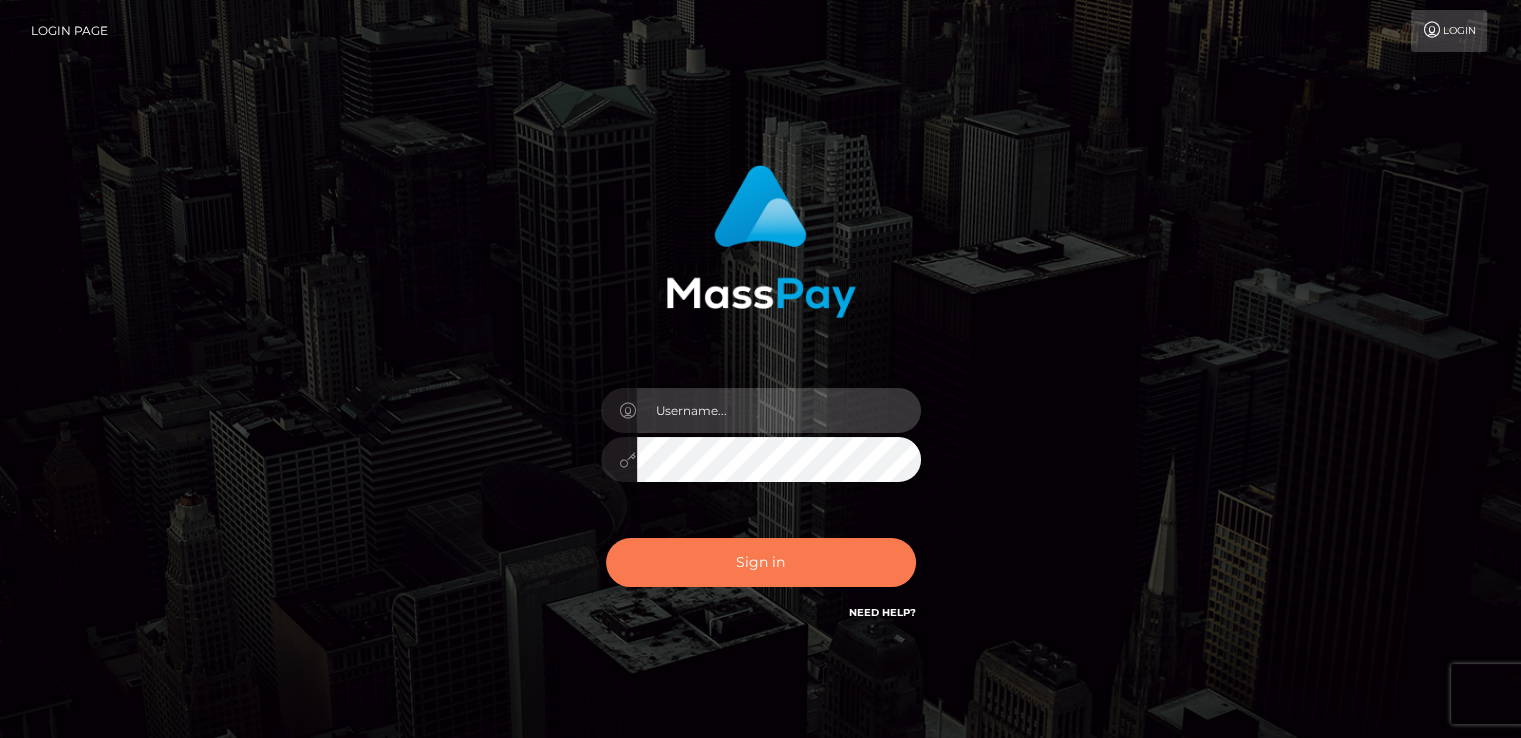 type on "catalinad" 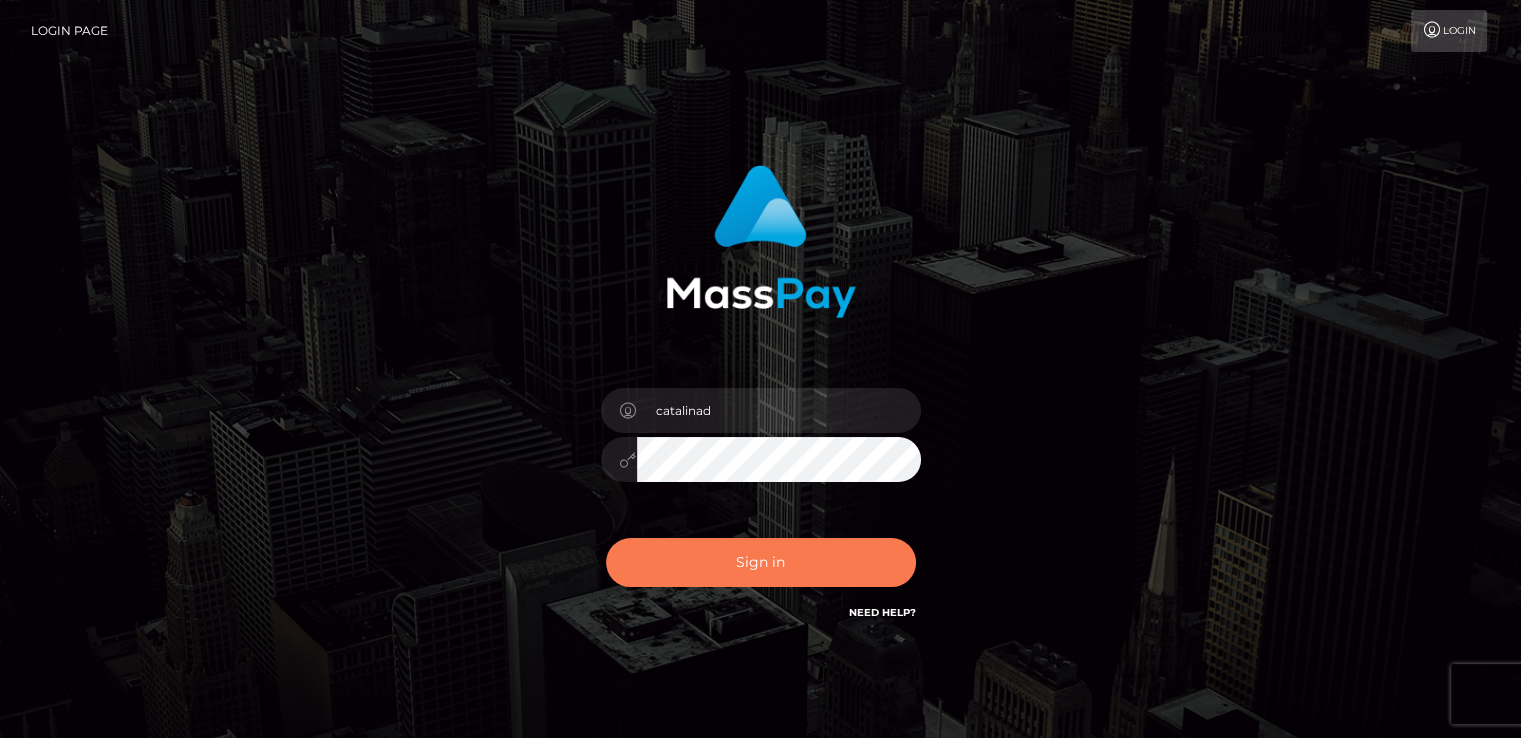 click on "Sign in" at bounding box center [761, 562] 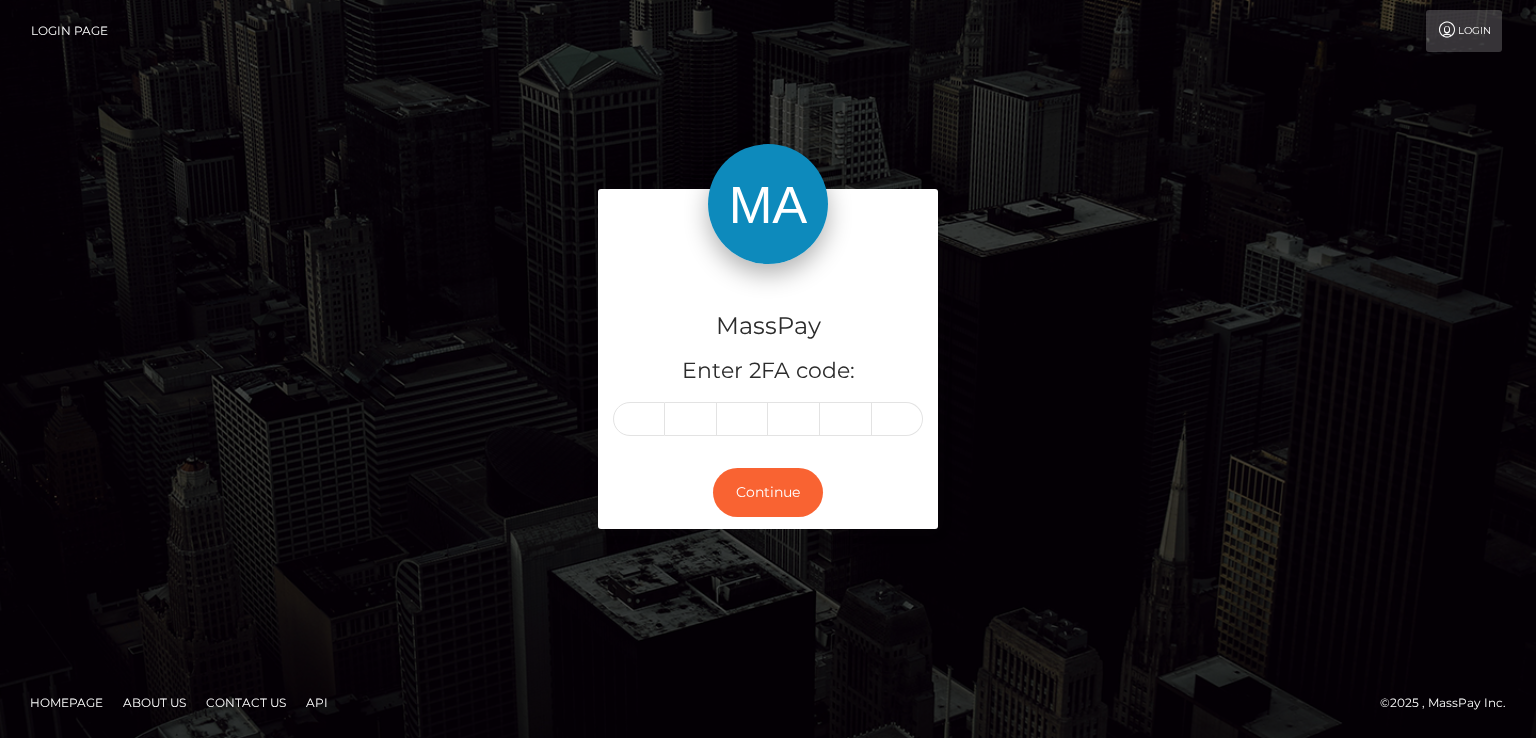 scroll, scrollTop: 0, scrollLeft: 0, axis: both 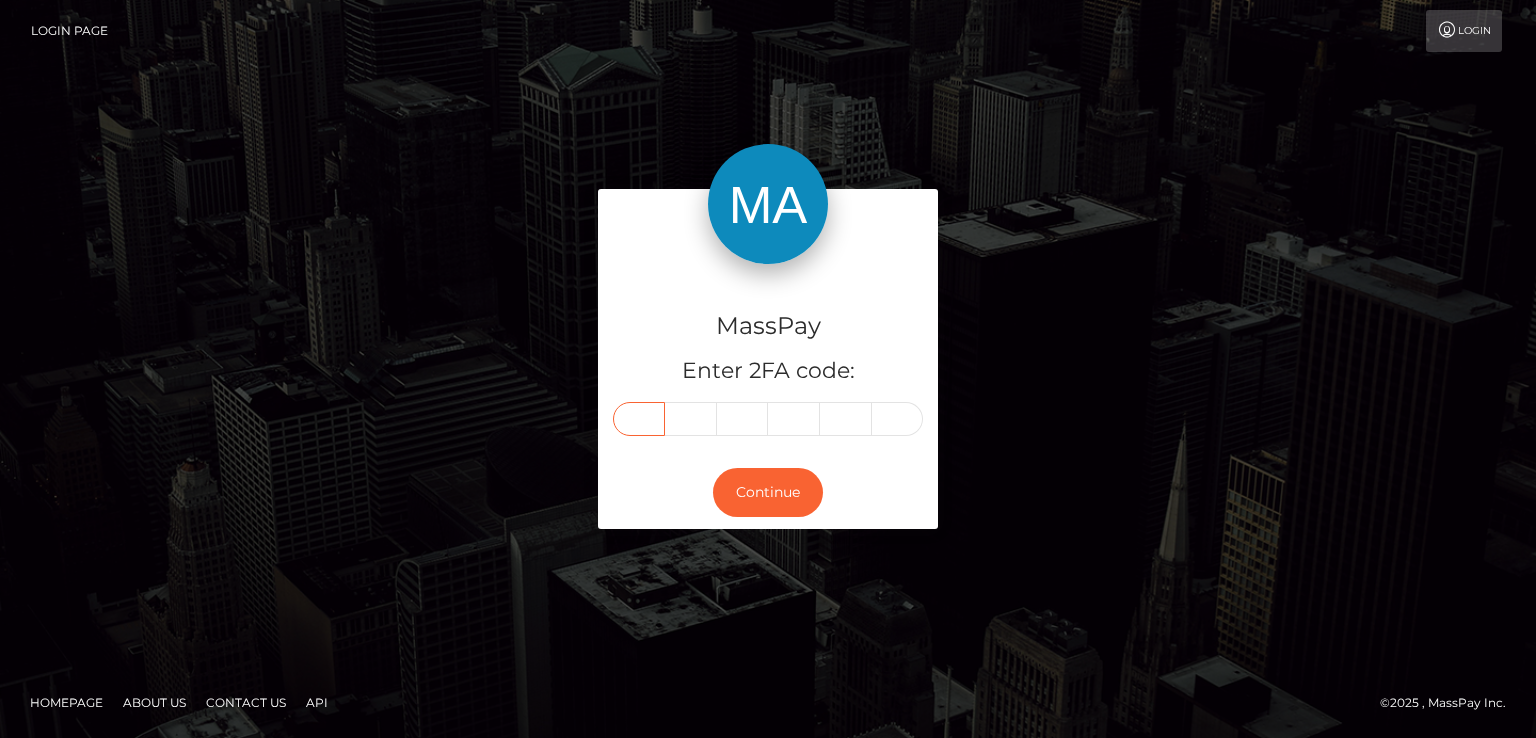 click at bounding box center (639, 419) 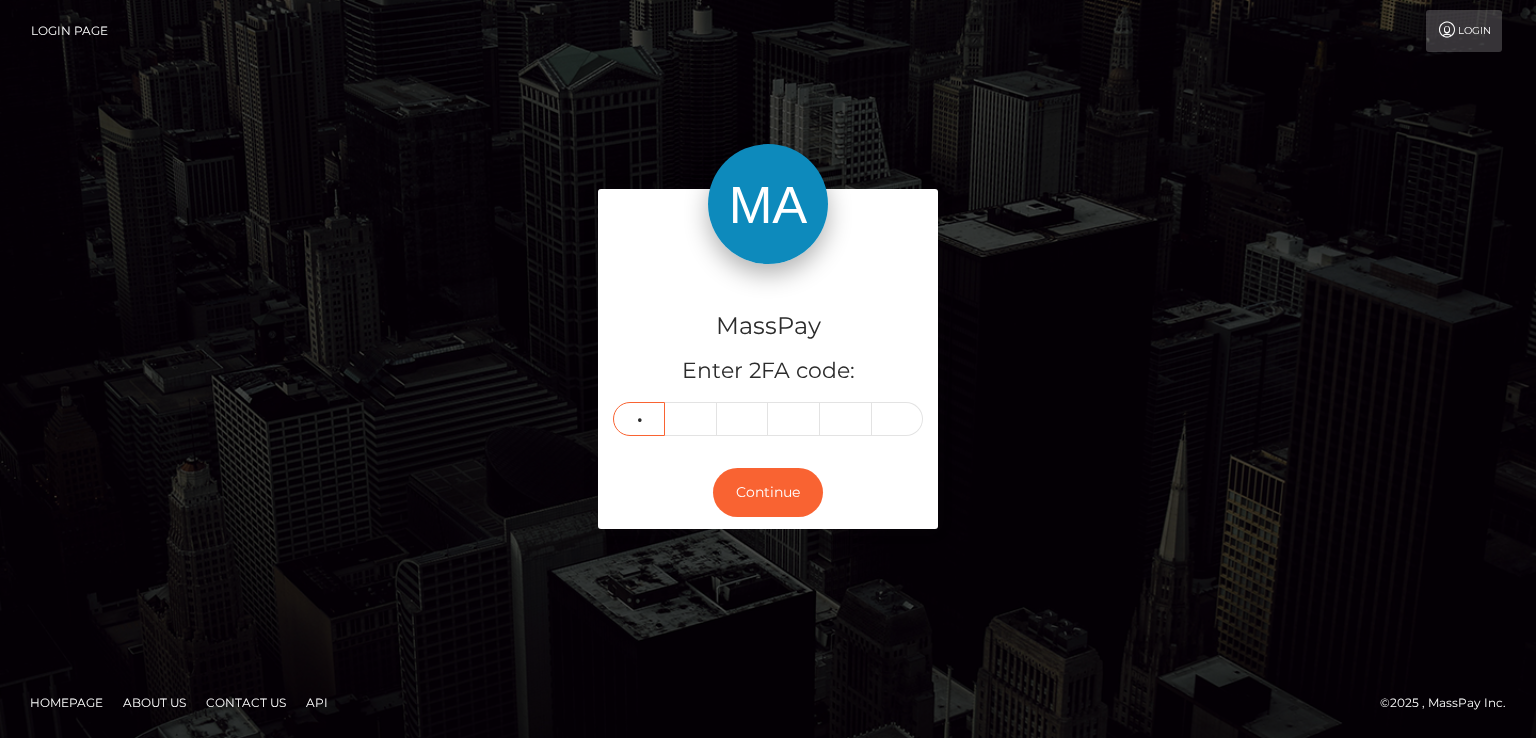 type on "9" 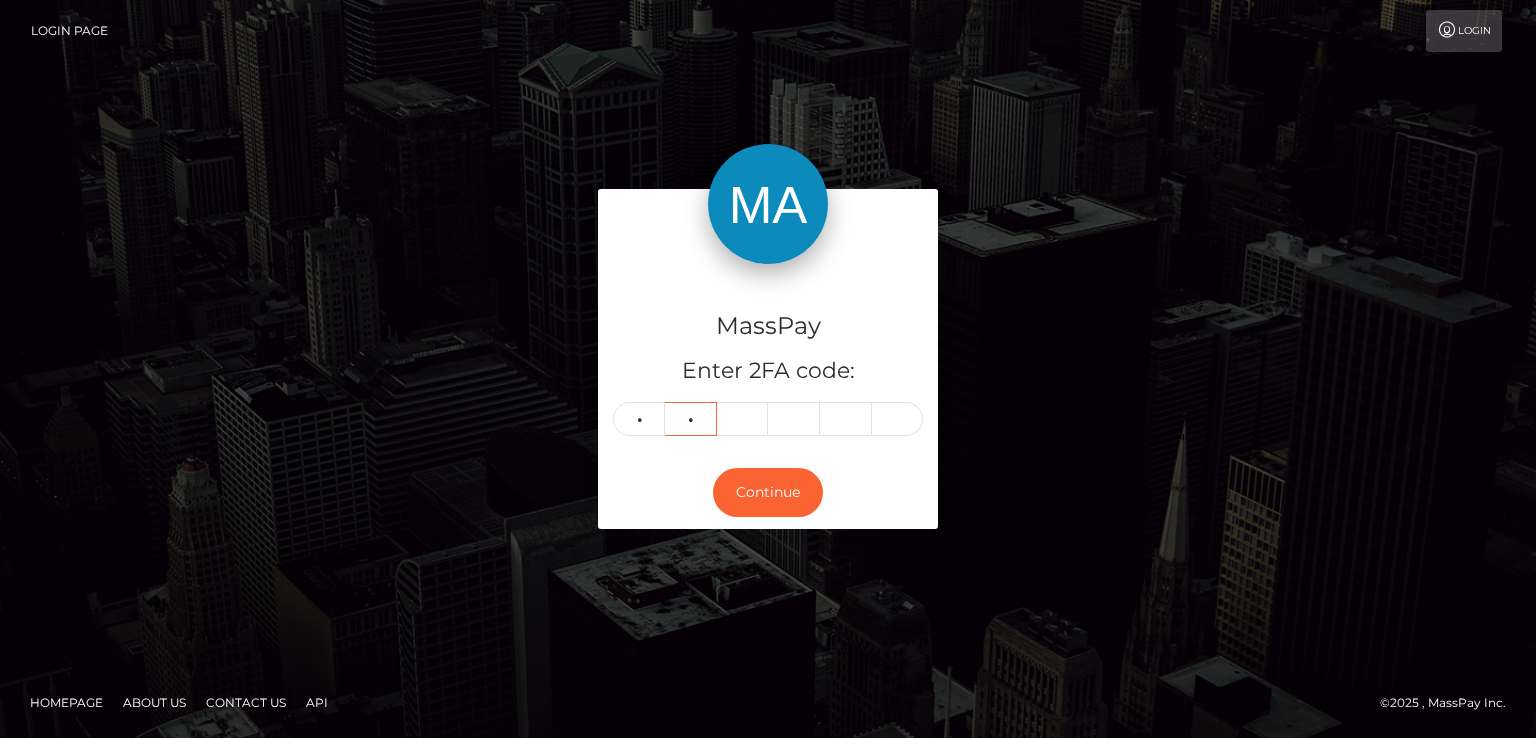 type on "6" 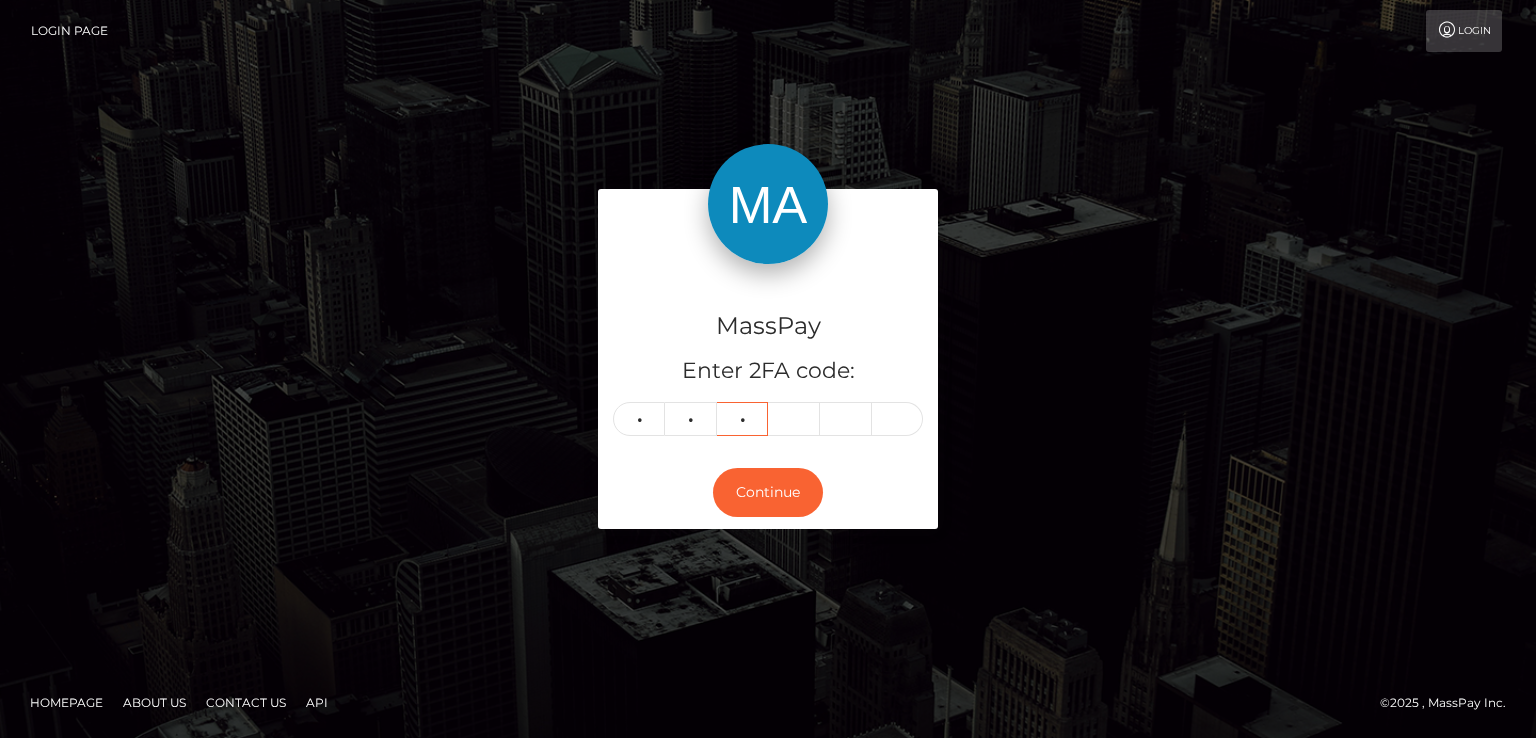 type on "1" 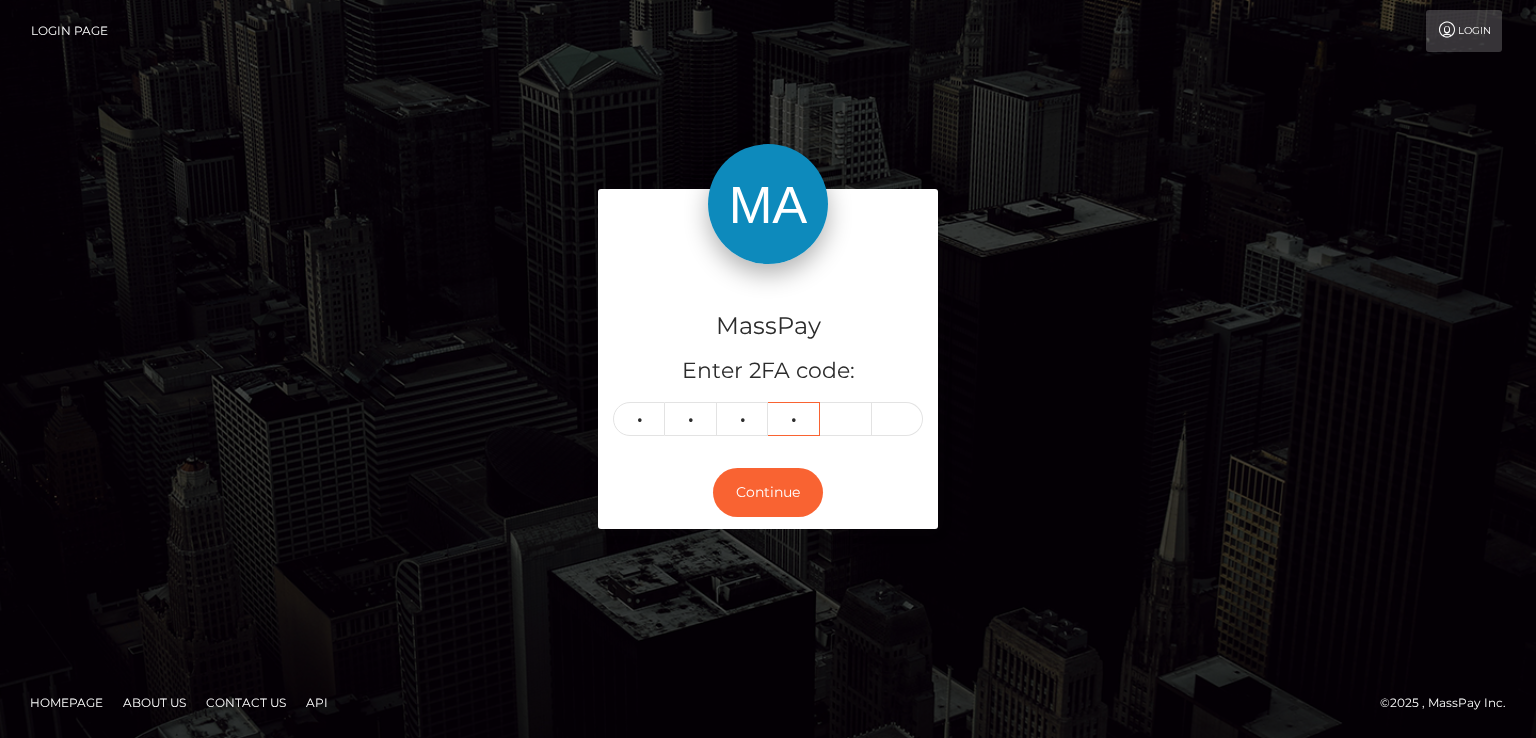 type on "7" 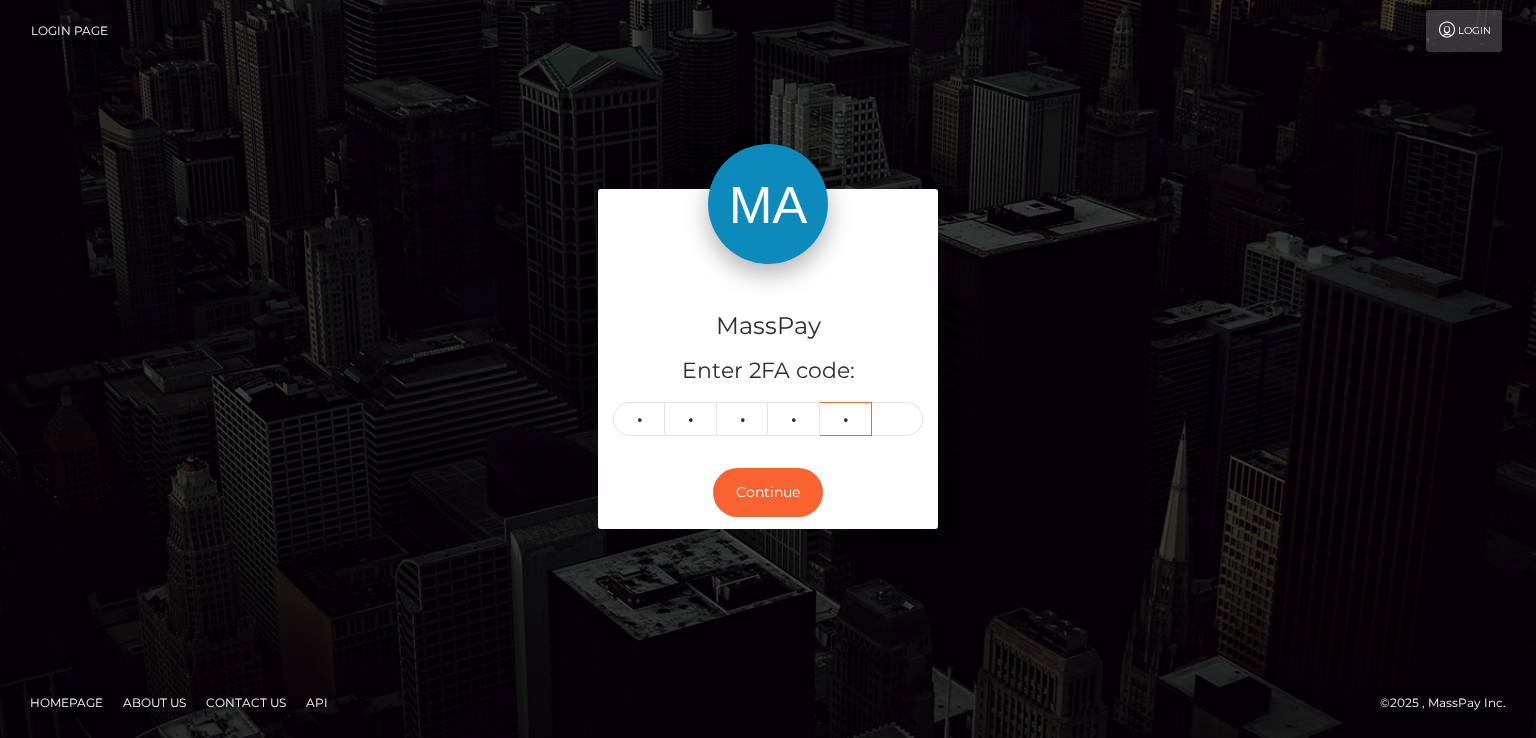 type on "9" 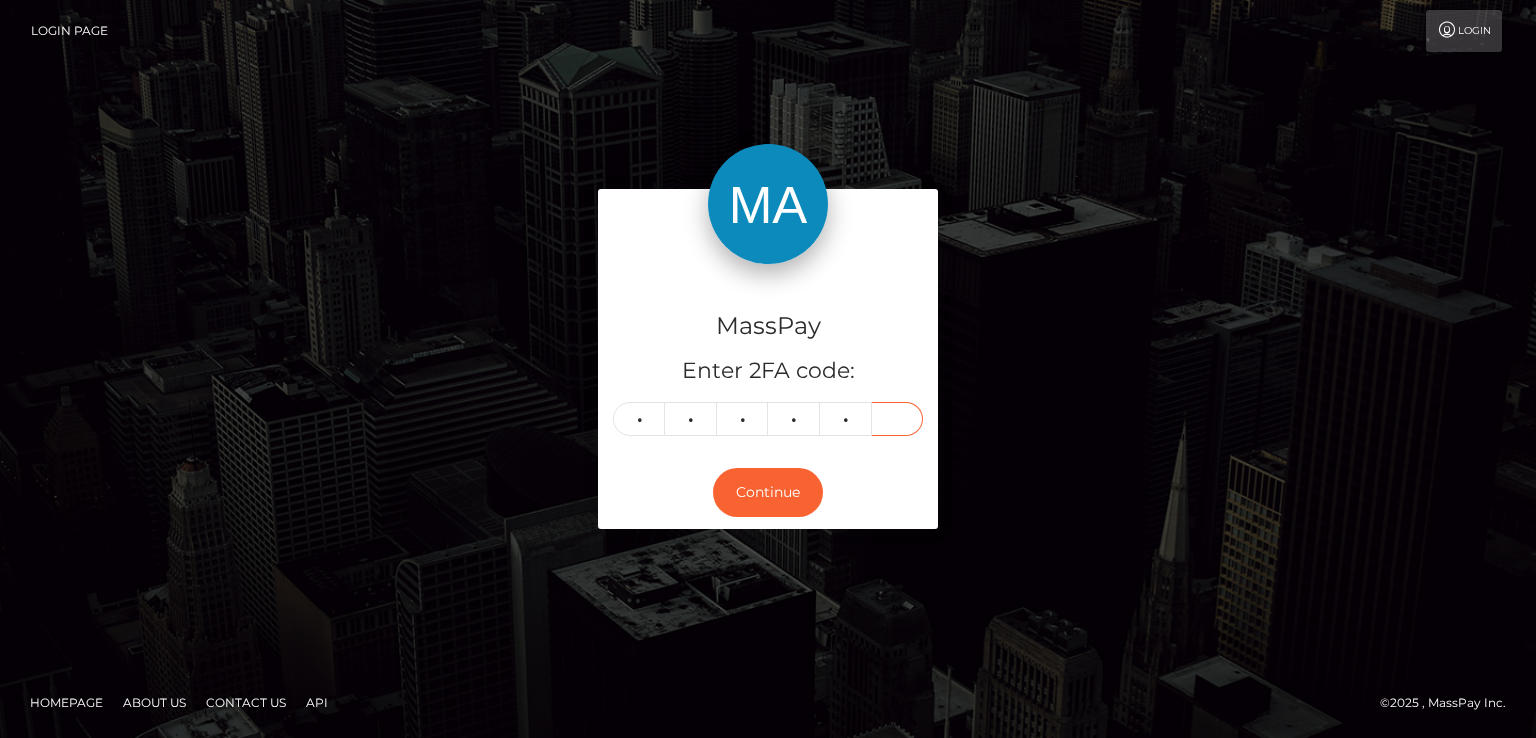 type on "1" 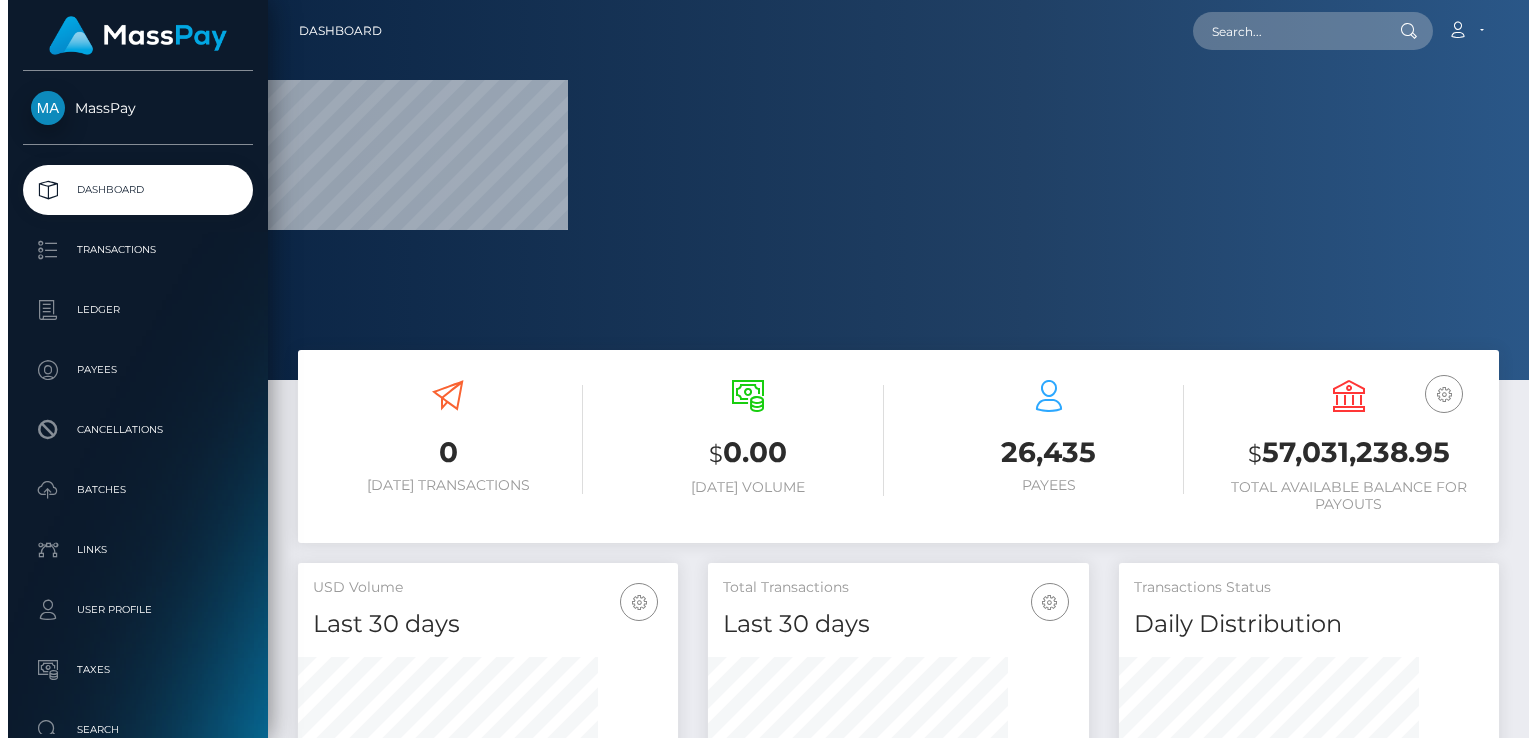 scroll, scrollTop: 0, scrollLeft: 0, axis: both 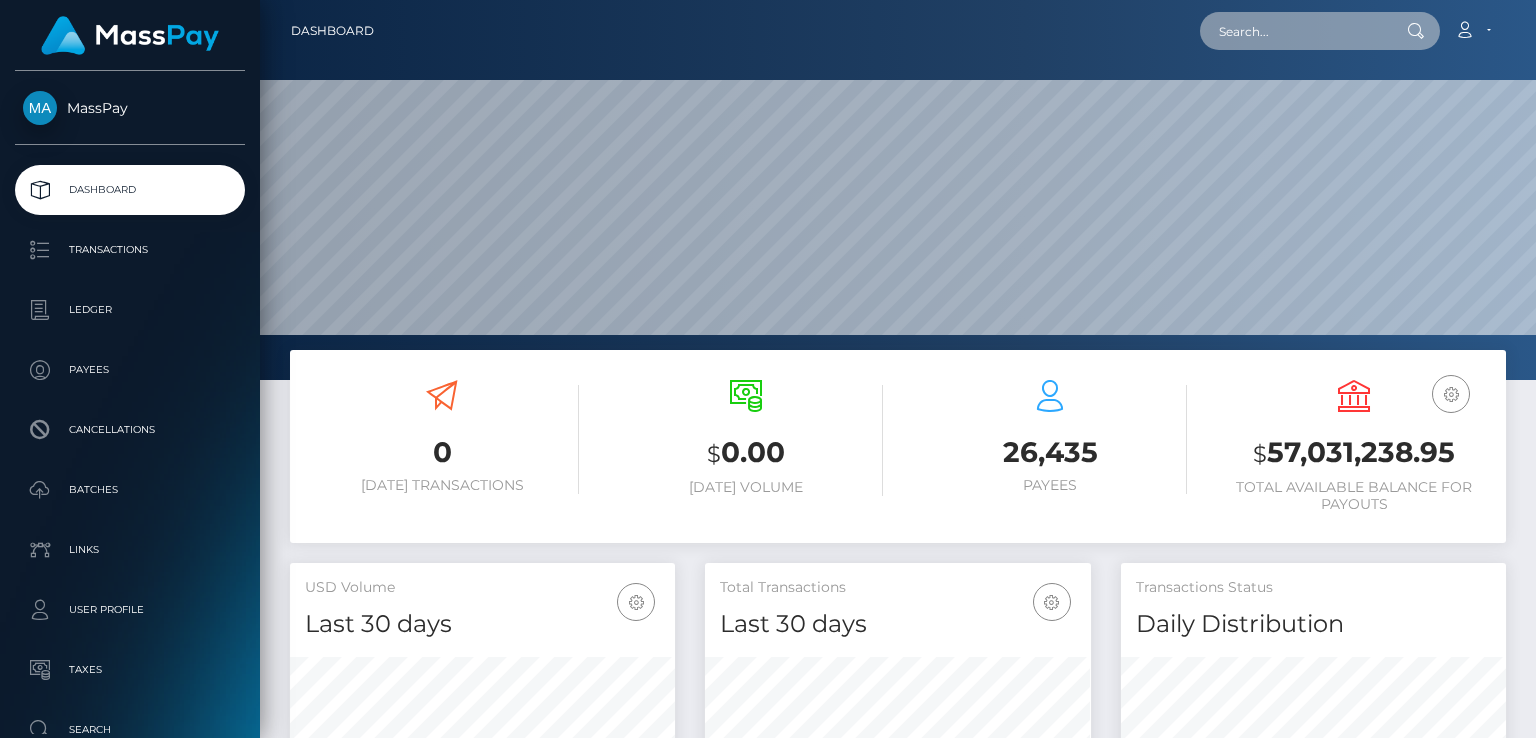 paste on "6d5da6ed-618f-11f0-b1fb-02a8c2768cb9" 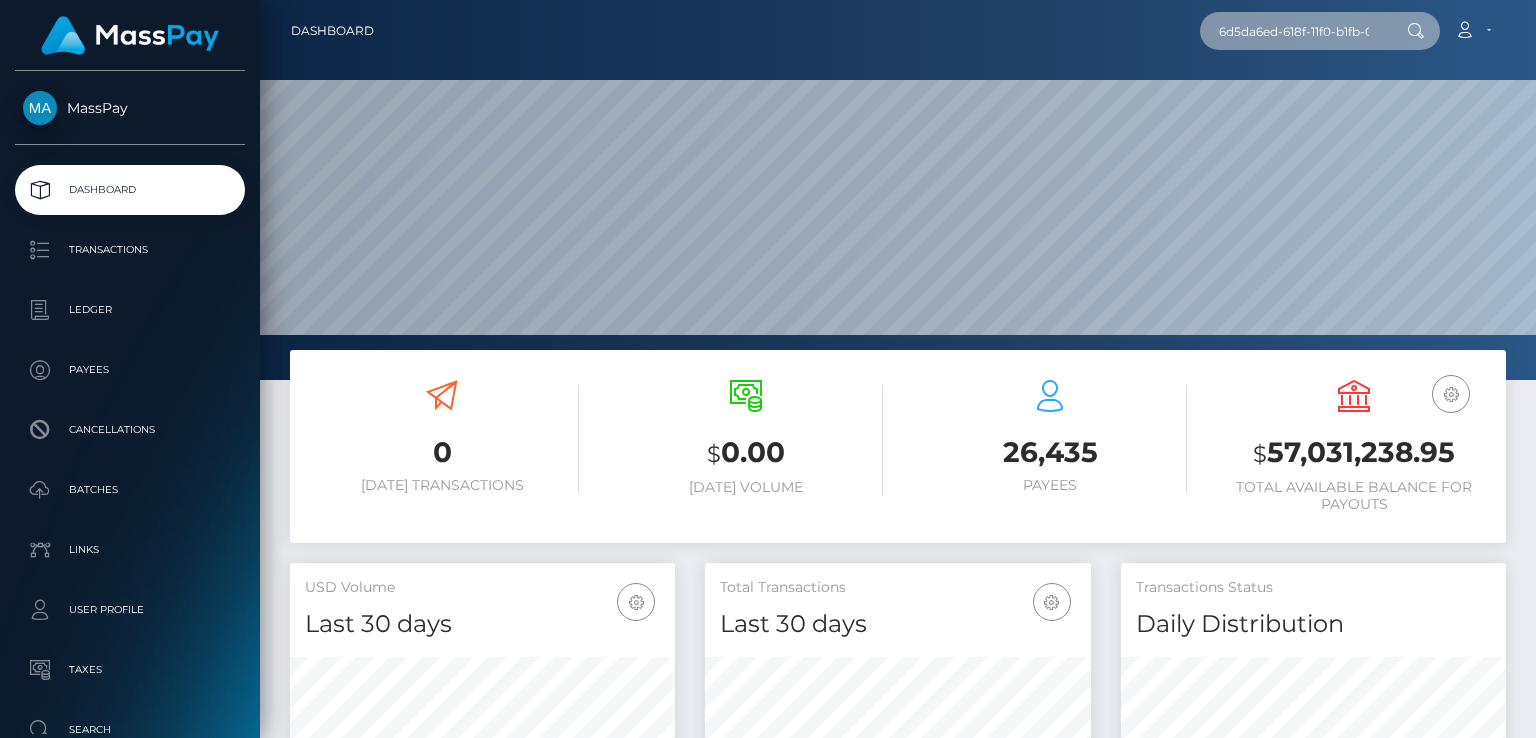 scroll, scrollTop: 0, scrollLeft: 85, axis: horizontal 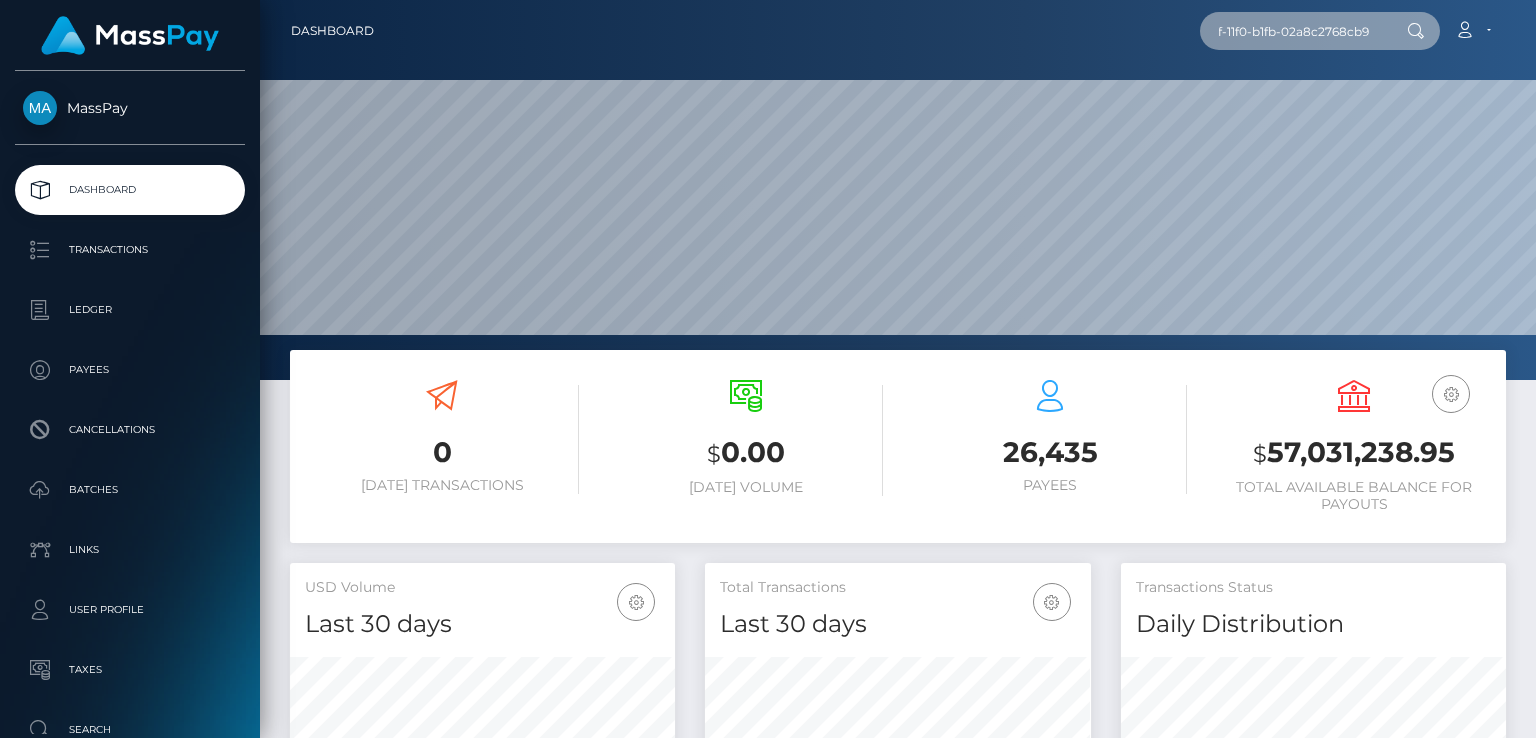 type on "6d5da6ed-618f-11f0-b1fb-02a8c2768cb9" 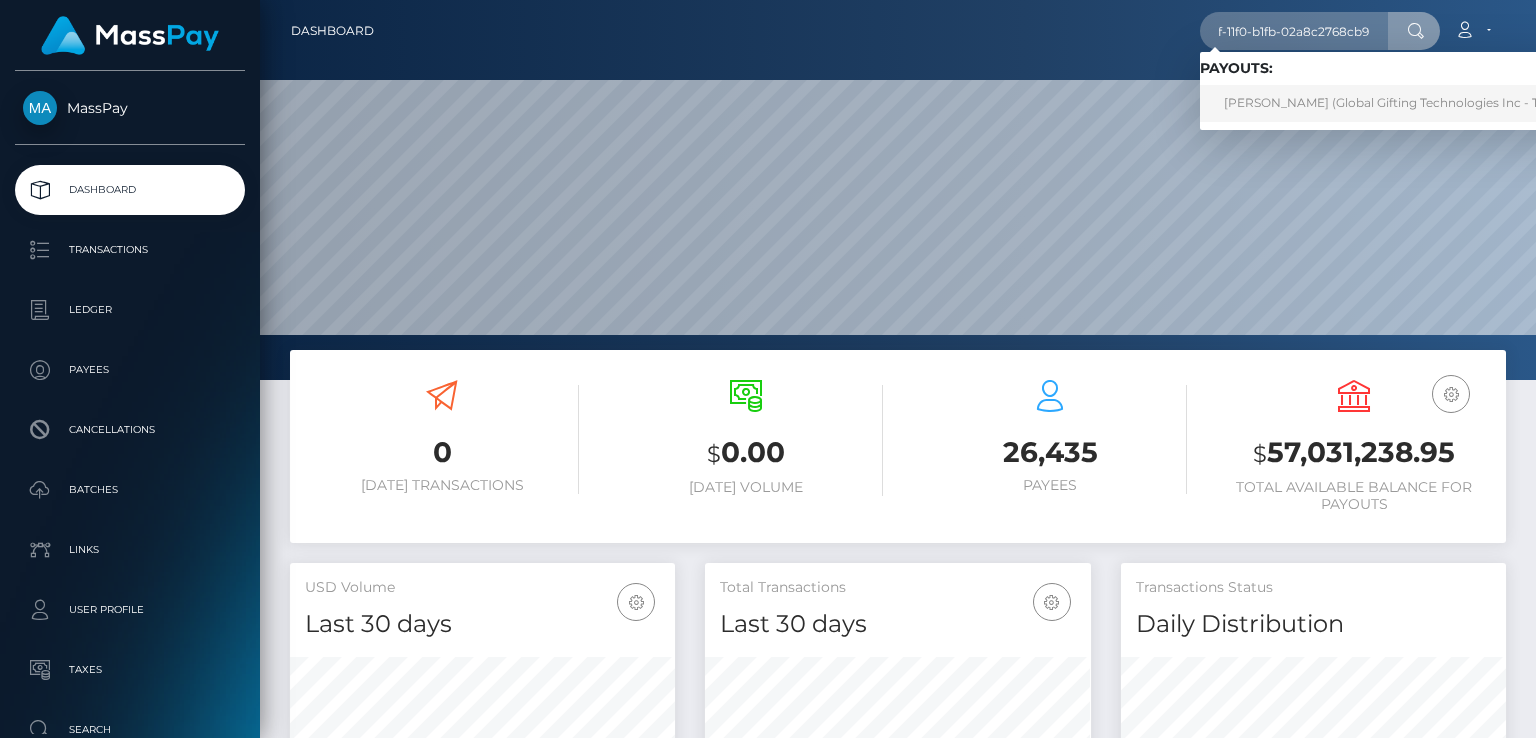 scroll, scrollTop: 0, scrollLeft: 0, axis: both 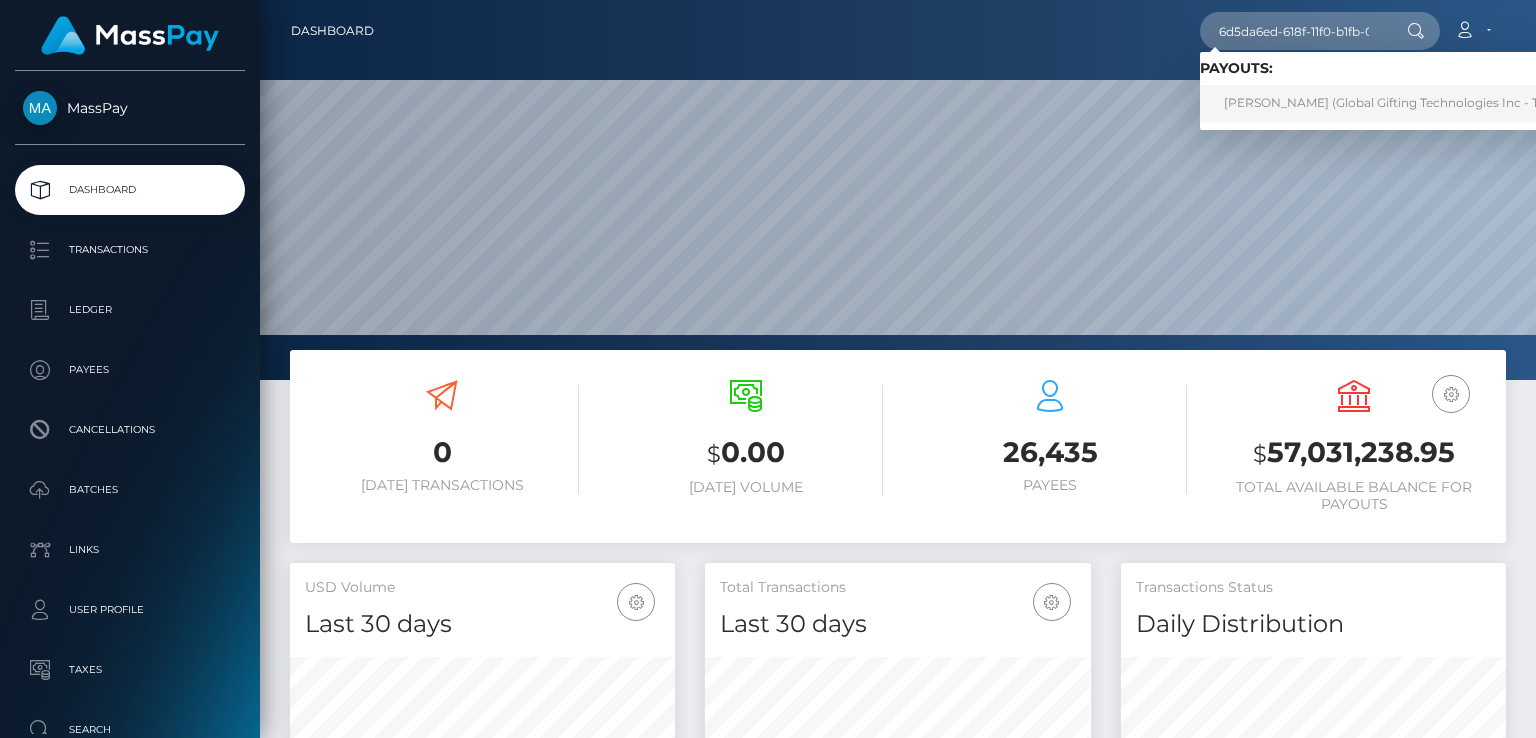 click on "JOHN  DONOVAN (Global Gifting Technologies Inc - Throne)" at bounding box center (1401, 103) 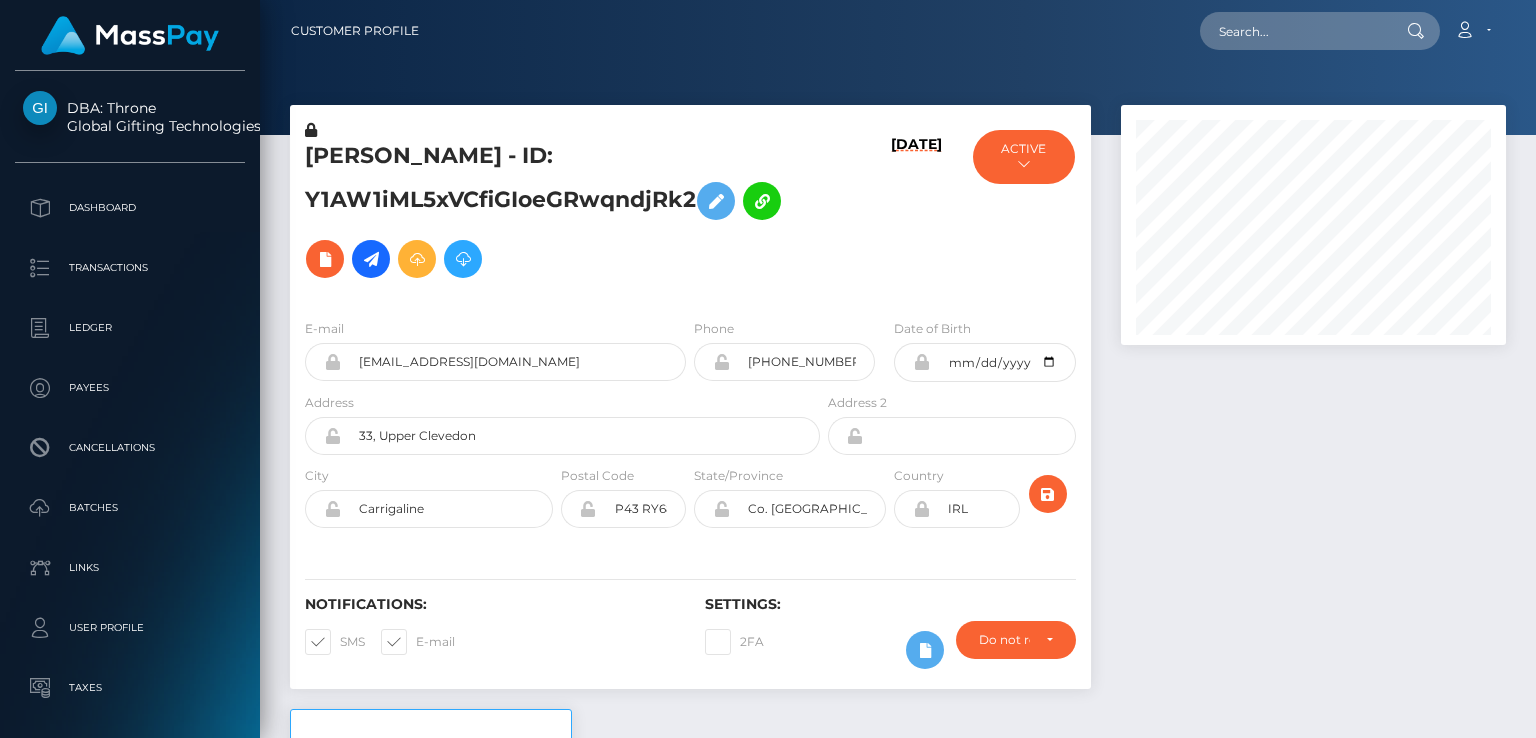 scroll, scrollTop: 0, scrollLeft: 0, axis: both 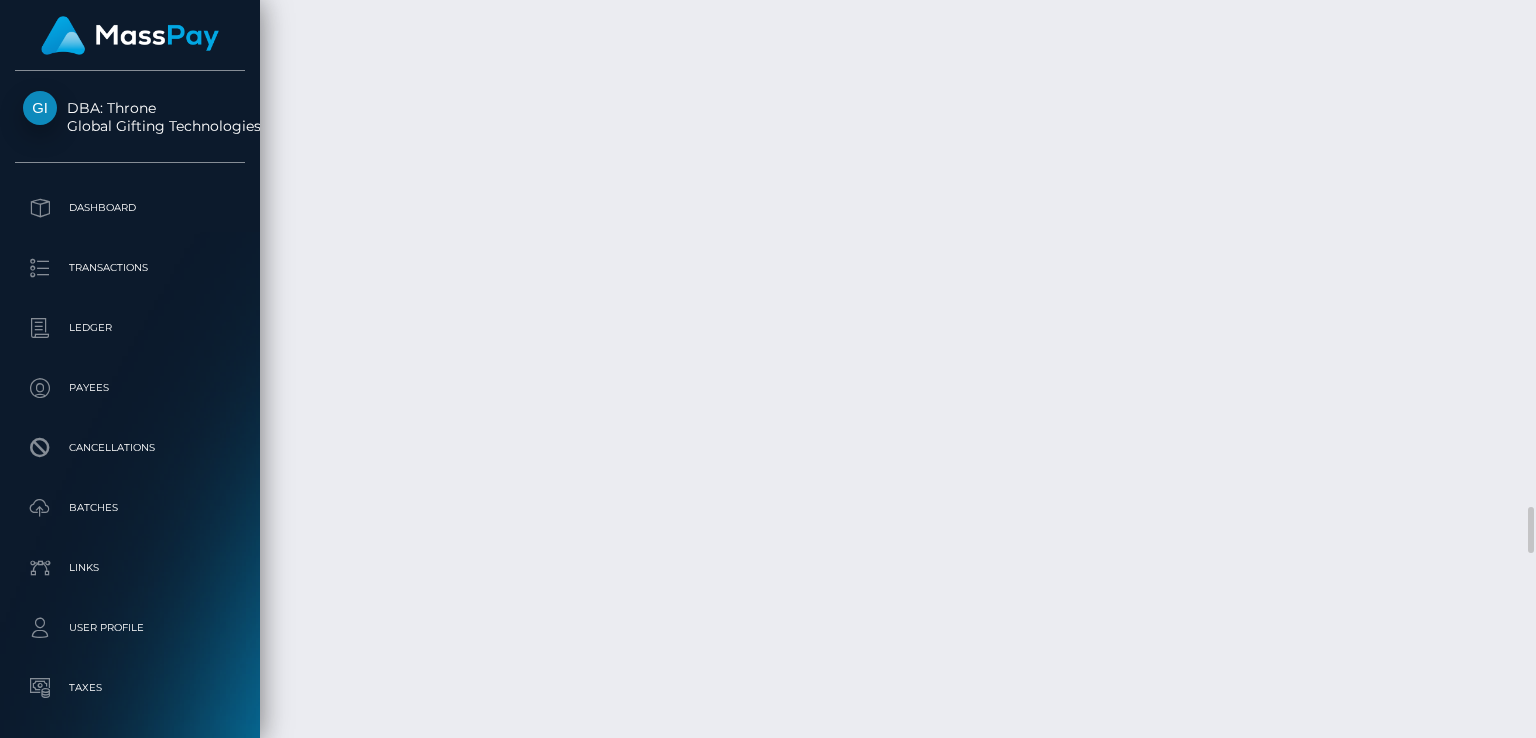 click on "Transactions History
* Transactions date/time are shown in payee's local timezone" at bounding box center (898, -3477) 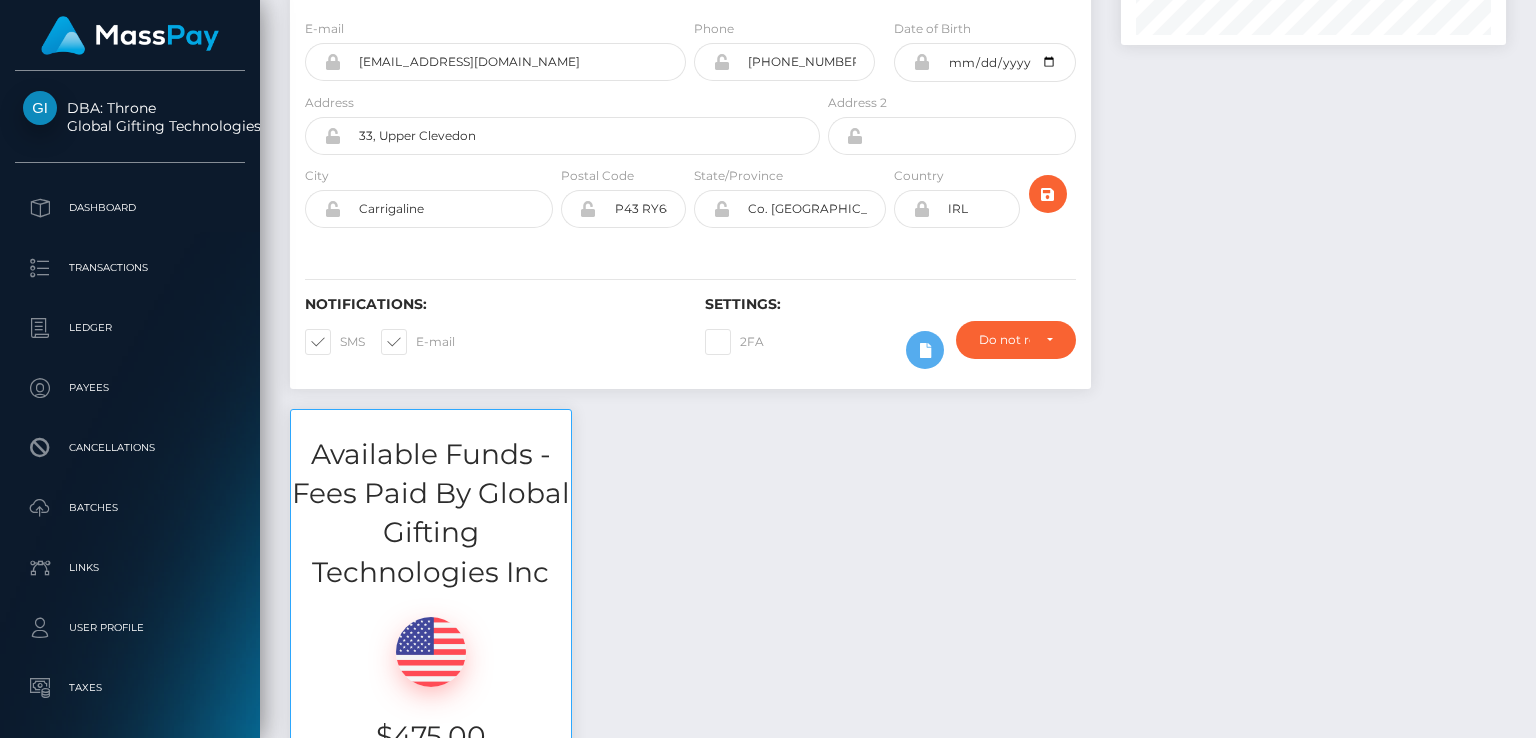 scroll, scrollTop: 0, scrollLeft: 0, axis: both 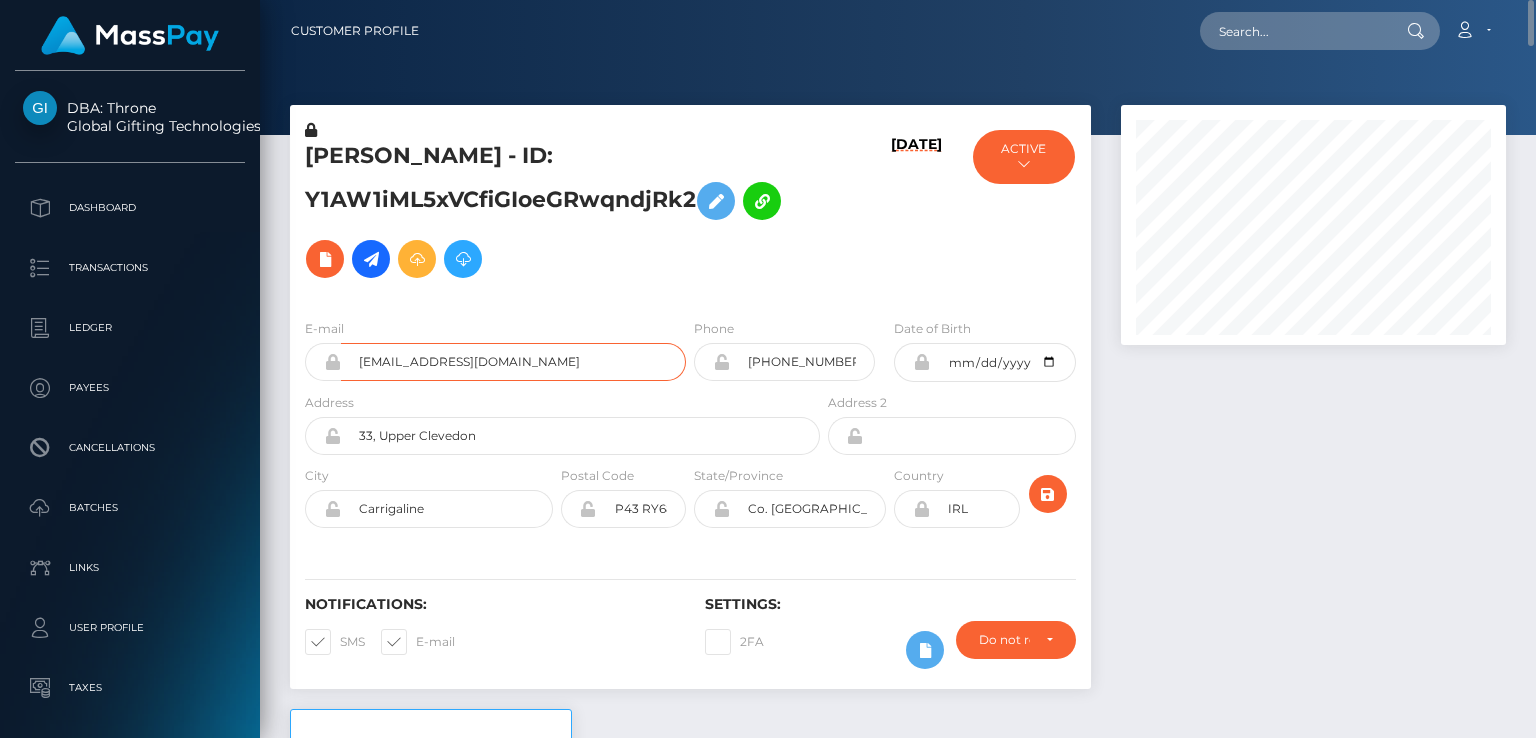 click on "[EMAIL_ADDRESS][DOMAIN_NAME]" at bounding box center [513, 362] 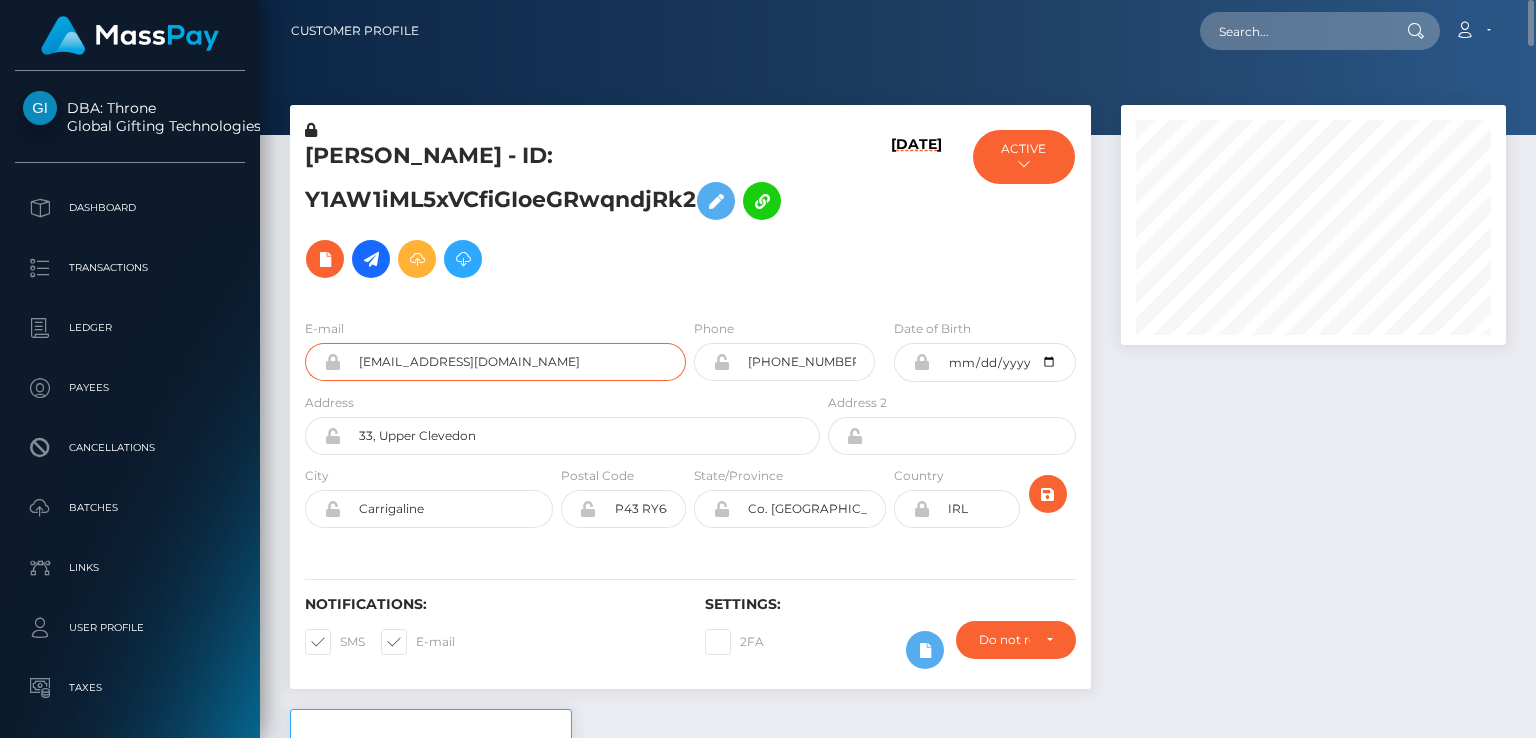 click on "[EMAIL_ADDRESS][DOMAIN_NAME]" at bounding box center [513, 362] 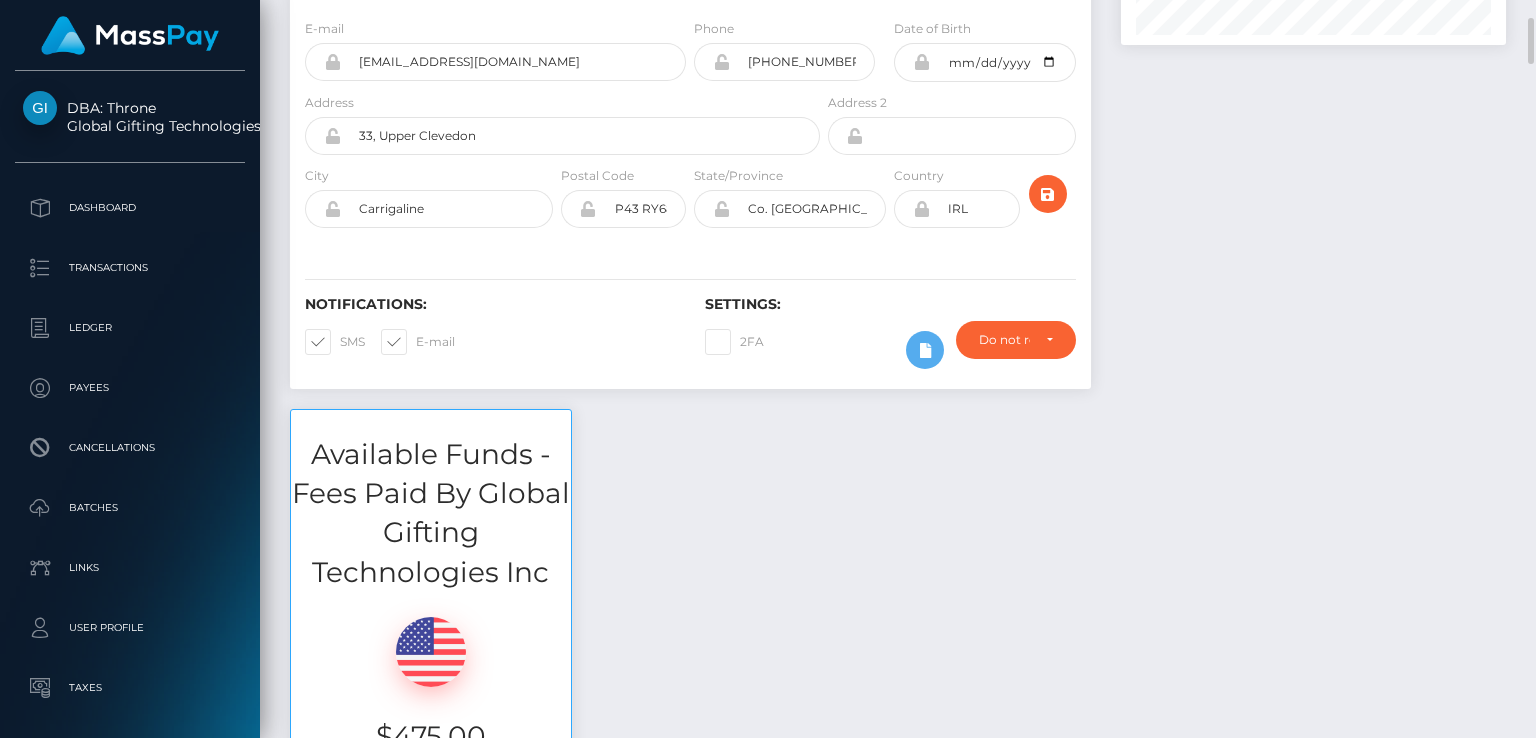 scroll, scrollTop: 0, scrollLeft: 0, axis: both 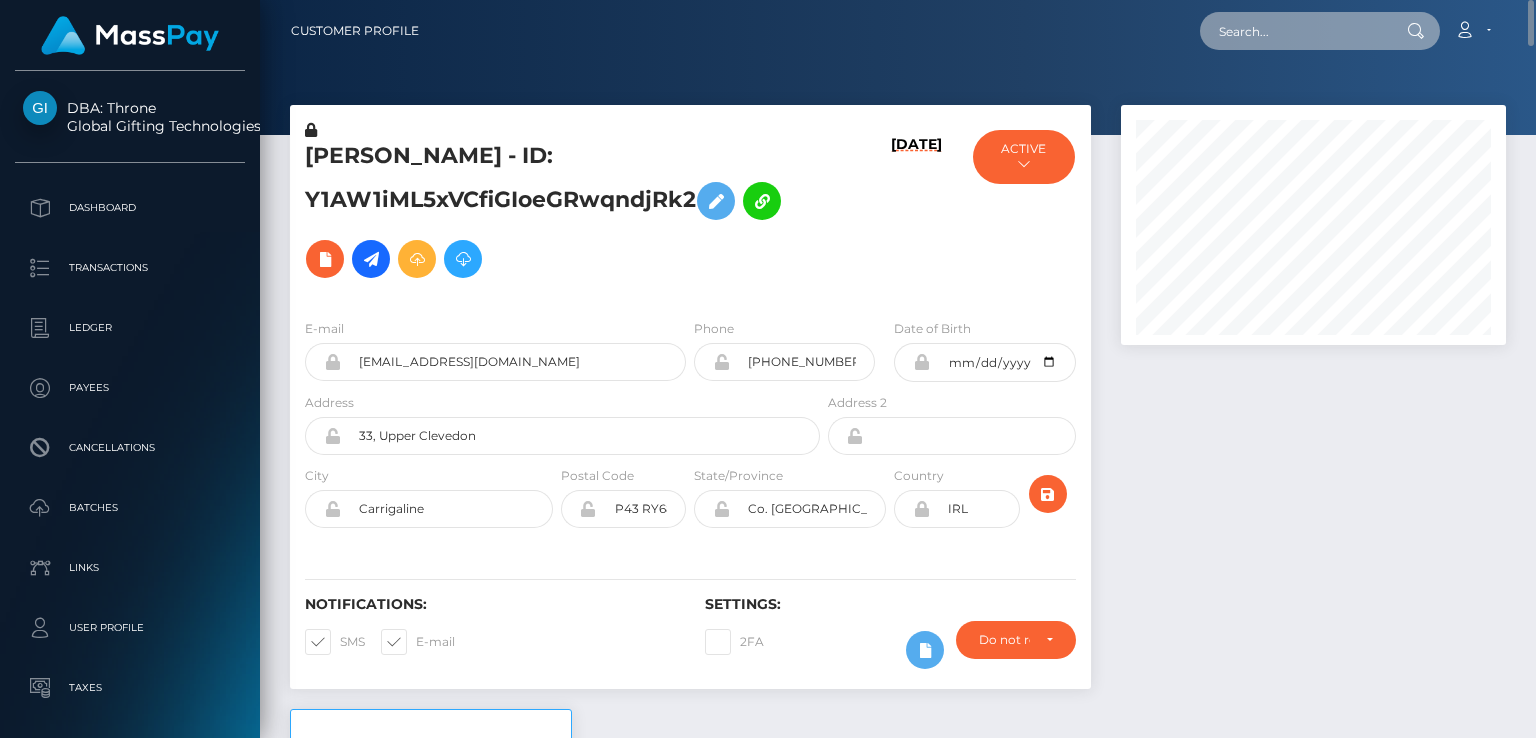 paste on "[PERSON_NAME][EMAIL_ADDRESS][DOMAIN_NAME]" 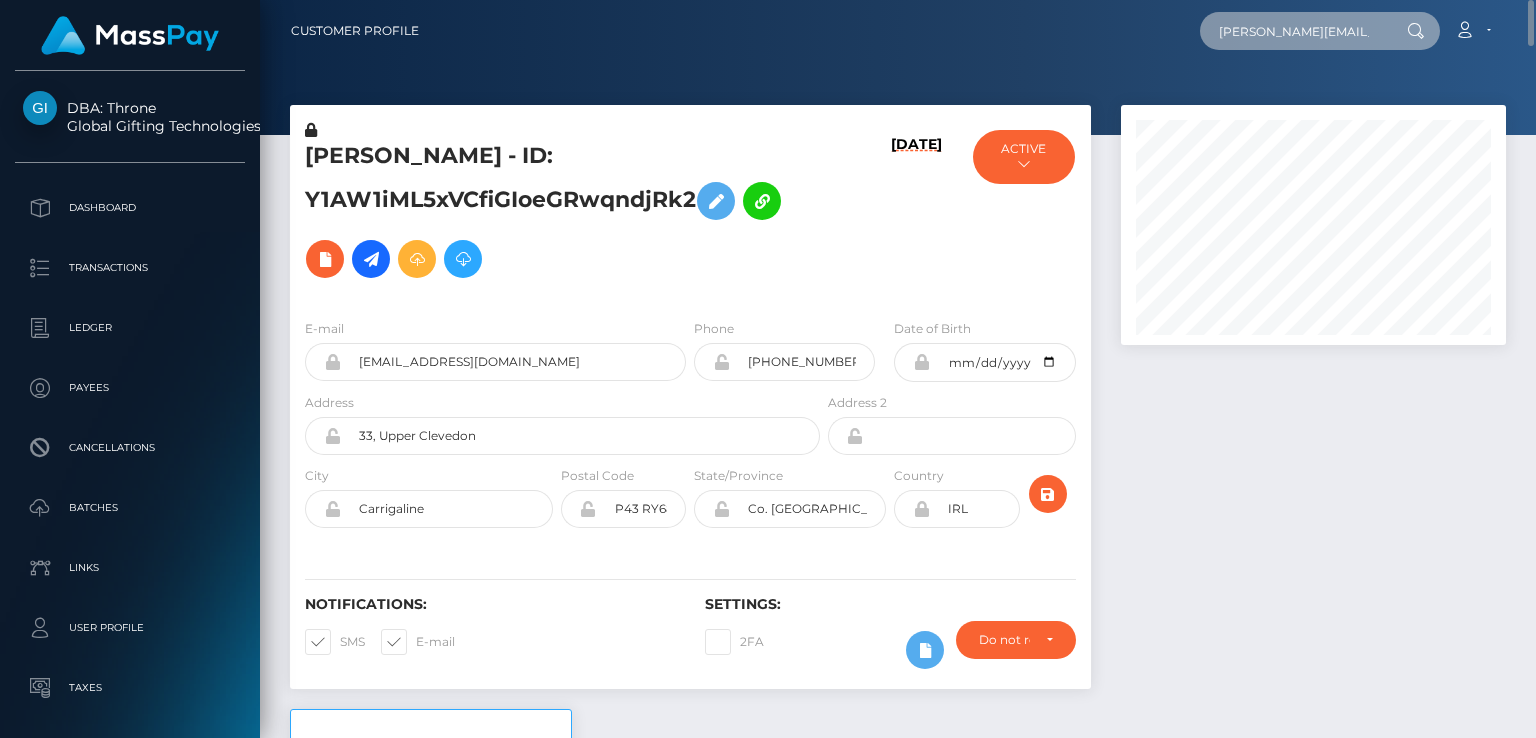 scroll, scrollTop: 0, scrollLeft: 5, axis: horizontal 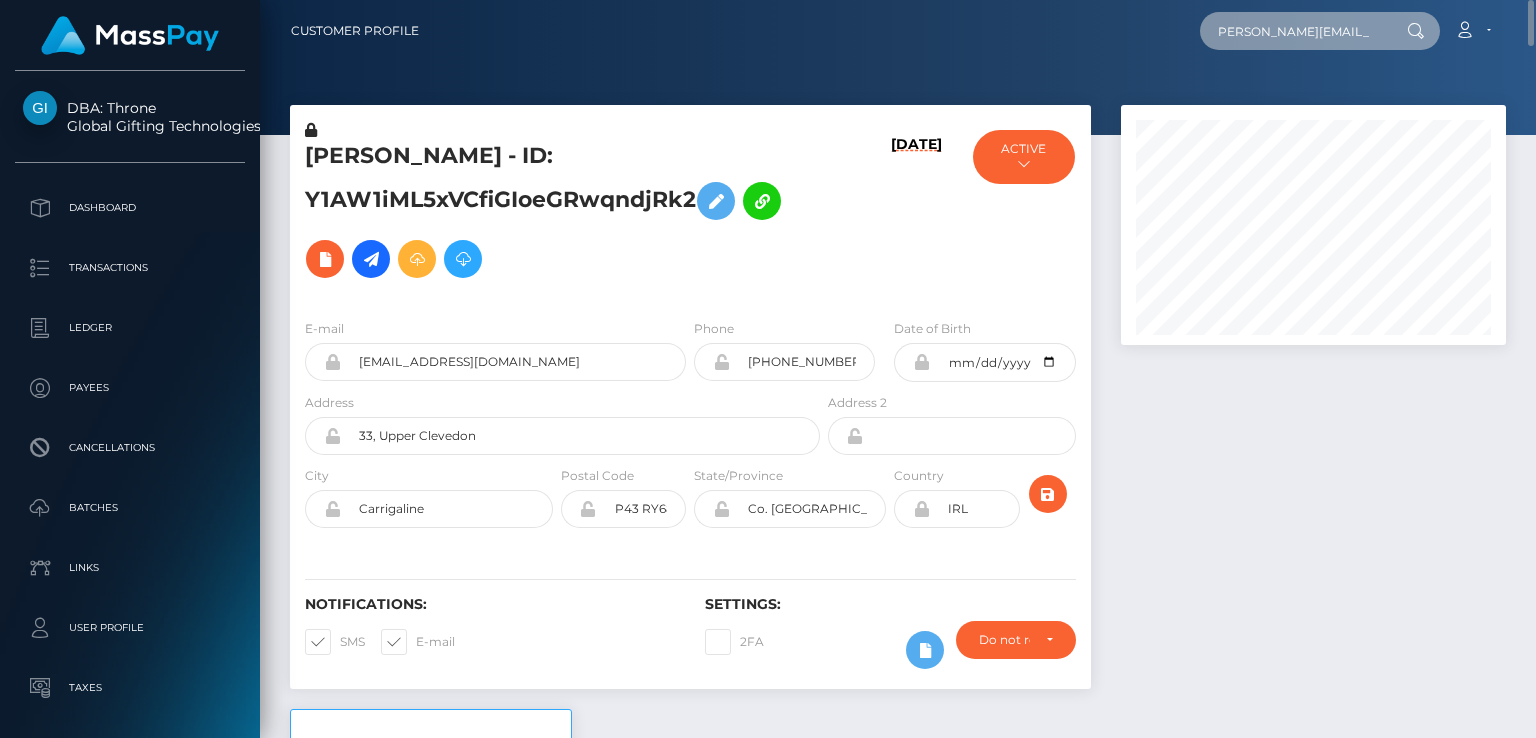 type on "[PERSON_NAME][EMAIL_ADDRESS][DOMAIN_NAME]" 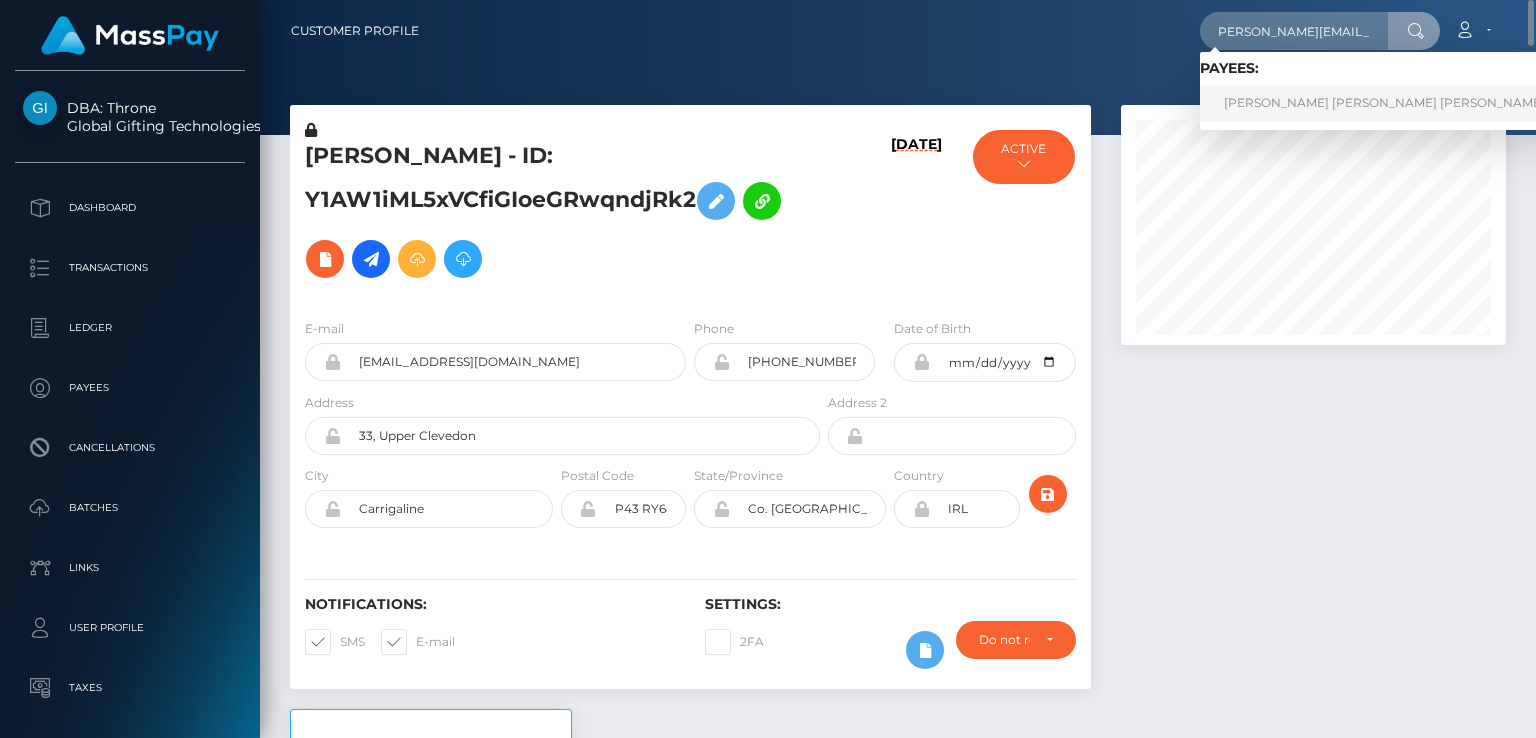 scroll, scrollTop: 0, scrollLeft: 0, axis: both 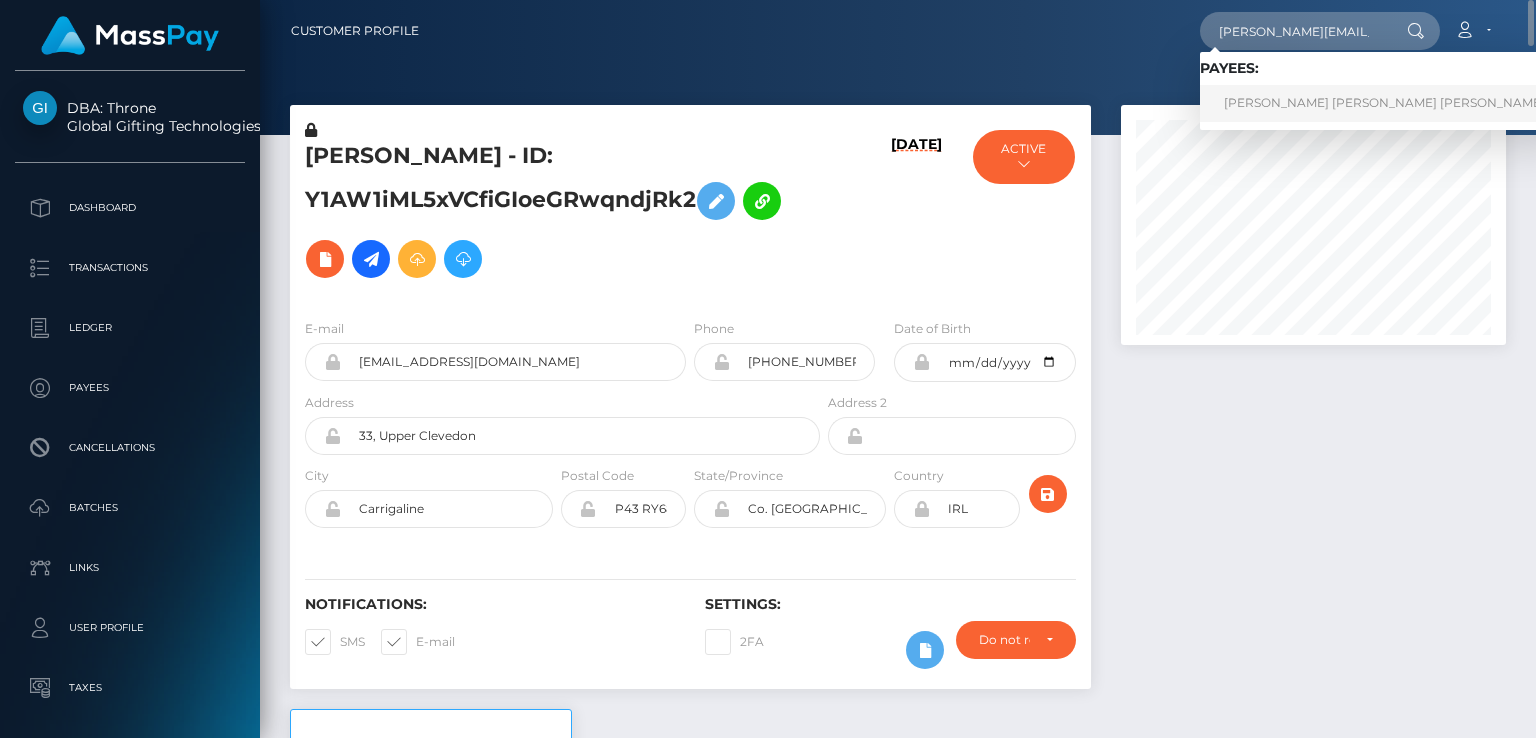 click on "Ana Maria Gomez Sepulveda" at bounding box center (1384, 103) 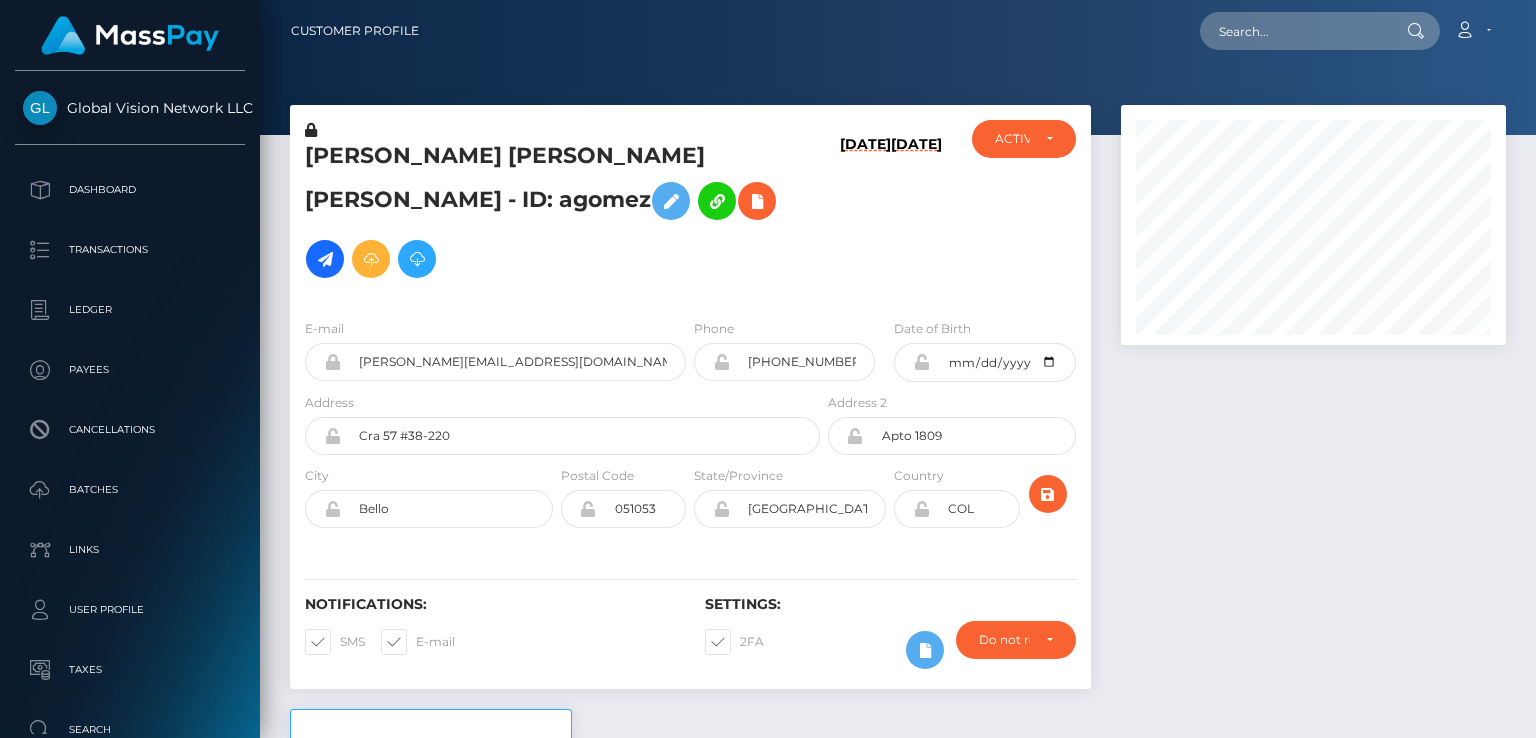 scroll, scrollTop: 0, scrollLeft: 0, axis: both 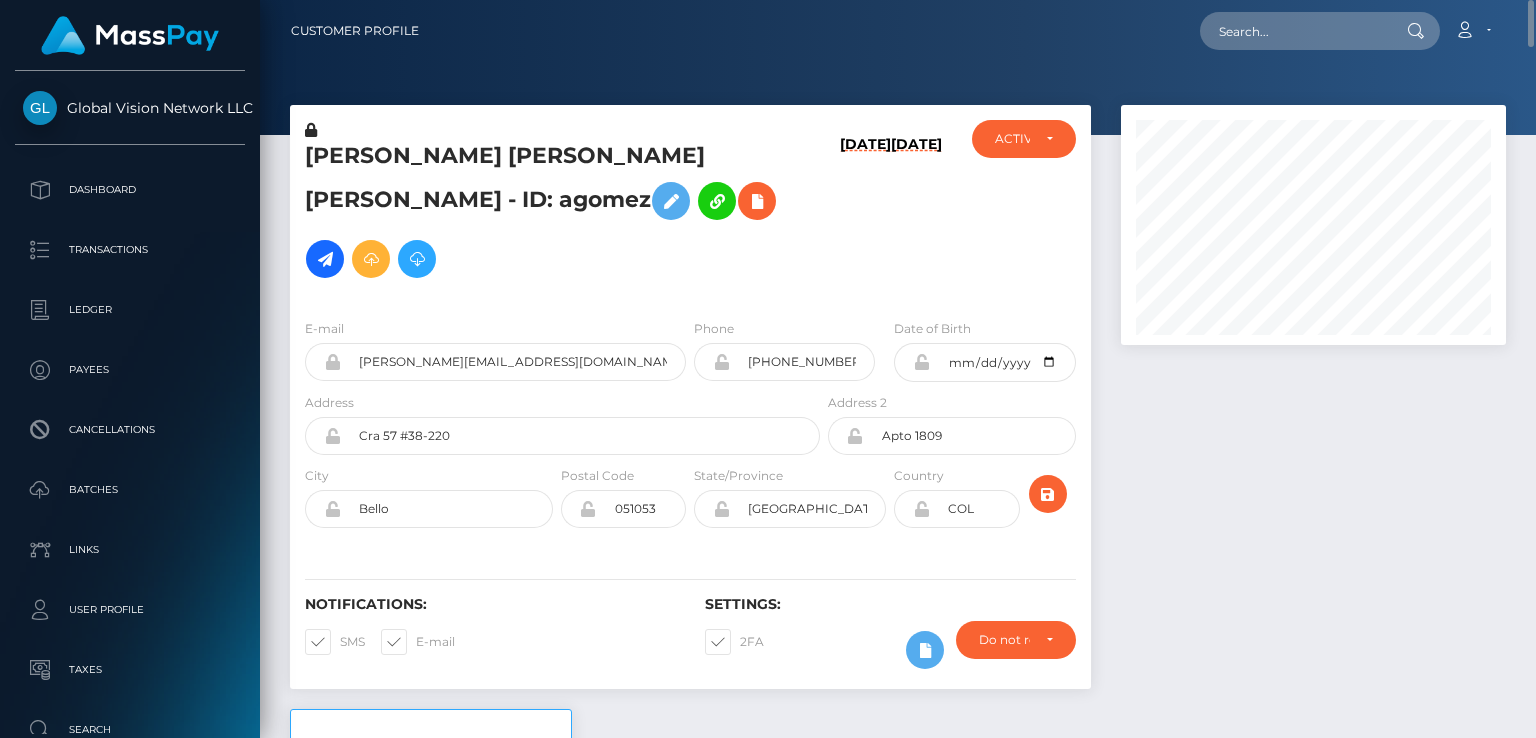 click on "[PERSON_NAME] [PERSON_NAME] [PERSON_NAME]
- ID: agomez" at bounding box center (557, 214) 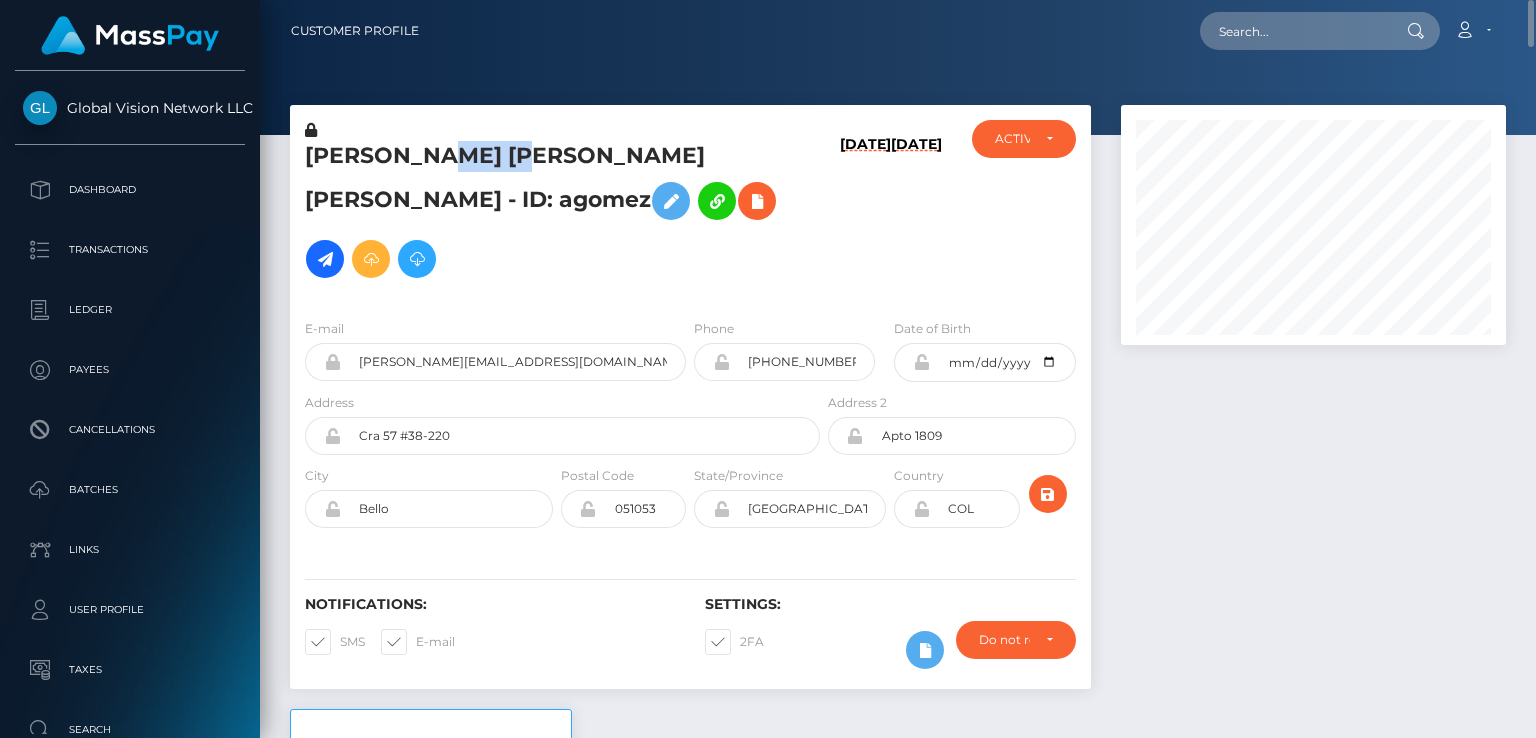 click on "[PERSON_NAME] [PERSON_NAME] [PERSON_NAME]
- ID: agomez" at bounding box center (557, 214) 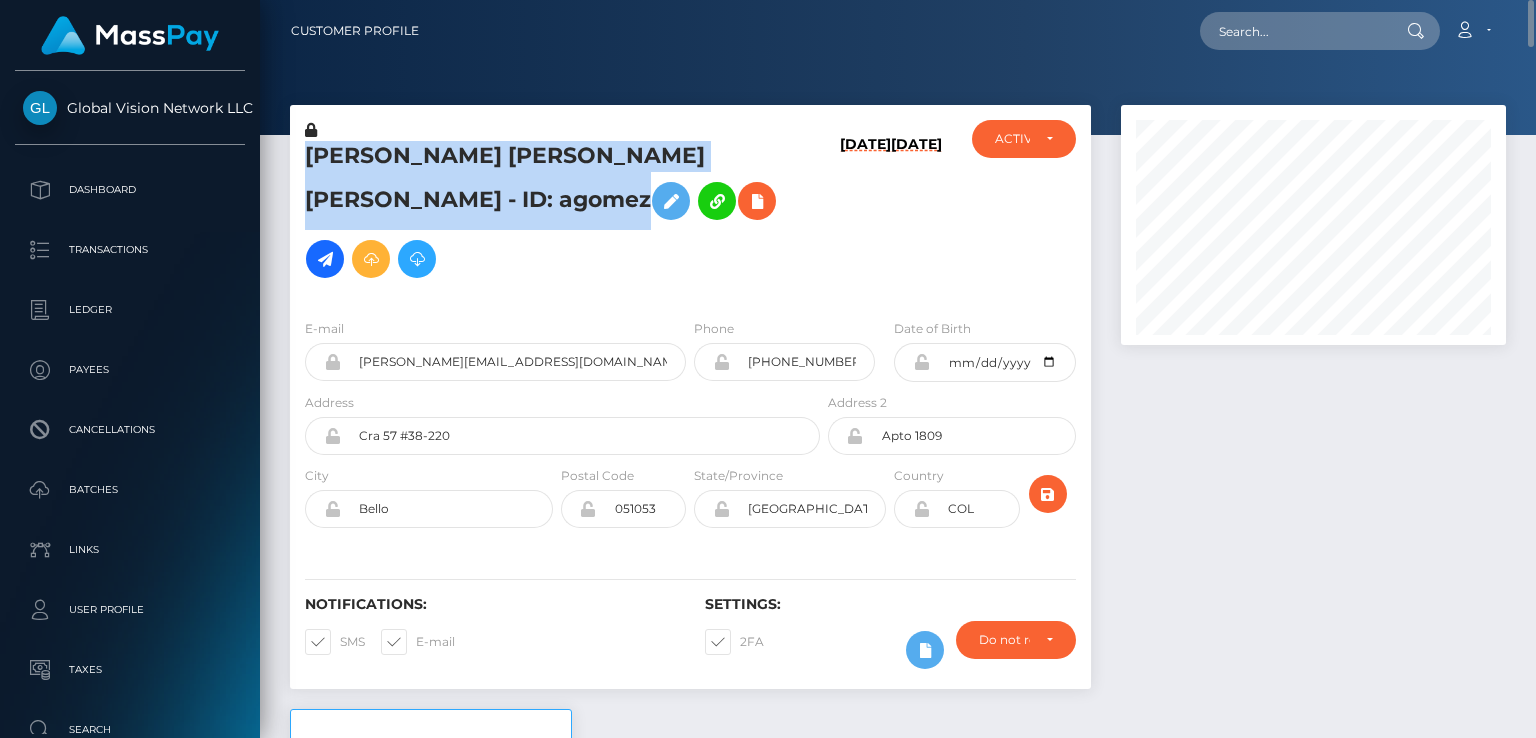 click on "Ana Maria Gomez Sepulveda
- ID: agomez" at bounding box center [557, 214] 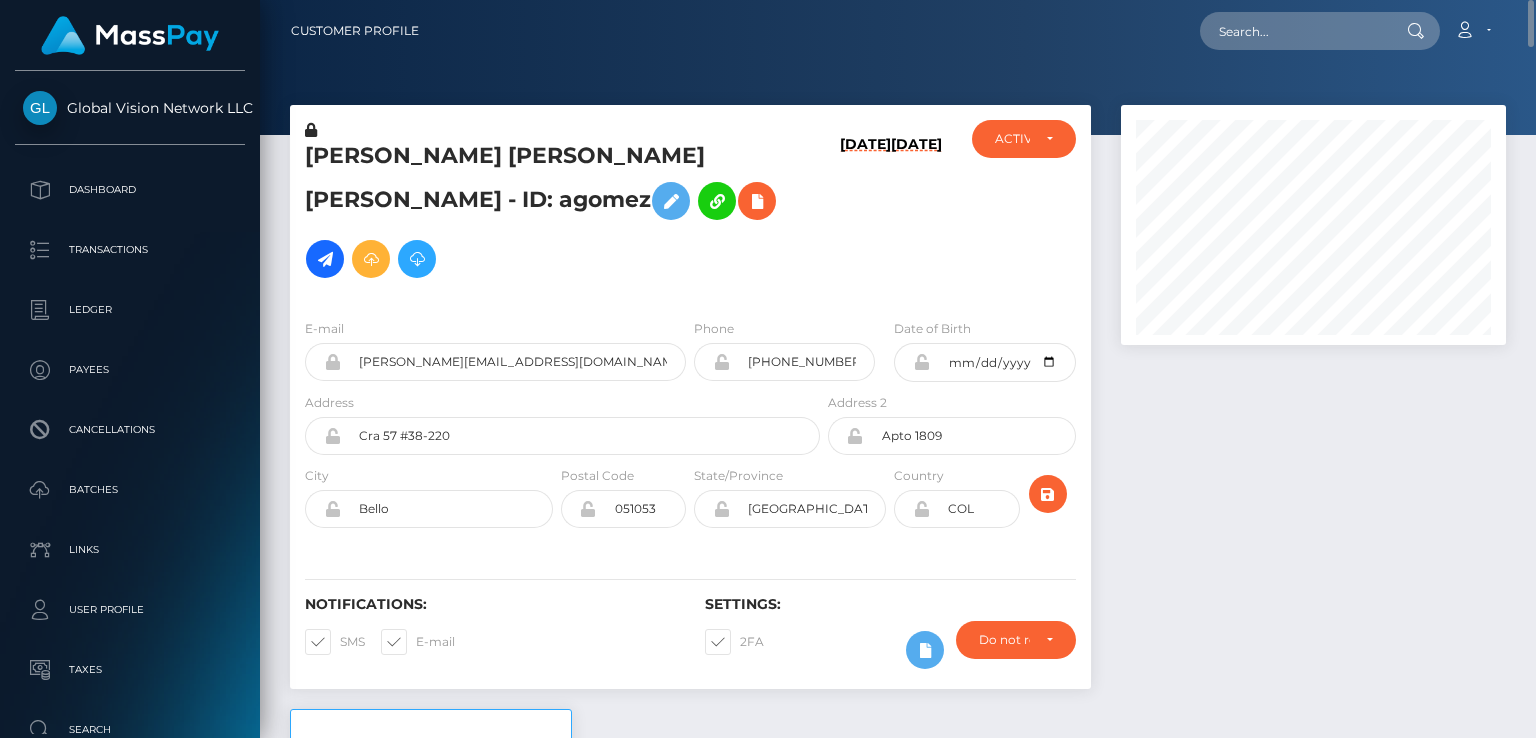 drag, startPoint x: 481, startPoint y: 155, endPoint x: 740, endPoint y: 681, distance: 586.3079 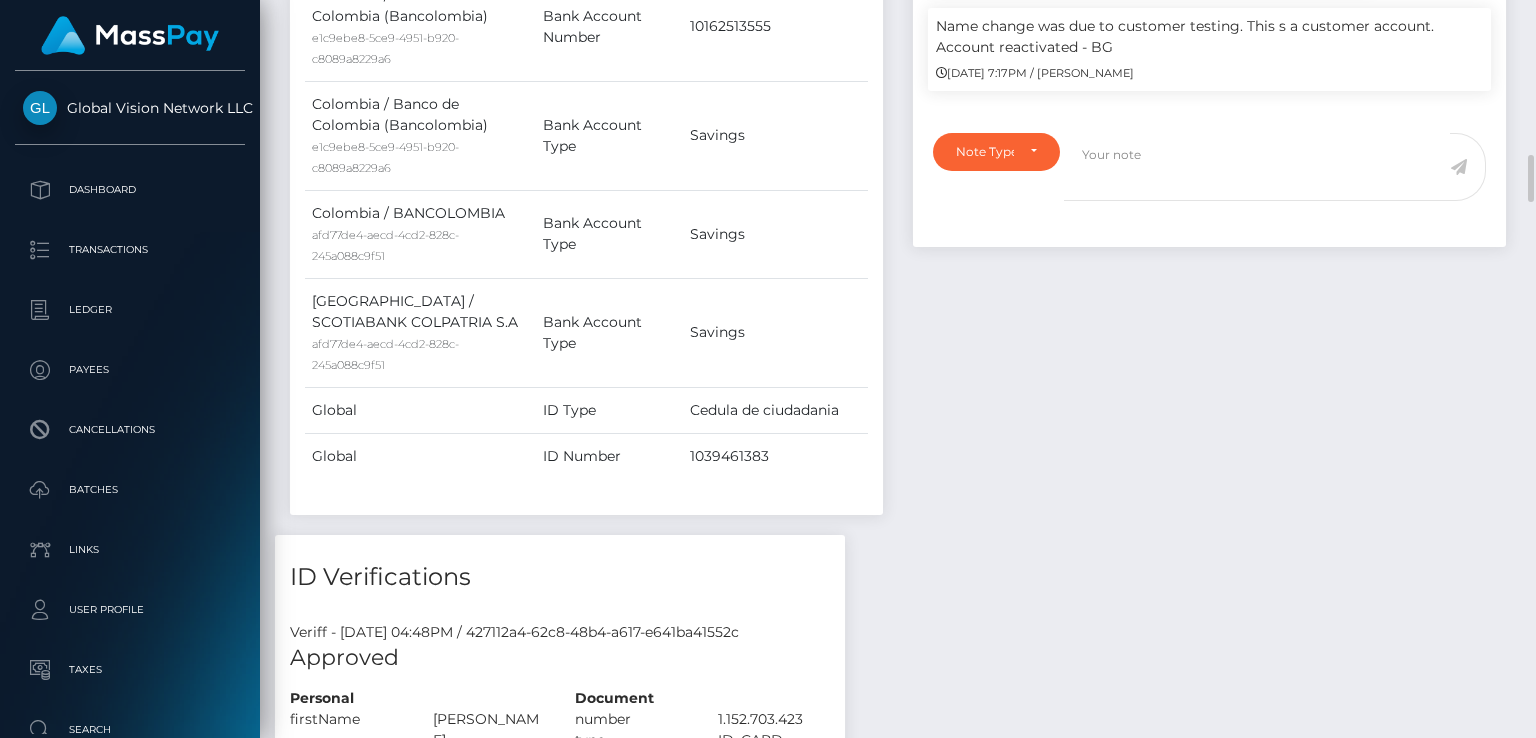 scroll, scrollTop: 2100, scrollLeft: 0, axis: vertical 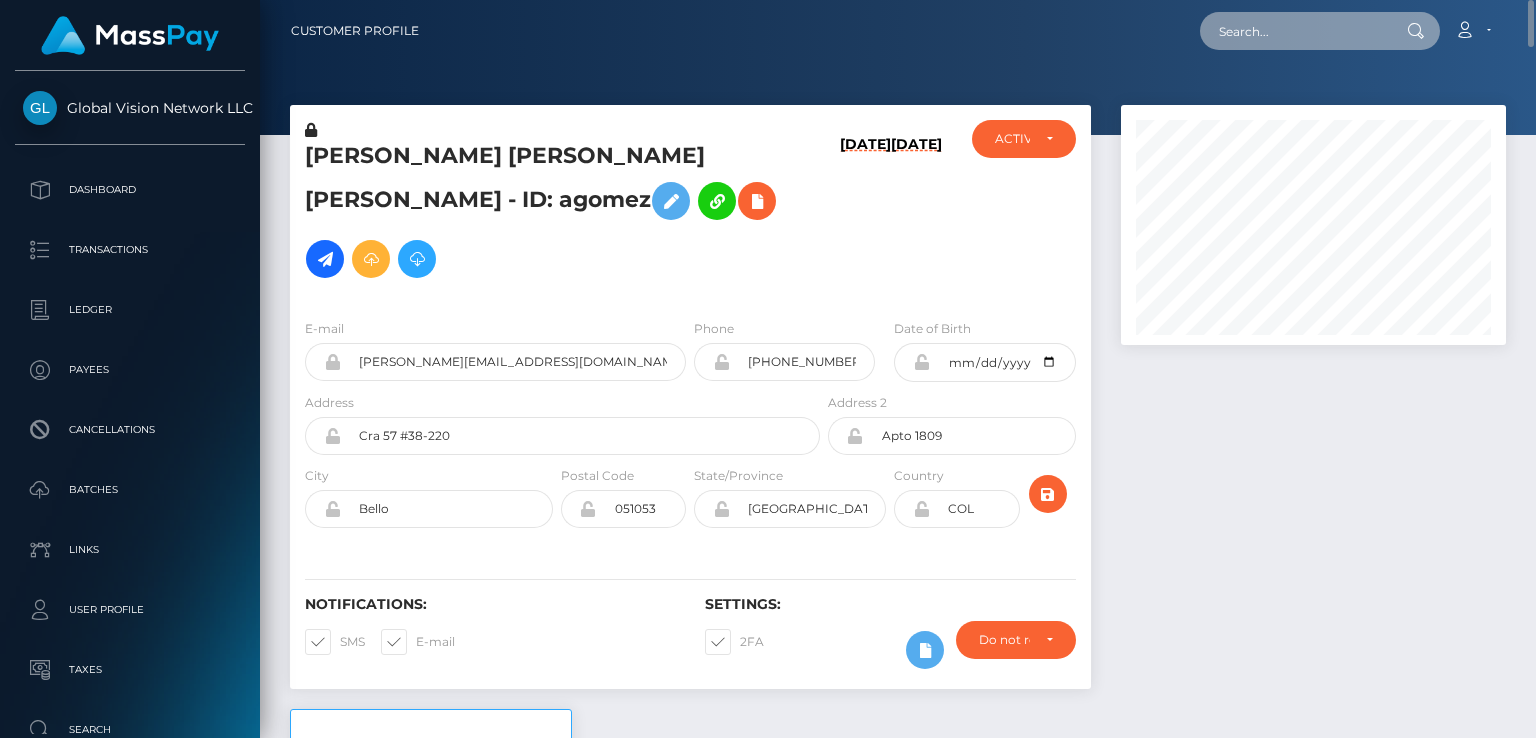 paste on "MSP20d6f234afae26a" 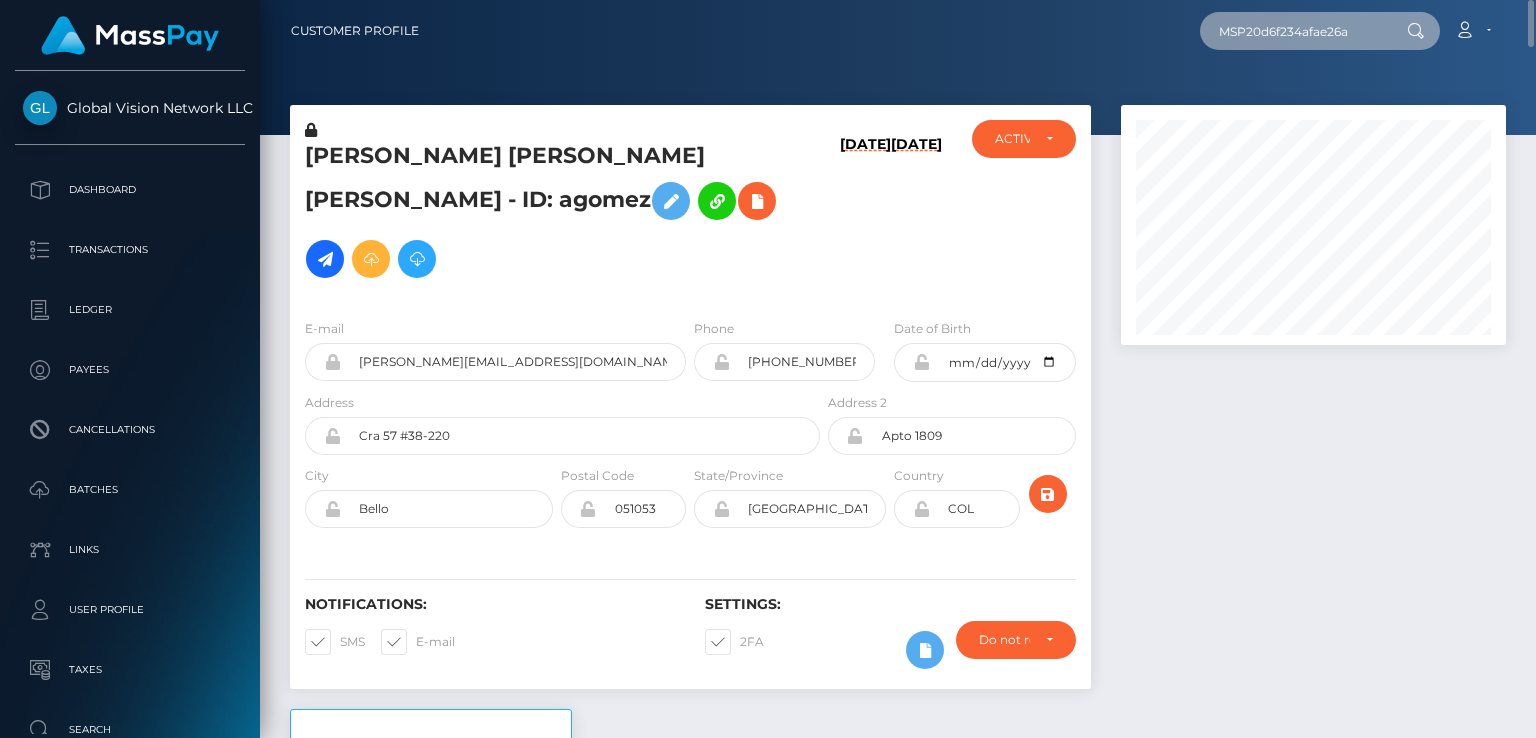 type on "MSP20d6f234afae26a" 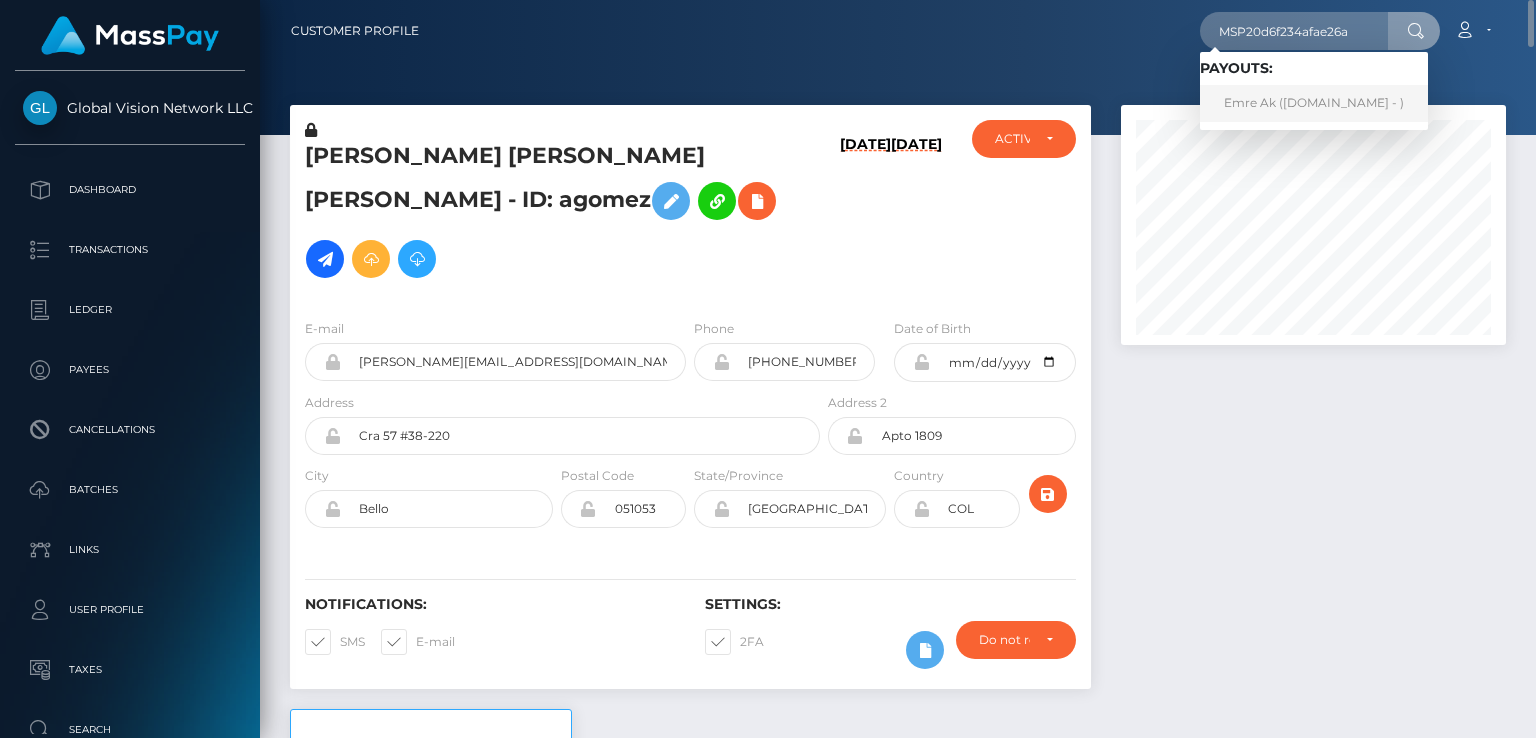 click on "Emre  Ak (Skin.Land - )" at bounding box center (1314, 103) 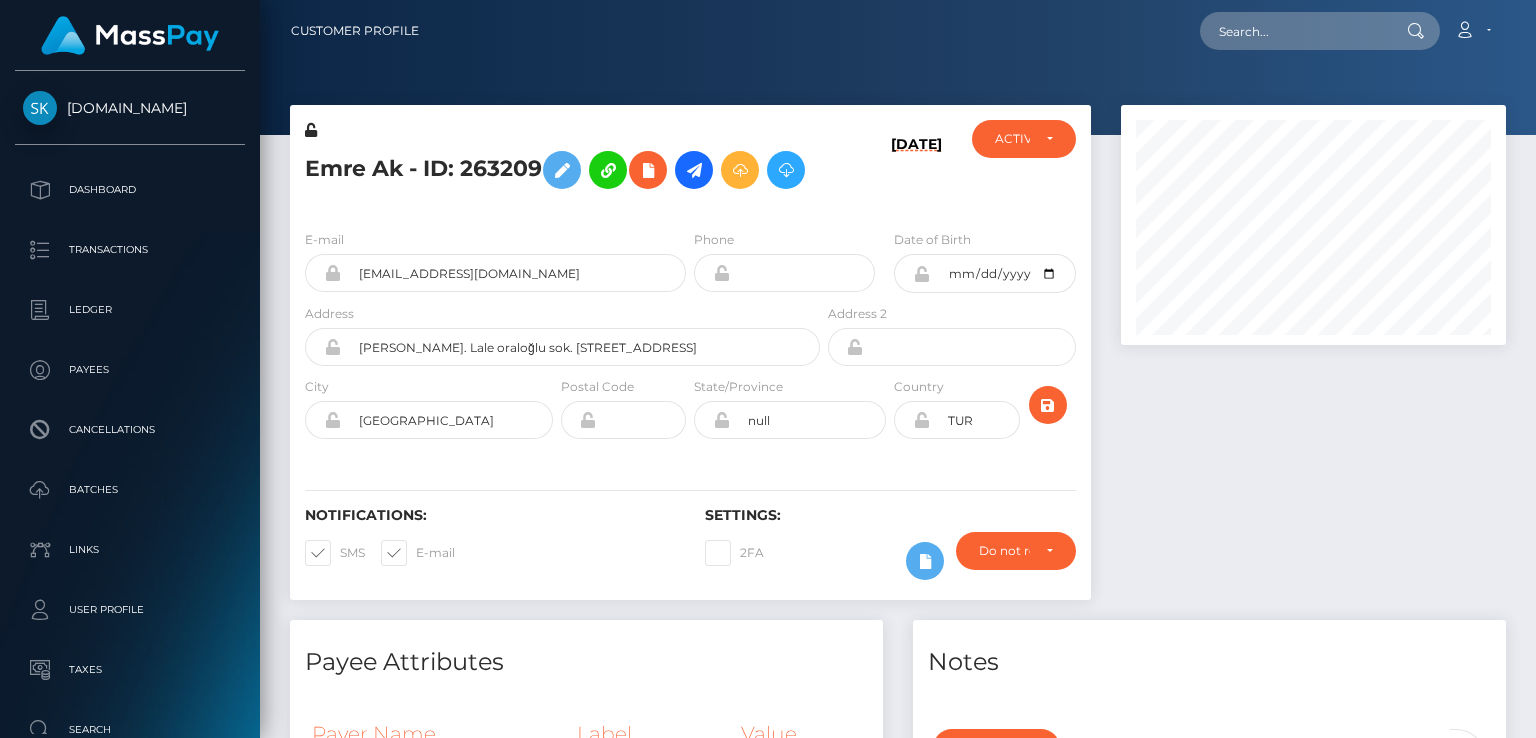 scroll, scrollTop: 0, scrollLeft: 0, axis: both 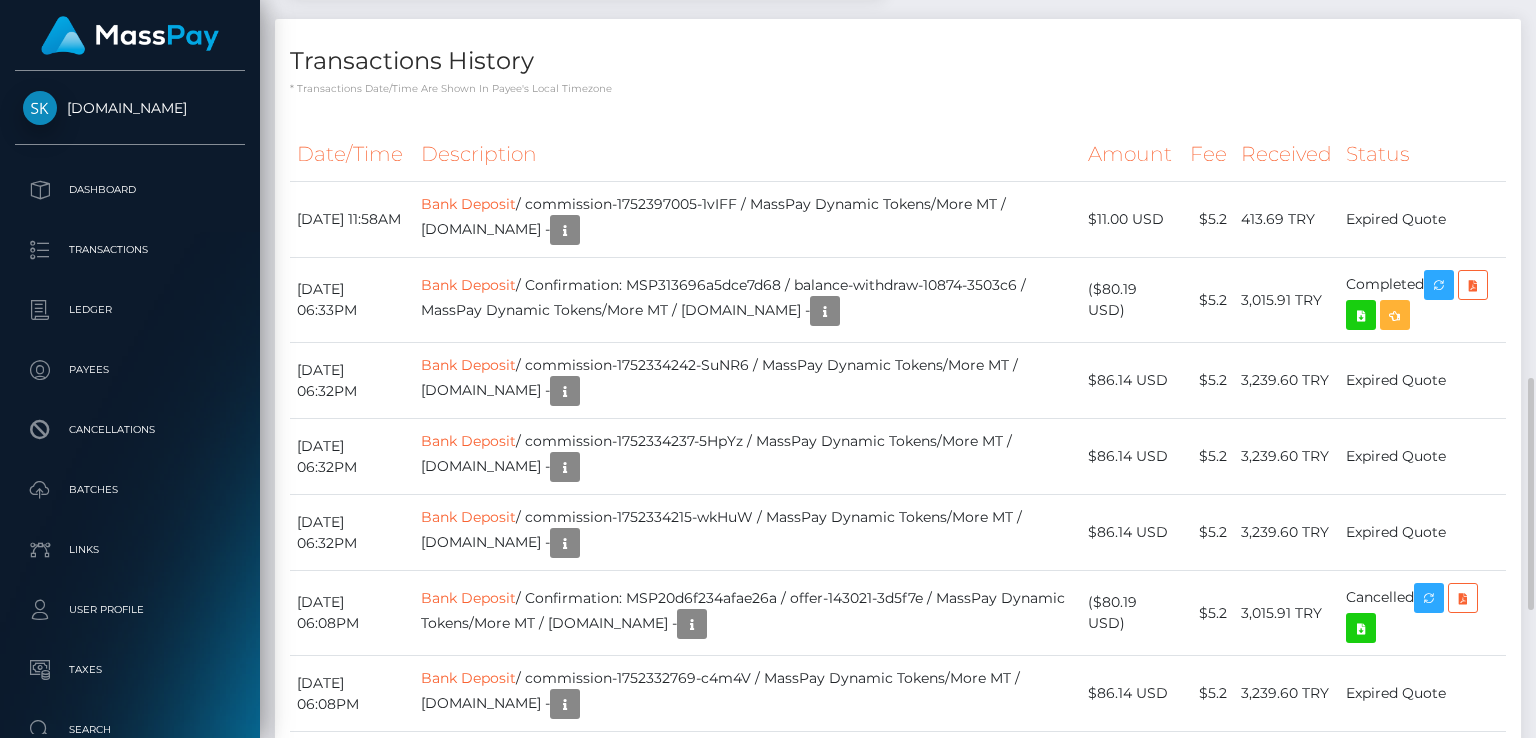 click on "* Transactions date/time are shown in payee's local timezone" at bounding box center [898, 88] 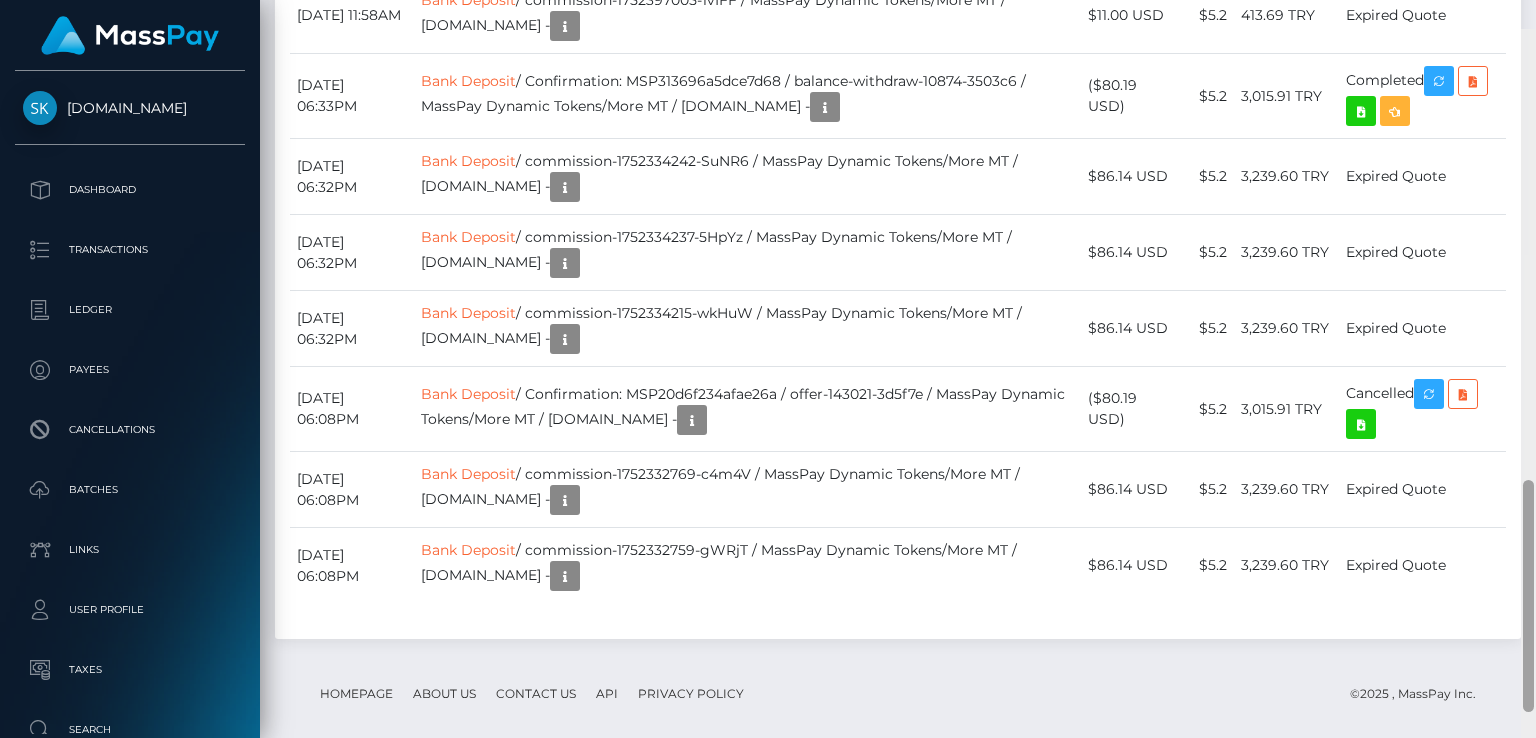 scroll, scrollTop: 1443, scrollLeft: 0, axis: vertical 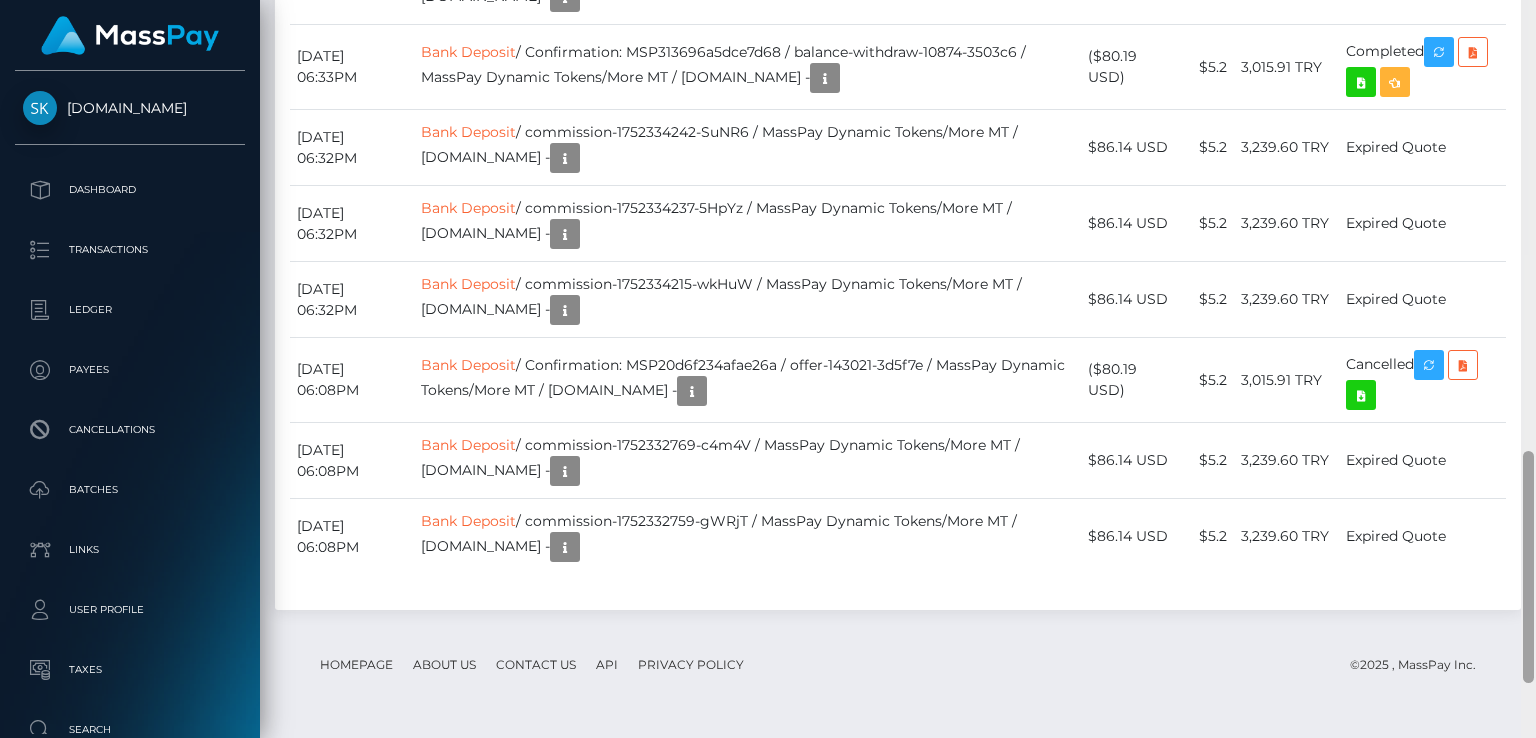 drag, startPoint x: 1532, startPoint y: 425, endPoint x: 1530, endPoint y: 468, distance: 43.046486 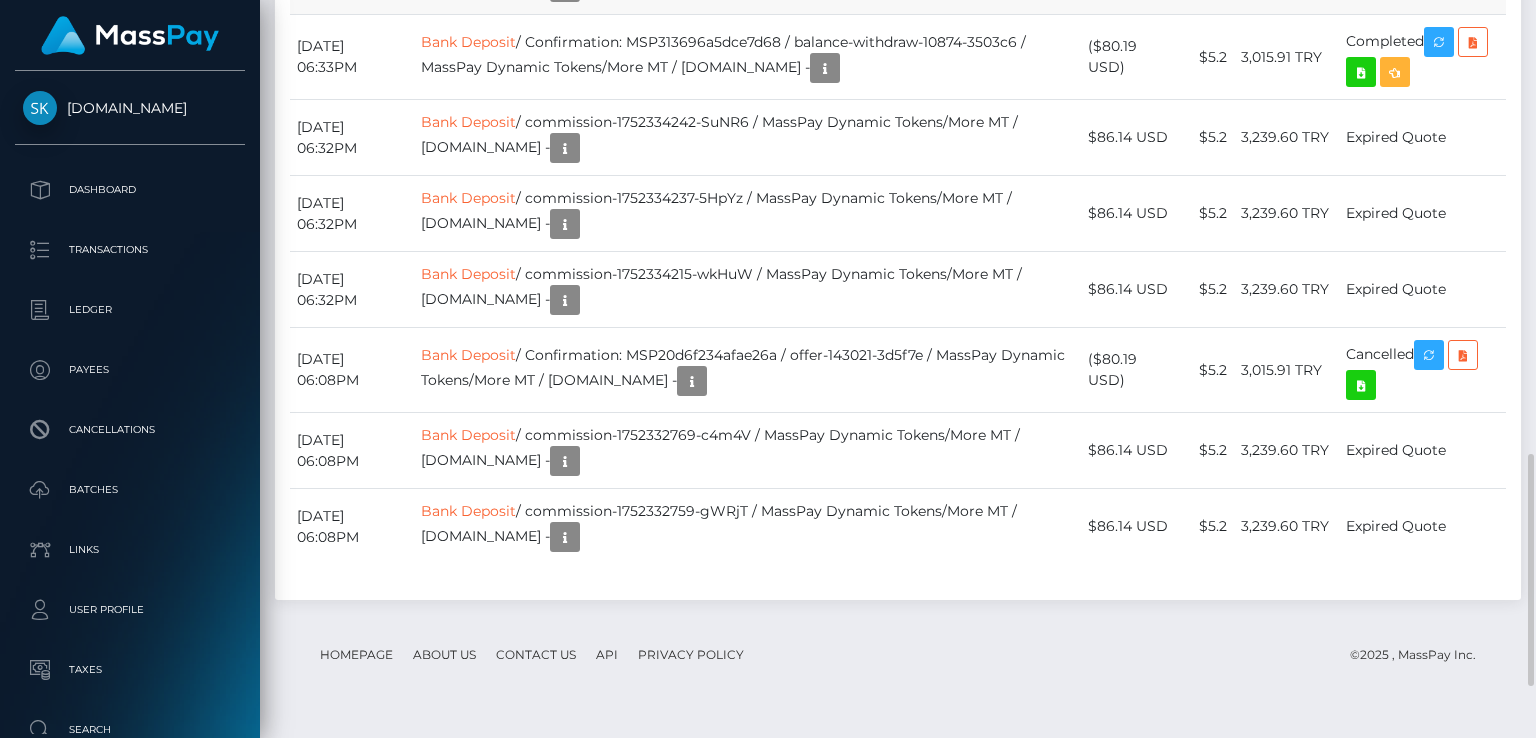 scroll, scrollTop: 240, scrollLeft: 384, axis: both 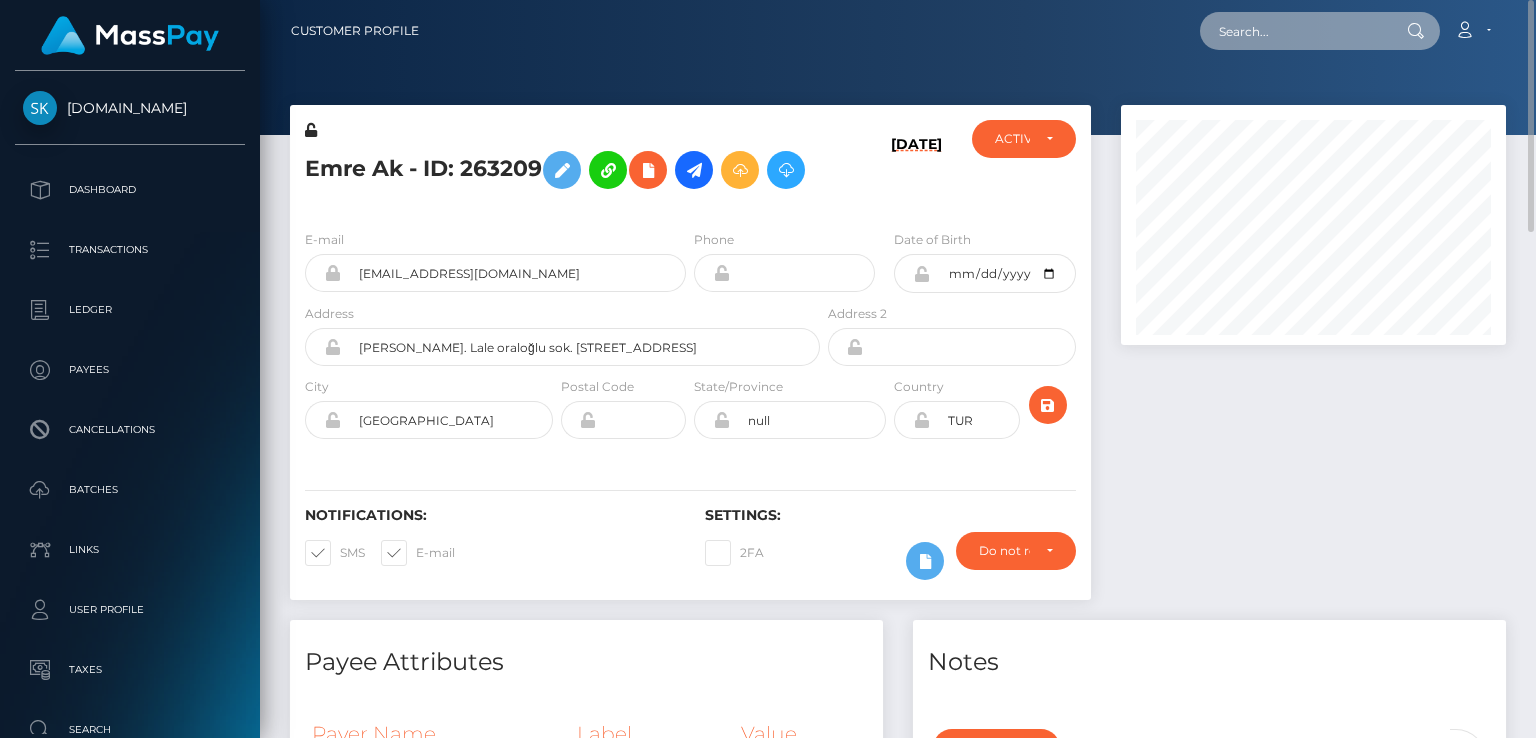 paste on "MSP2dc98bc3e383355" 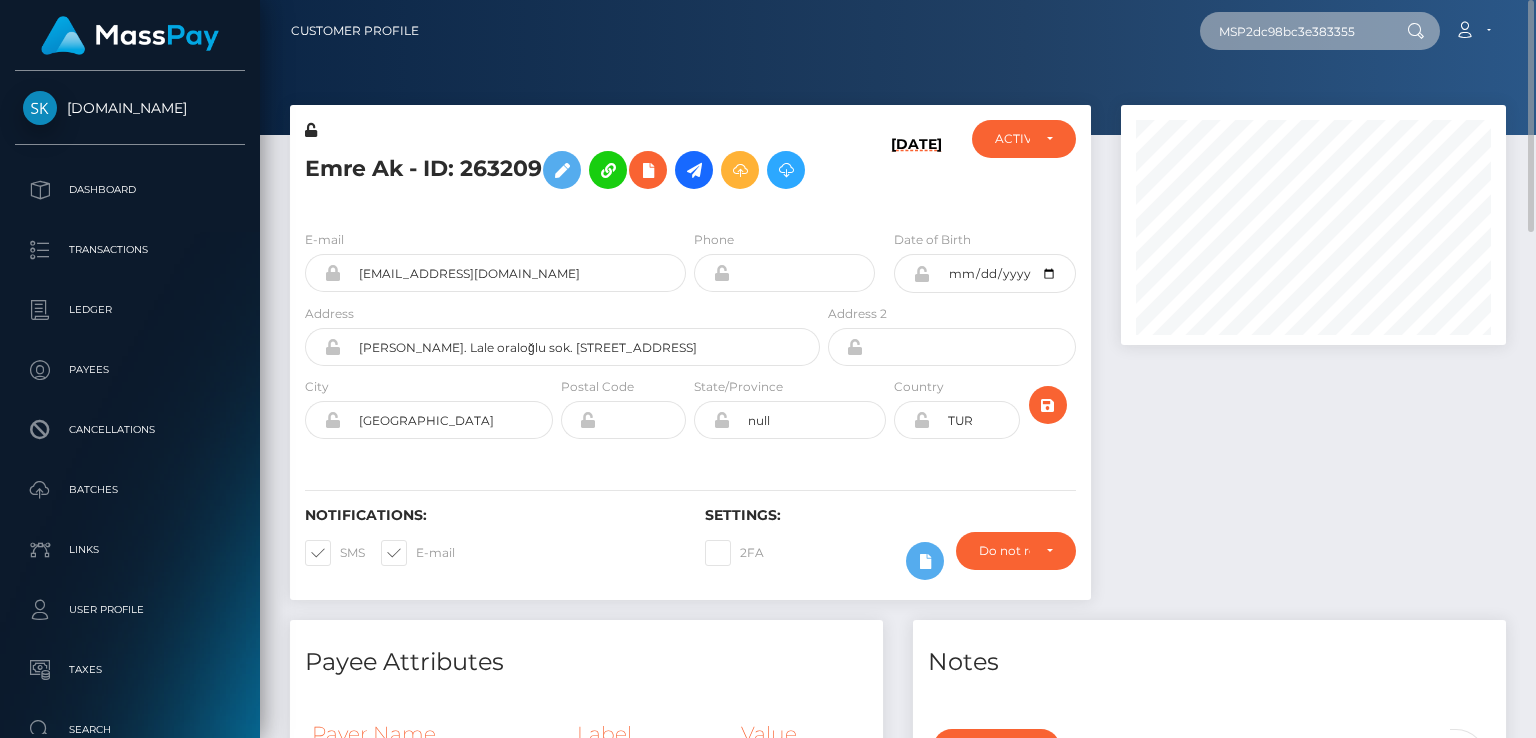 type on "MSP2dc98bc3e383355" 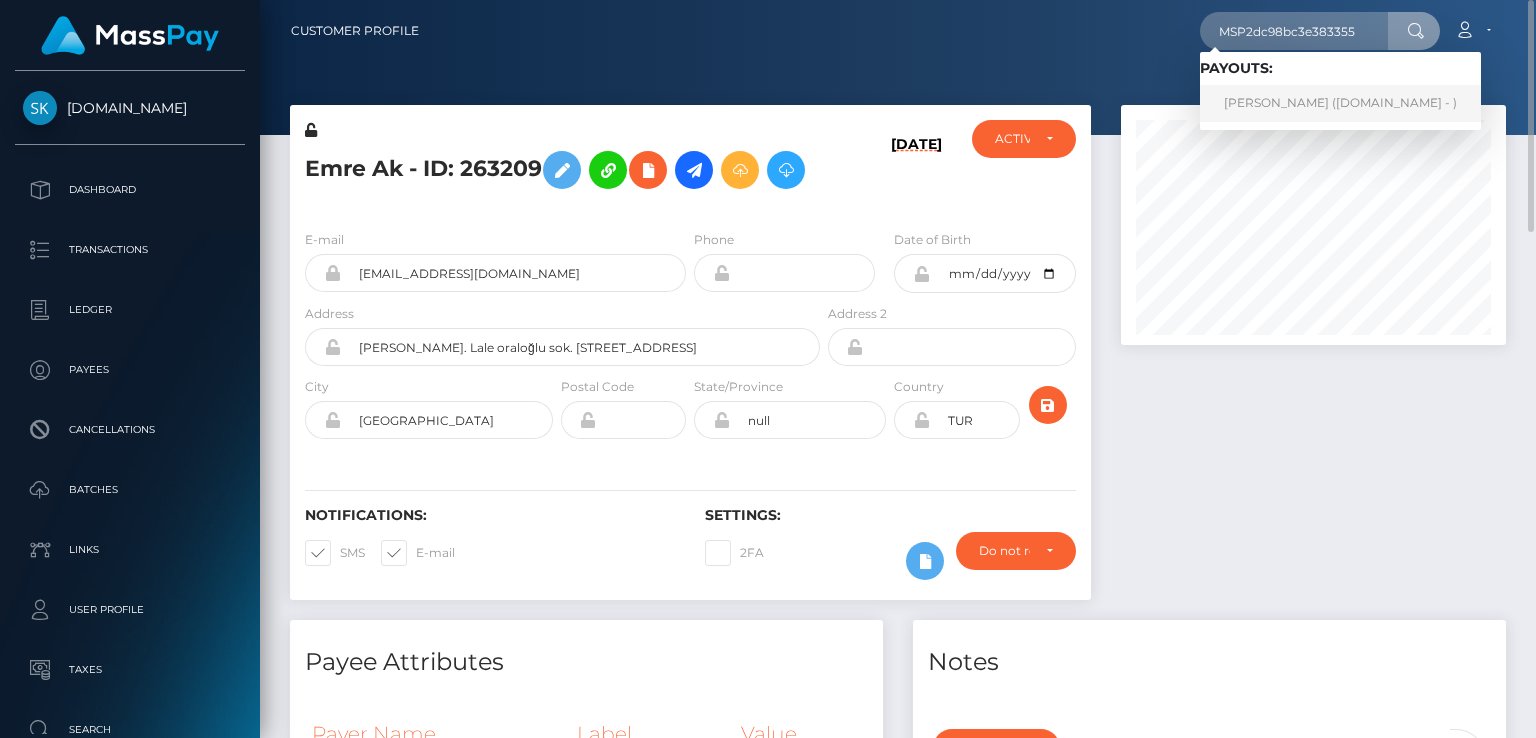 click on "Adriel  Pagtakhan (Skin.Land - )" at bounding box center (1340, 103) 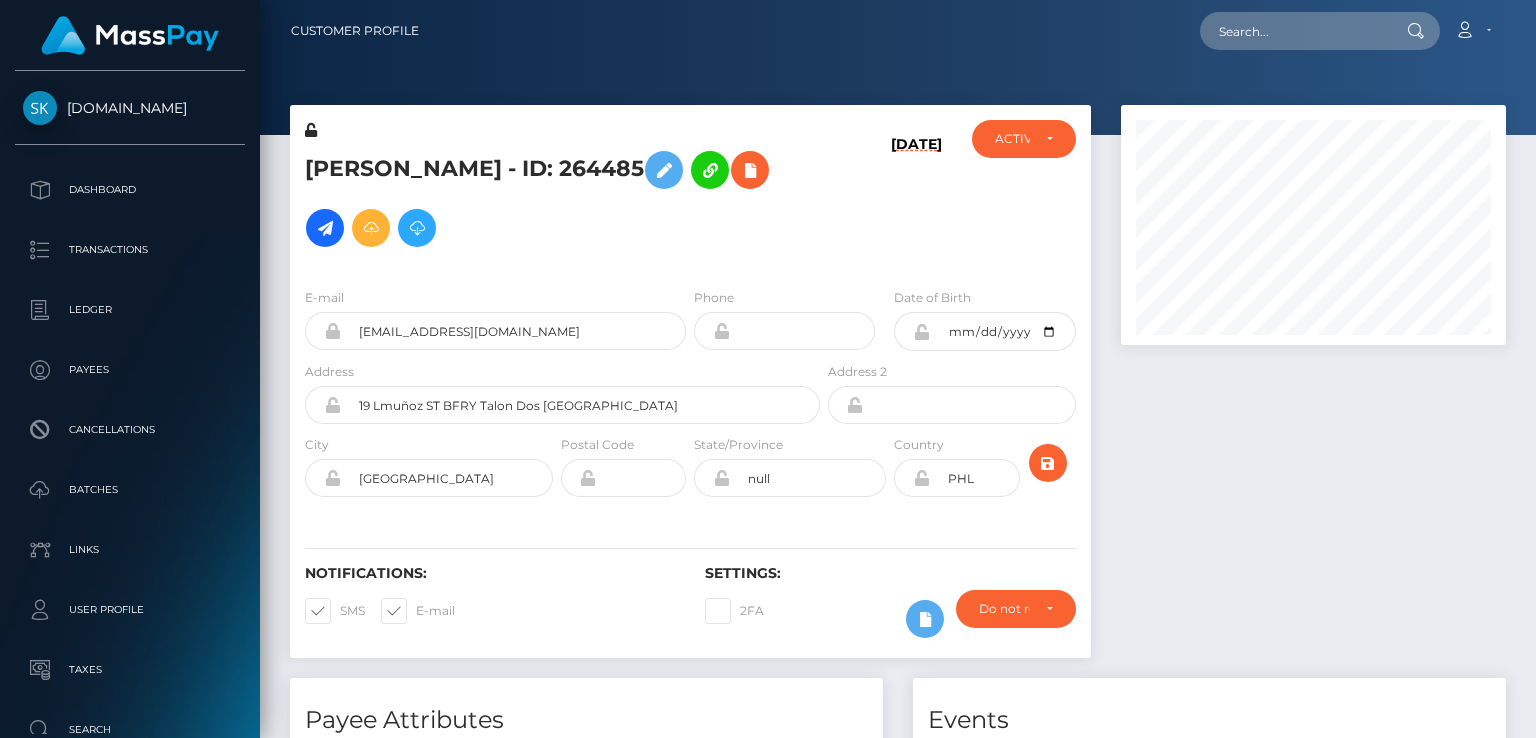 scroll, scrollTop: 999760, scrollLeft: 999614, axis: both 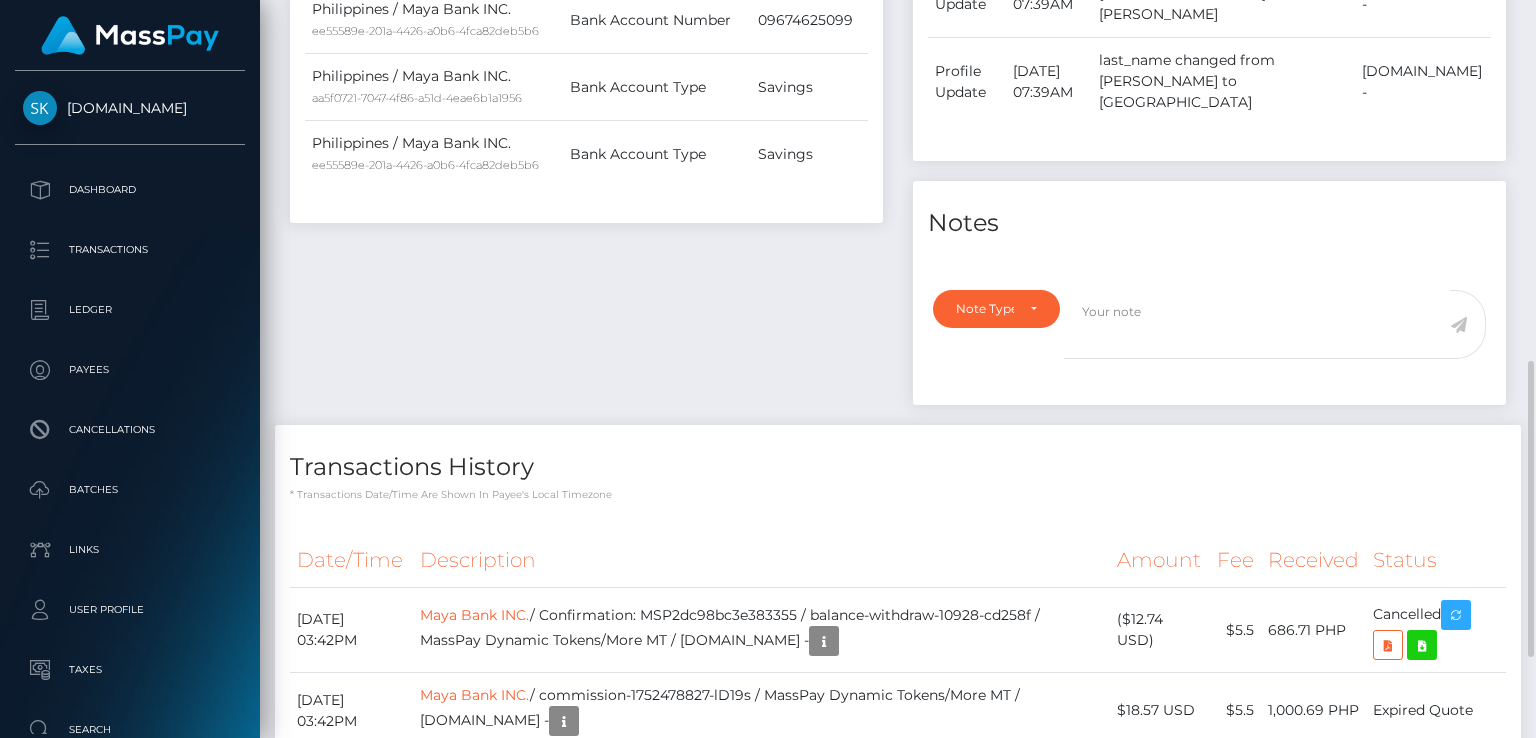 click on "Date/Time
Description
Amount
Fee
Received
Status
Maya Bank  INC. Maya Bank  INC." at bounding box center [898, 689] 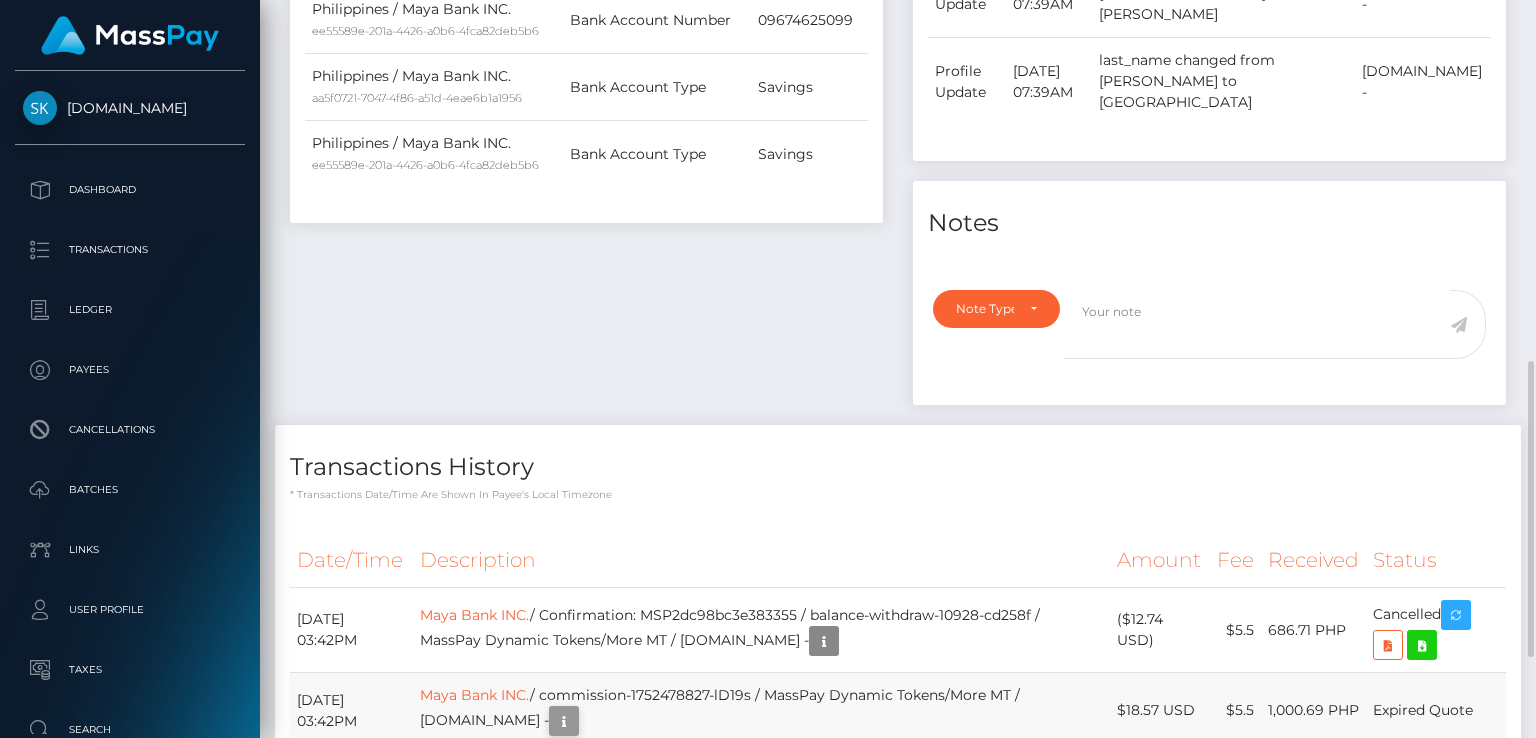 scroll, scrollTop: 240, scrollLeft: 384, axis: both 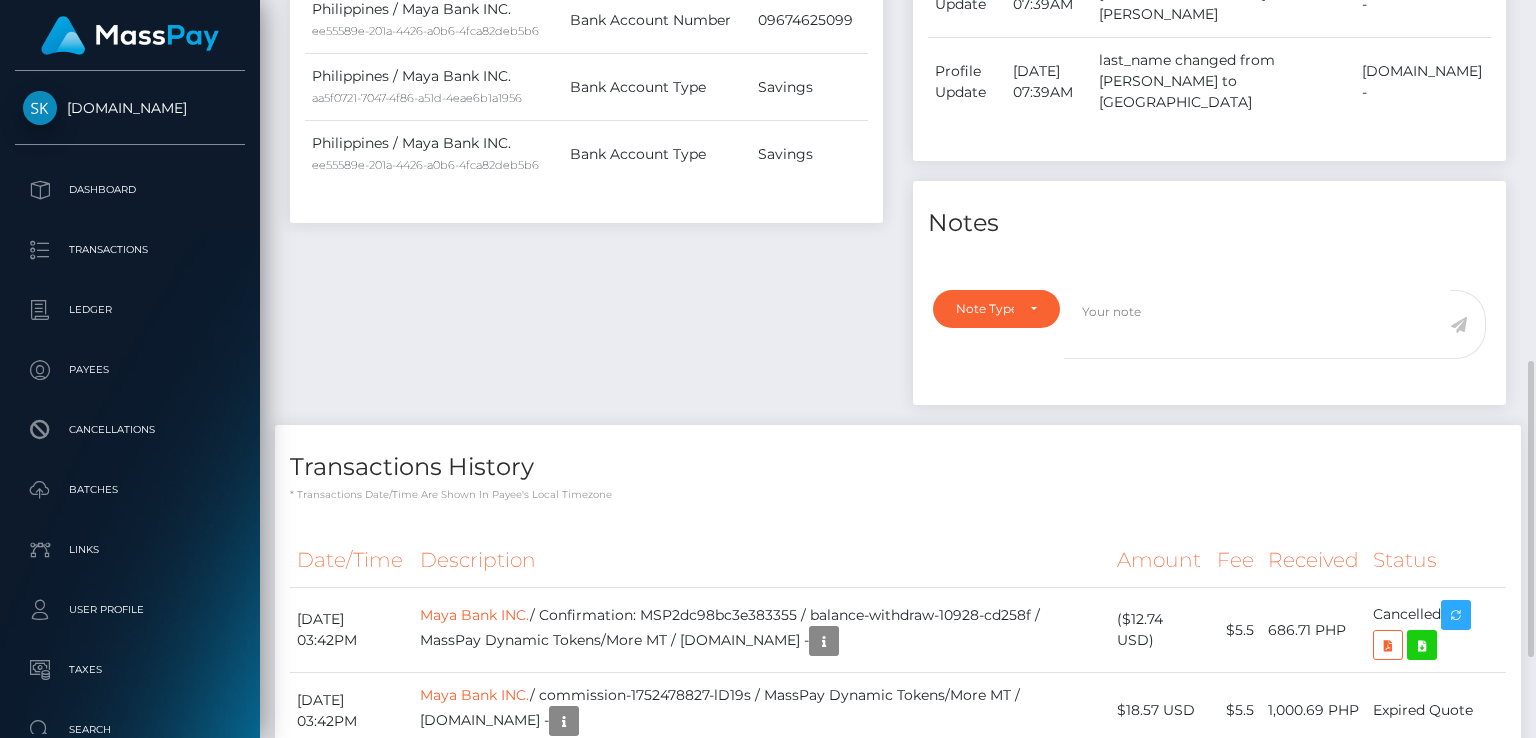 click on "Transactions History" at bounding box center (898, 467) 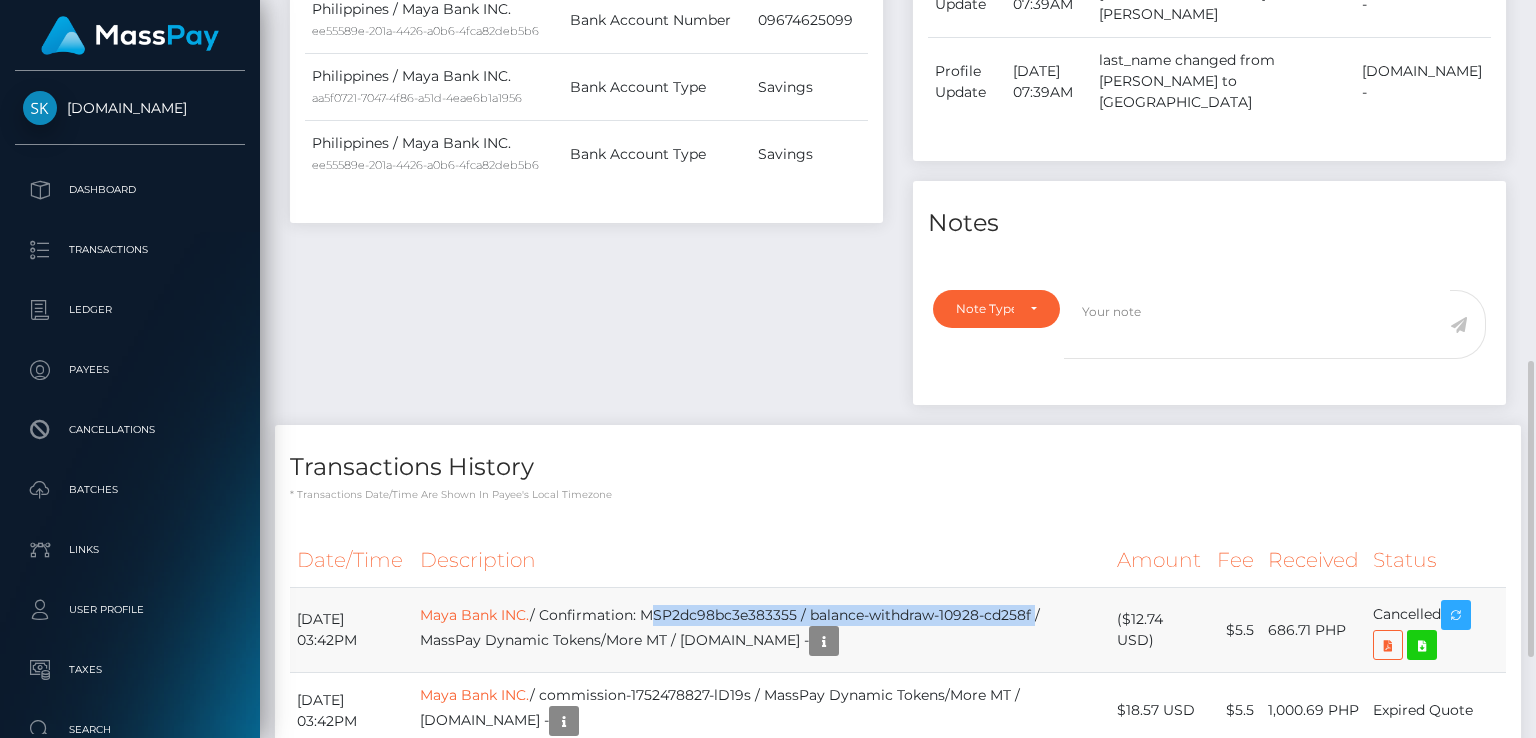 drag, startPoint x: 662, startPoint y: 571, endPoint x: 1037, endPoint y: 574, distance: 375.012 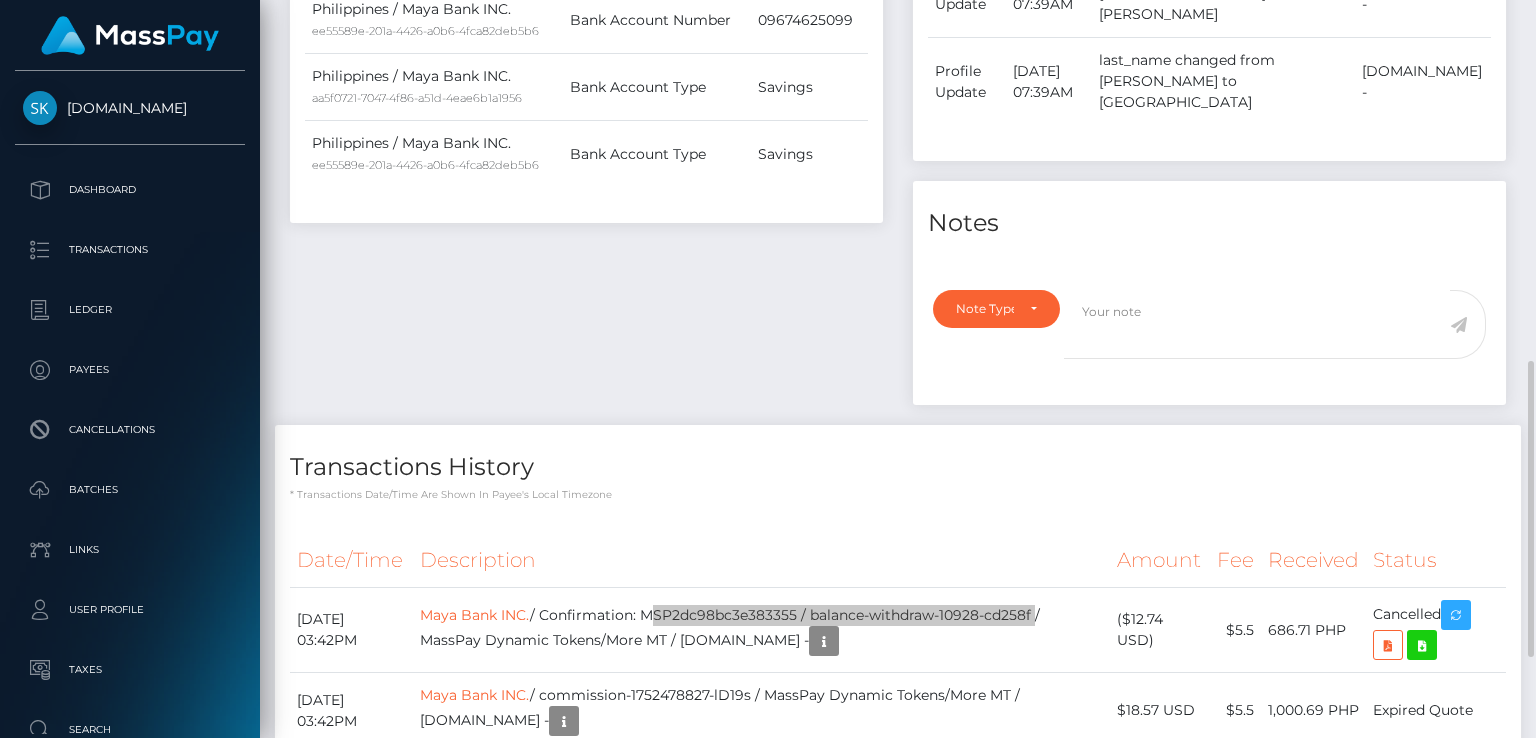scroll, scrollTop: 0, scrollLeft: 0, axis: both 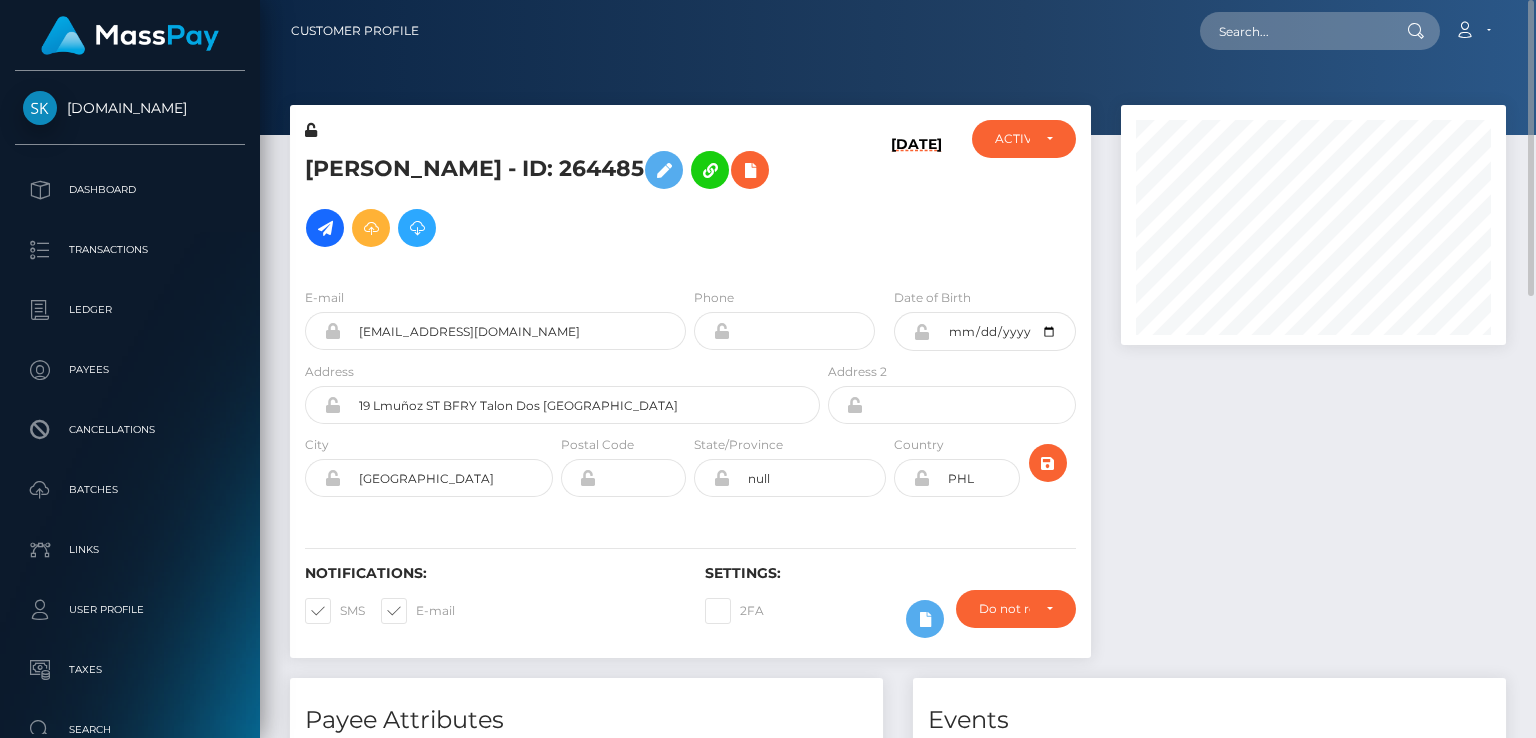 click on "Adriel  Pagtakhan
- ID: 264485" at bounding box center (557, 199) 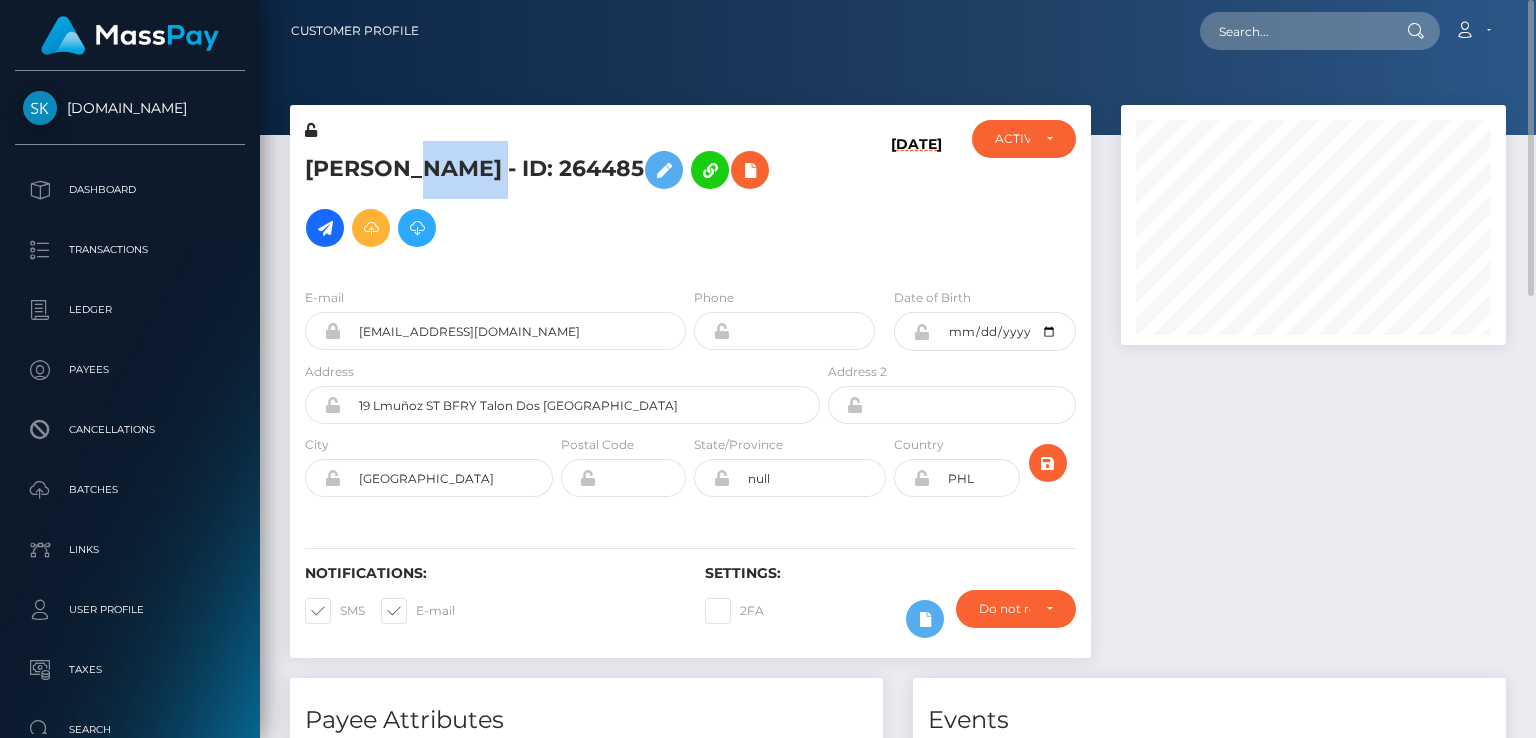 click on "Adriel  Pagtakhan
- ID: 264485" at bounding box center (557, 199) 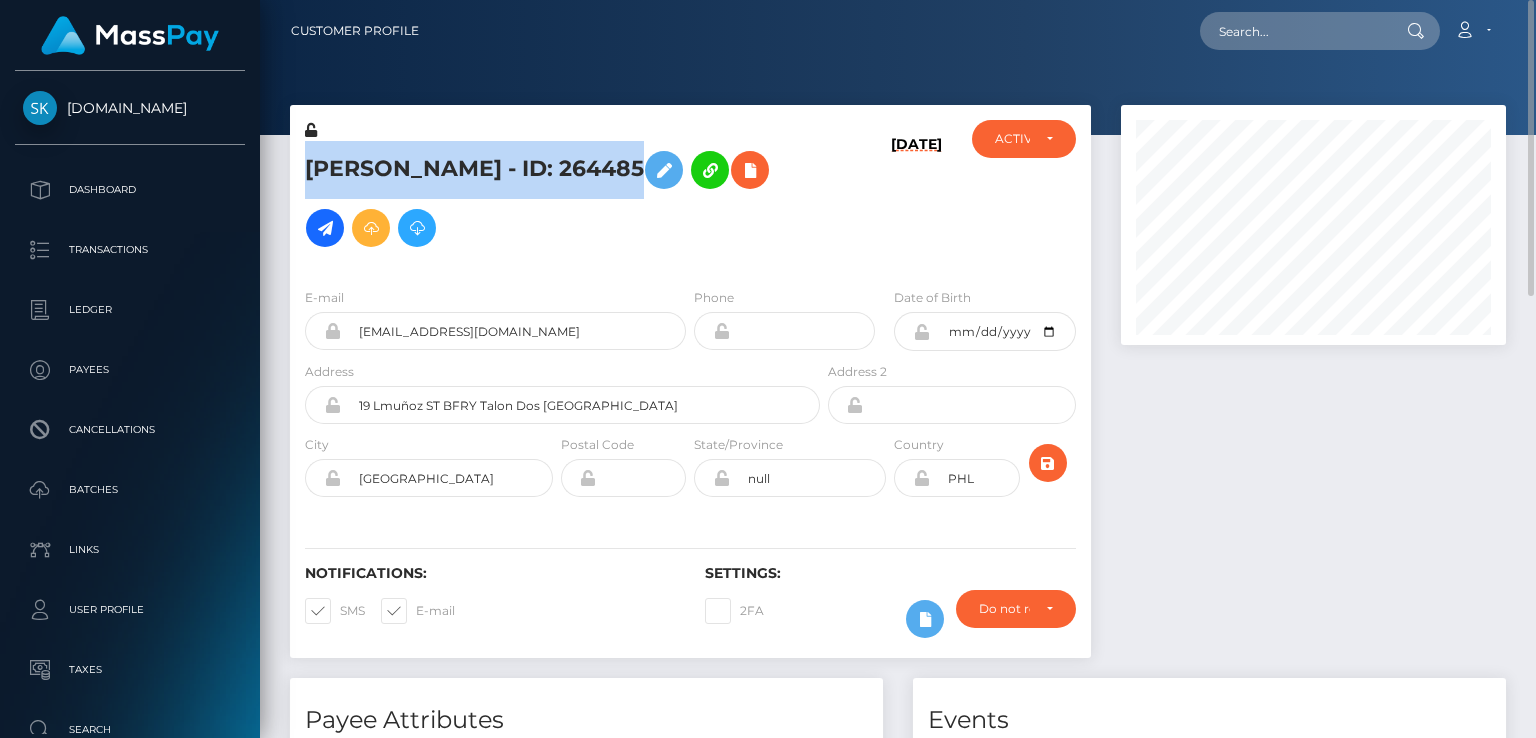 click on "Adriel  Pagtakhan
- ID: 264485" at bounding box center [557, 199] 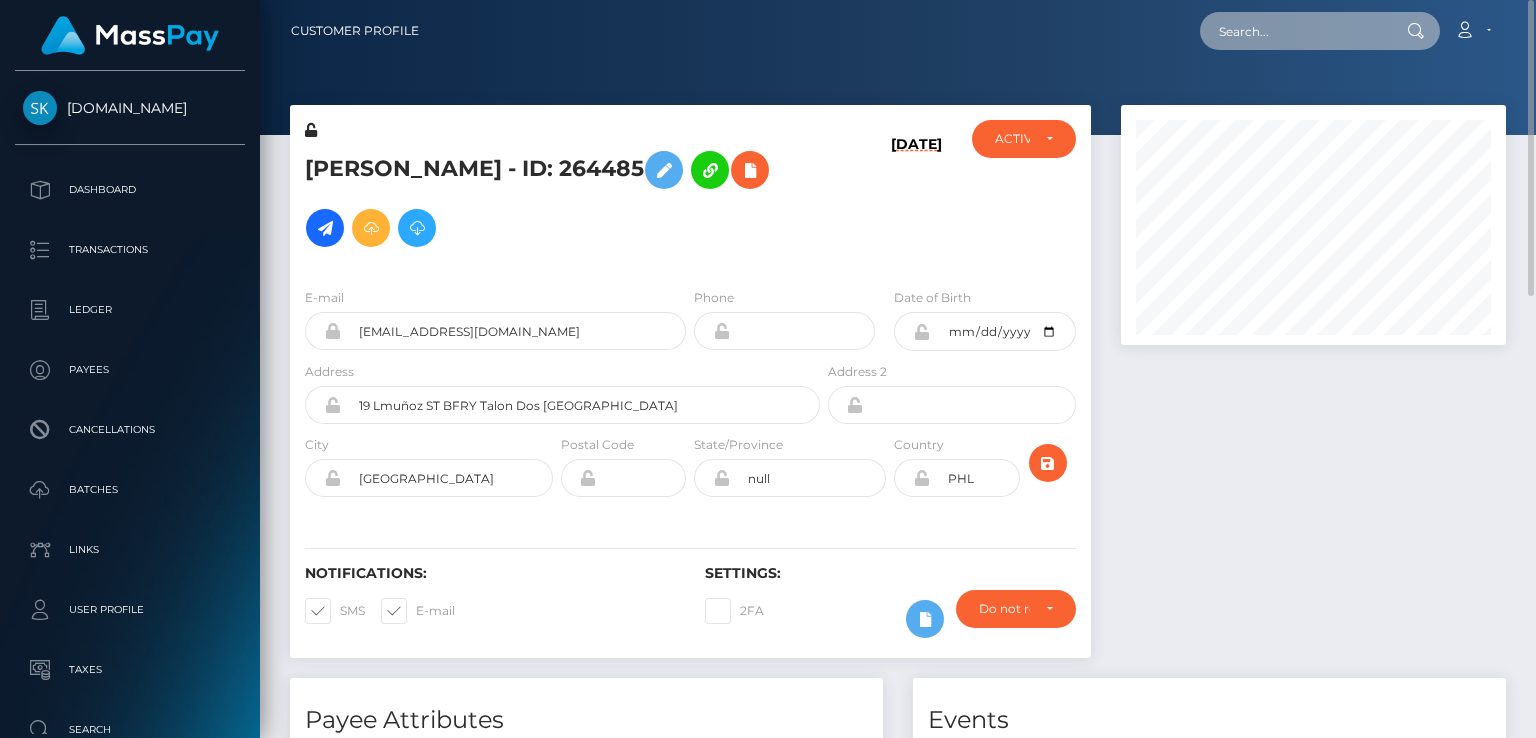 paste on "MSP8b65ceb6a8254c4" 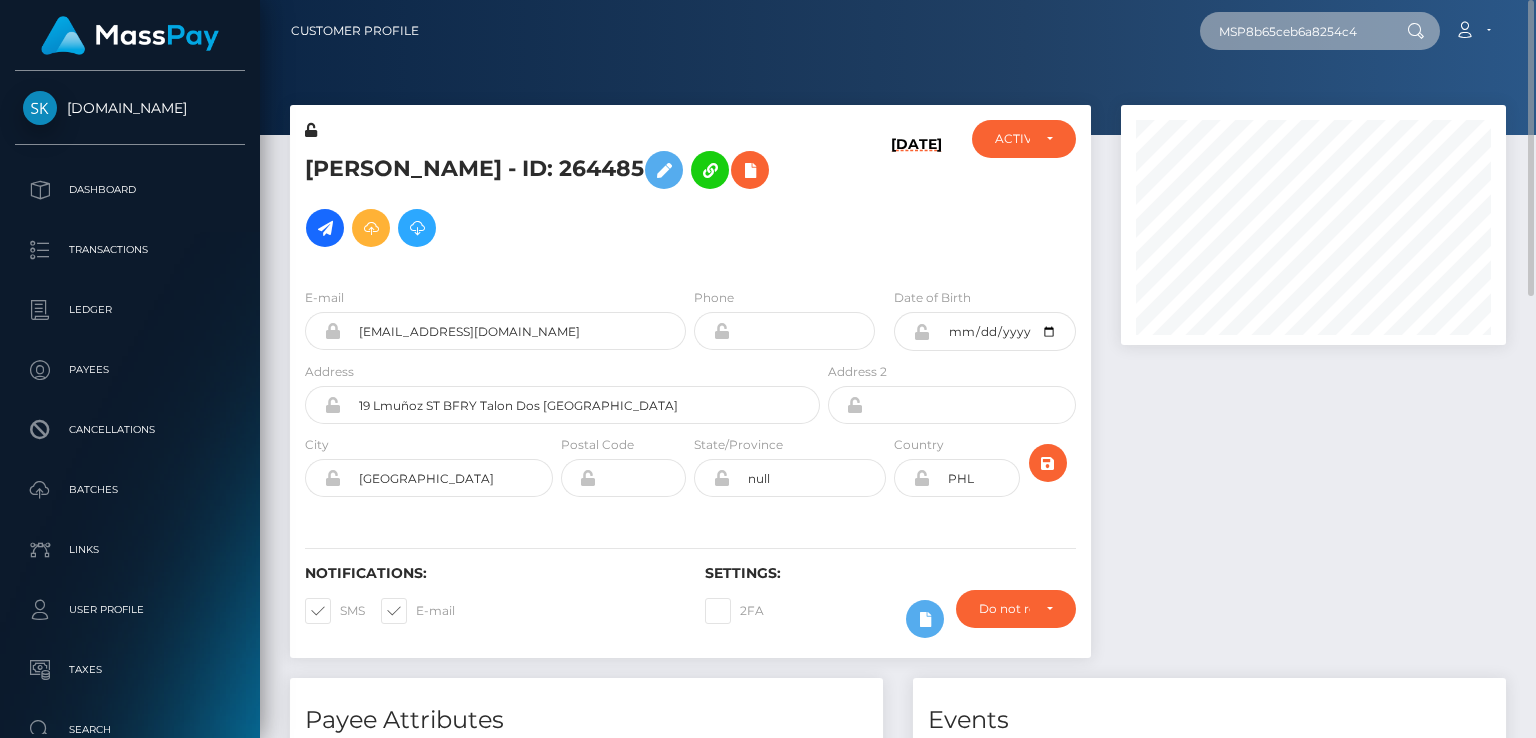 type on "MSP8b65ceb6a8254c4" 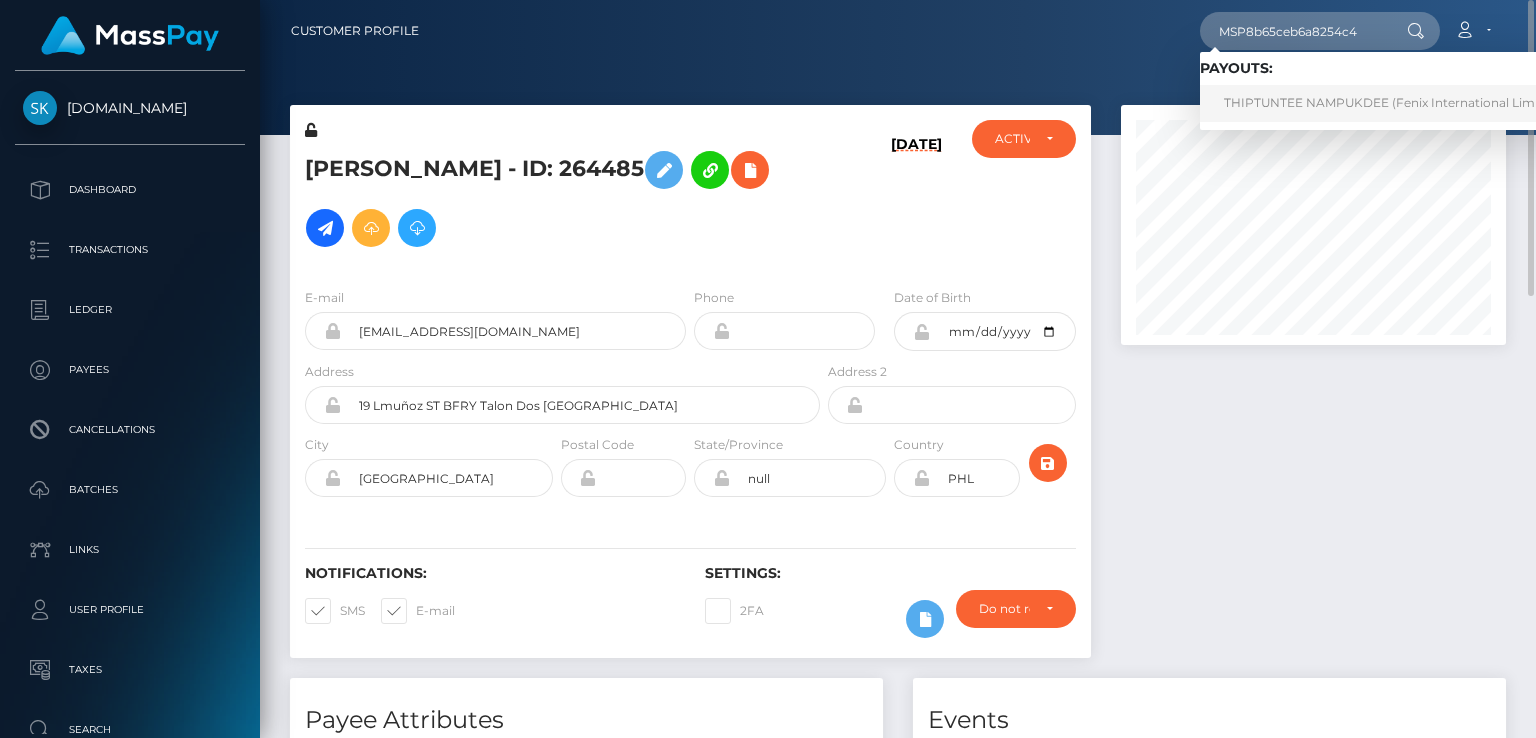 click on "THIPTUNTEE  NAMPUKDEE (Fenix International Limited - )" at bounding box center (1398, 103) 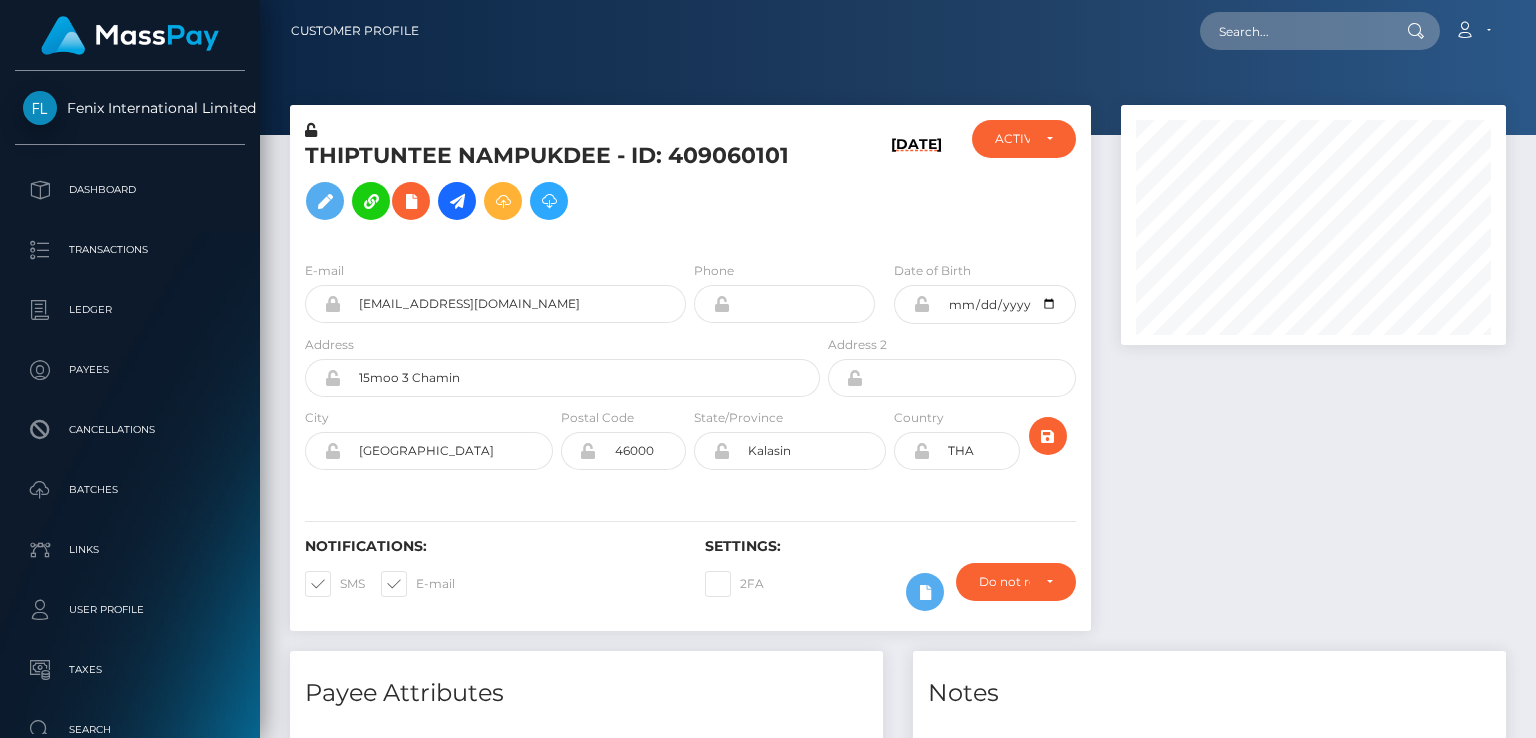 scroll, scrollTop: 0, scrollLeft: 0, axis: both 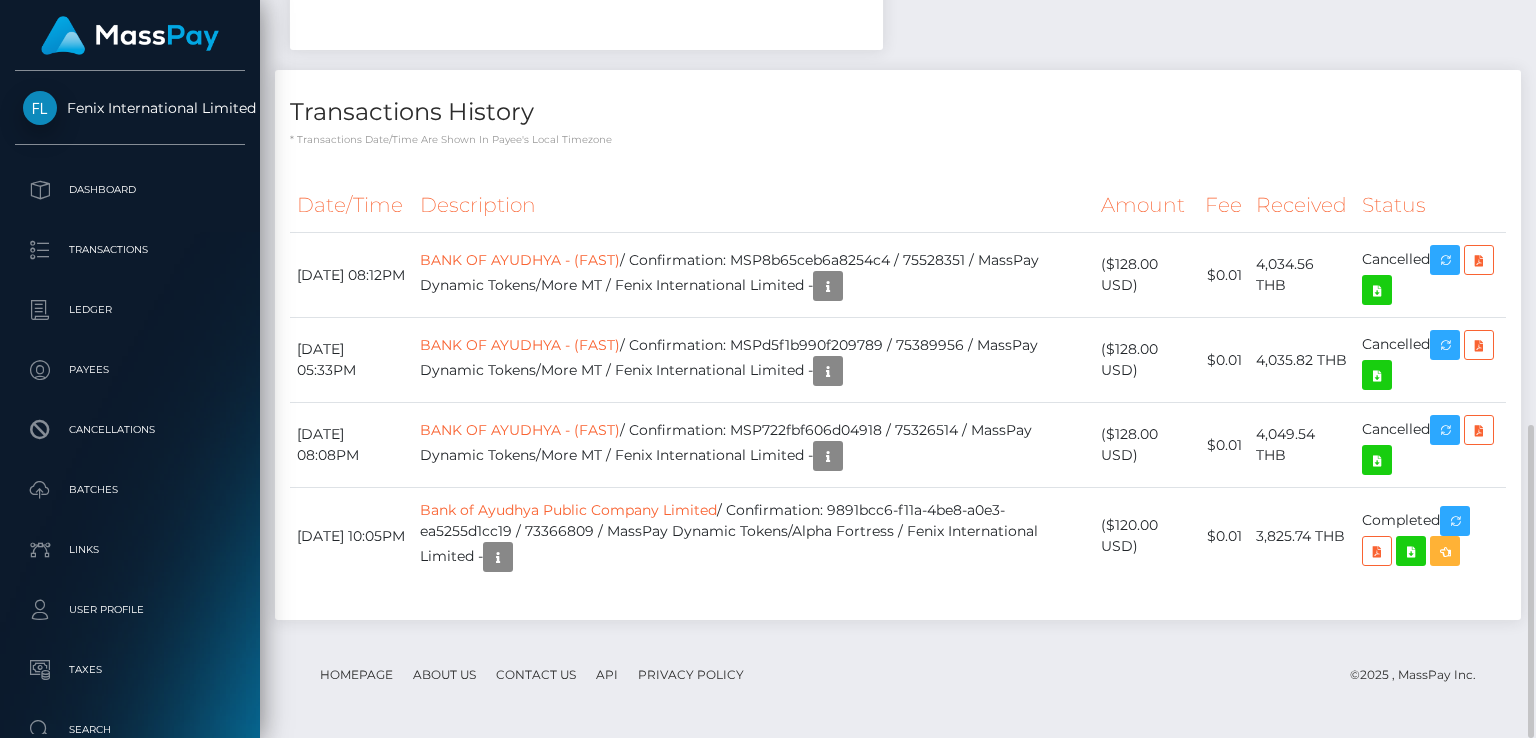 click on "Transactions History
* Transactions date/time are shown in payee's local timezone" at bounding box center [898, 108] 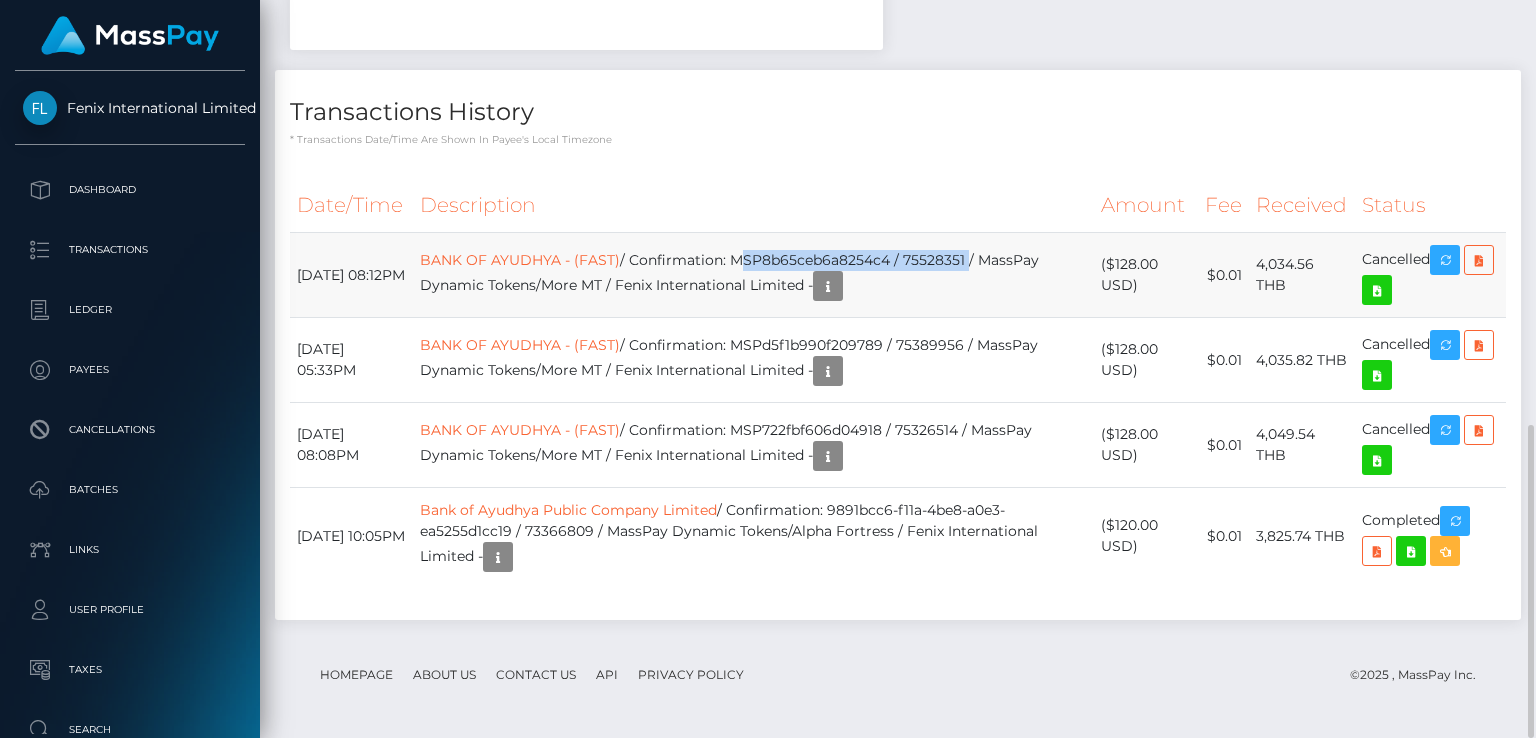 drag, startPoint x: 745, startPoint y: 256, endPoint x: 976, endPoint y: 249, distance: 231.10603 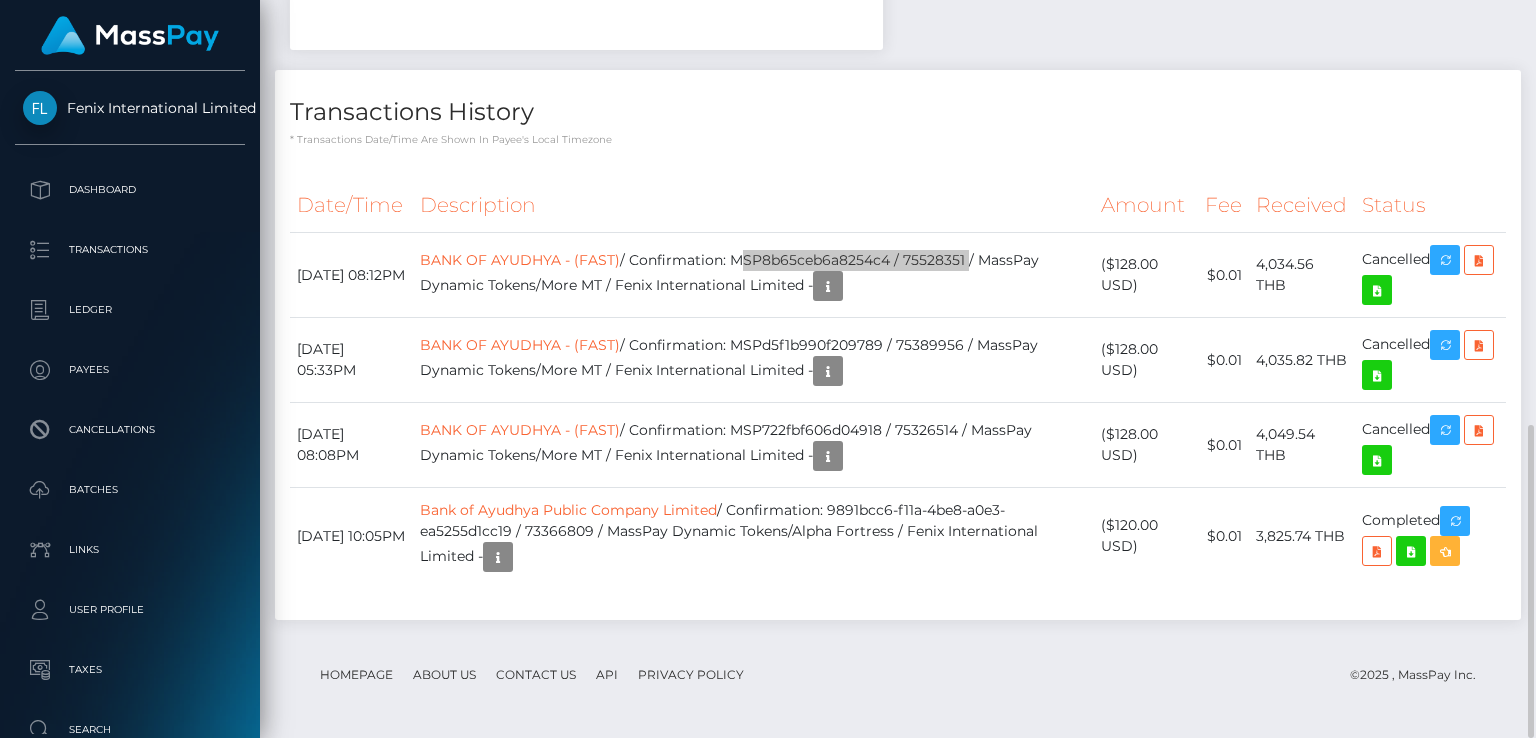 scroll, scrollTop: 0, scrollLeft: 0, axis: both 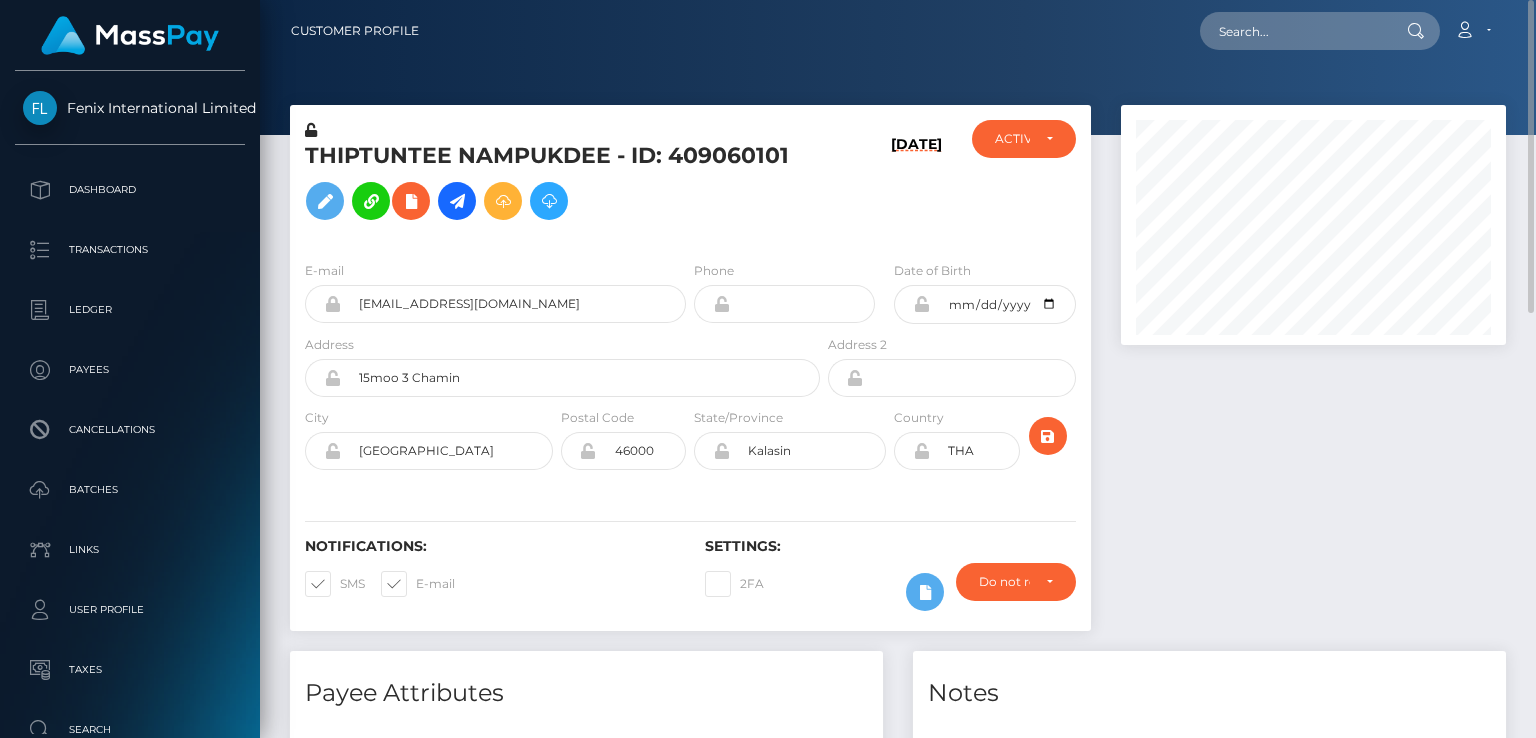 click on "THIPTUNTEE  NAMPUKDEE
- ID: 409060101" at bounding box center [557, 185] 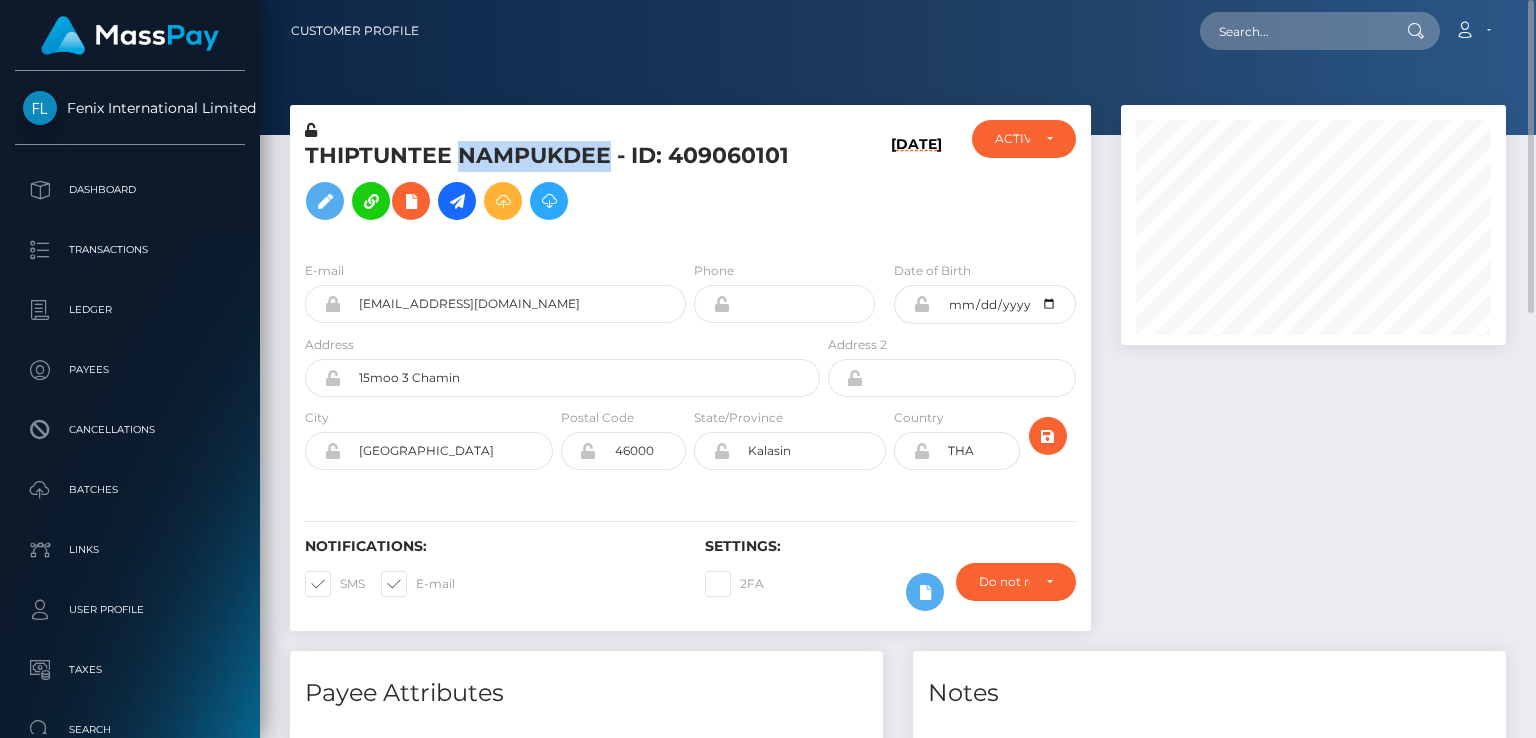 click on "THIPTUNTEE  NAMPUKDEE
- ID: 409060101" at bounding box center (557, 185) 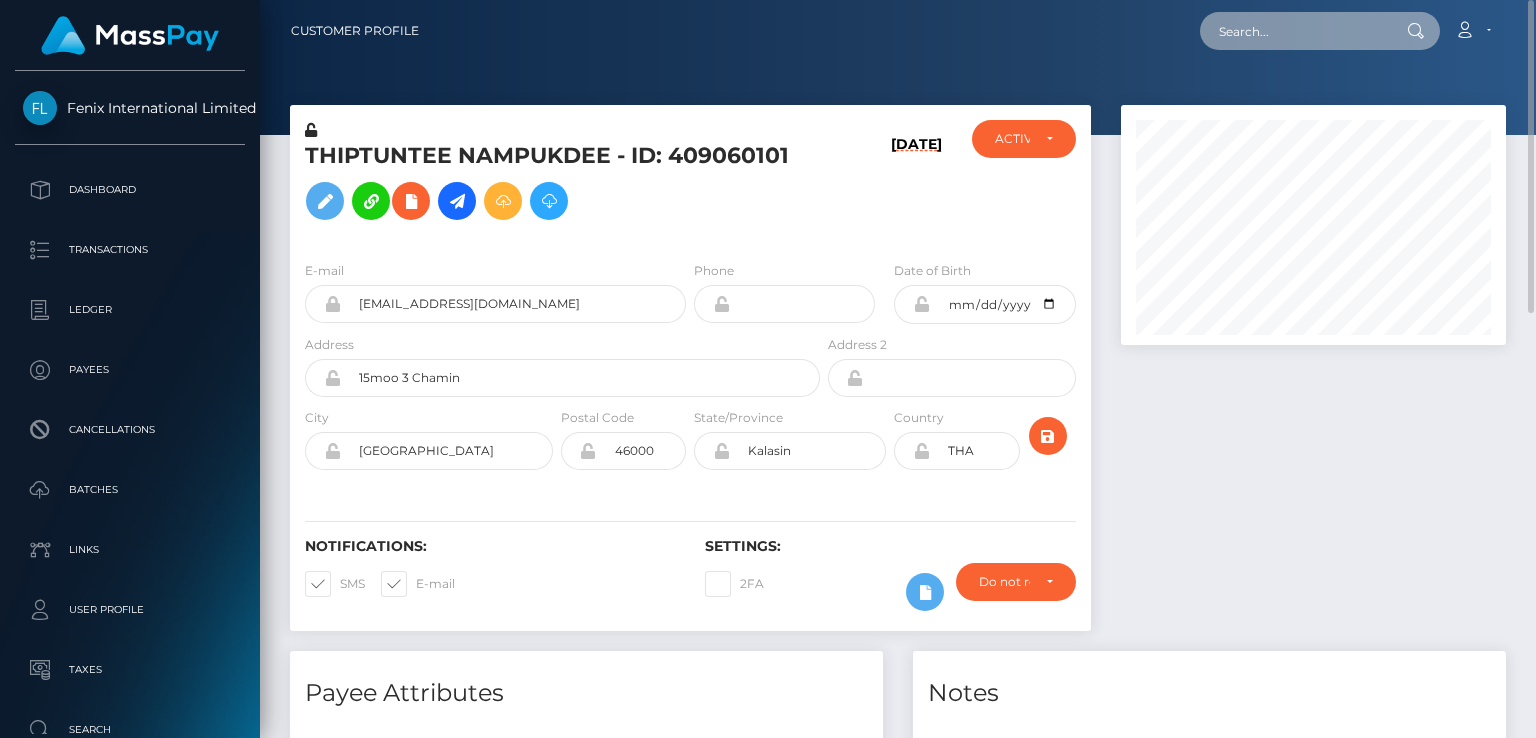 paste on "MSP1f7cb09bc03d3de" 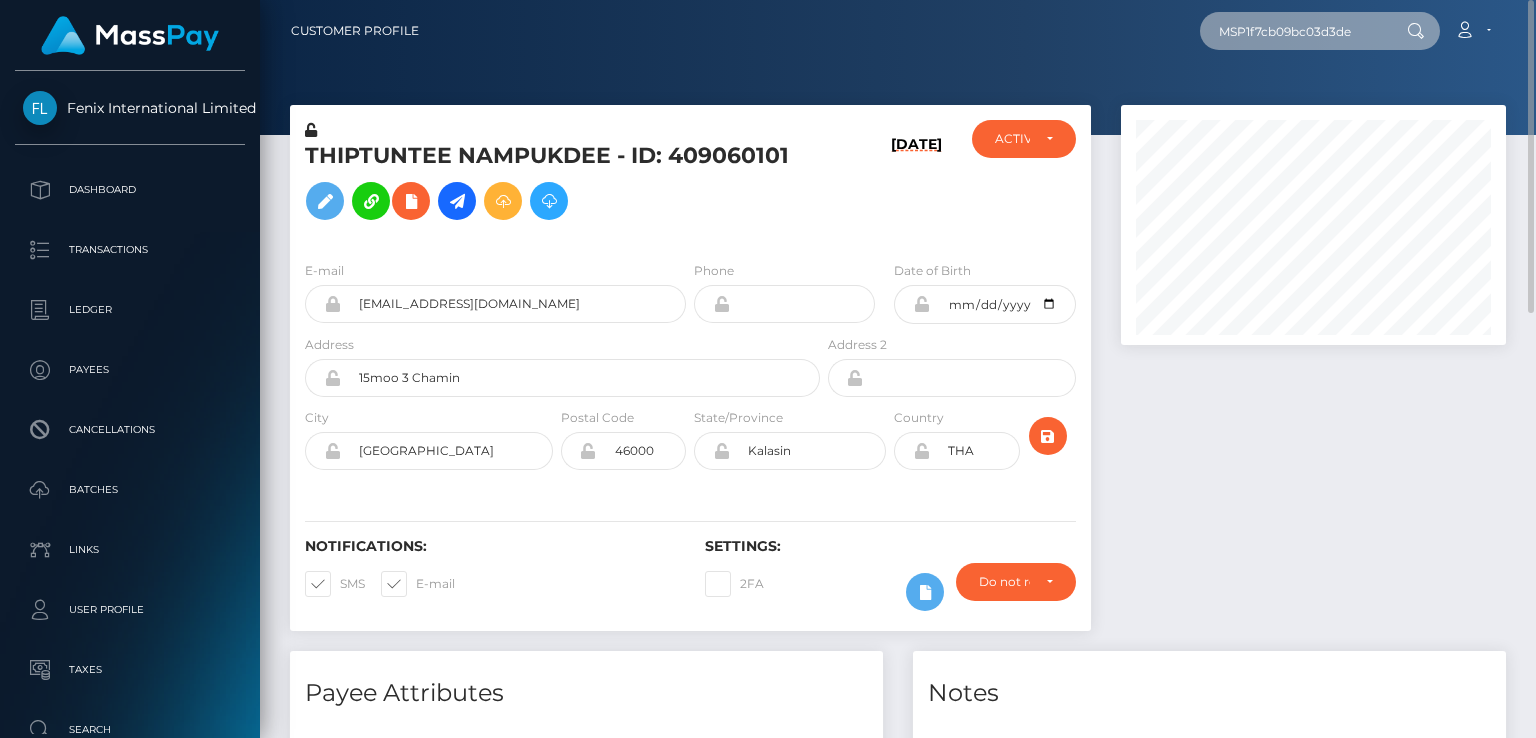 type on "MSP1f7cb09bc03d3de" 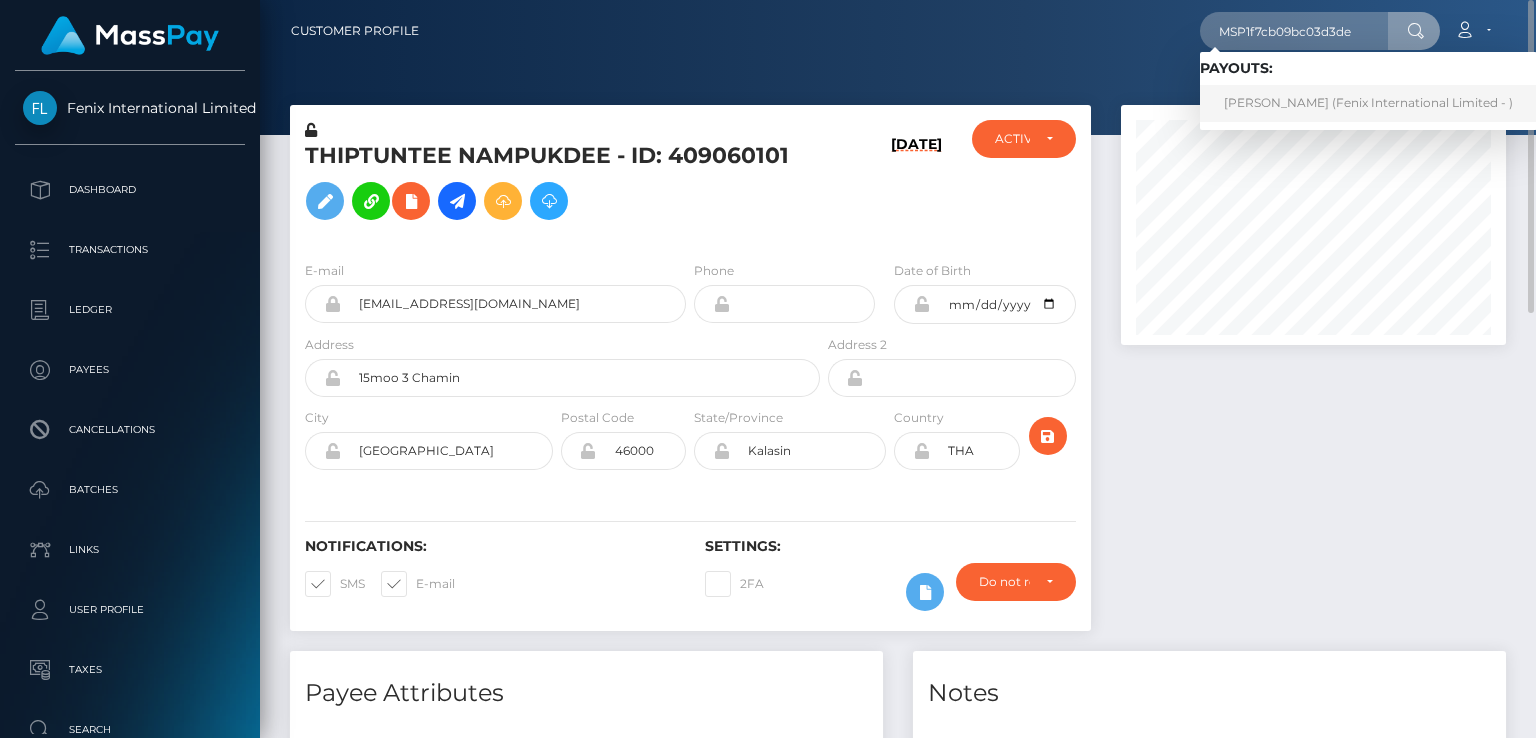 click on "PISUT  NAKO (Fenix International Limited - )" at bounding box center (1368, 103) 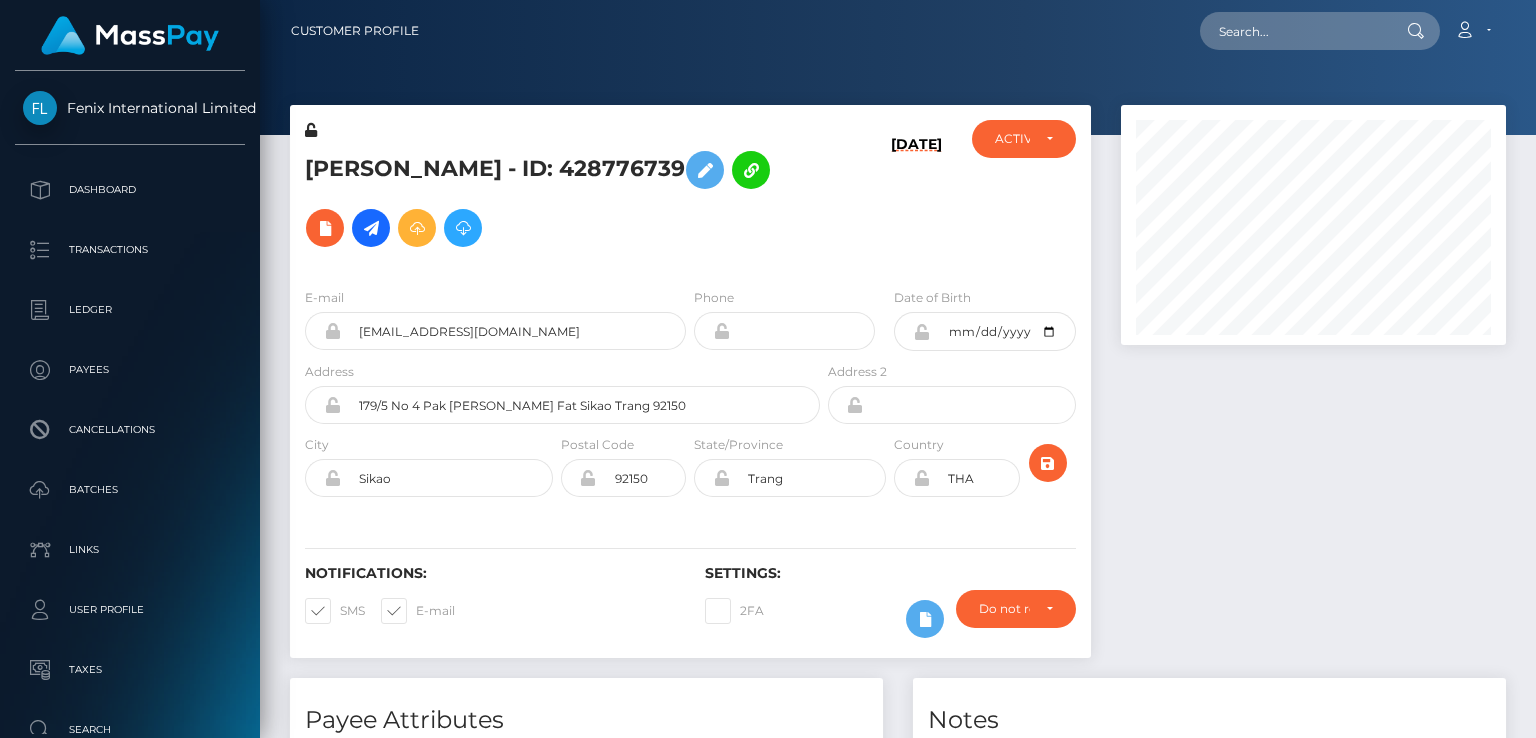 scroll, scrollTop: 0, scrollLeft: 0, axis: both 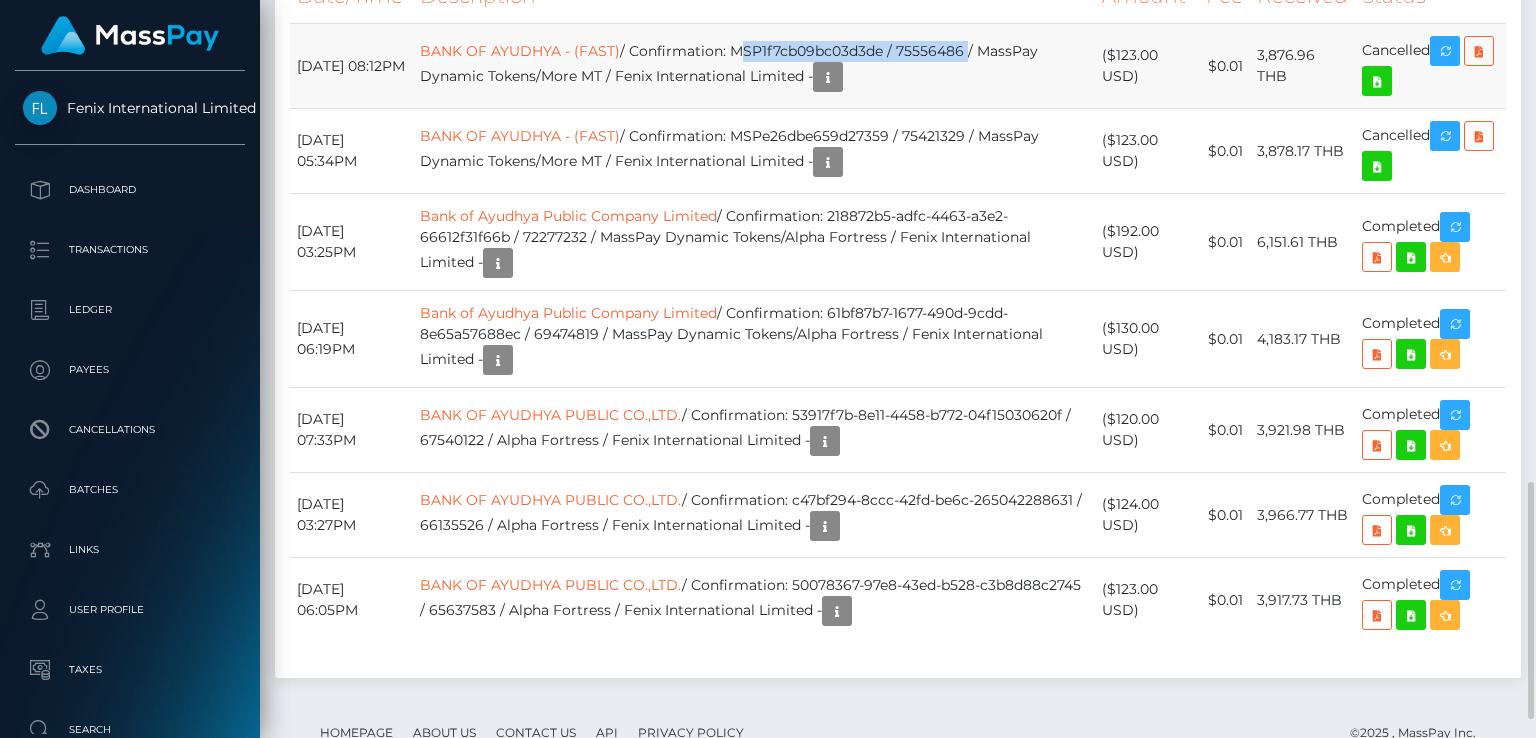 drag, startPoint x: 762, startPoint y: 50, endPoint x: 992, endPoint y: 35, distance: 230.48862 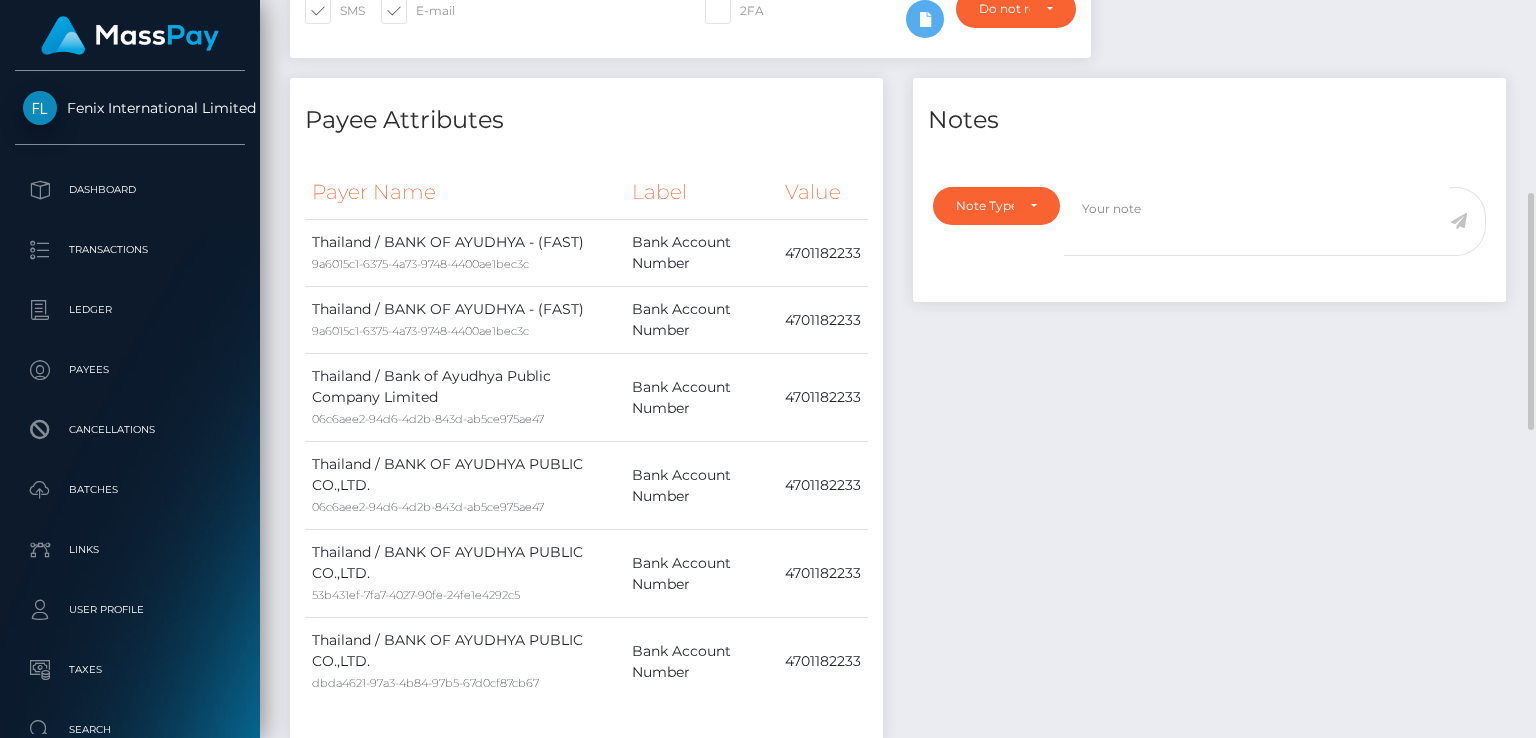 scroll, scrollTop: 0, scrollLeft: 0, axis: both 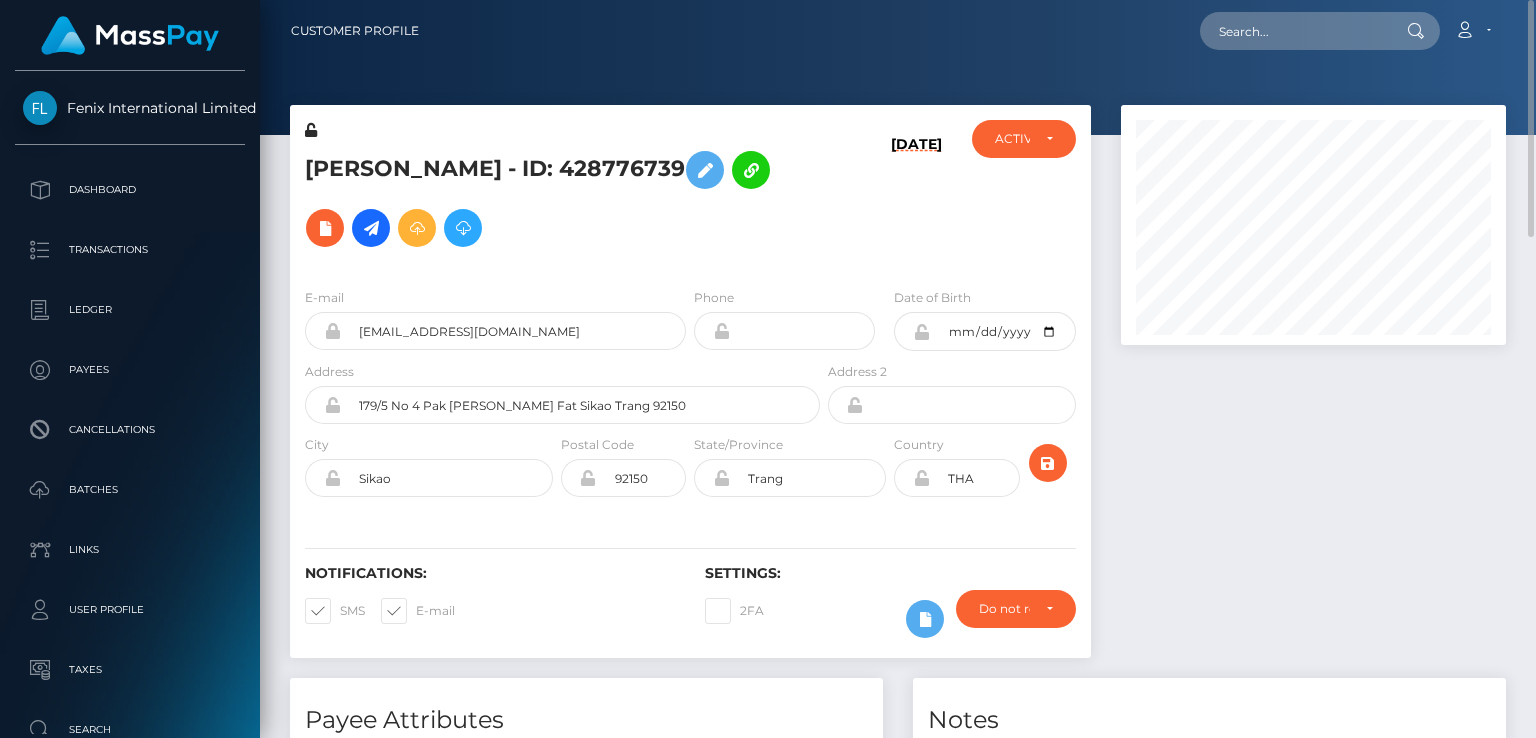 click on "PISUT  NAKO
- ID: 428776739" at bounding box center (557, 199) 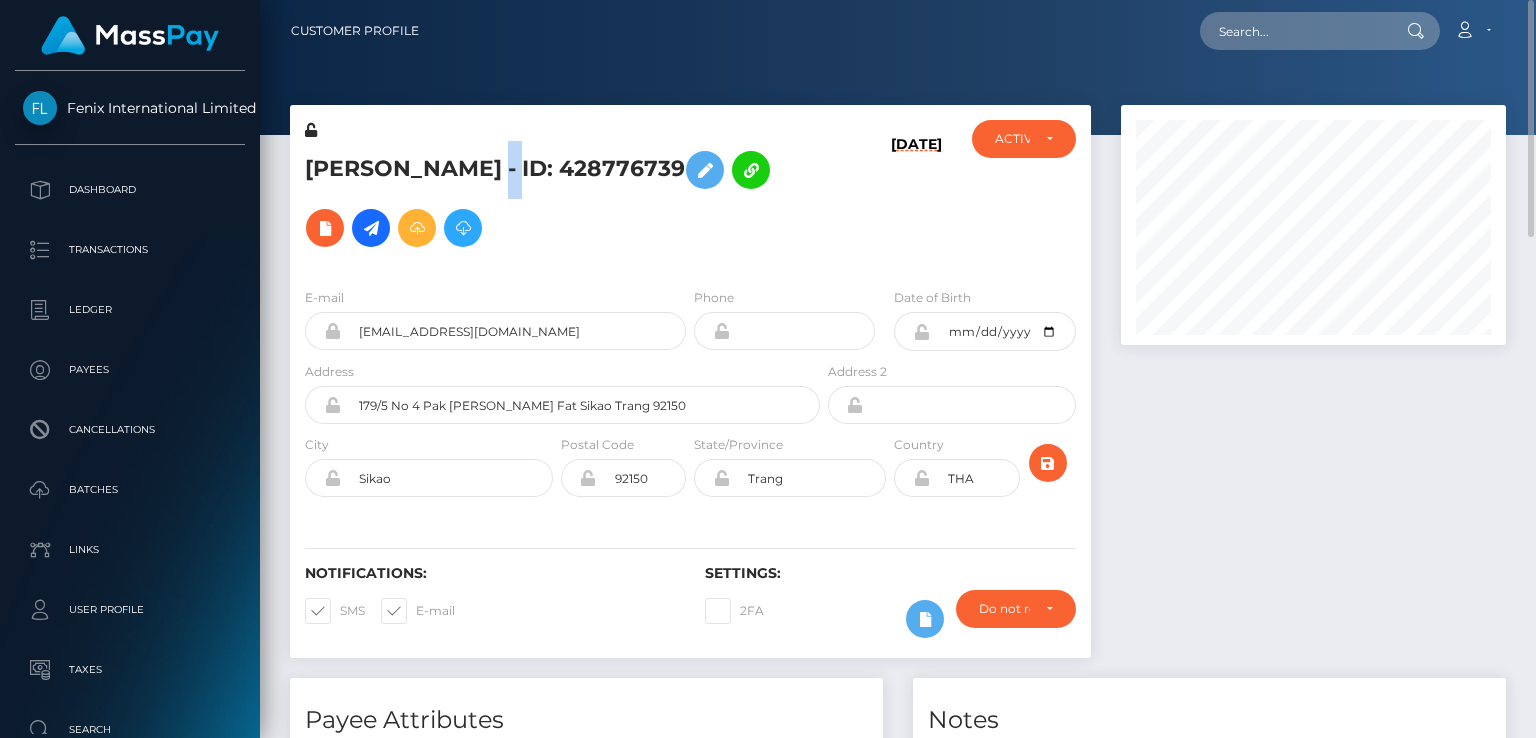 click on "PISUT  NAKO
- ID: 428776739" at bounding box center (557, 199) 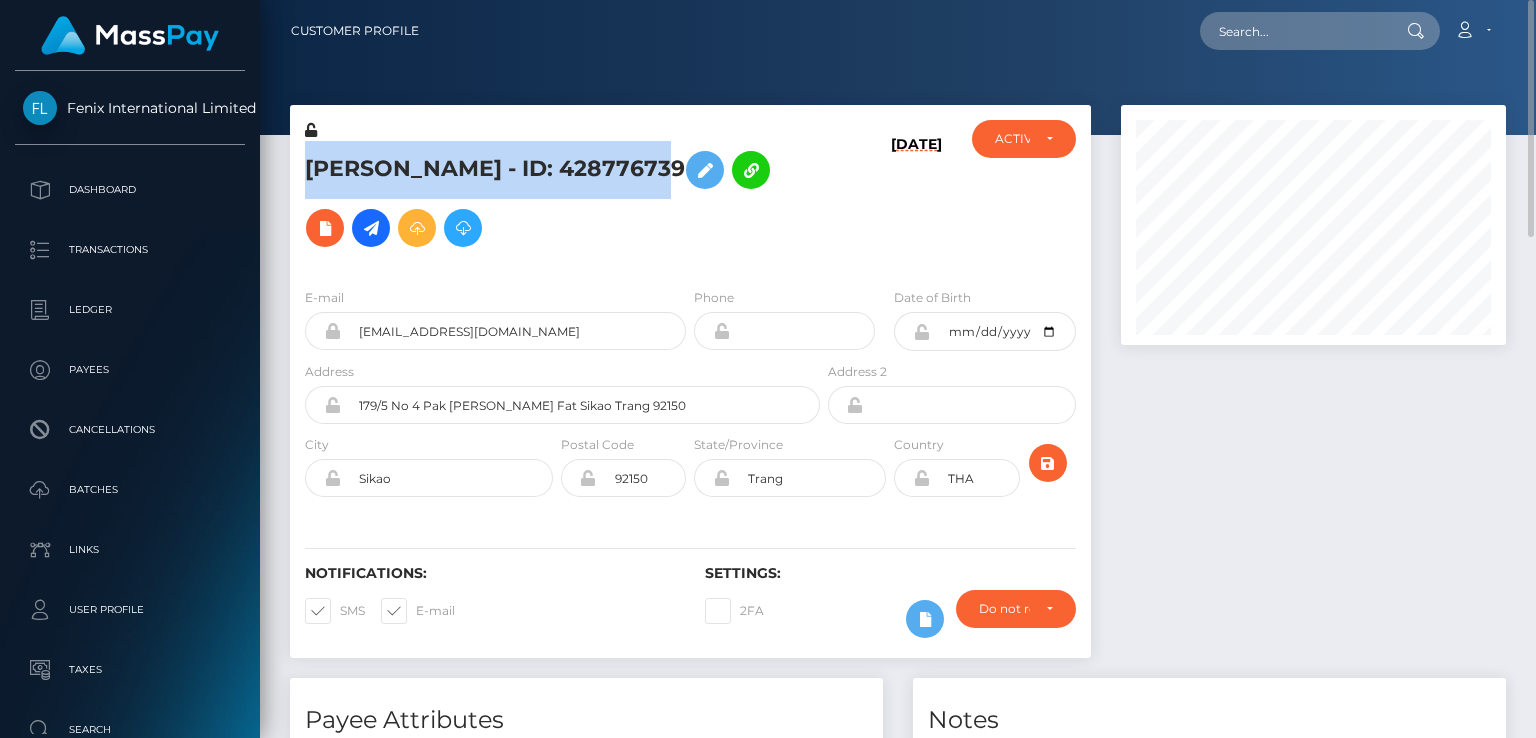click on "PISUT  NAKO
- ID: 428776739" at bounding box center [557, 199] 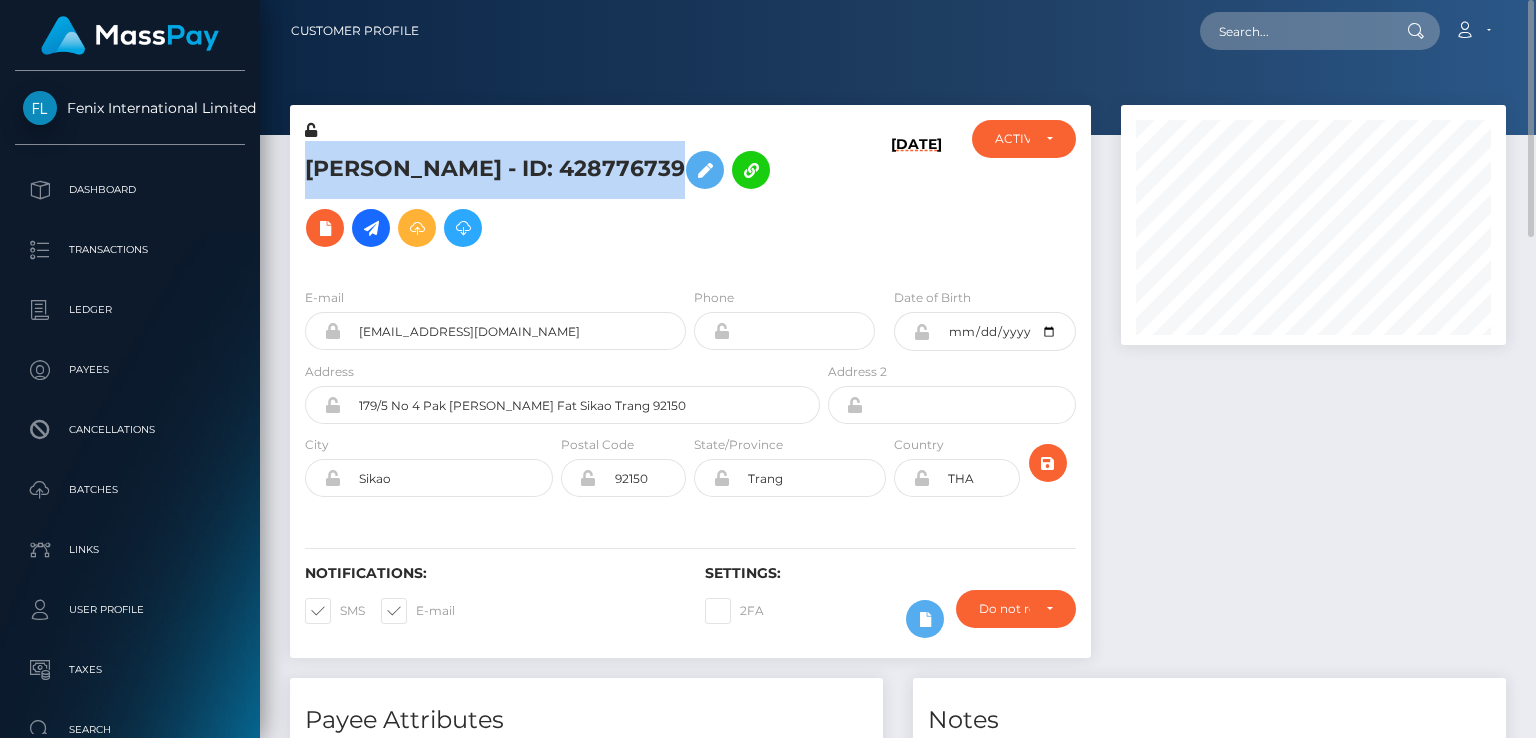 copy on "PISUT  NAKO
- ID: 428776739" 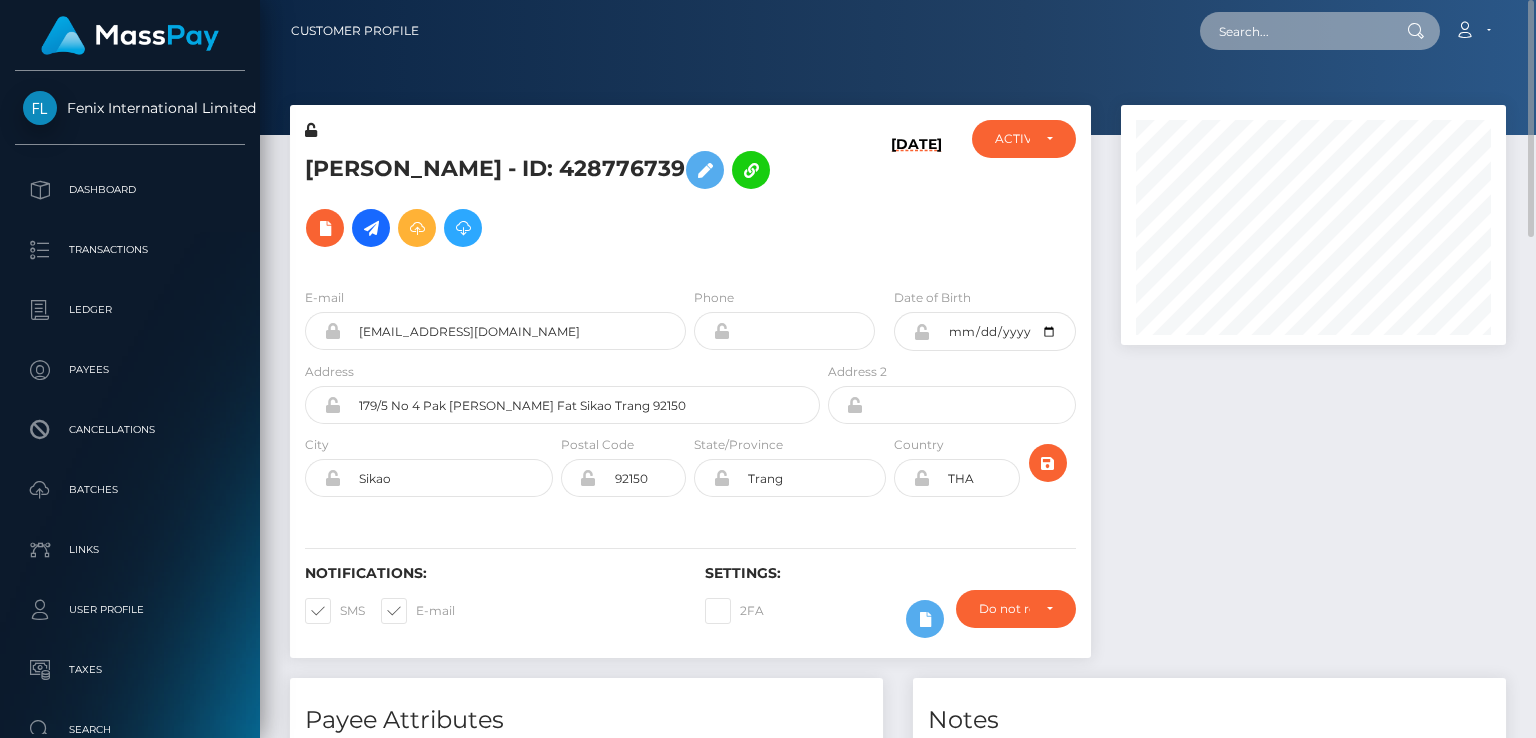 paste on "[EMAIL_ADDRESS][DOMAIN_NAME]" 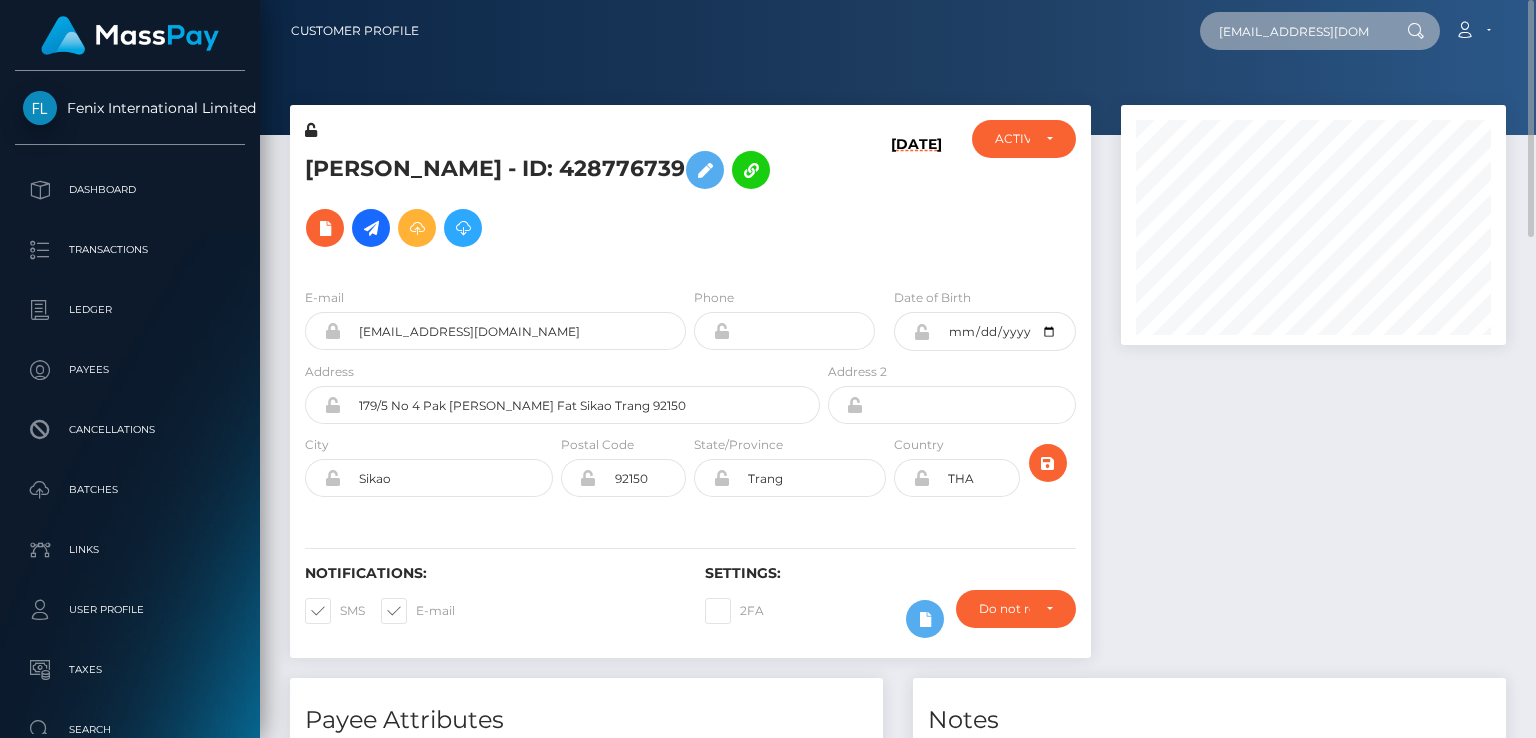 type on "[EMAIL_ADDRESS][DOMAIN_NAME]" 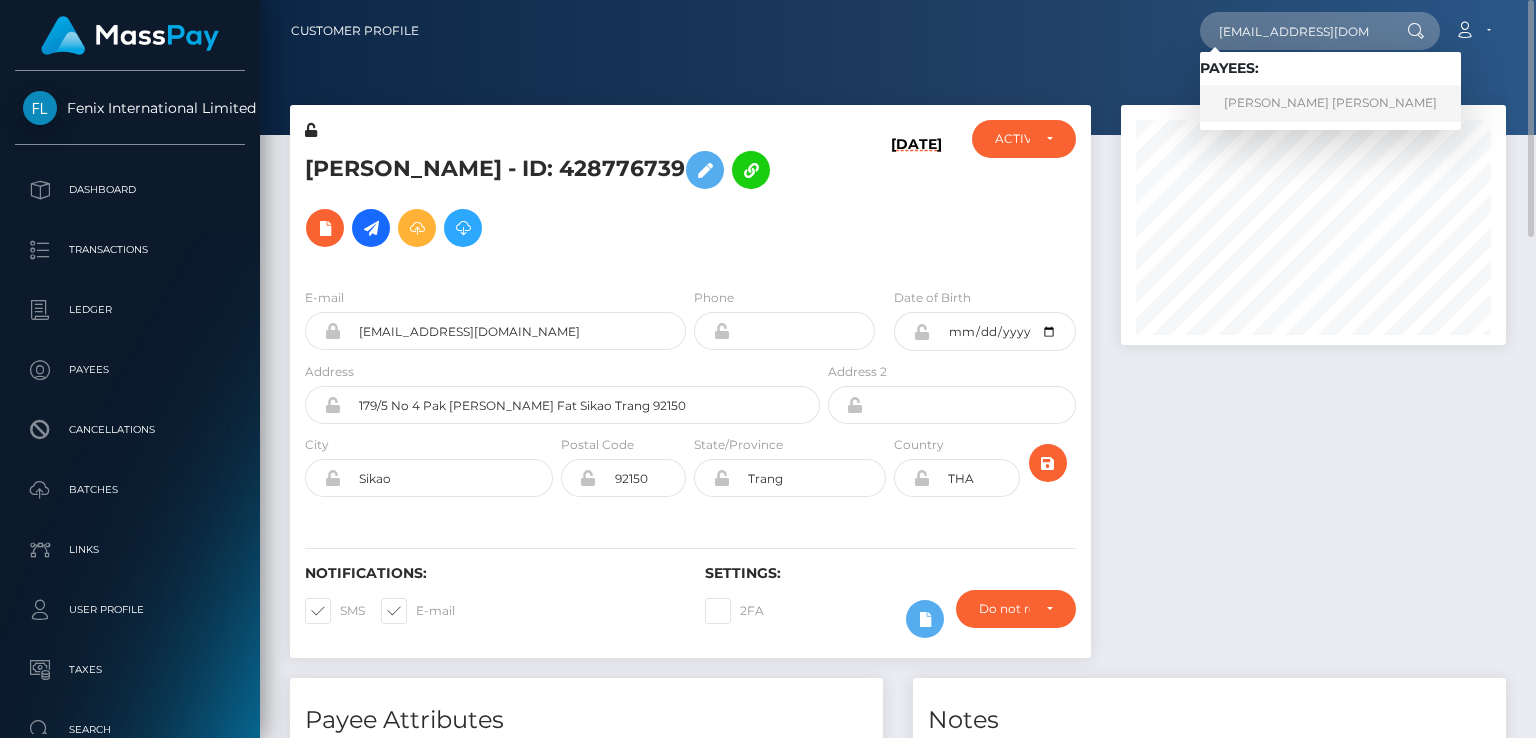 click on "Alice ISOBEL MARJATTA  Topp" at bounding box center [1330, 103] 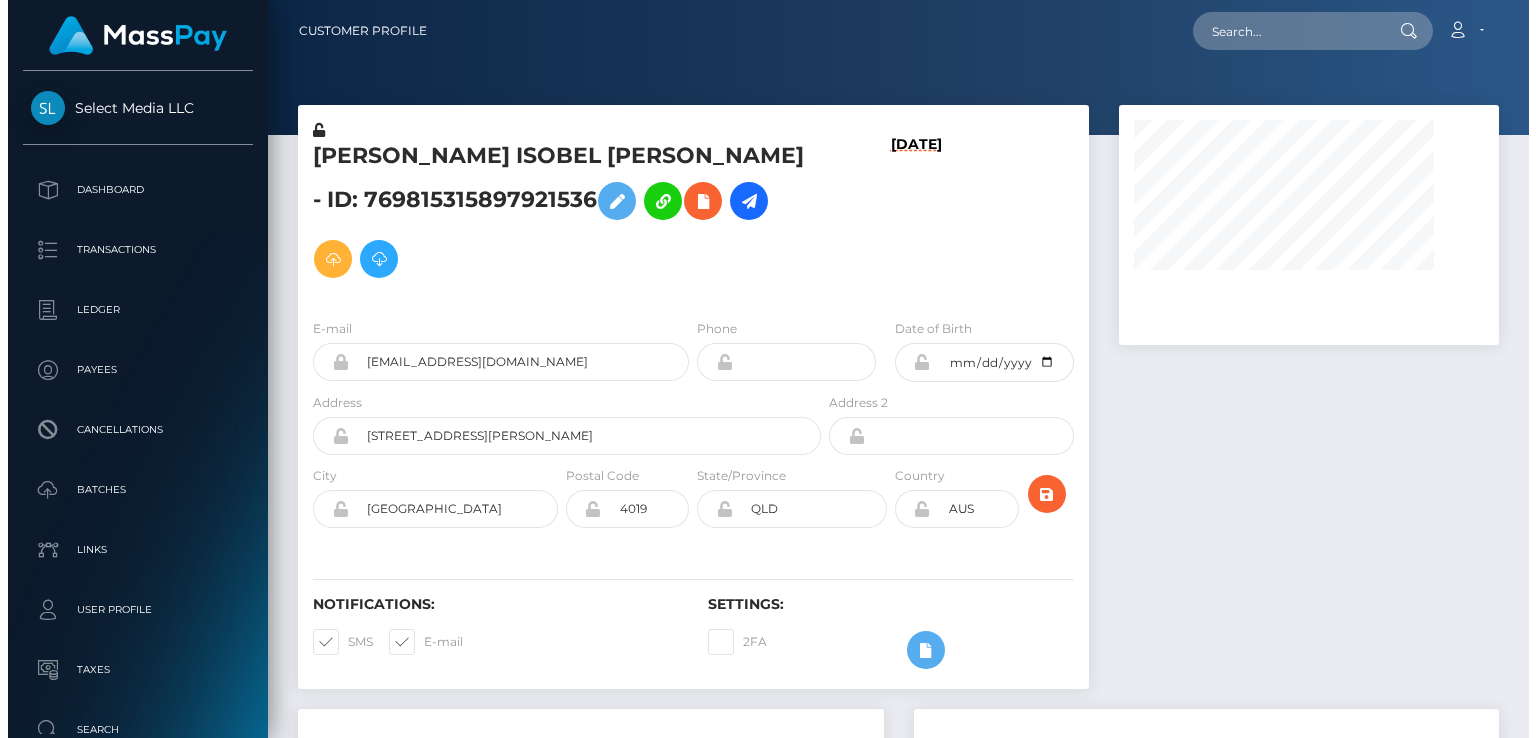 scroll, scrollTop: 0, scrollLeft: 0, axis: both 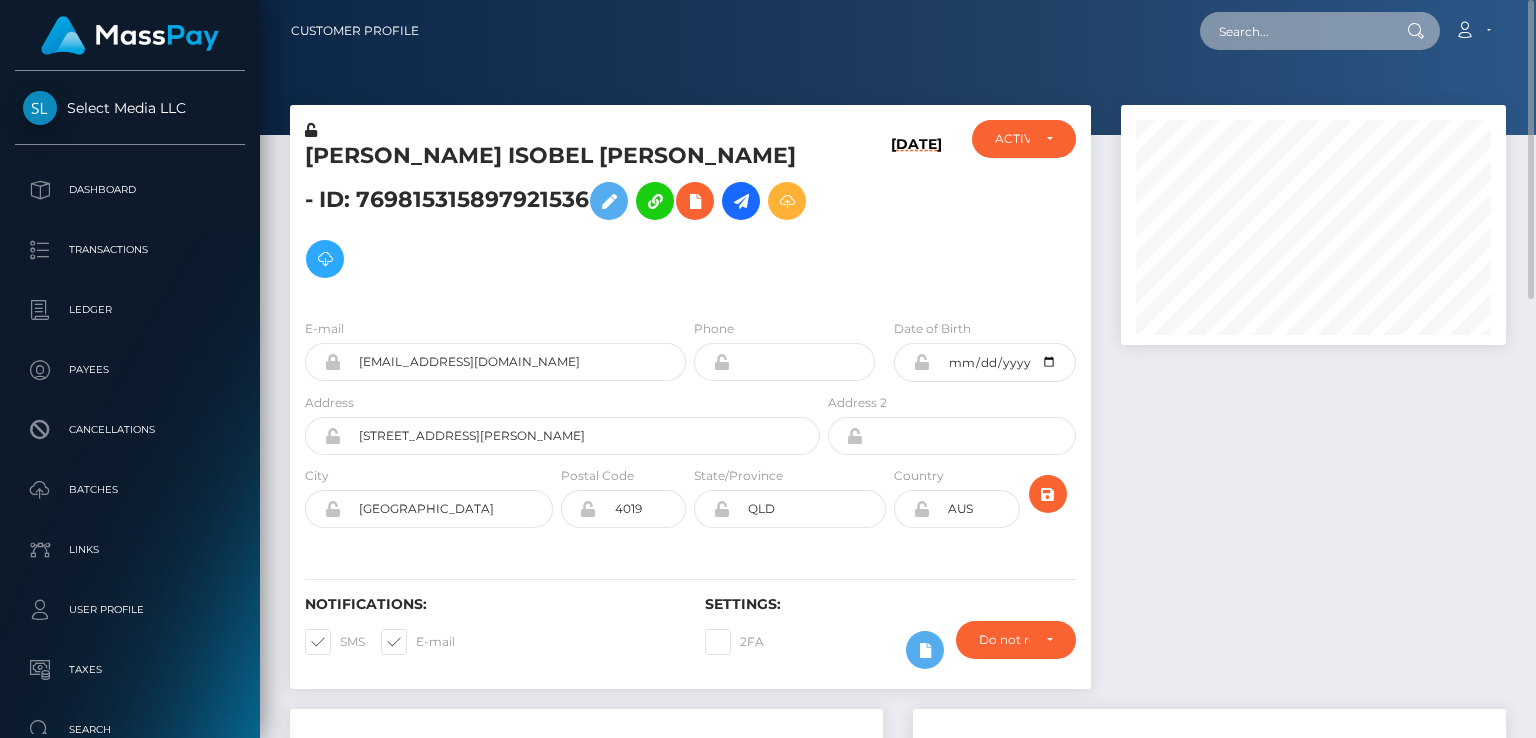 paste on "9a9b60b0-6213-11f0-b1fb-02a8c2768cb9" 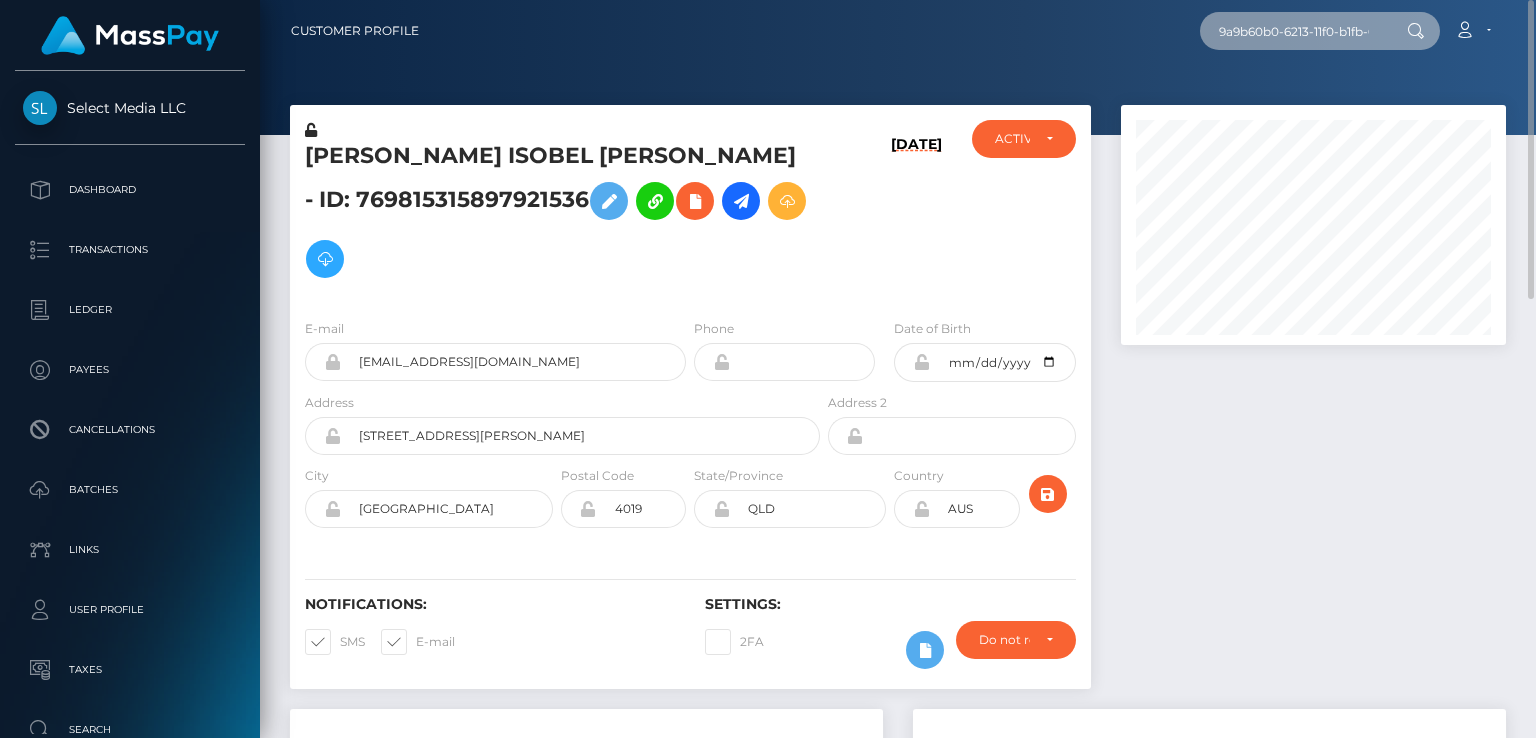 scroll, scrollTop: 0, scrollLeft: 88, axis: horizontal 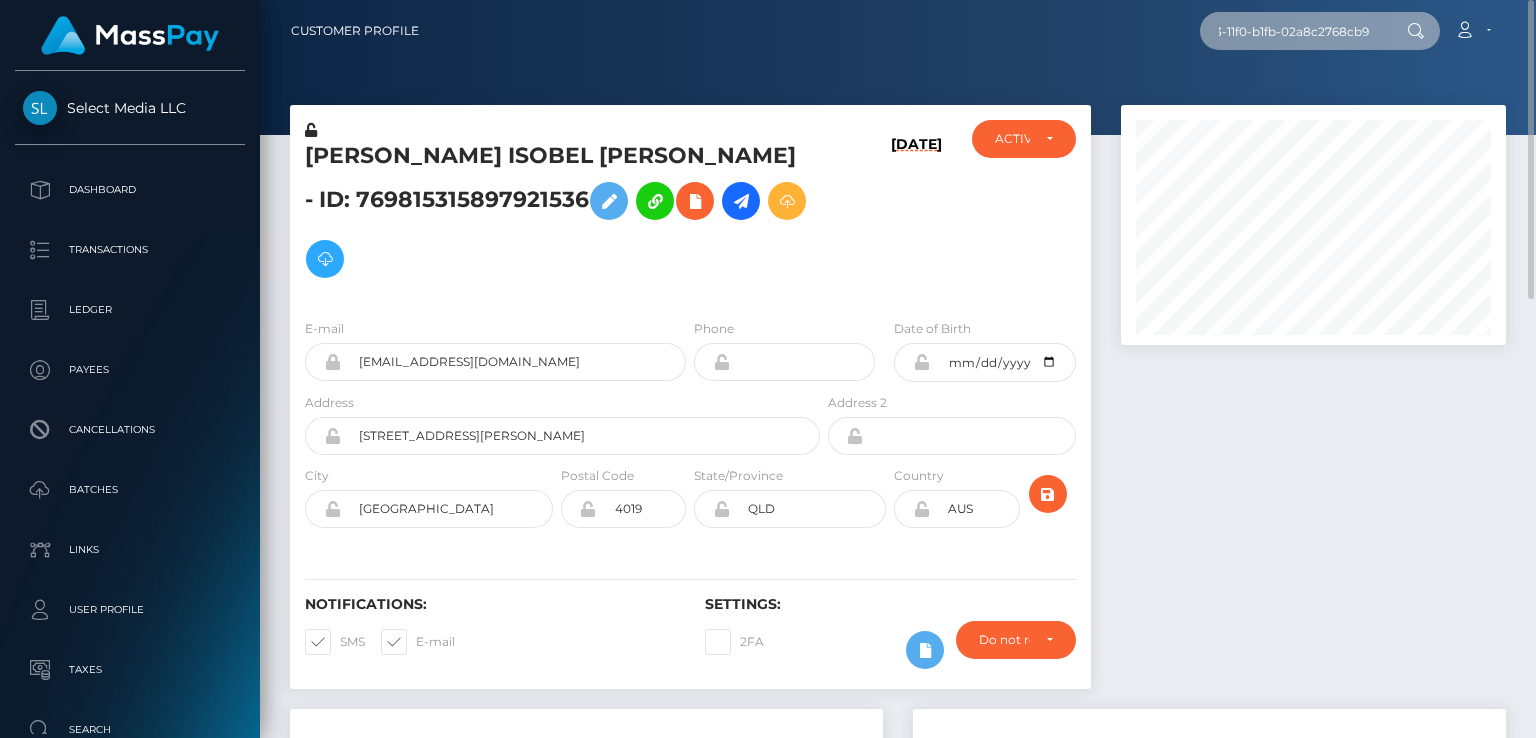 type on "9a9b60b0-6213-11f0-b1fb-02a8c2768cb9" 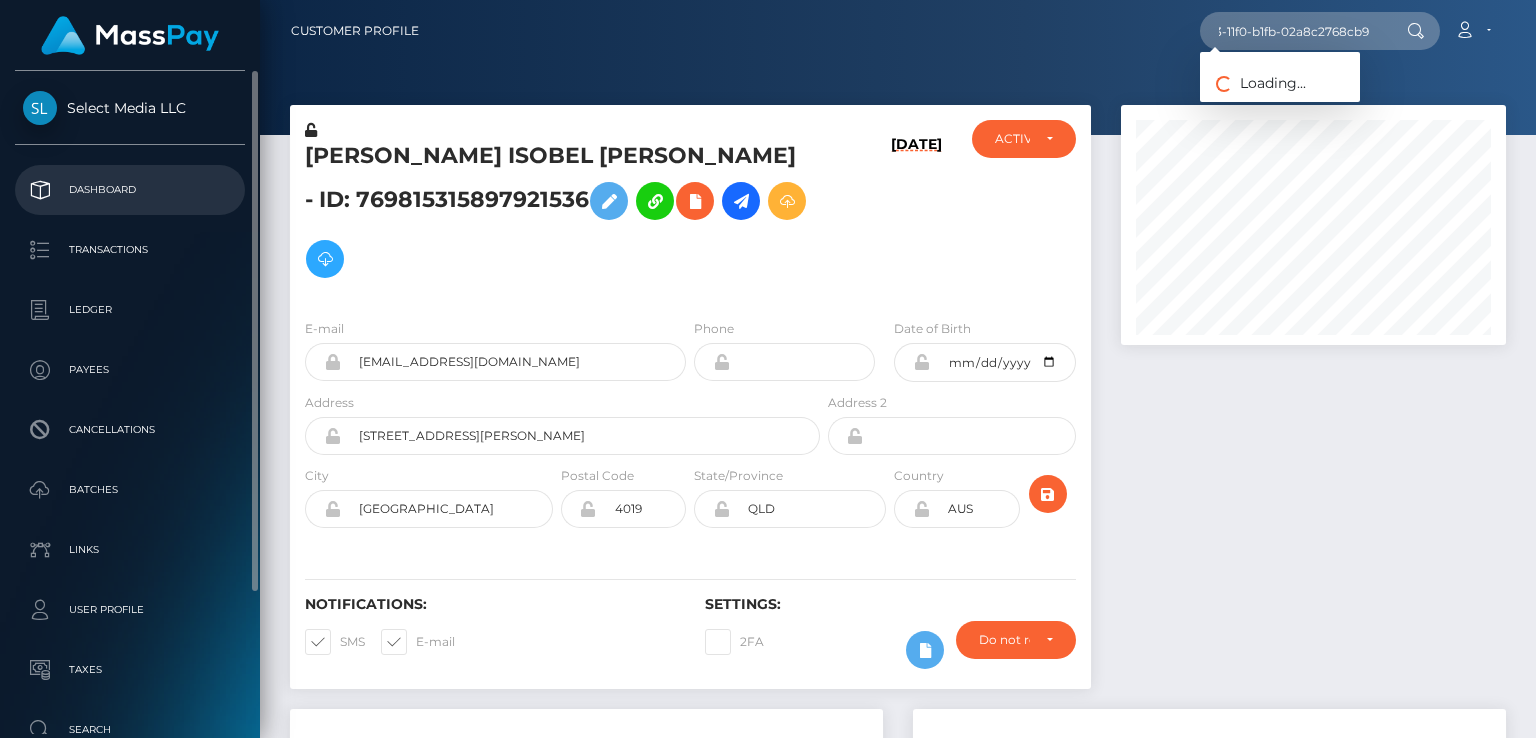 scroll, scrollTop: 0, scrollLeft: 0, axis: both 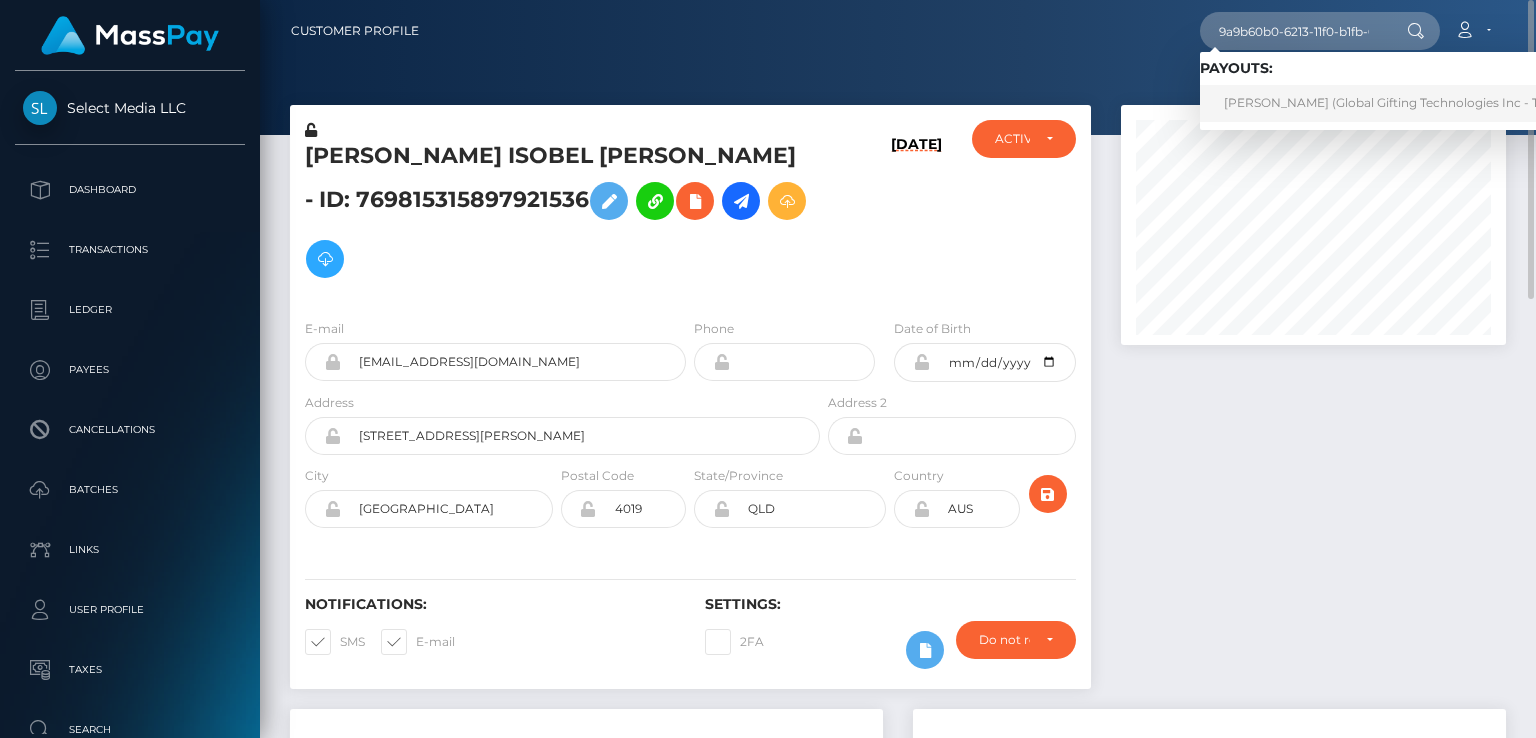click on "[PERSON_NAME] (Global Gifting Technologies Inc - Throne)" at bounding box center [1401, 103] 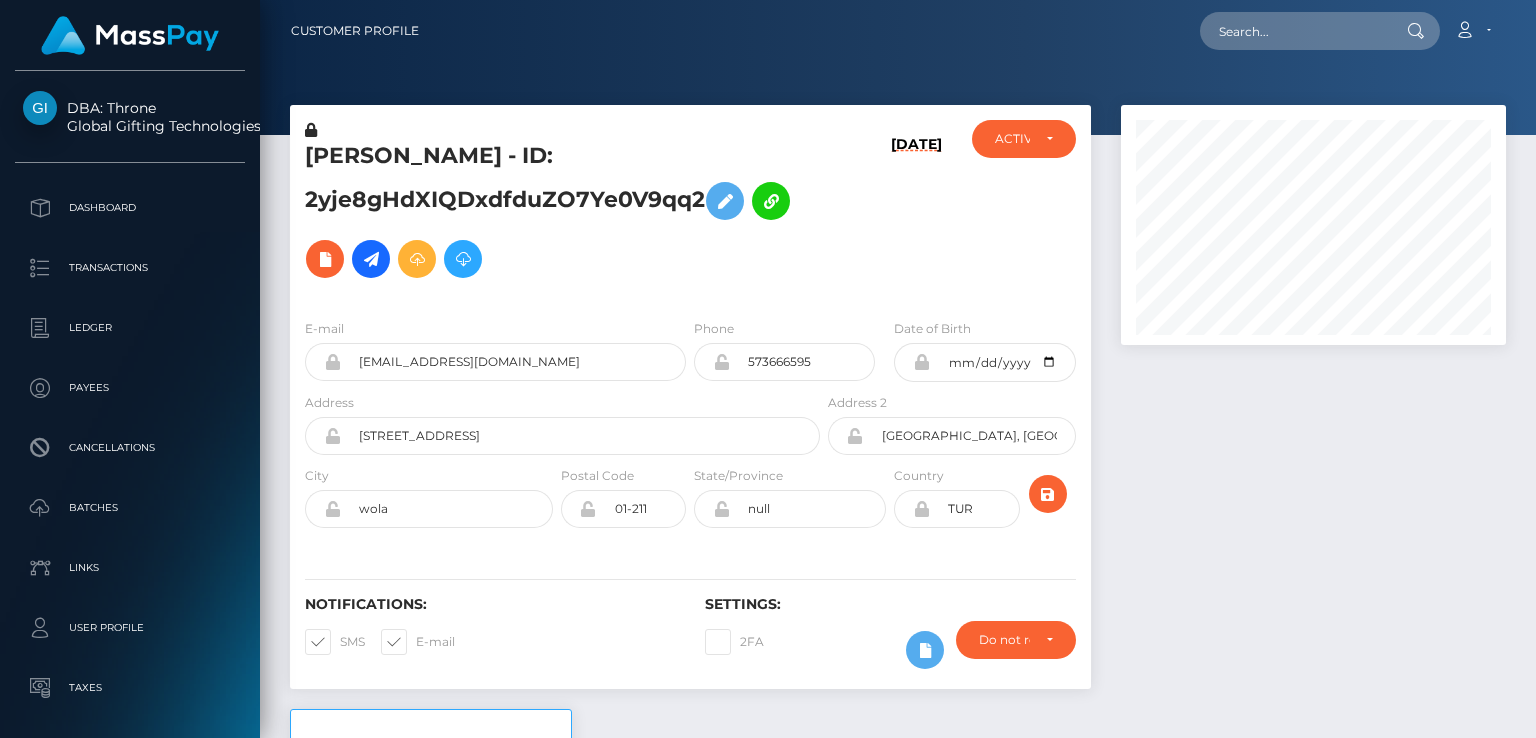 scroll, scrollTop: 0, scrollLeft: 0, axis: both 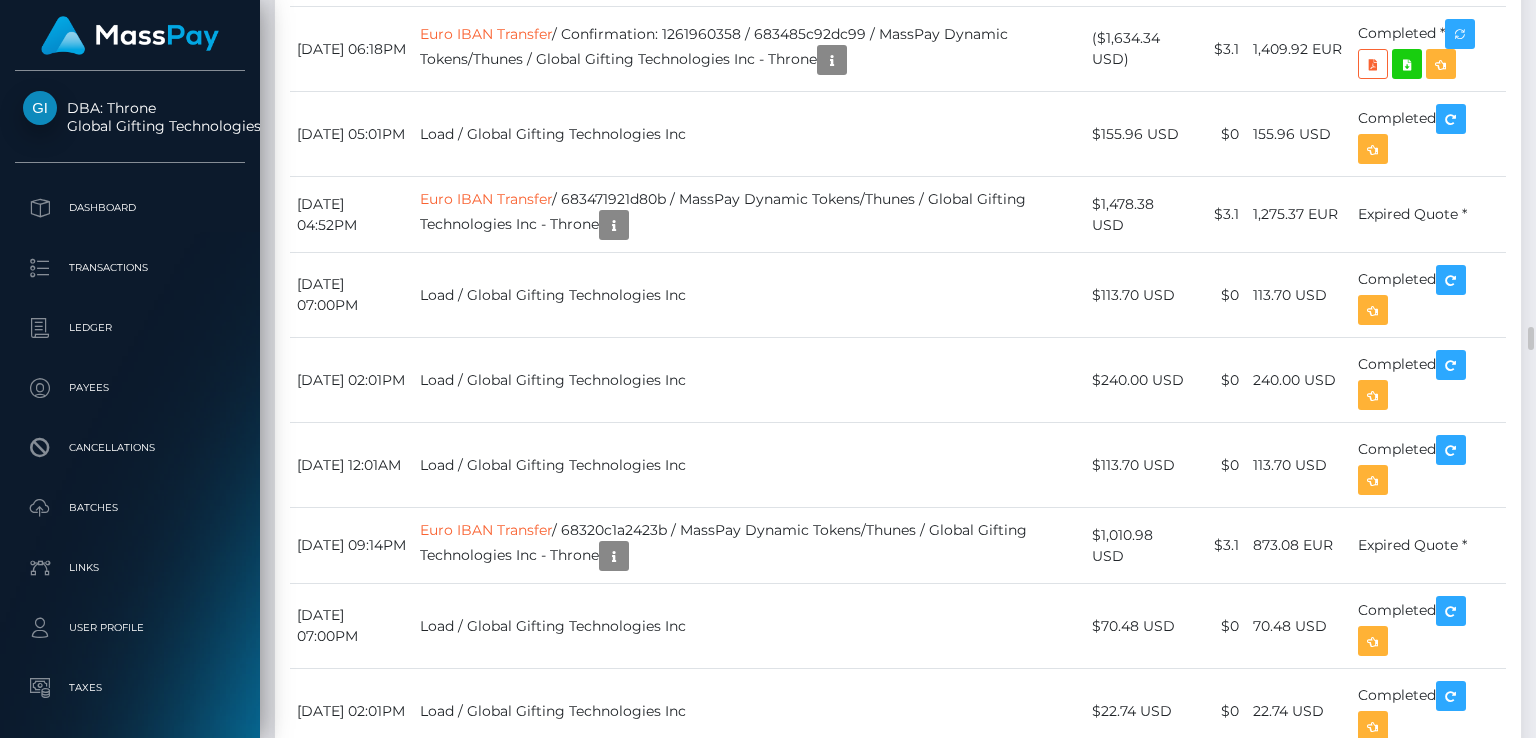 click on "Description" at bounding box center (749, -3819) 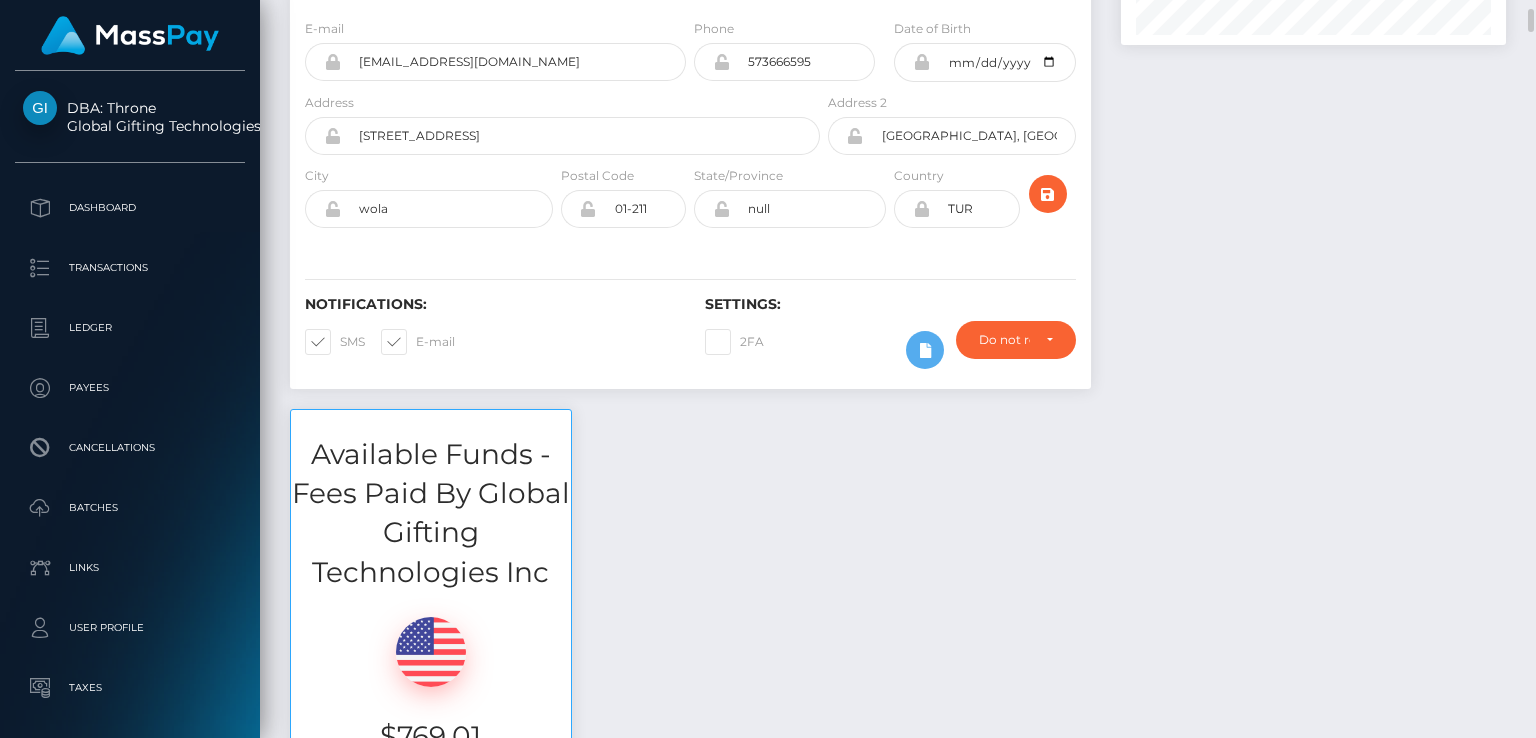 scroll, scrollTop: 0, scrollLeft: 0, axis: both 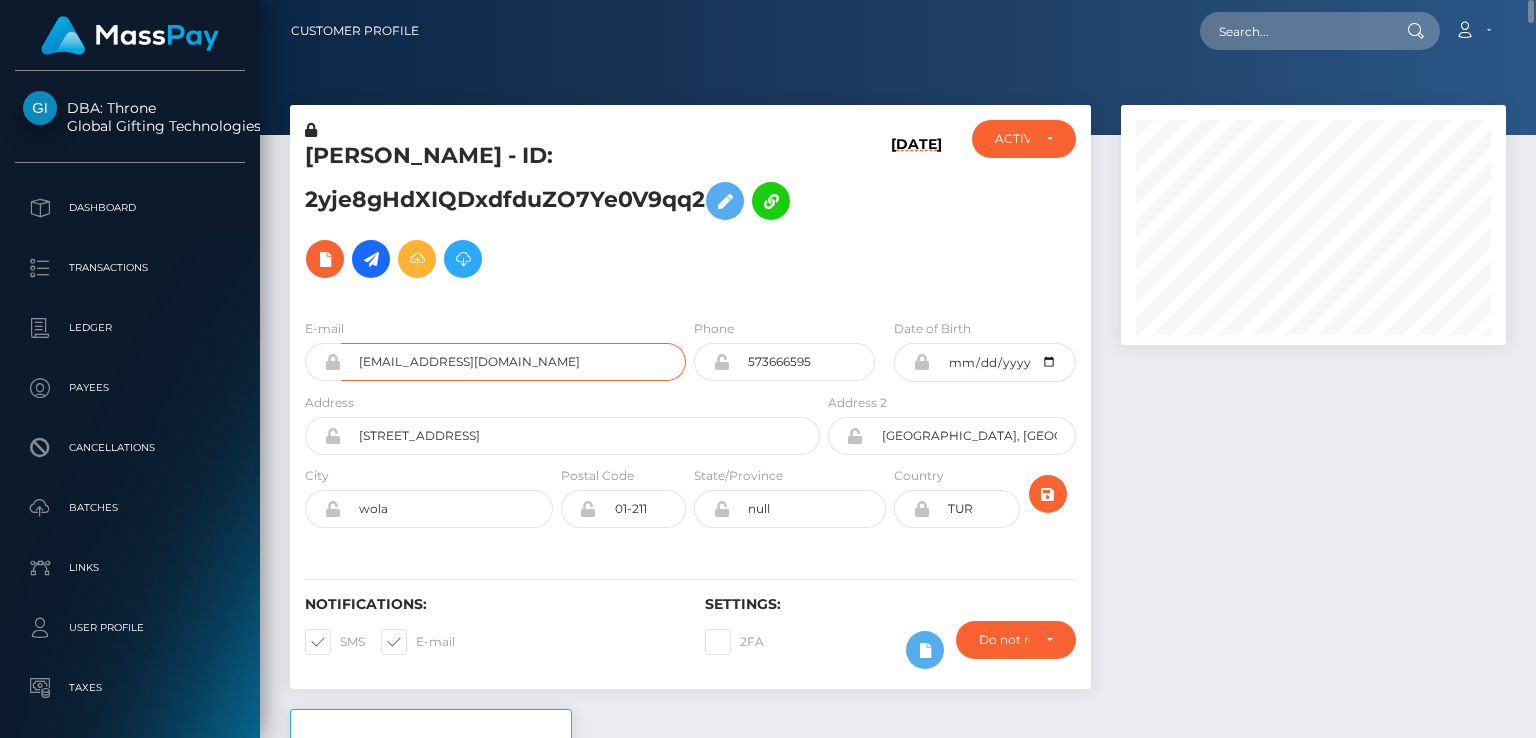click on "minnieminomi@gmail.com" at bounding box center [513, 362] 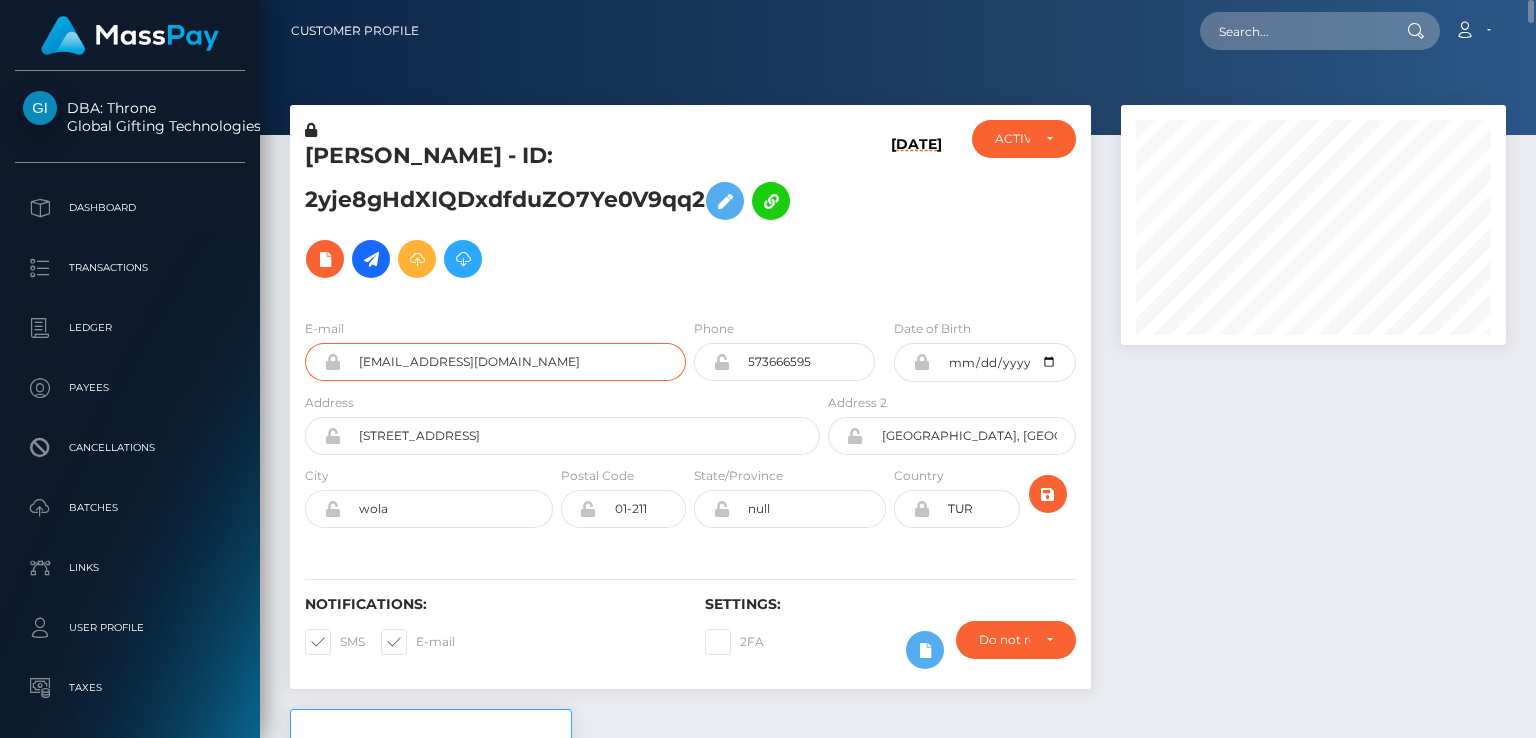 click on "minnieminomi@gmail.com" at bounding box center [513, 362] 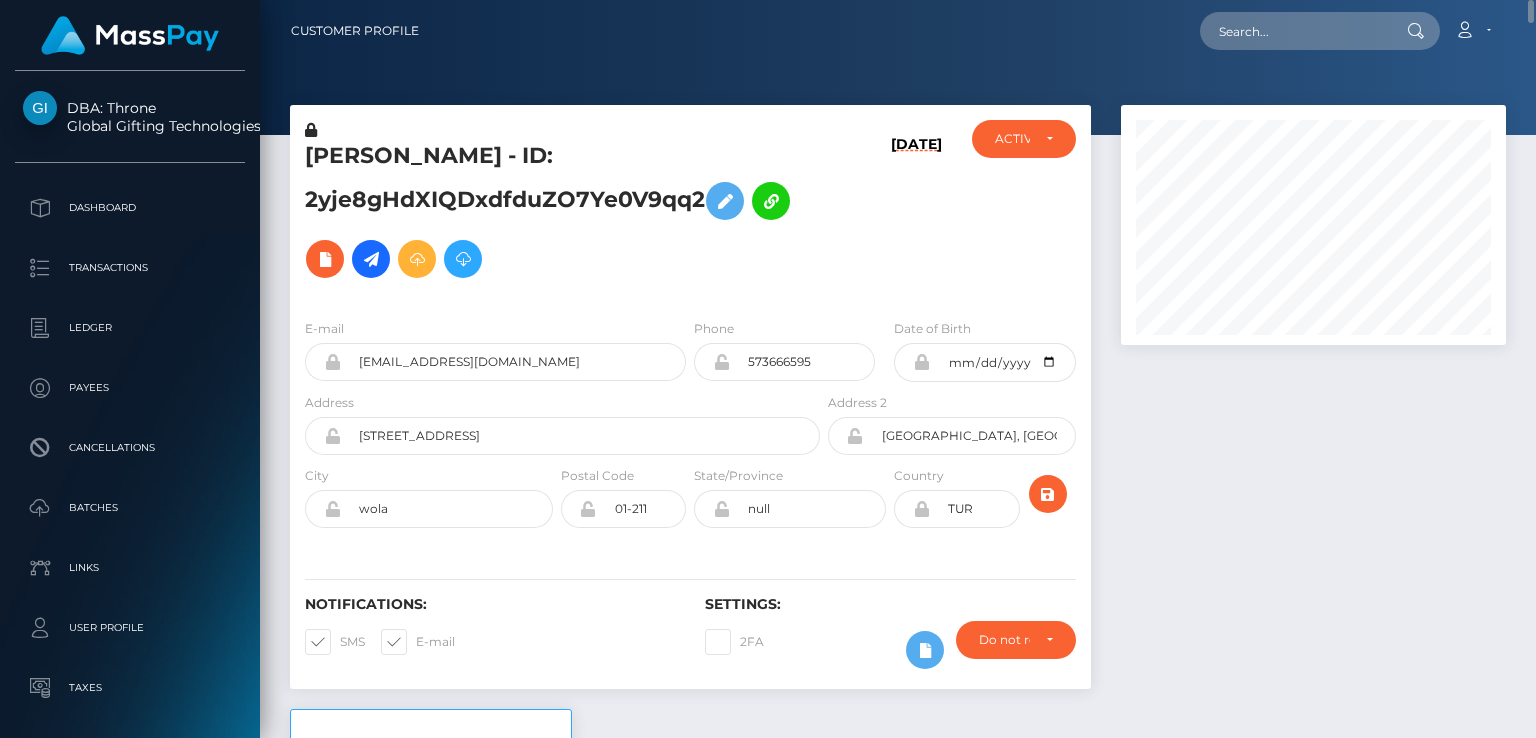 click at bounding box center [1313, 407] 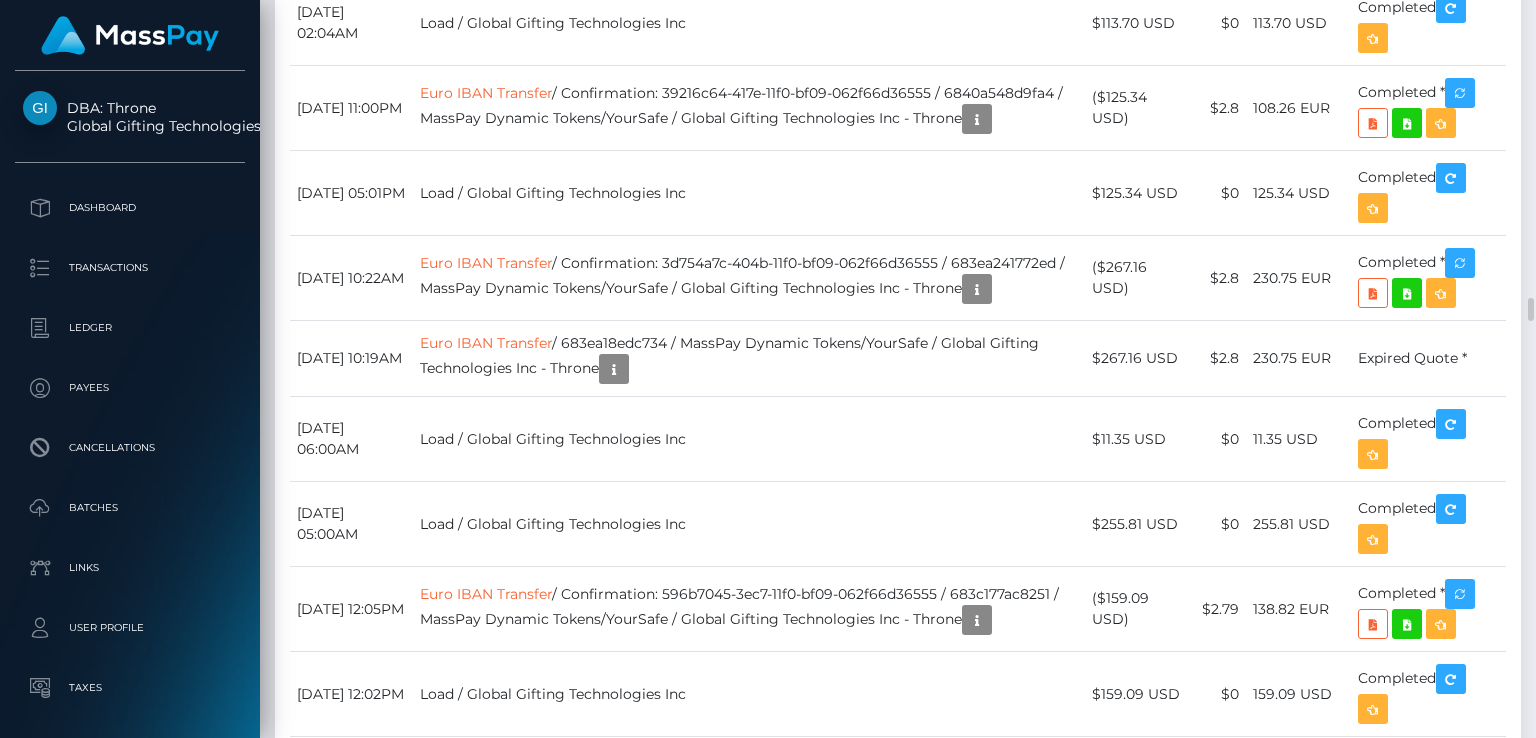 scroll, scrollTop: 10200, scrollLeft: 0, axis: vertical 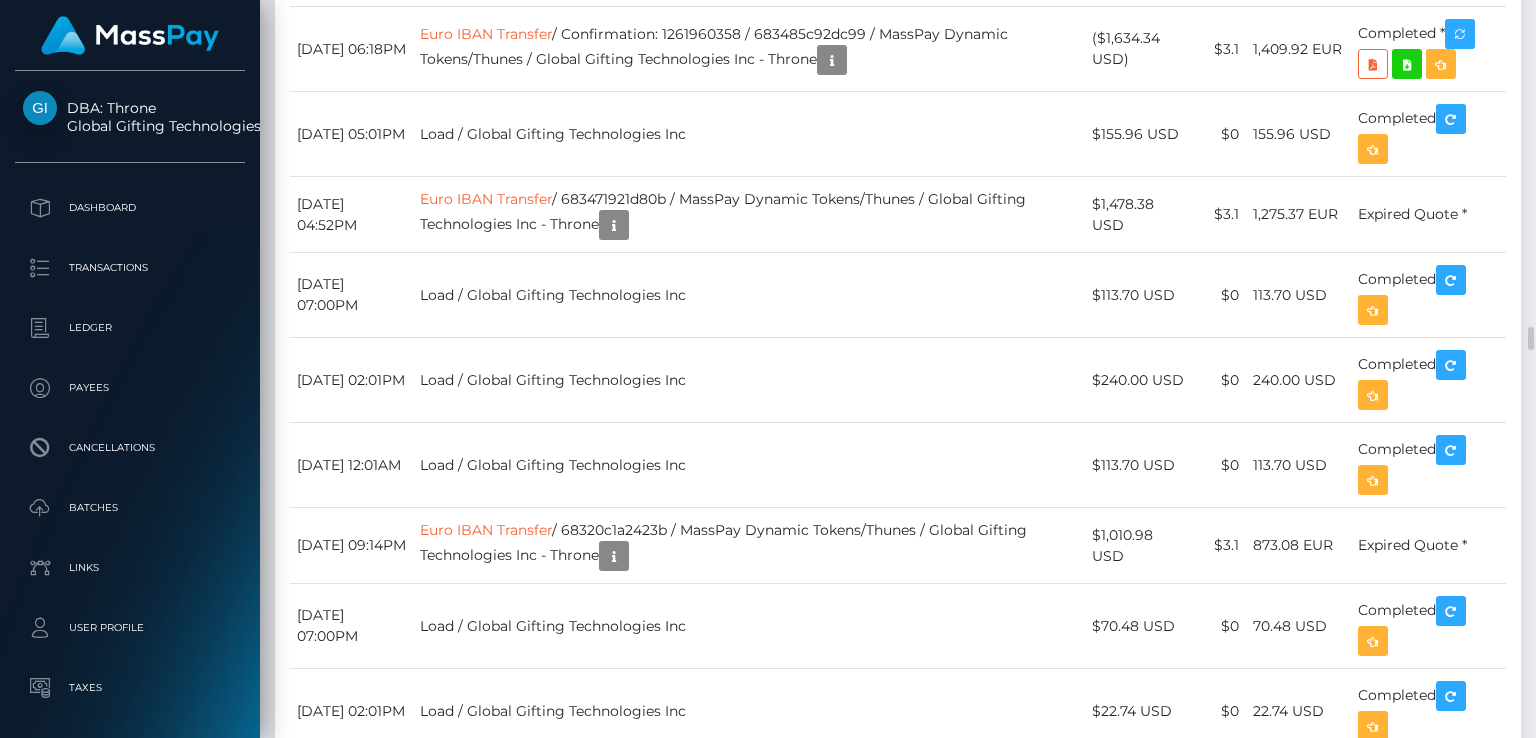 drag, startPoint x: 1265, startPoint y: 312, endPoint x: 1325, endPoint y: 315, distance: 60.074955 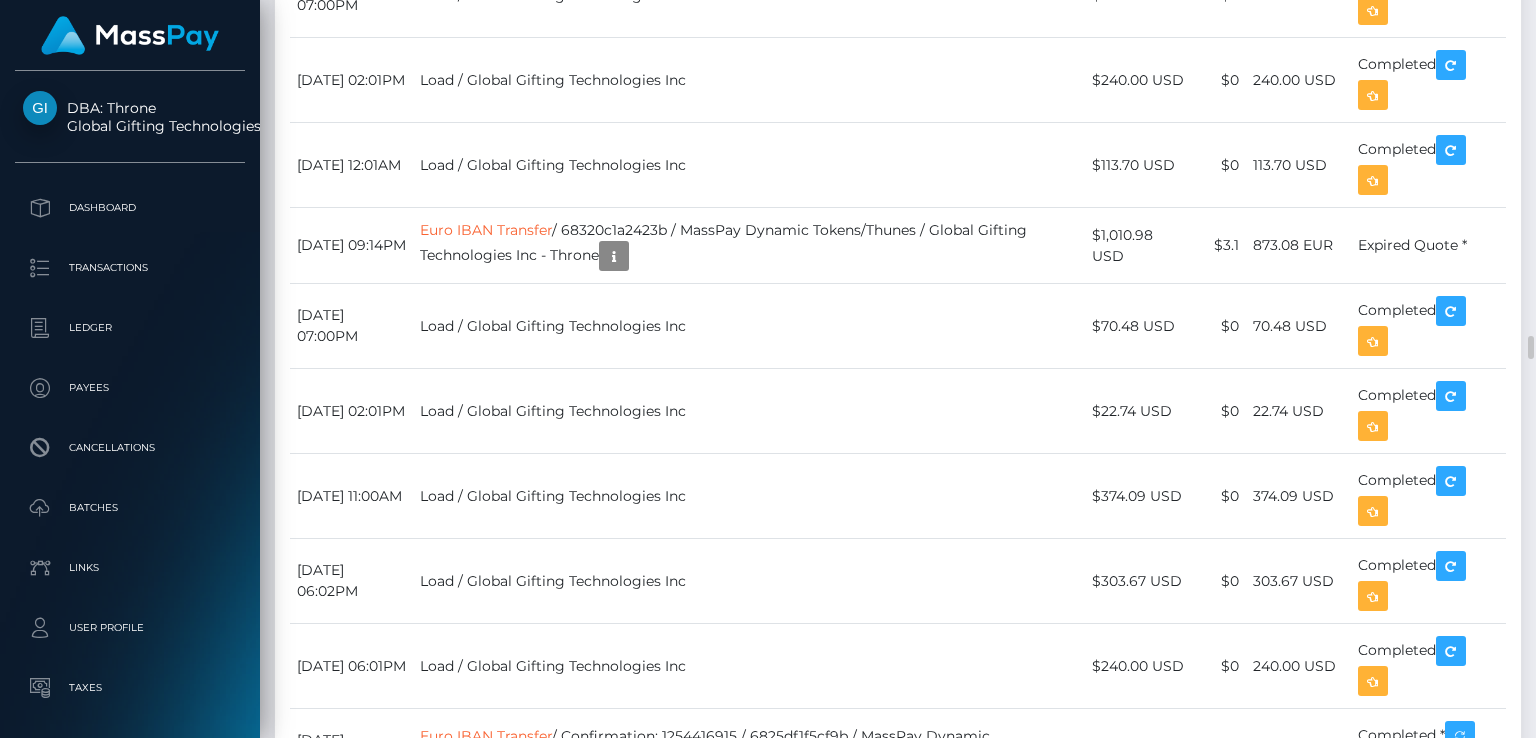 scroll, scrollTop: 10200, scrollLeft: 0, axis: vertical 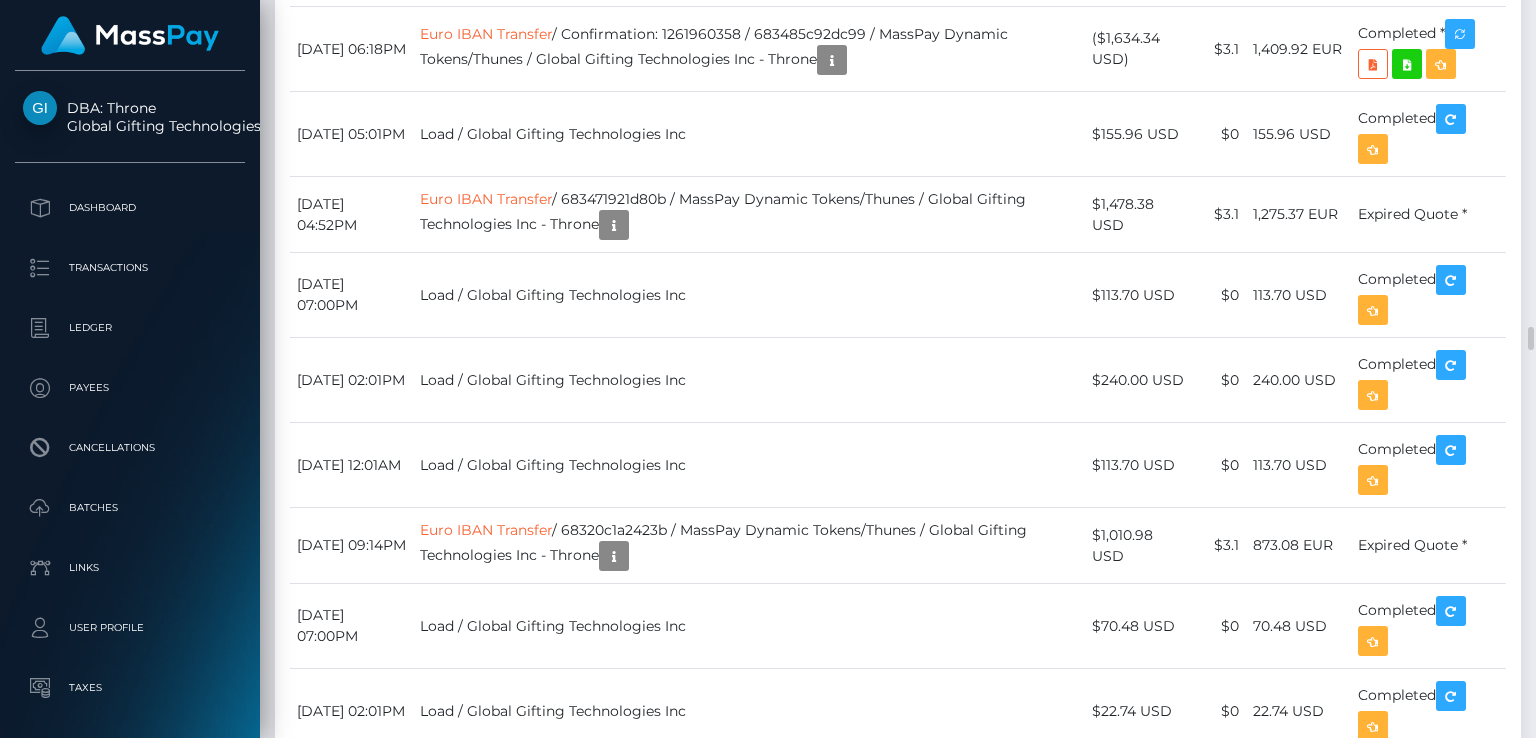 click on "Load / Global Gifting Technologies Inc" at bounding box center (749, -3409) 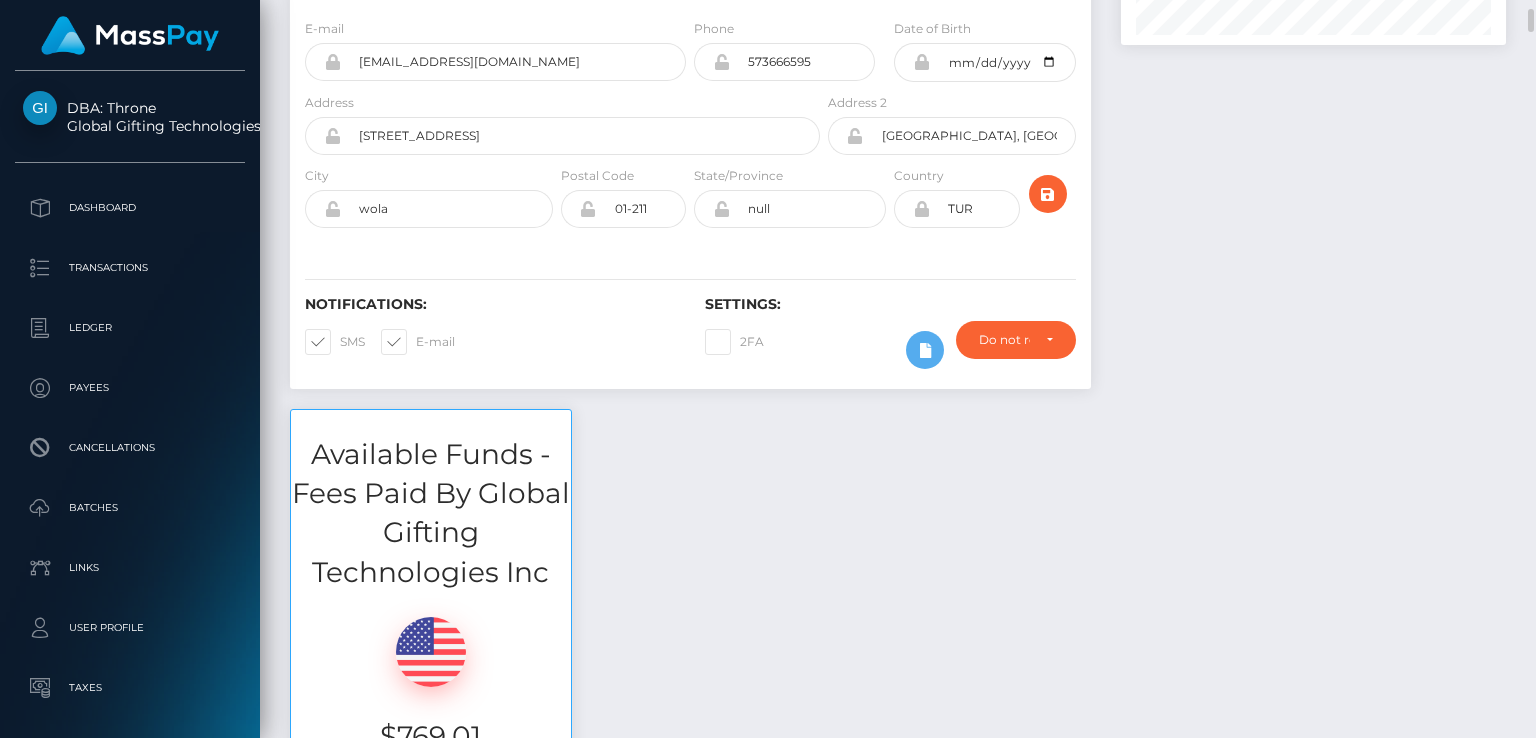 scroll, scrollTop: 0, scrollLeft: 0, axis: both 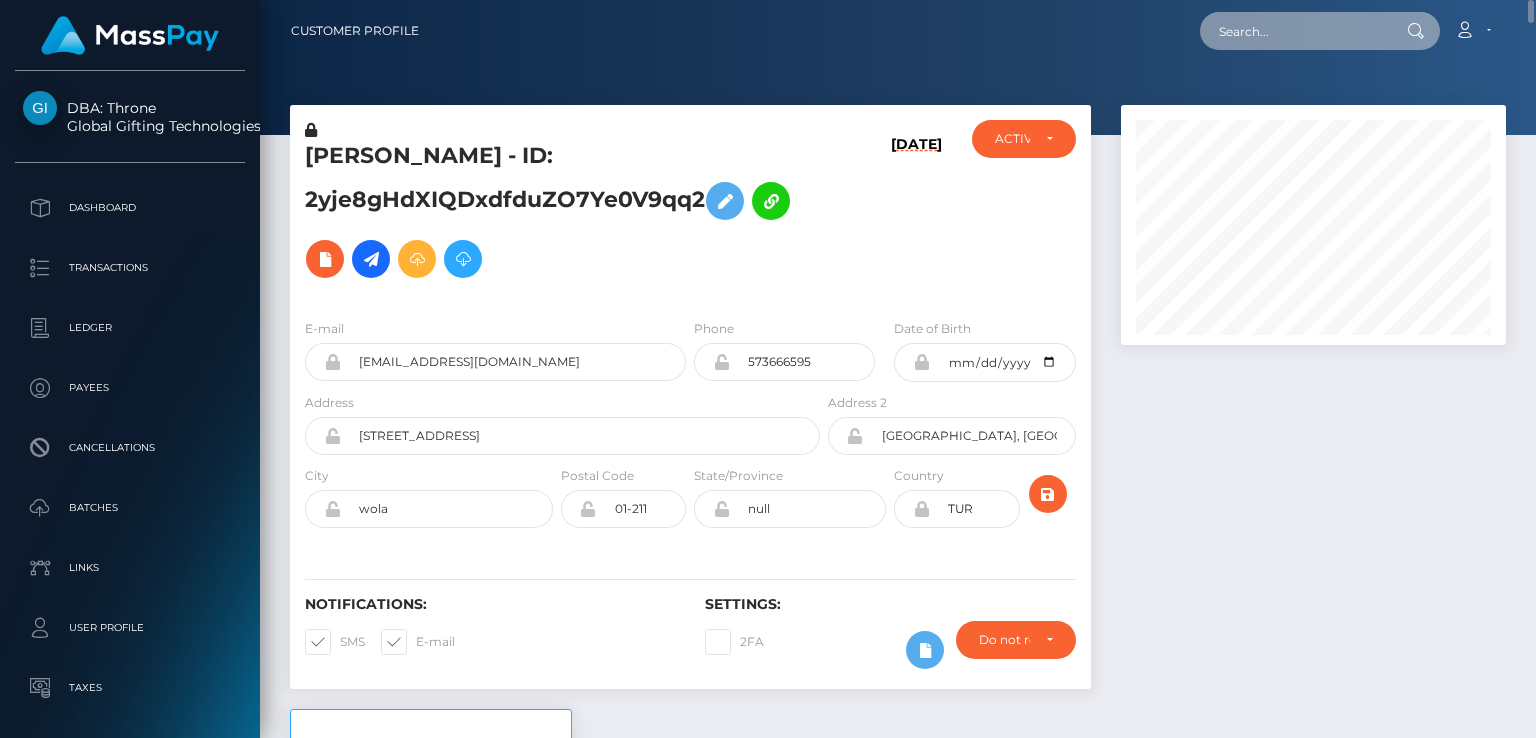 paste on "0d02731b-61bd-11f0-b1fb-02a8c2768cb9" 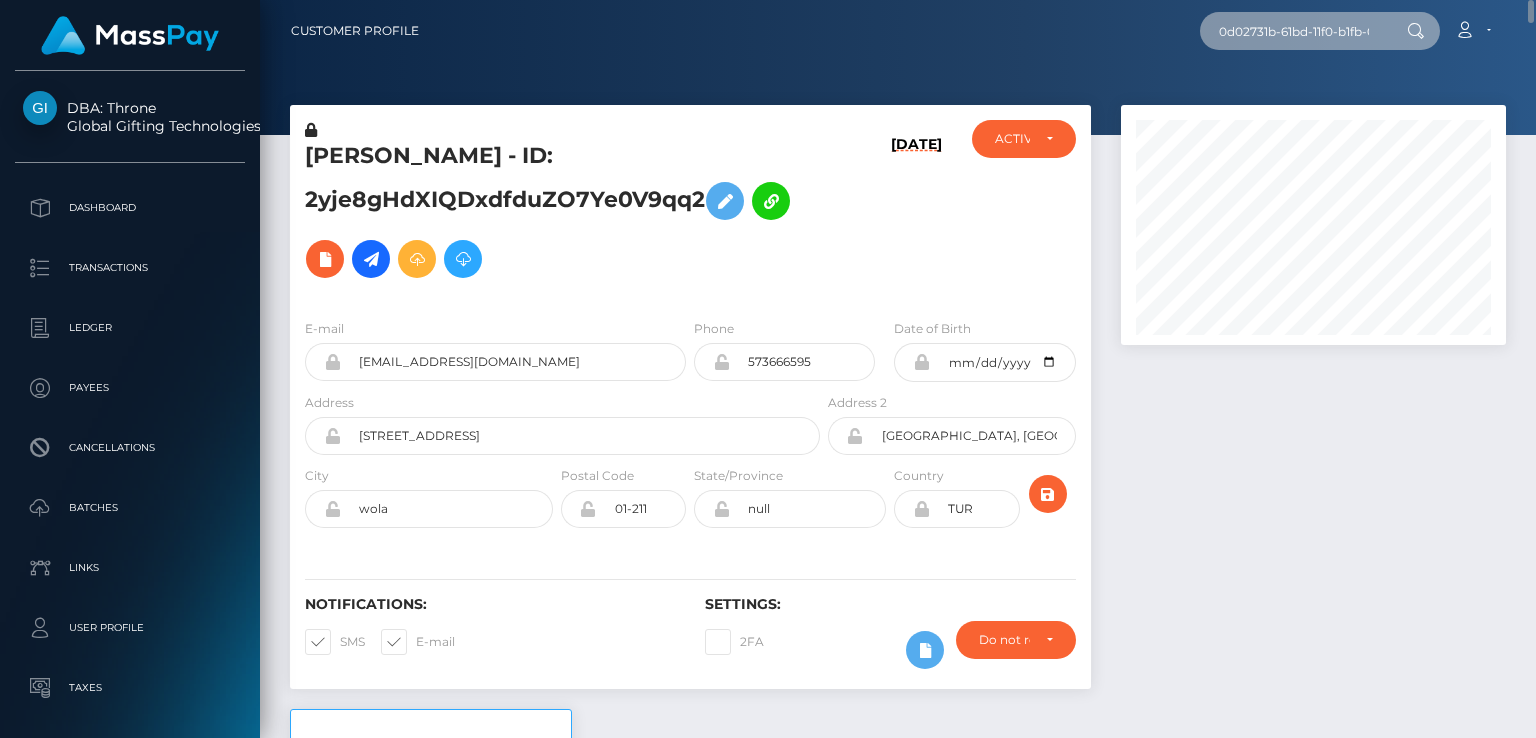 scroll, scrollTop: 0, scrollLeft: 87, axis: horizontal 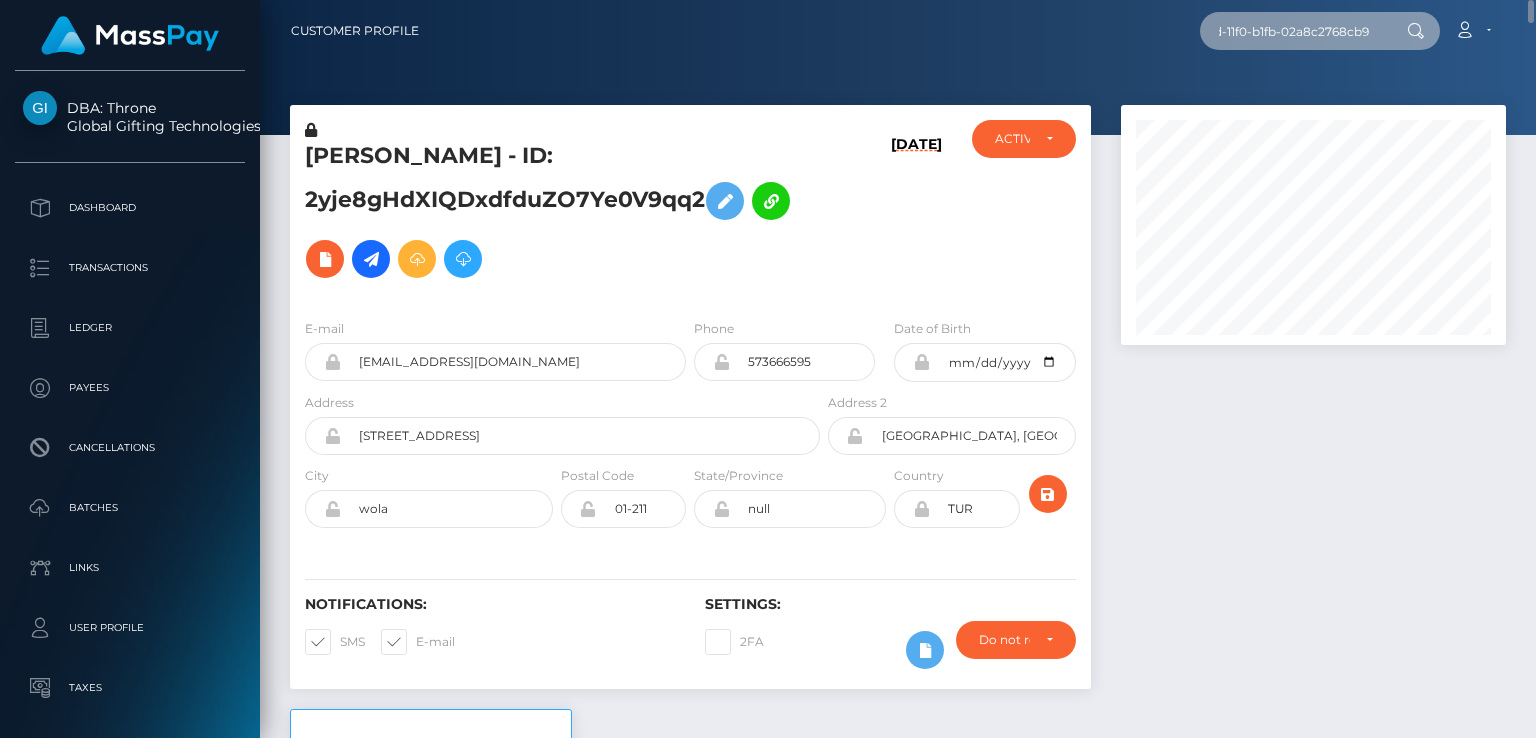 type on "0d02731b-61bd-11f0-b1fb-02a8c2768cb9" 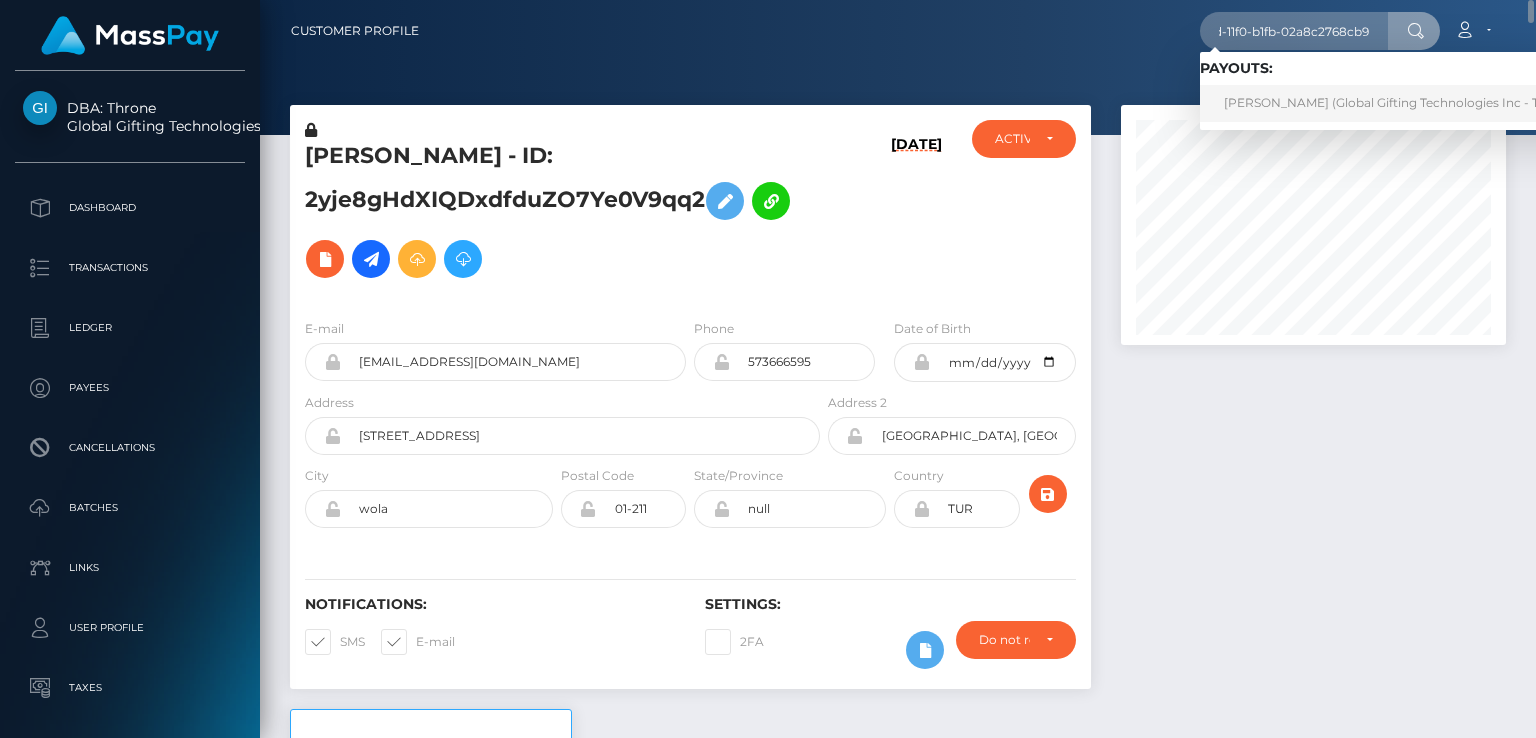click on "JOHN  DONOVAN (Global Gifting Technologies Inc - Throne)" at bounding box center (1401, 103) 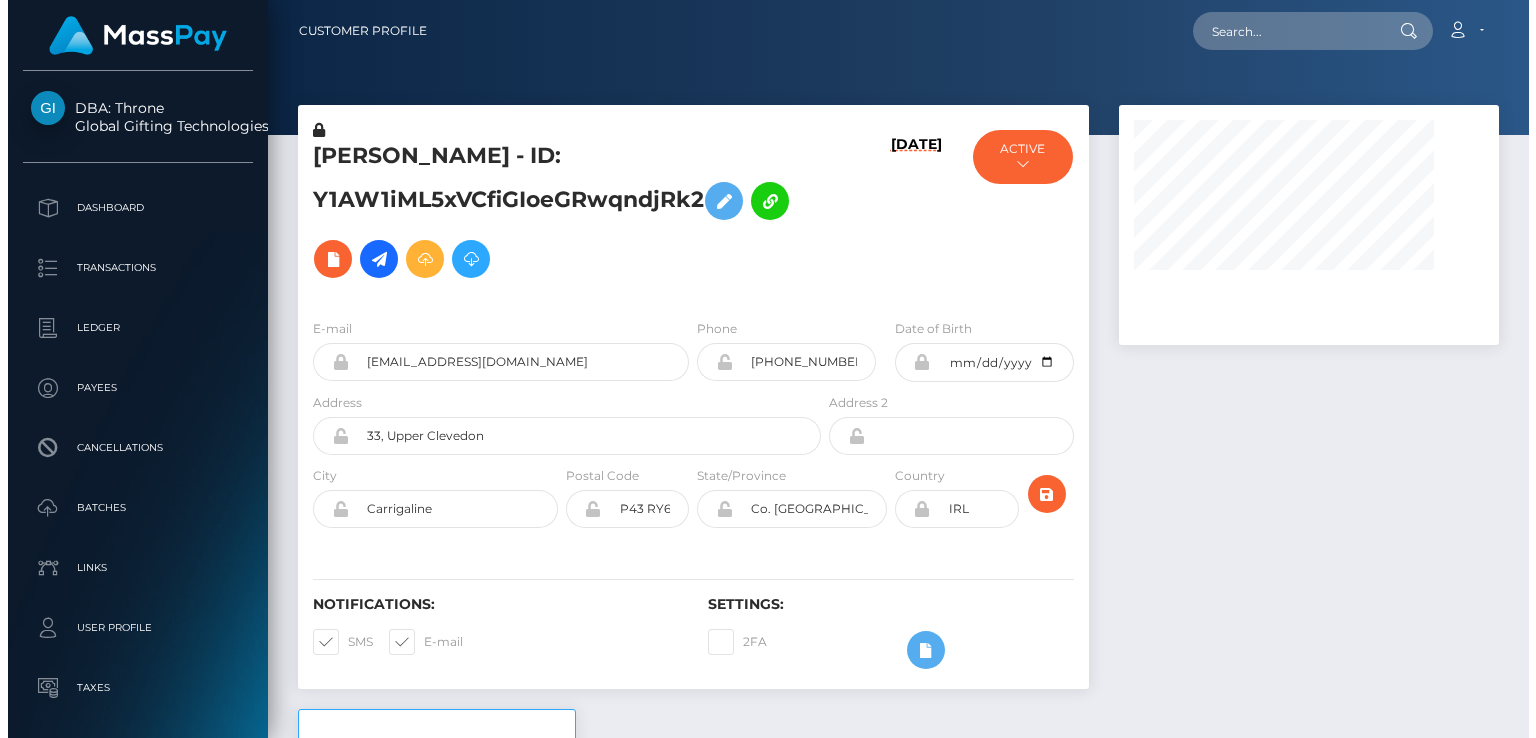 scroll, scrollTop: 0, scrollLeft: 0, axis: both 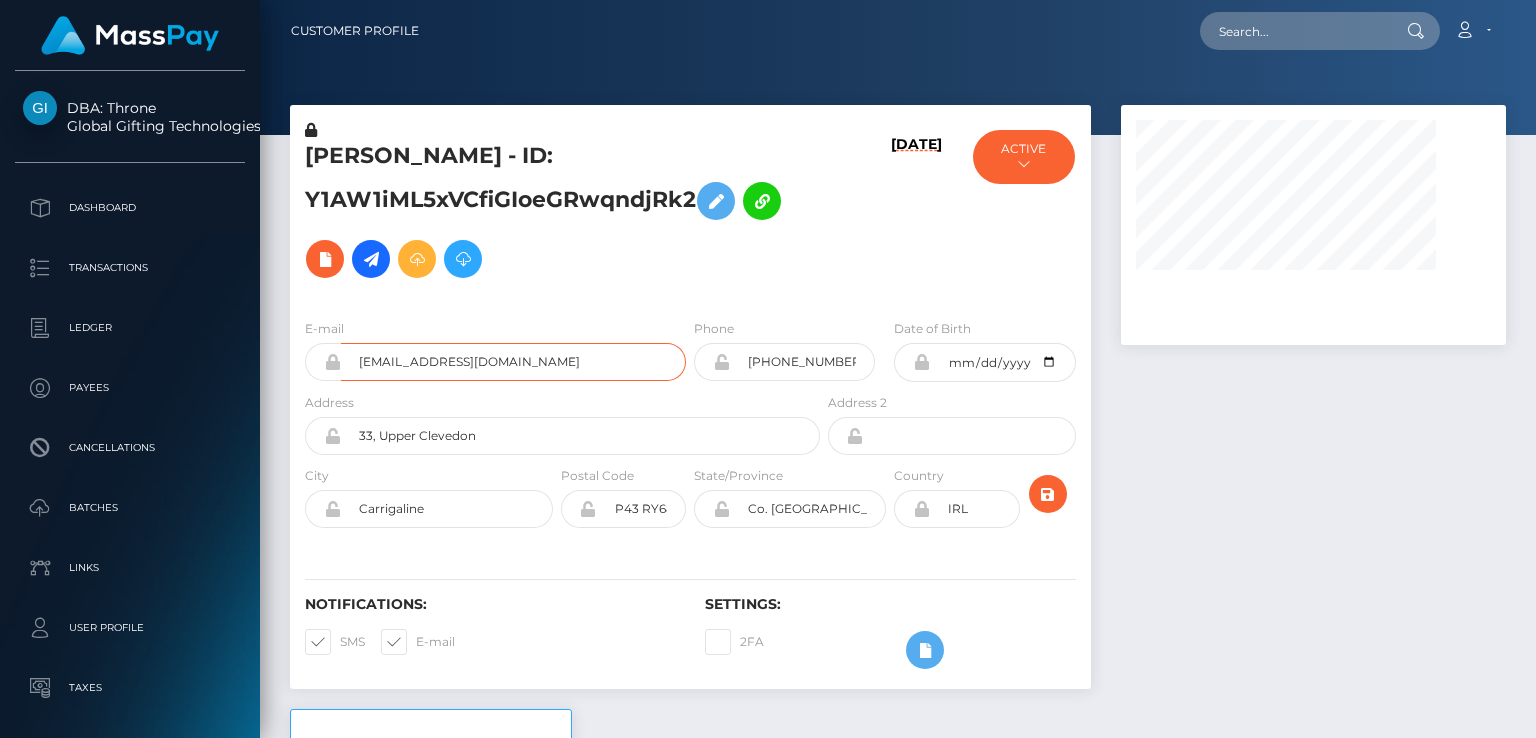 click on "lisalegs2013@yahoo.com" at bounding box center (513, 362) 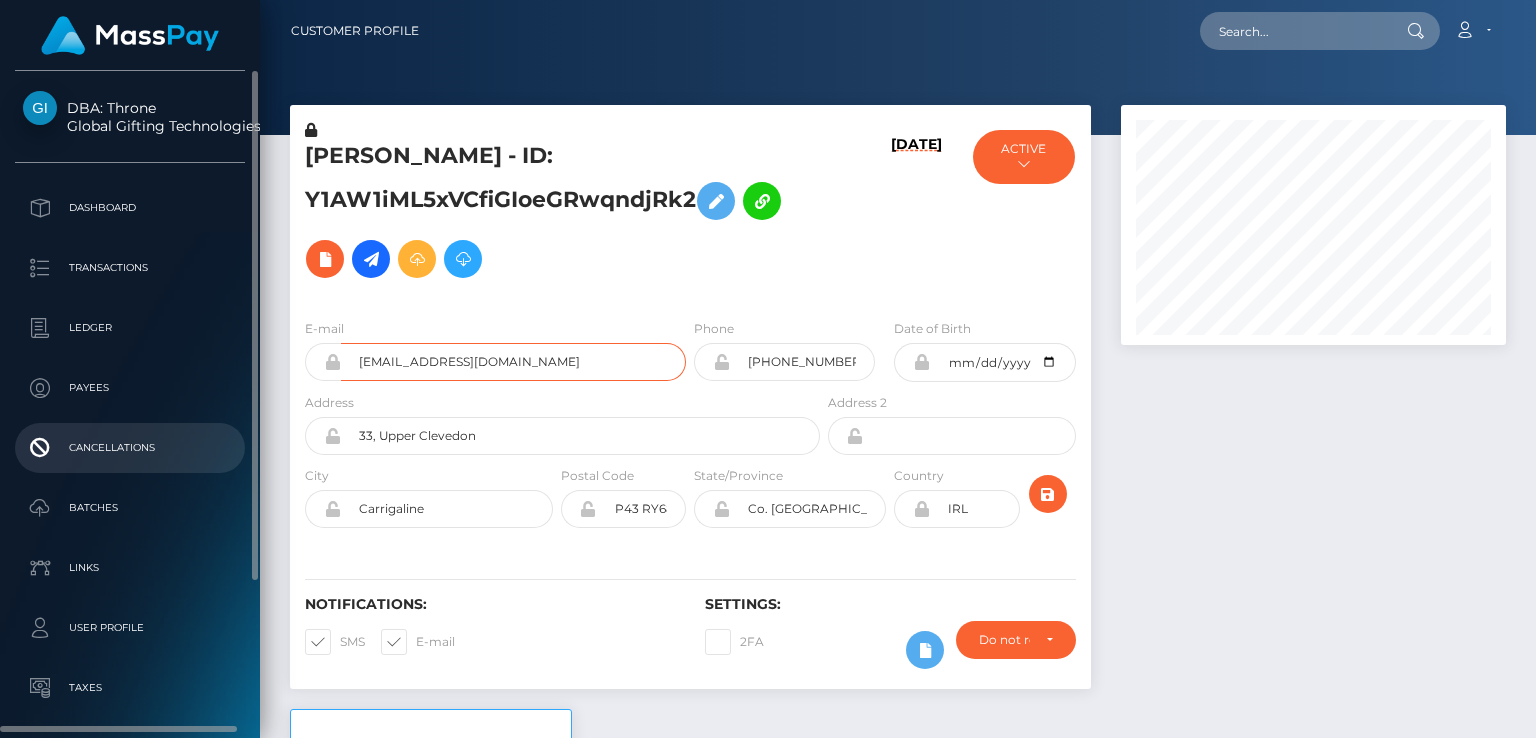 scroll, scrollTop: 999760, scrollLeft: 999614, axis: both 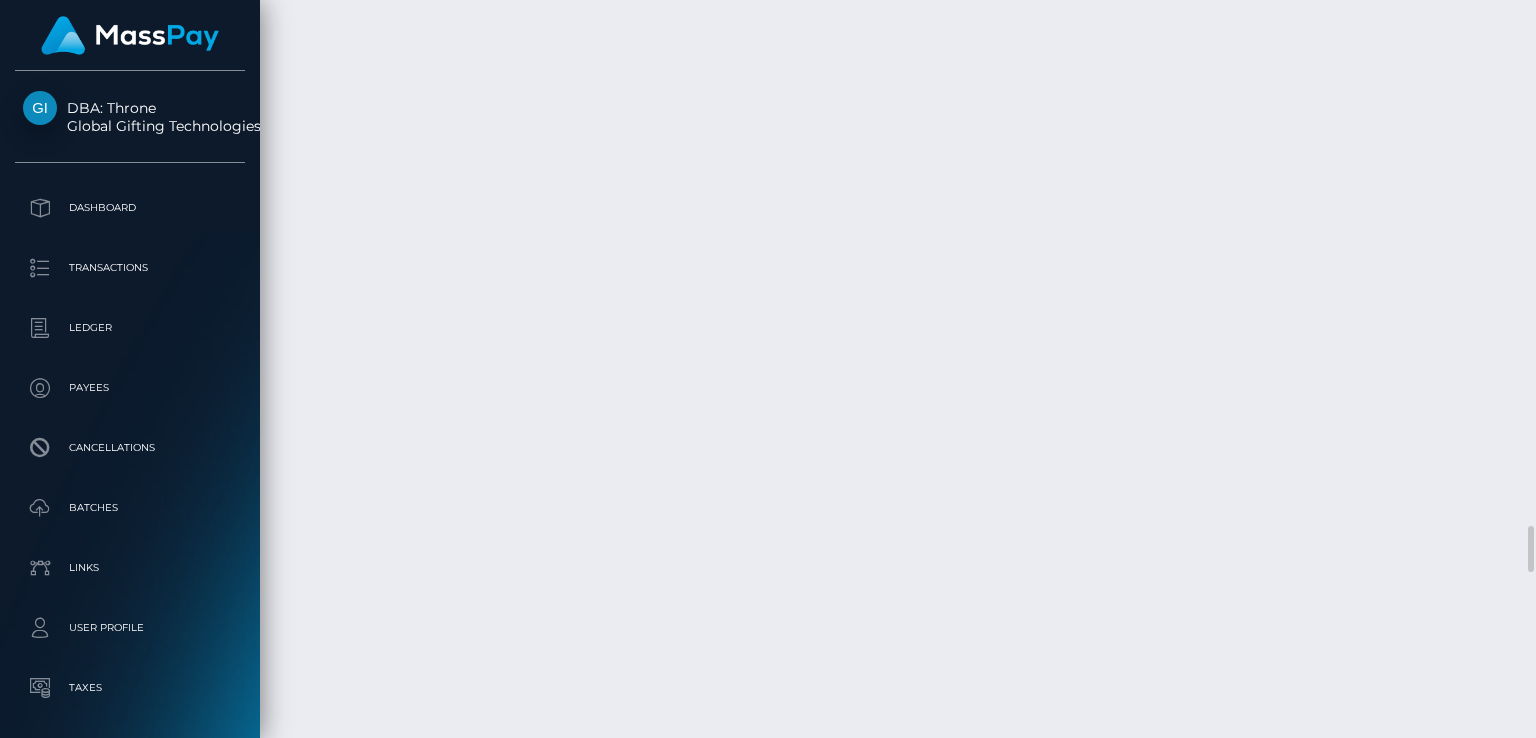 drag, startPoint x: 711, startPoint y: 340, endPoint x: 1027, endPoint y: 333, distance: 316.0775 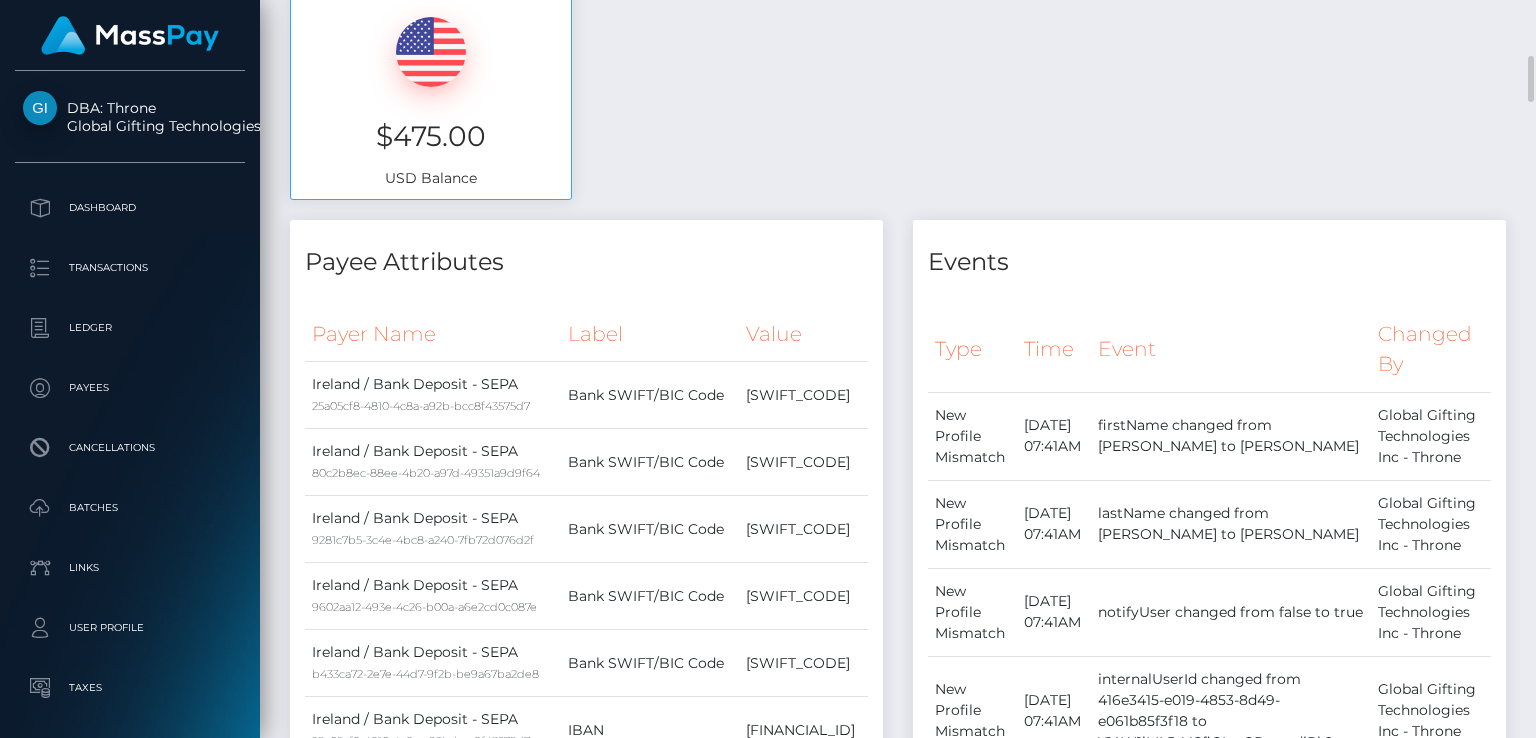 scroll, scrollTop: 0, scrollLeft: 0, axis: both 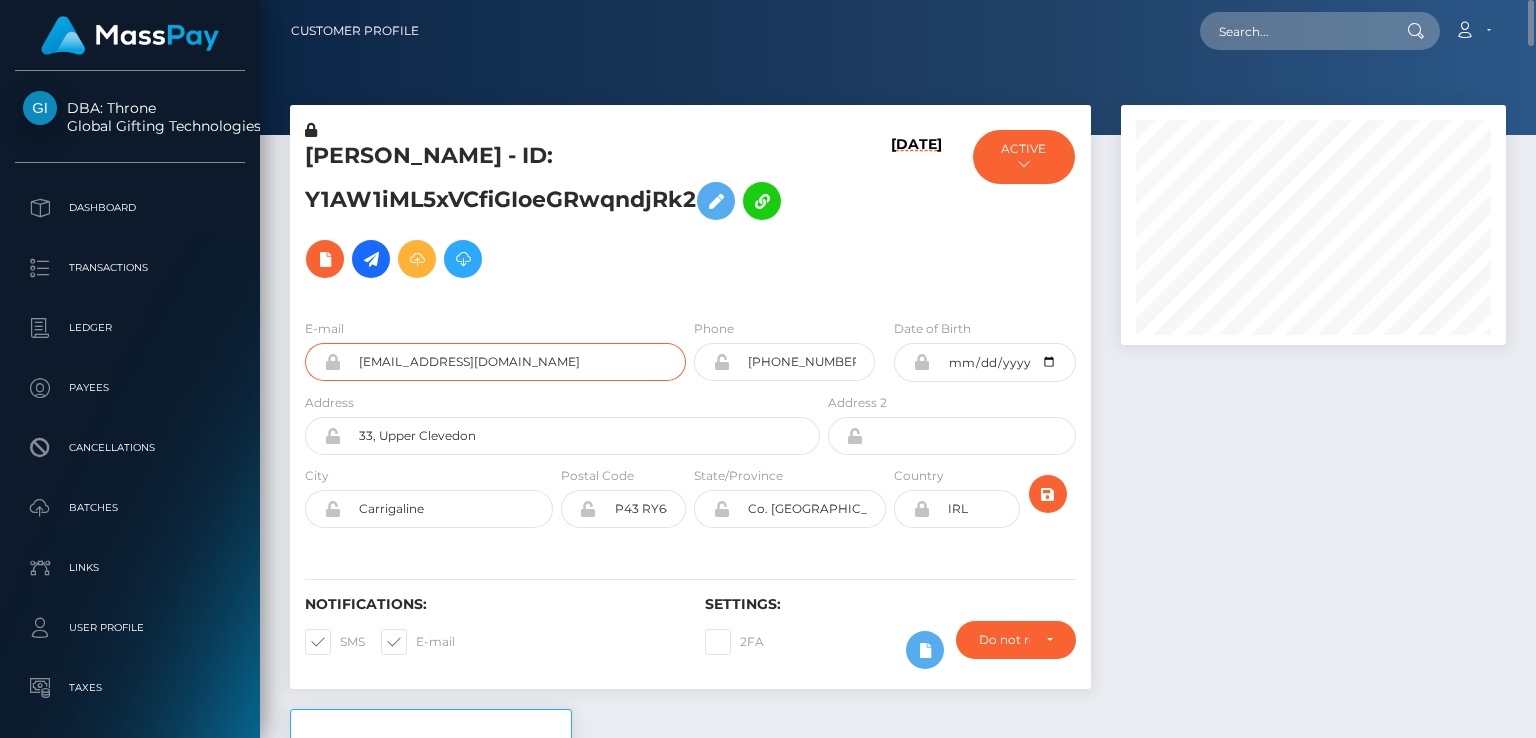 click on "lisalegs2013@yahoo.com" at bounding box center [513, 362] 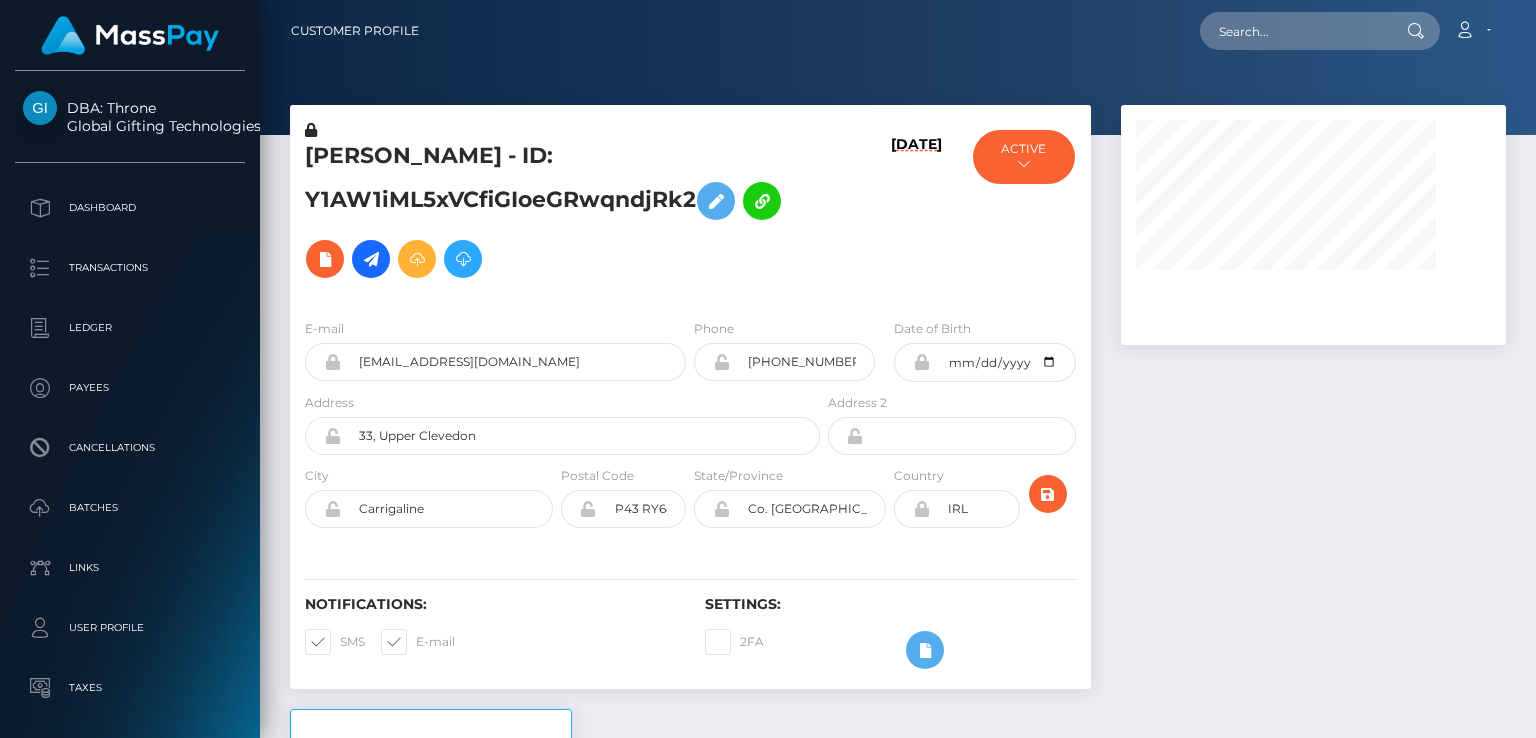 scroll, scrollTop: 0, scrollLeft: 0, axis: both 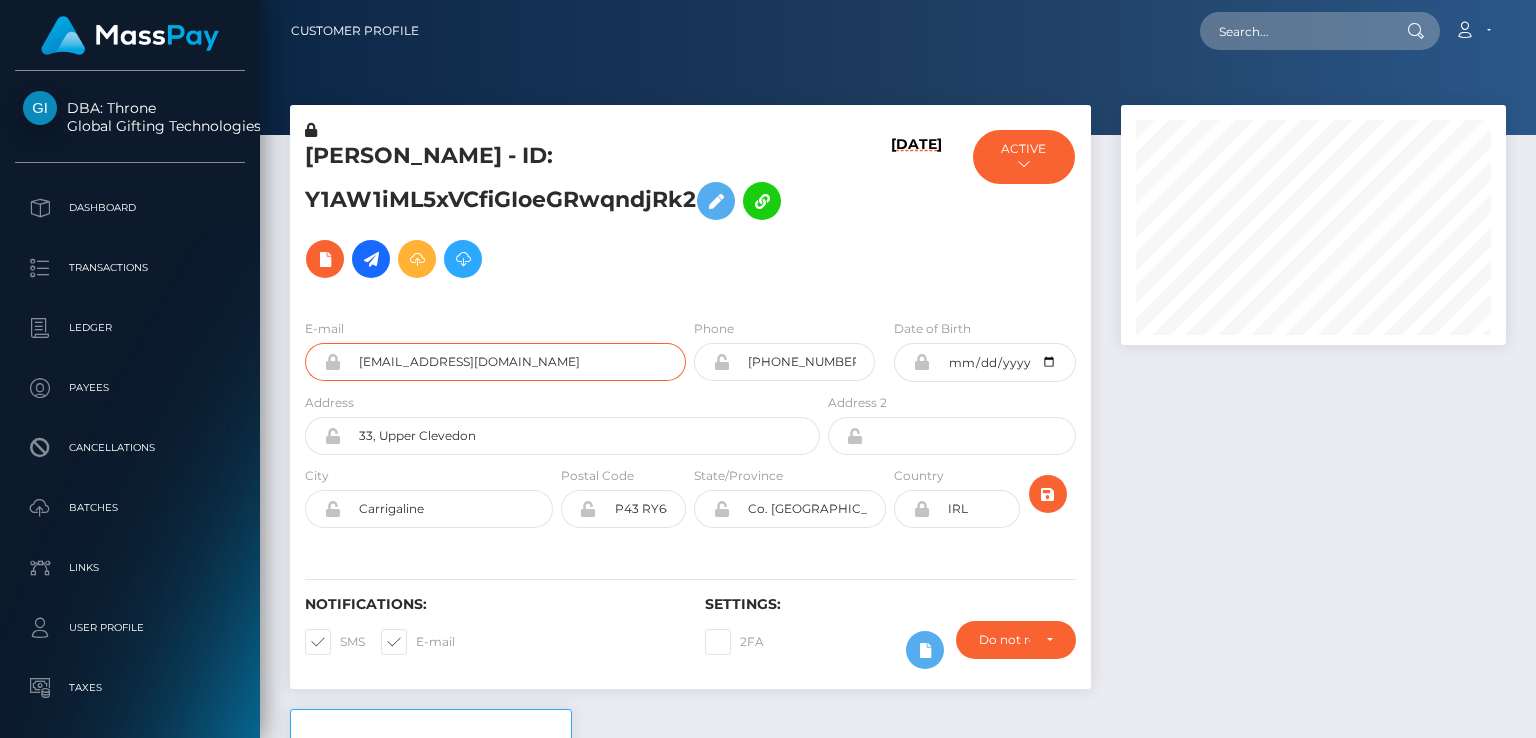 click on "lisalegs2013@yahoo.com" at bounding box center [513, 362] 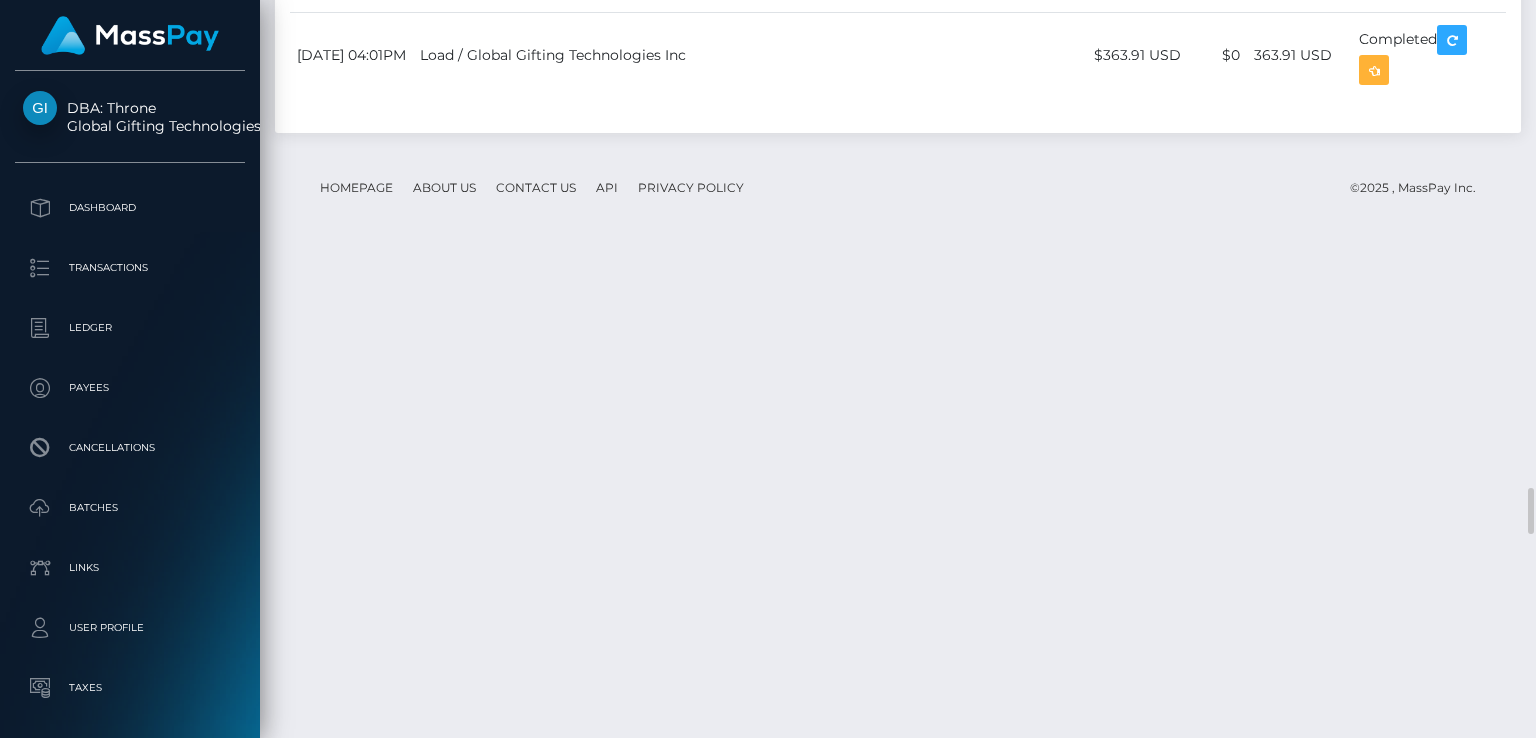 scroll, scrollTop: 8100, scrollLeft: 0, axis: vertical 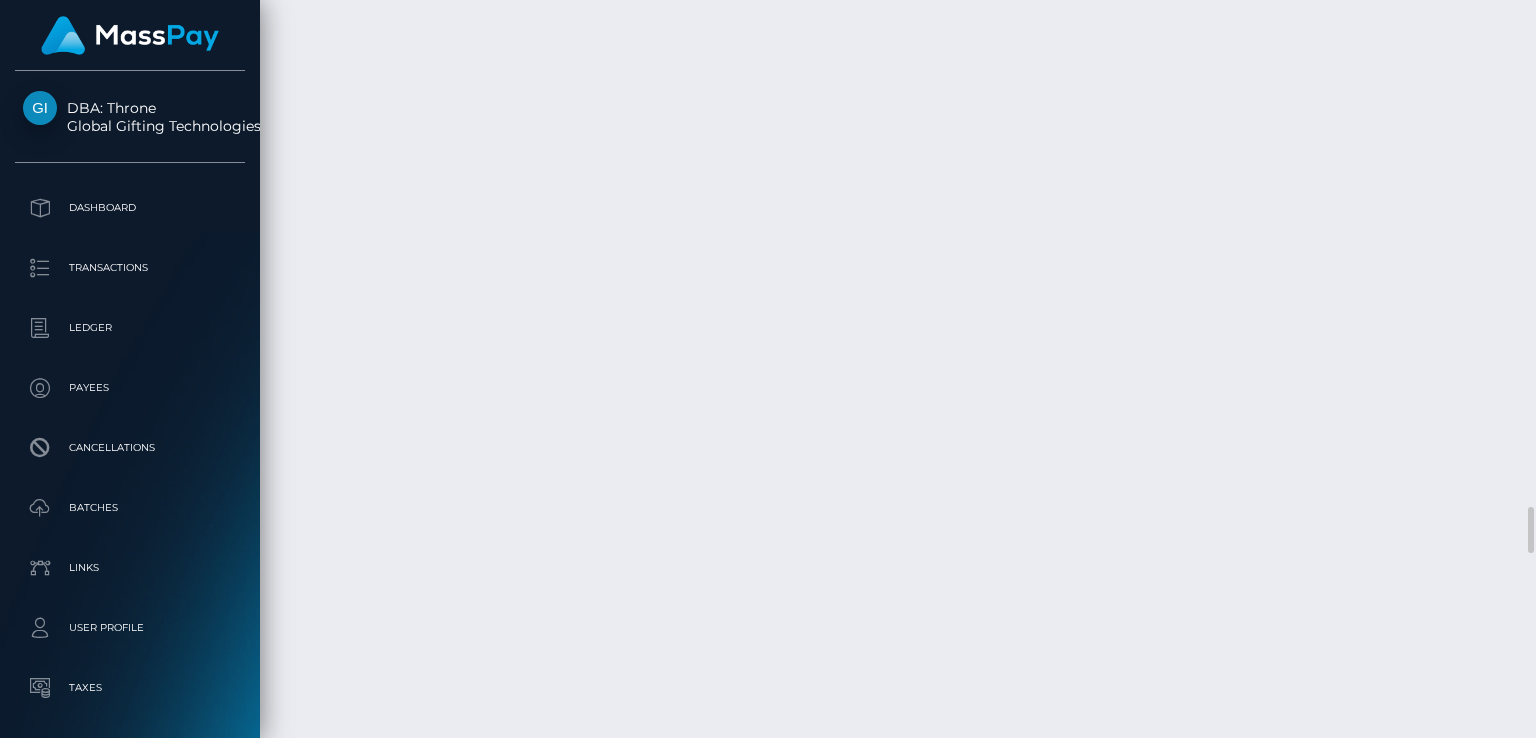 drag, startPoint x: 713, startPoint y: 469, endPoint x: 1018, endPoint y: 453, distance: 305.41937 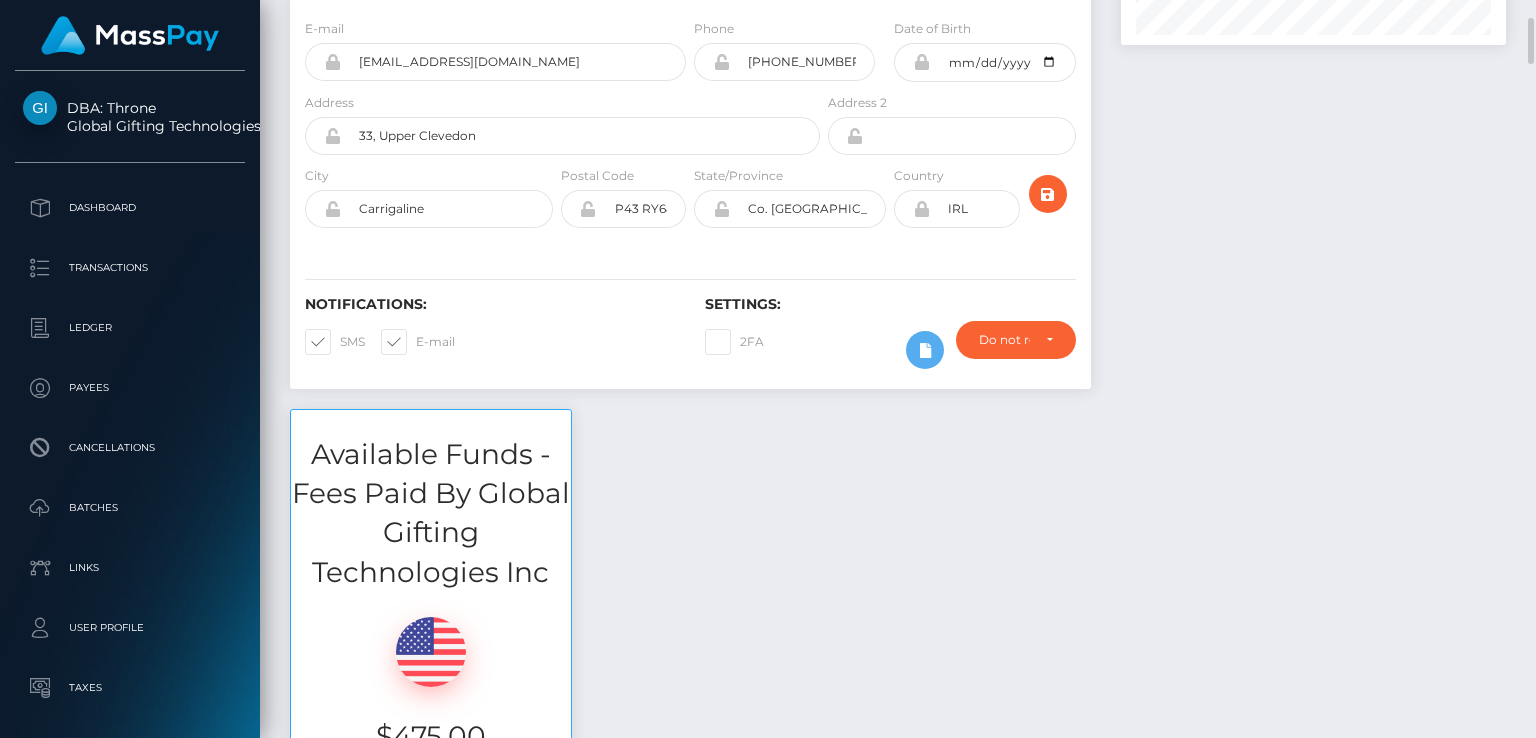 scroll, scrollTop: 0, scrollLeft: 0, axis: both 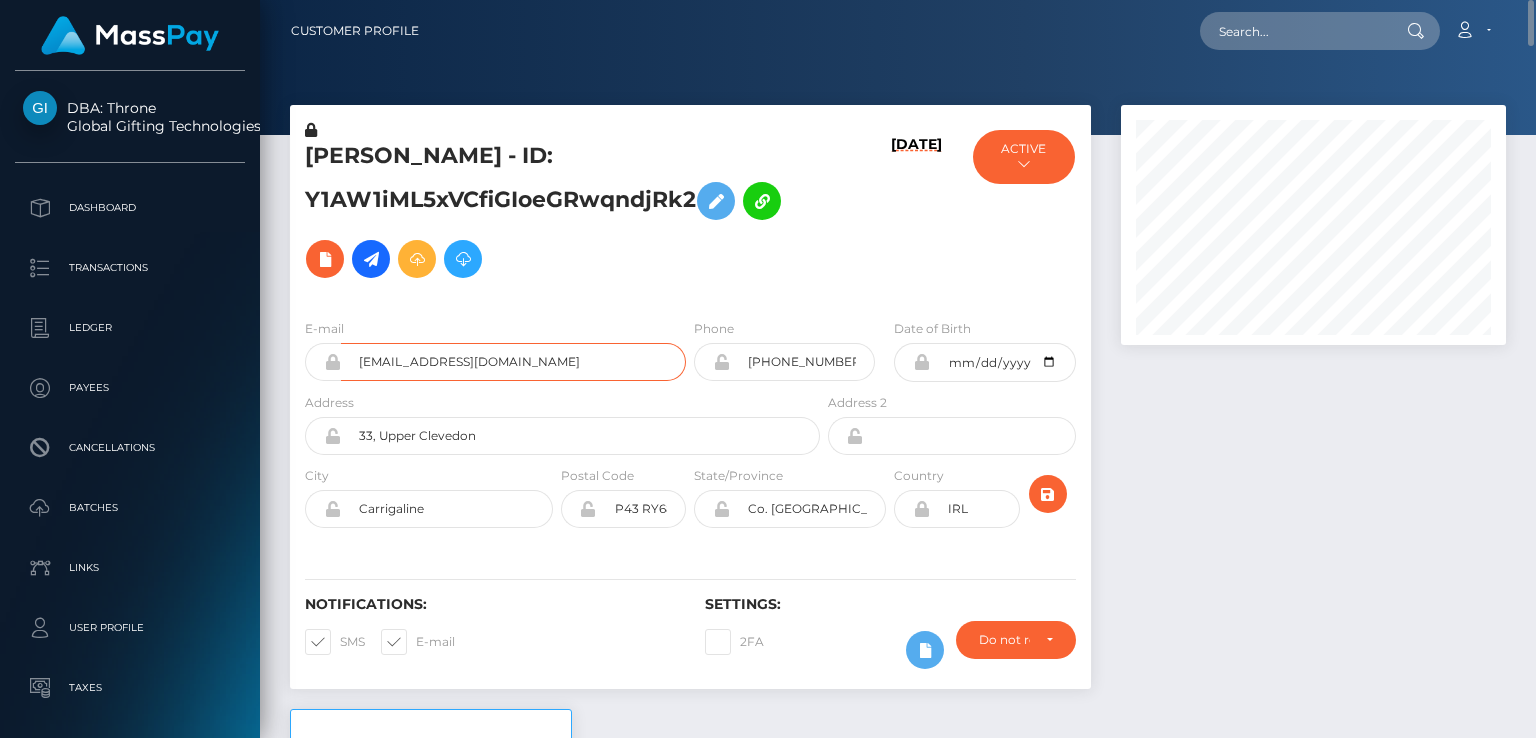 click on "lisalegs2013@yahoo.com" at bounding box center [513, 362] 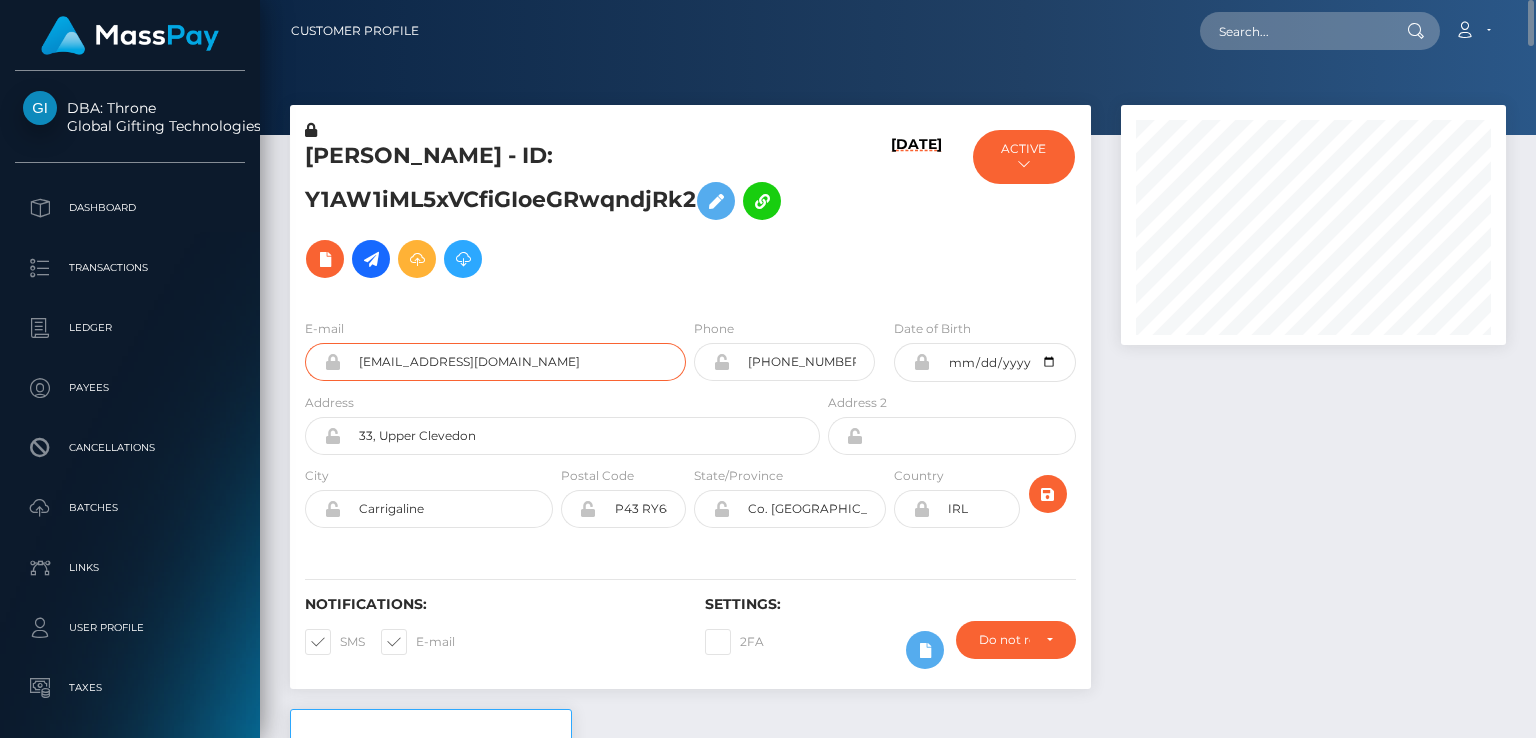 click on "lisalegs2013@yahoo.com" at bounding box center (513, 362) 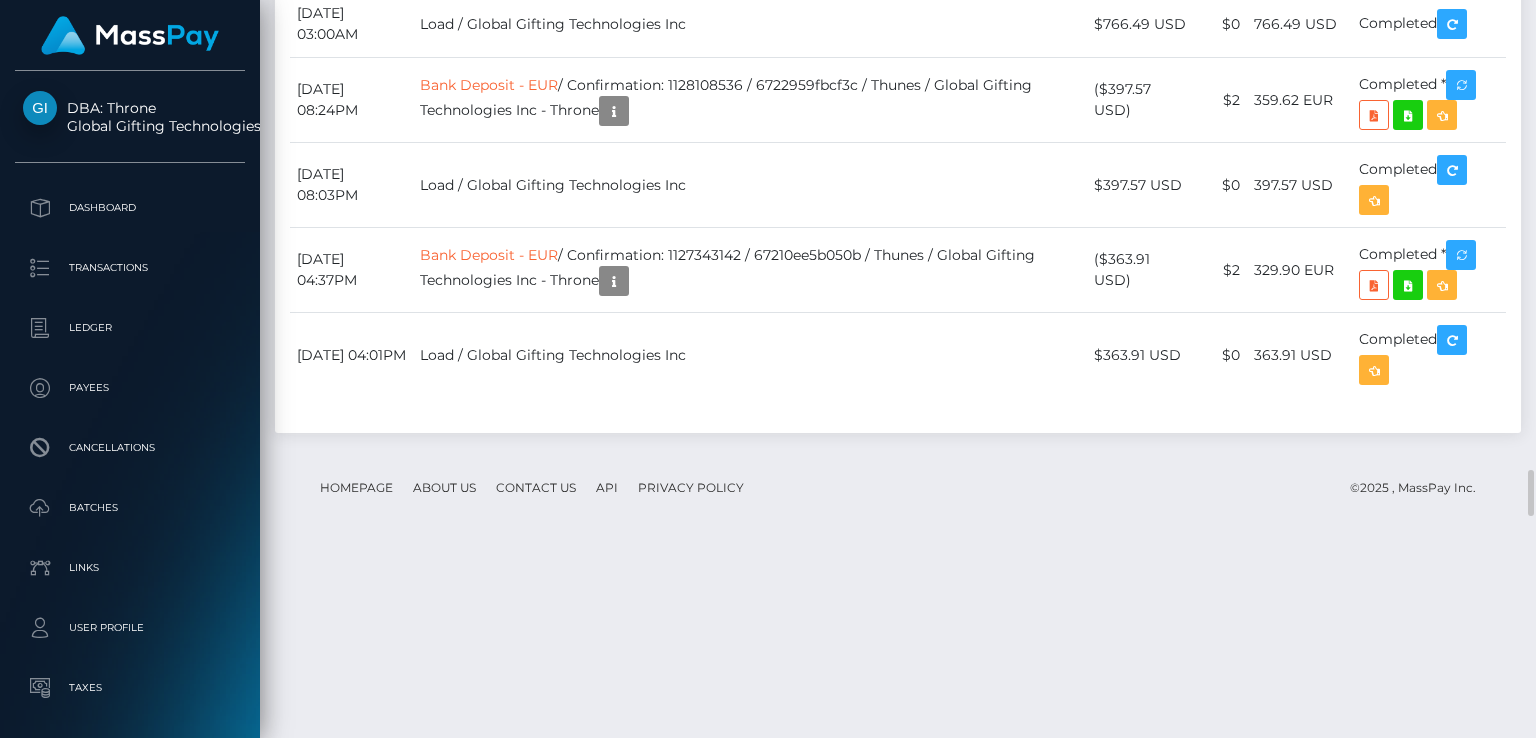 scroll, scrollTop: 8100, scrollLeft: 0, axis: vertical 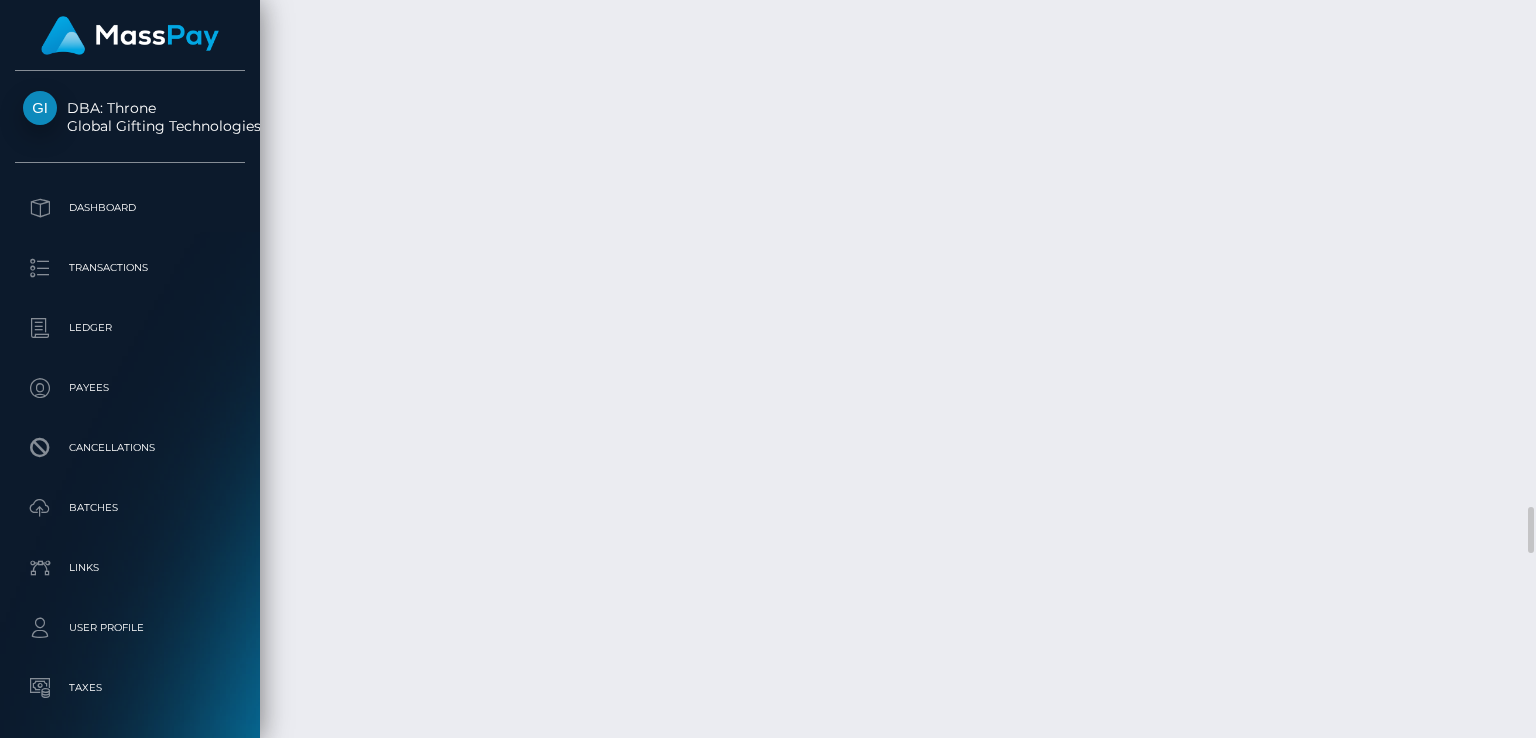 drag, startPoint x: 1260, startPoint y: 565, endPoint x: 1316, endPoint y: 573, distance: 56.568542 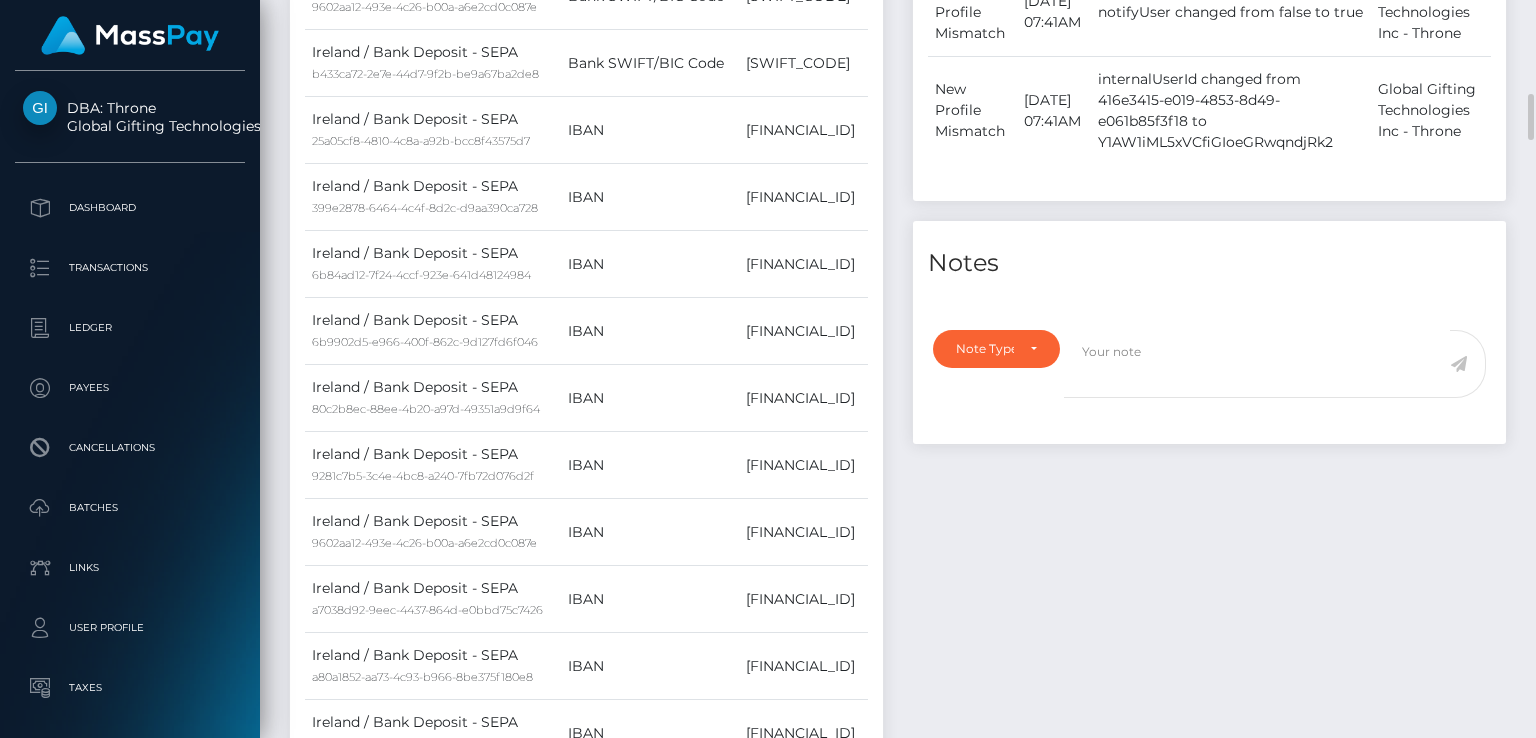 scroll, scrollTop: 0, scrollLeft: 0, axis: both 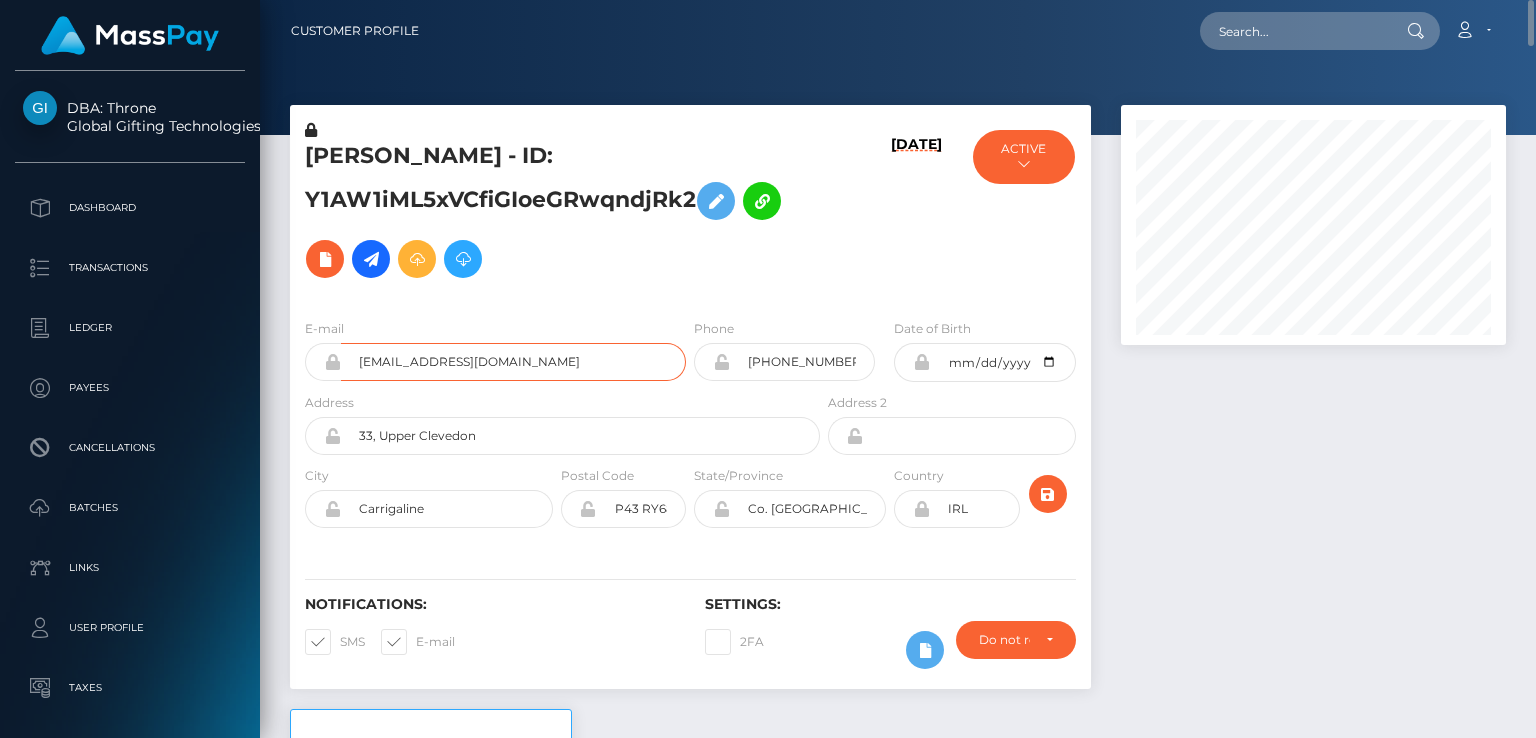 click on "lisalegs2013@yahoo.com" at bounding box center [513, 362] 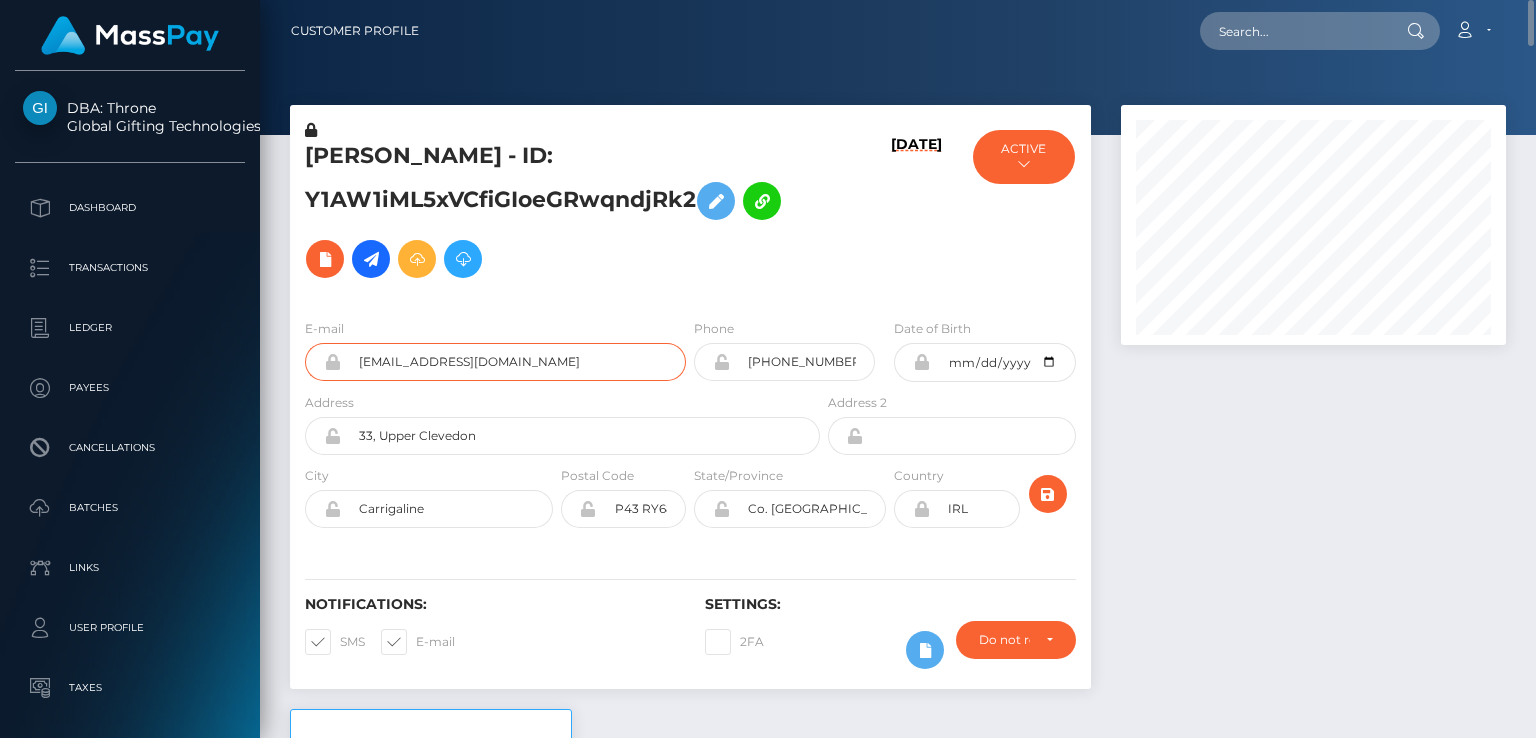 click on "lisalegs2013@yahoo.com" at bounding box center (513, 362) 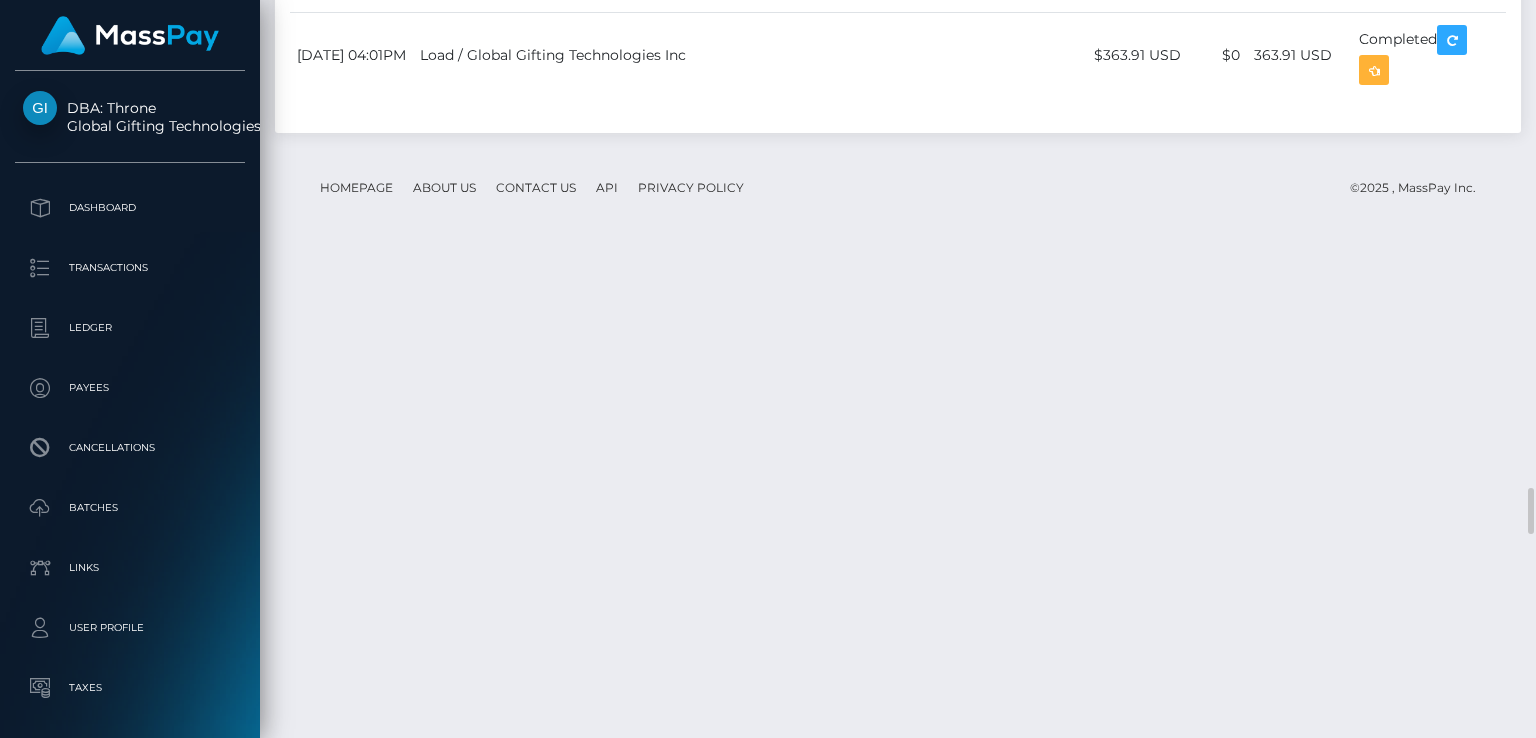 scroll, scrollTop: 8100, scrollLeft: 0, axis: vertical 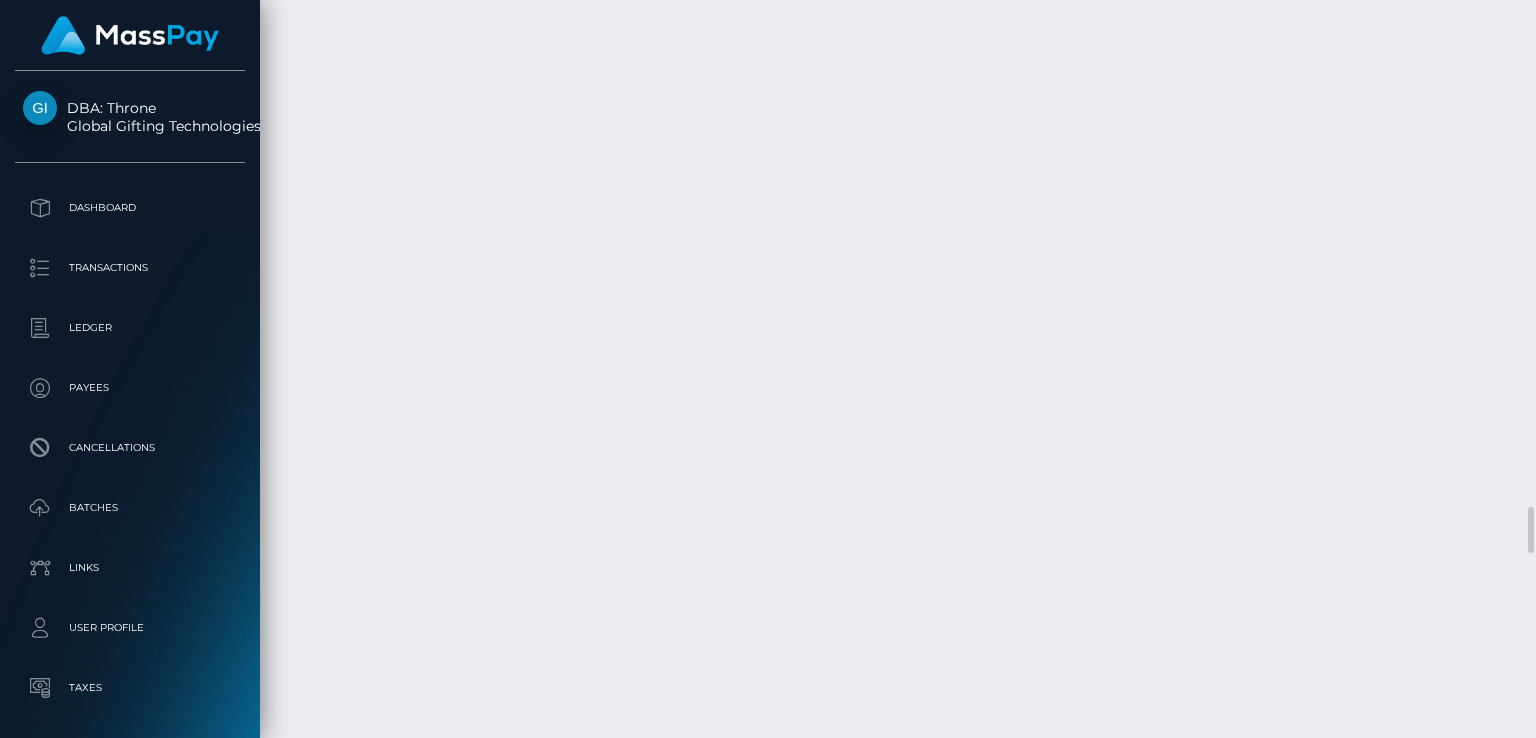 drag, startPoint x: 1259, startPoint y: 402, endPoint x: 1334, endPoint y: 401, distance: 75.00667 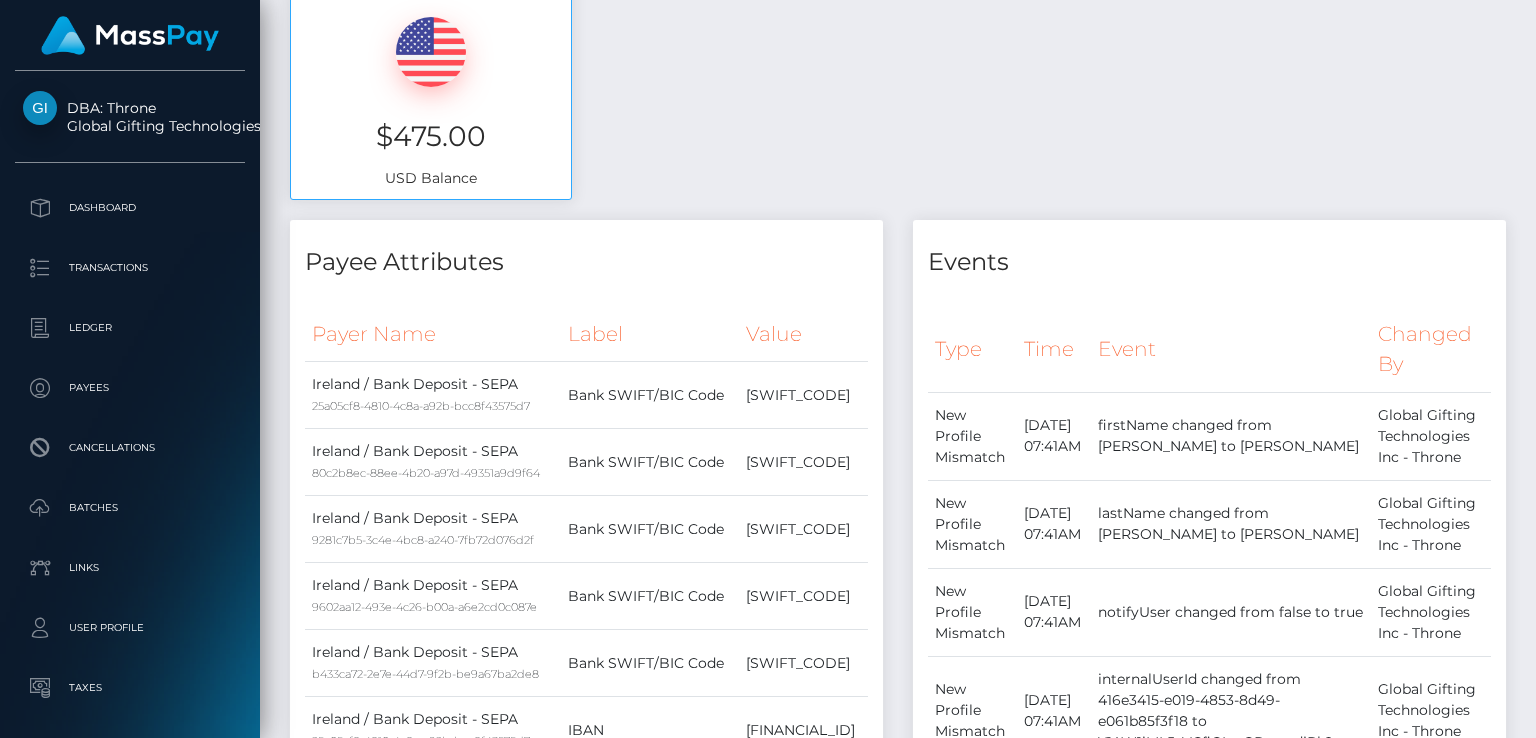 scroll, scrollTop: 0, scrollLeft: 0, axis: both 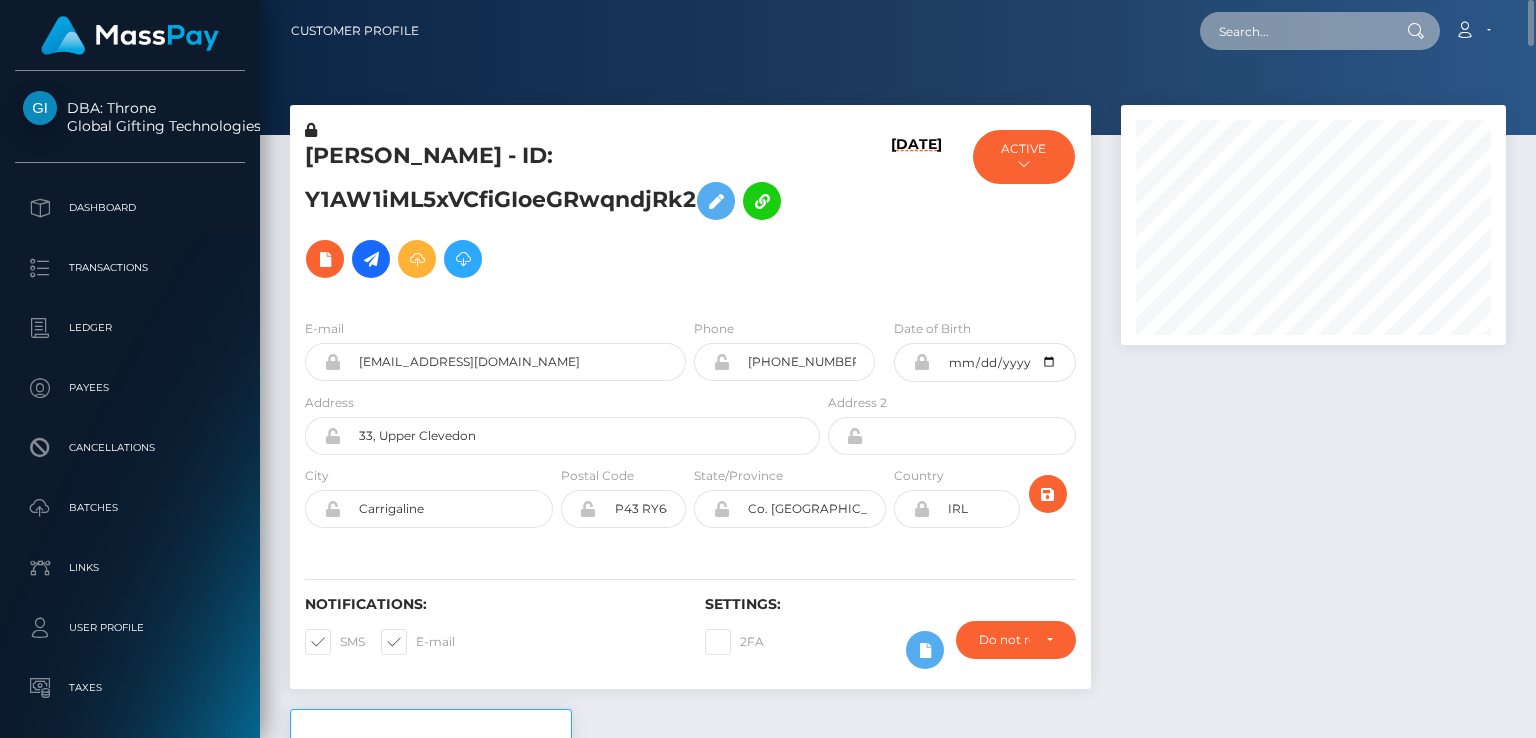 paste on "contact@whitneyjohns.com" 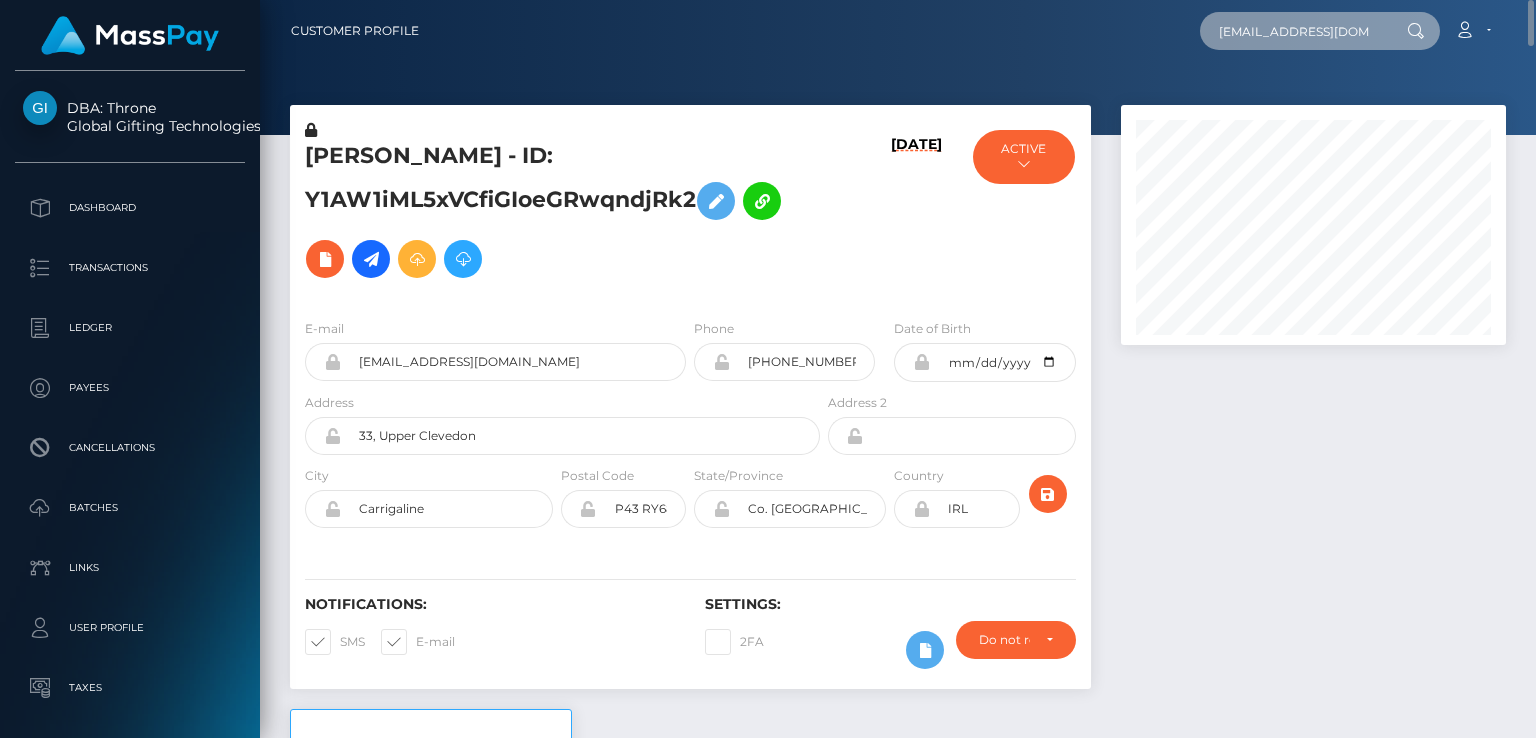 scroll, scrollTop: 0, scrollLeft: 20, axis: horizontal 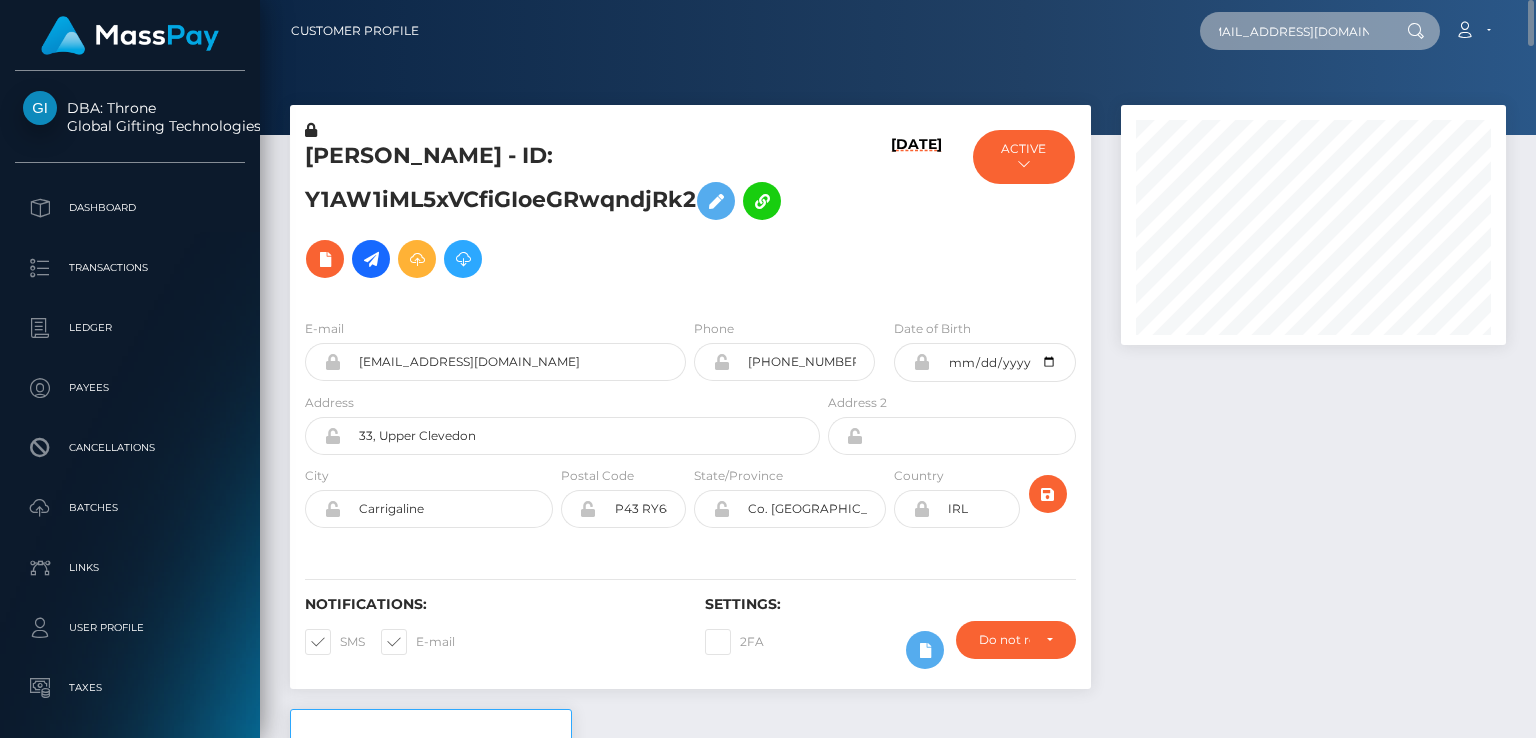 type on "contact@whitneyjohns.com" 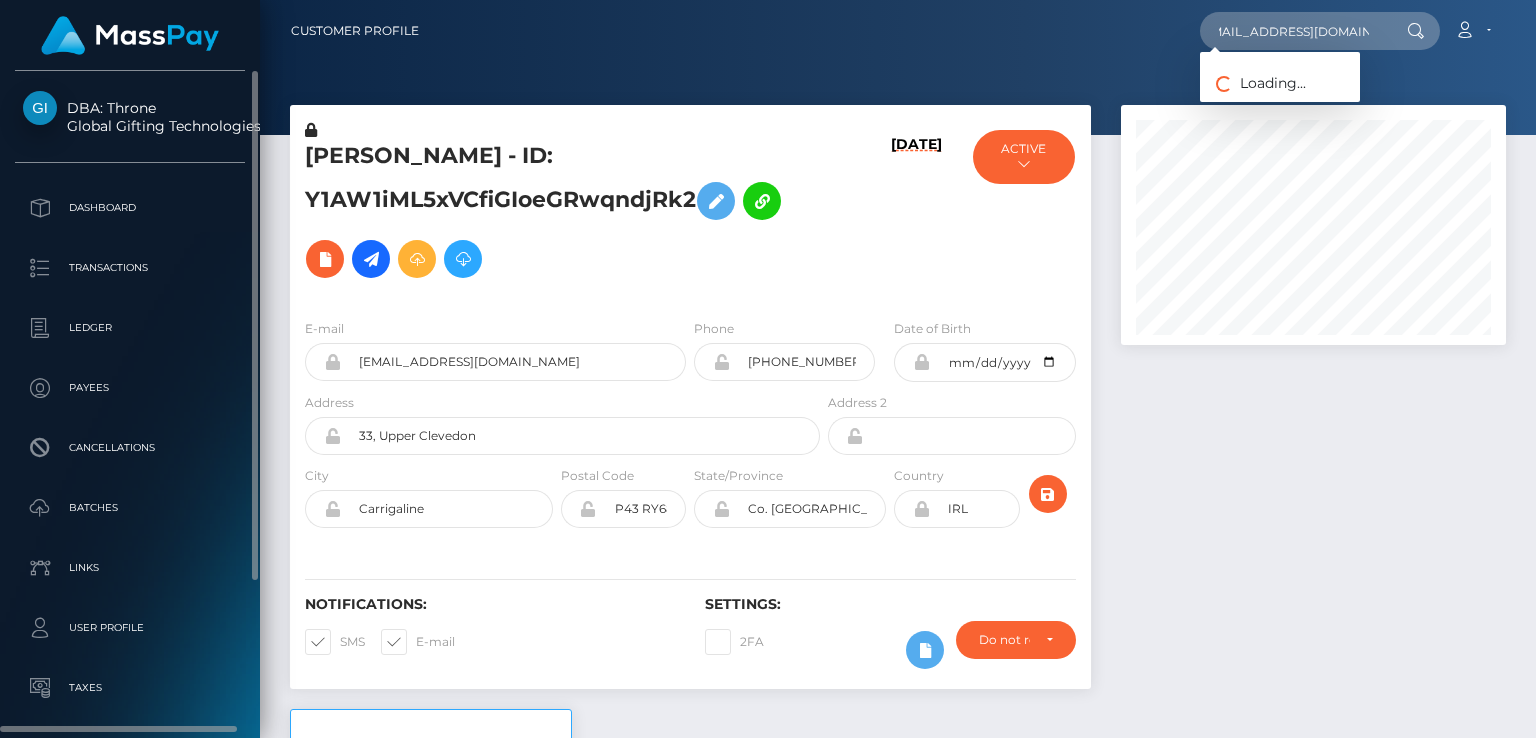 scroll, scrollTop: 0, scrollLeft: 0, axis: both 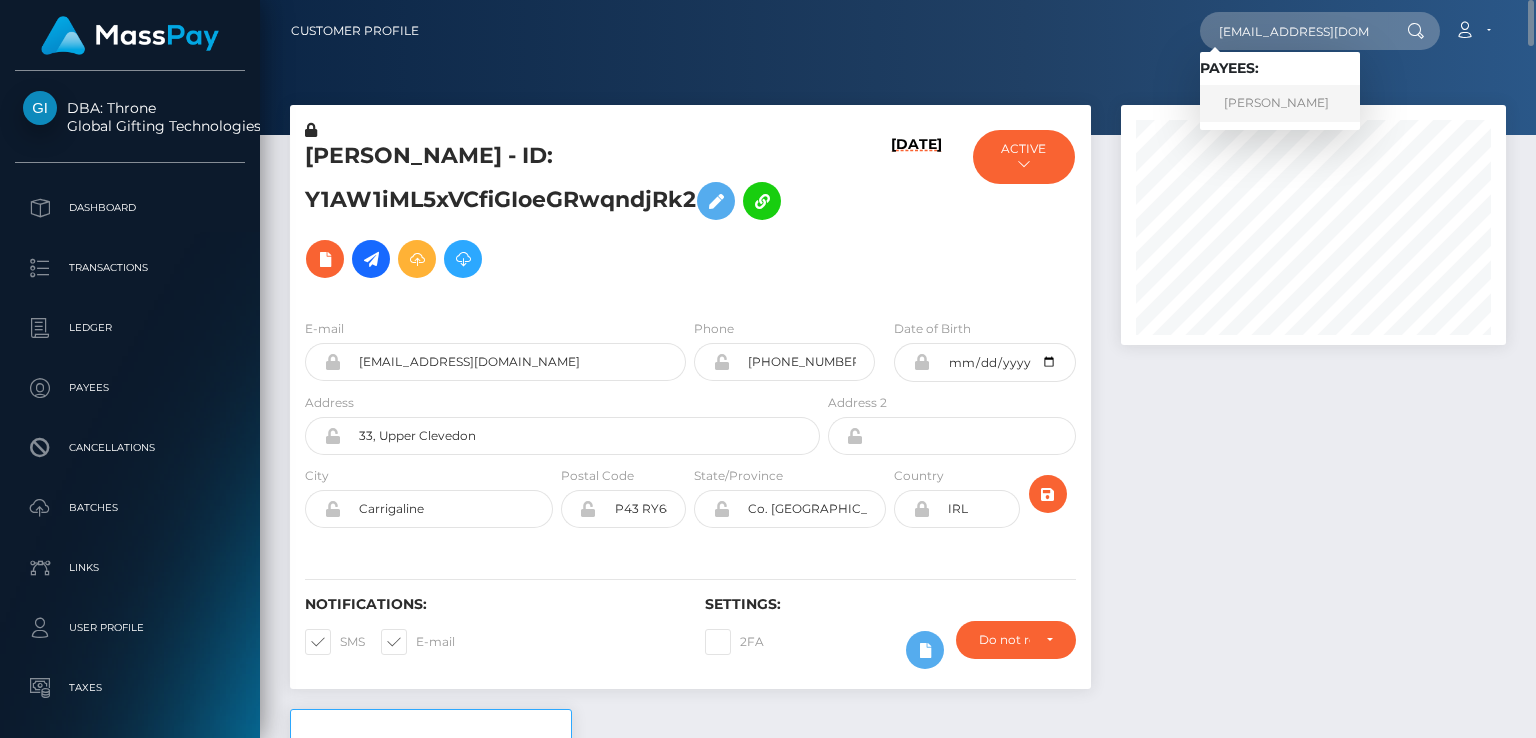 click on "Whitney  Johns" at bounding box center [1280, 103] 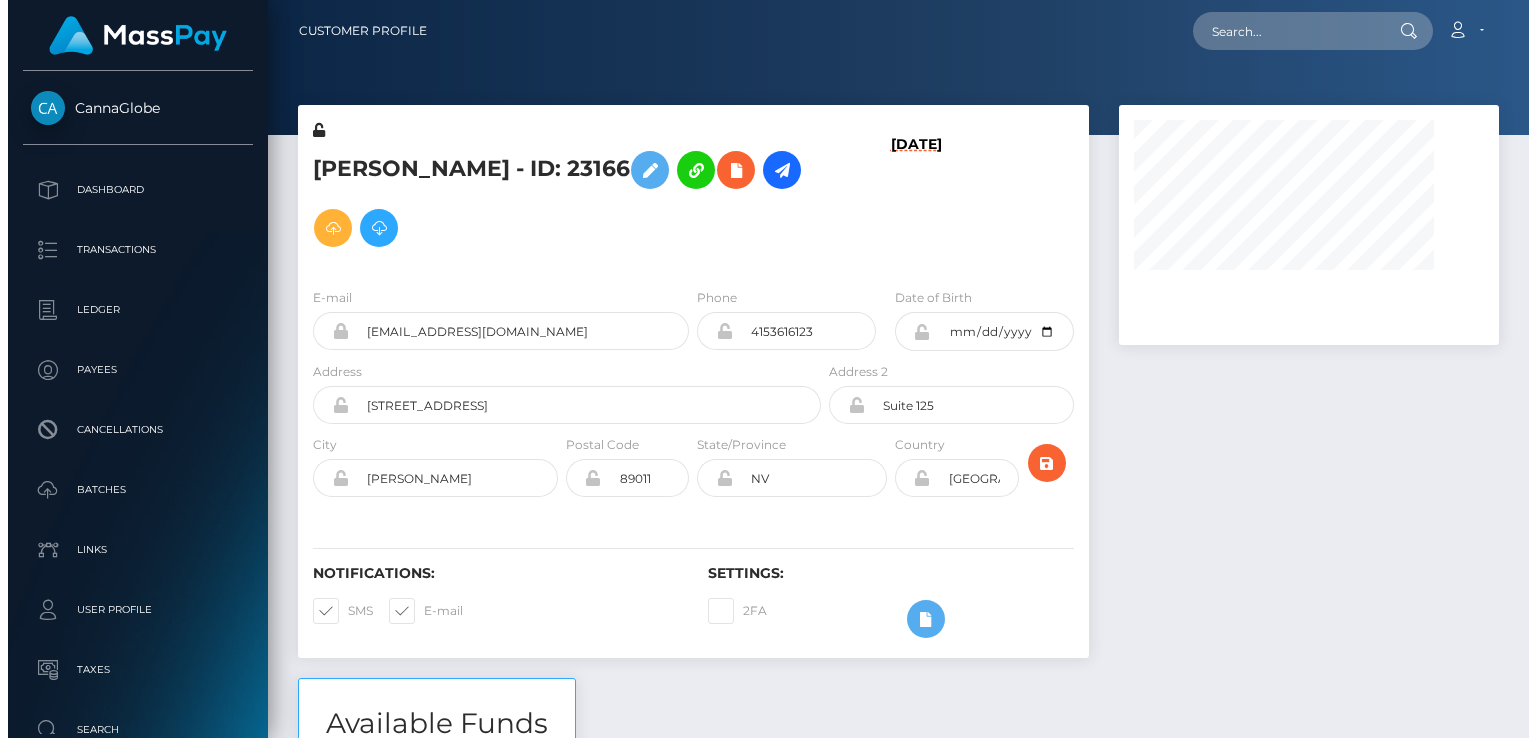 scroll, scrollTop: 0, scrollLeft: 0, axis: both 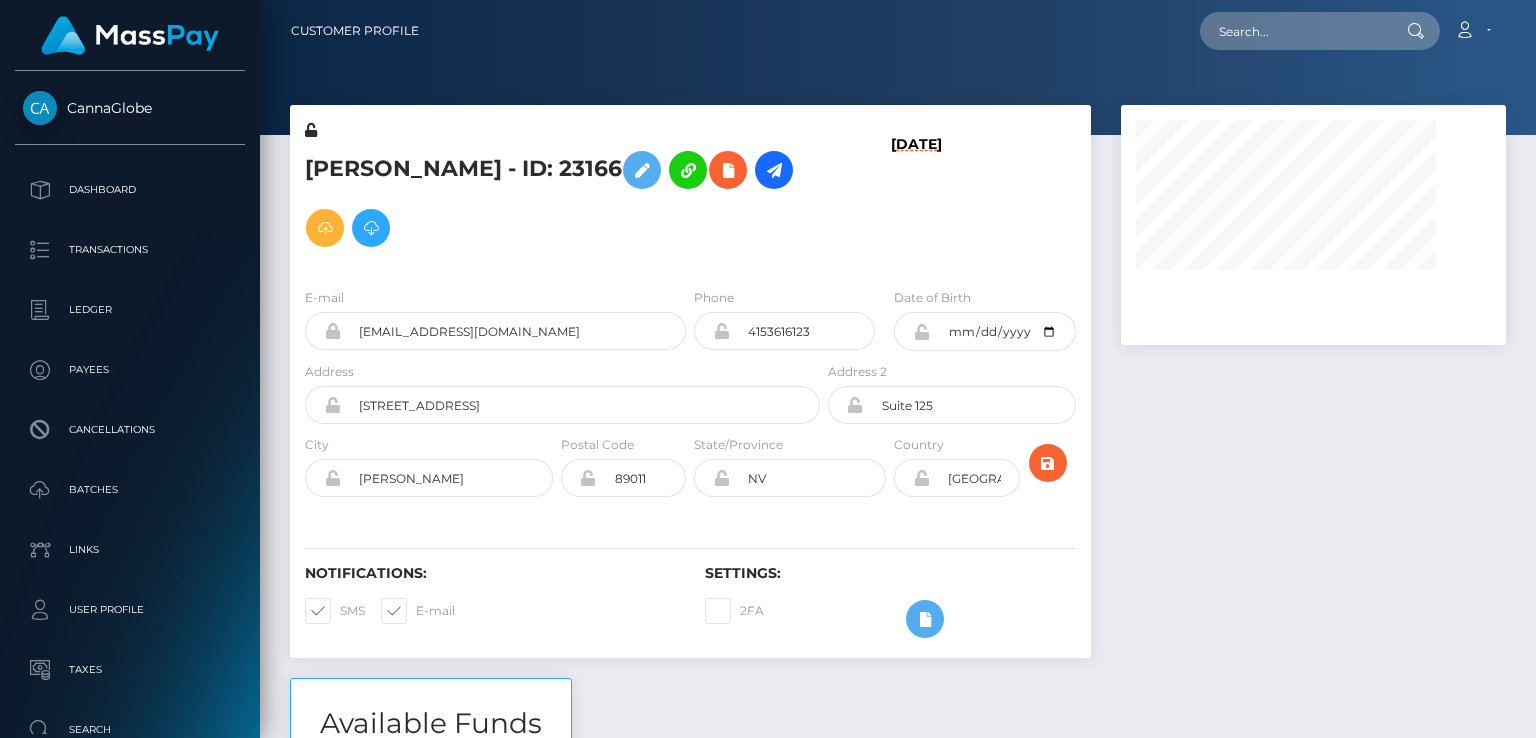 click on "[PERSON_NAME]
- ID: 23166" at bounding box center (557, 199) 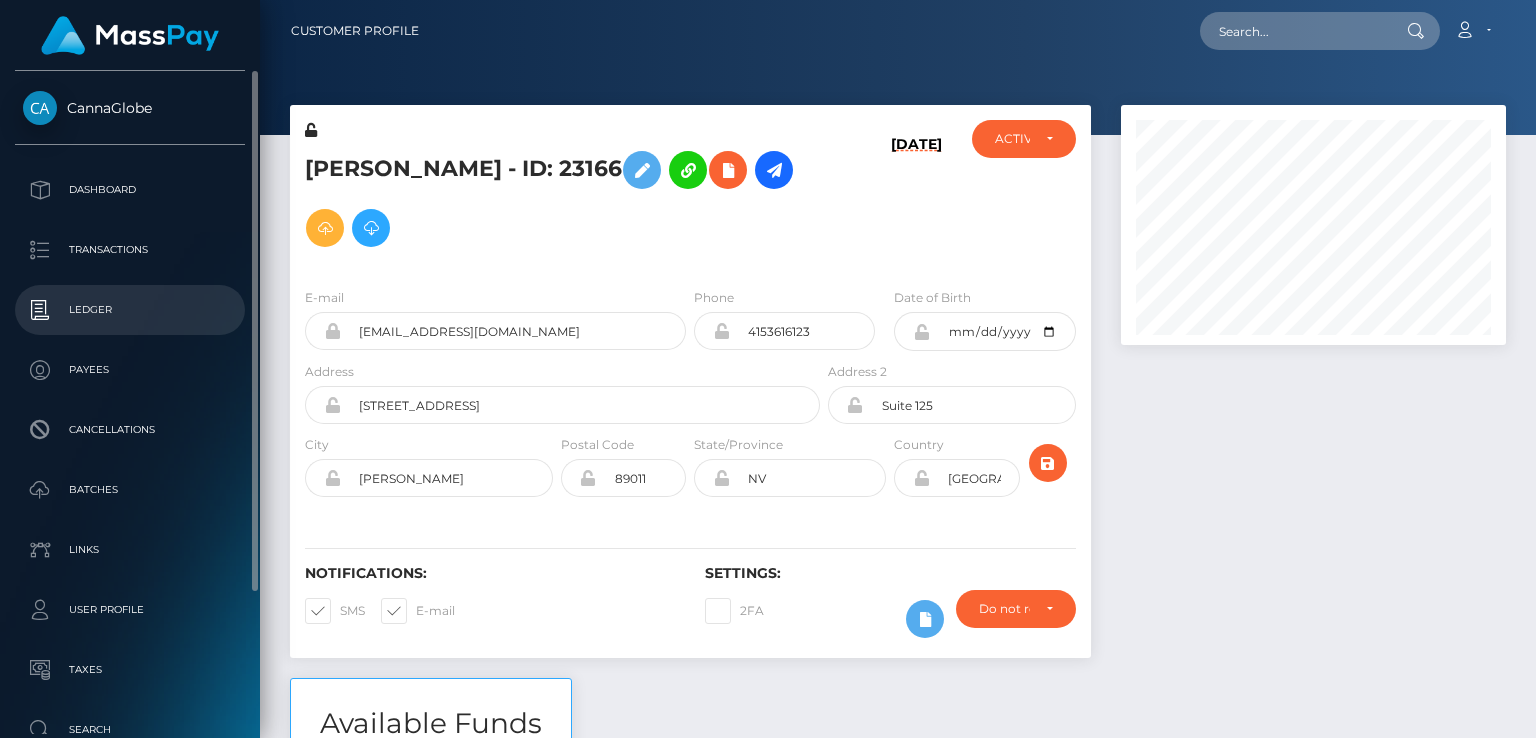 scroll, scrollTop: 999760, scrollLeft: 999614, axis: both 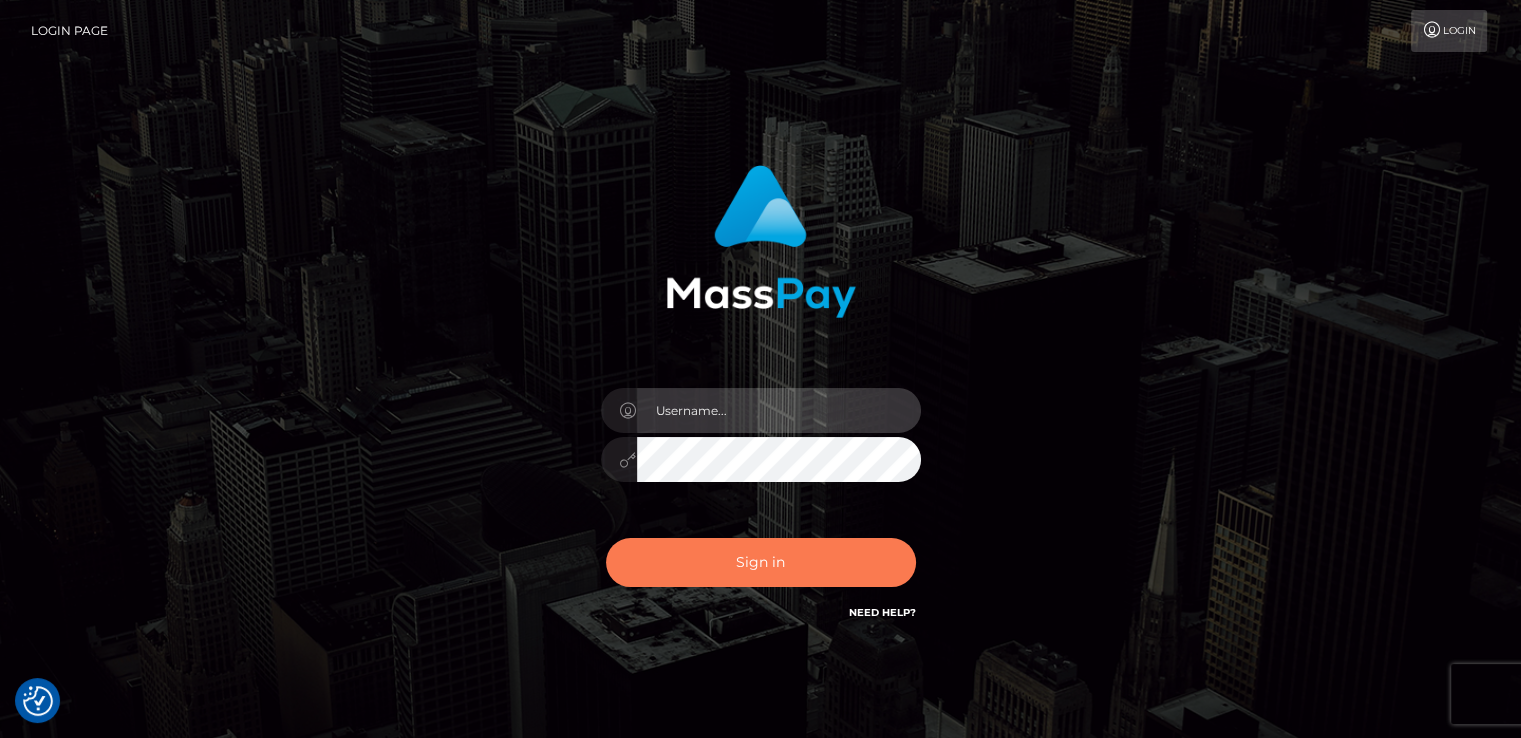 type on "catalinad" 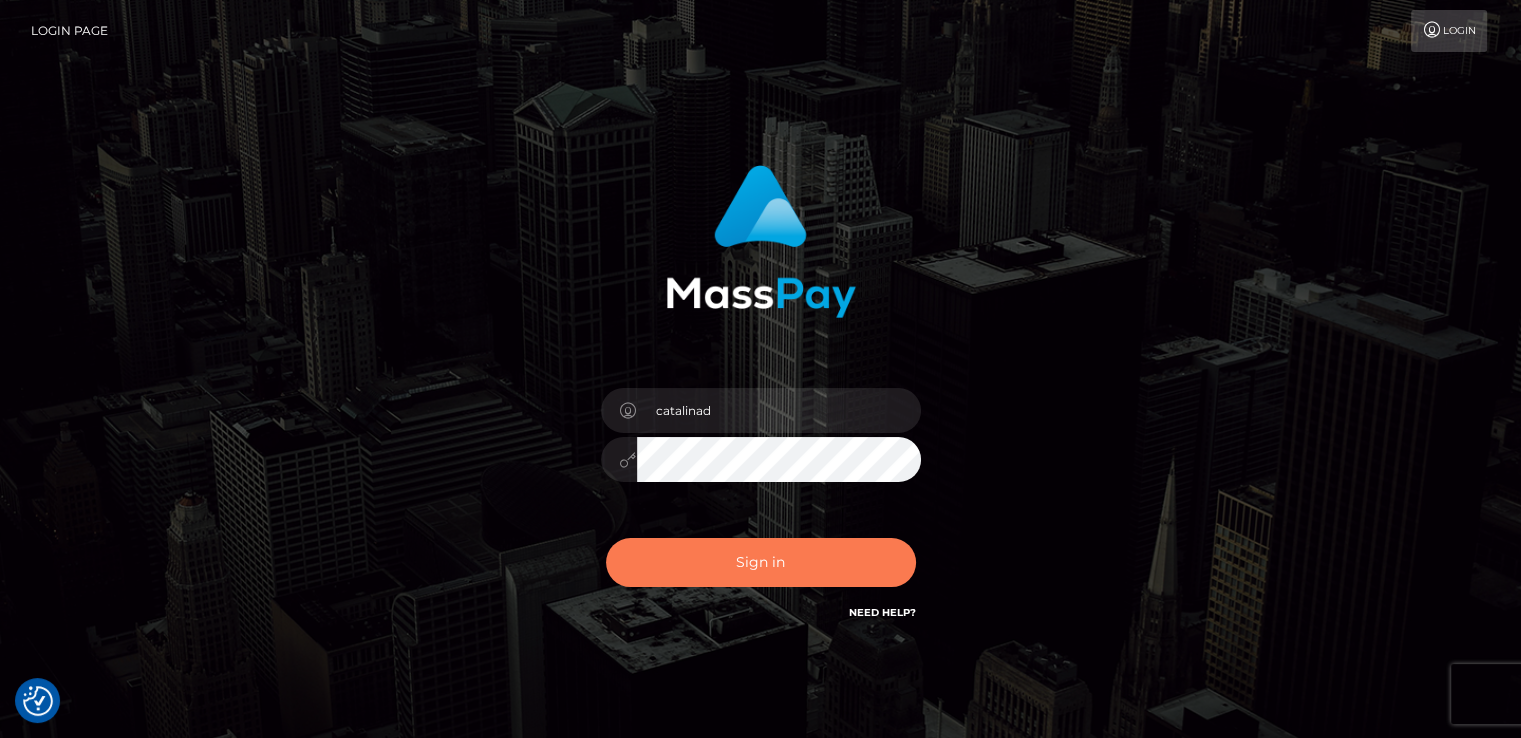 click on "Sign in" at bounding box center [761, 562] 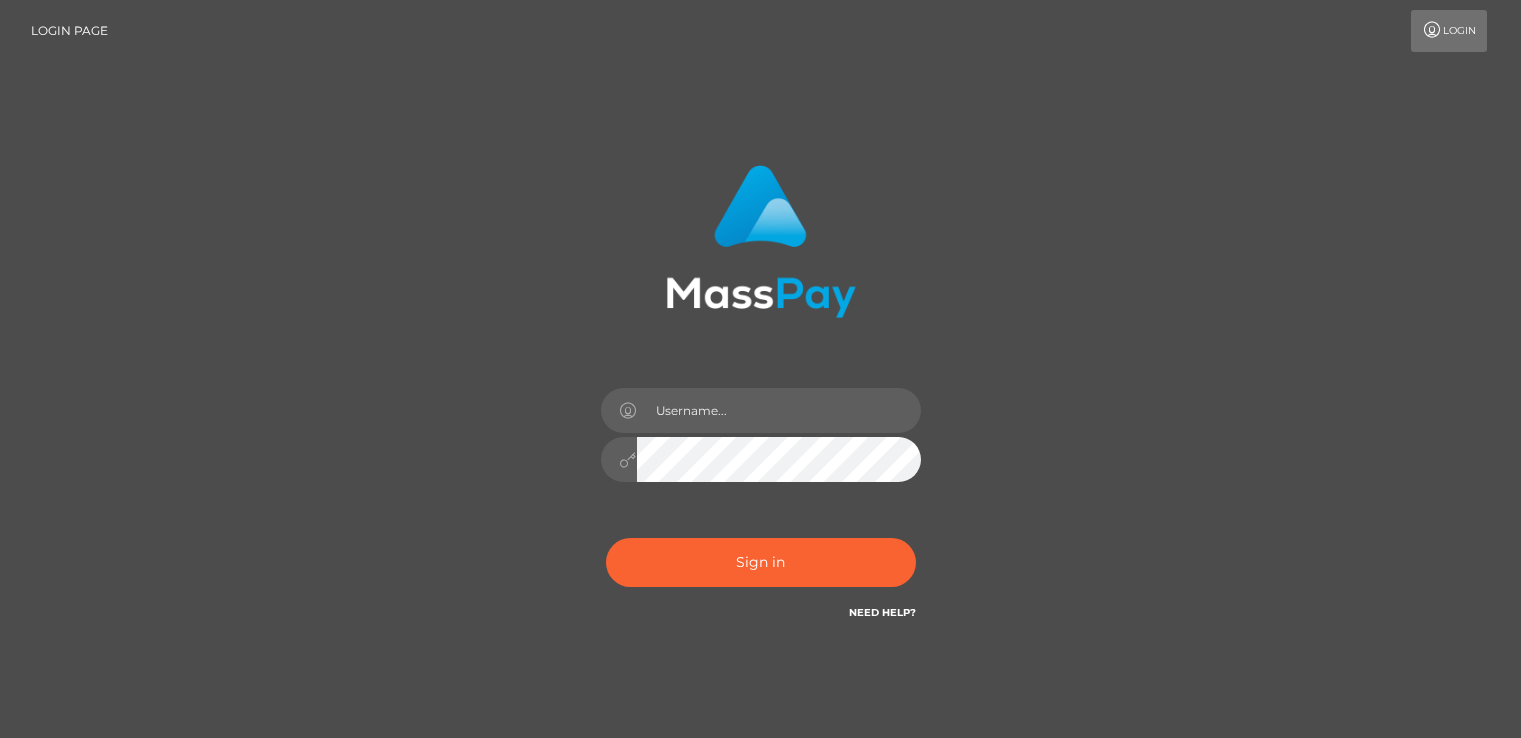 scroll, scrollTop: 0, scrollLeft: 0, axis: both 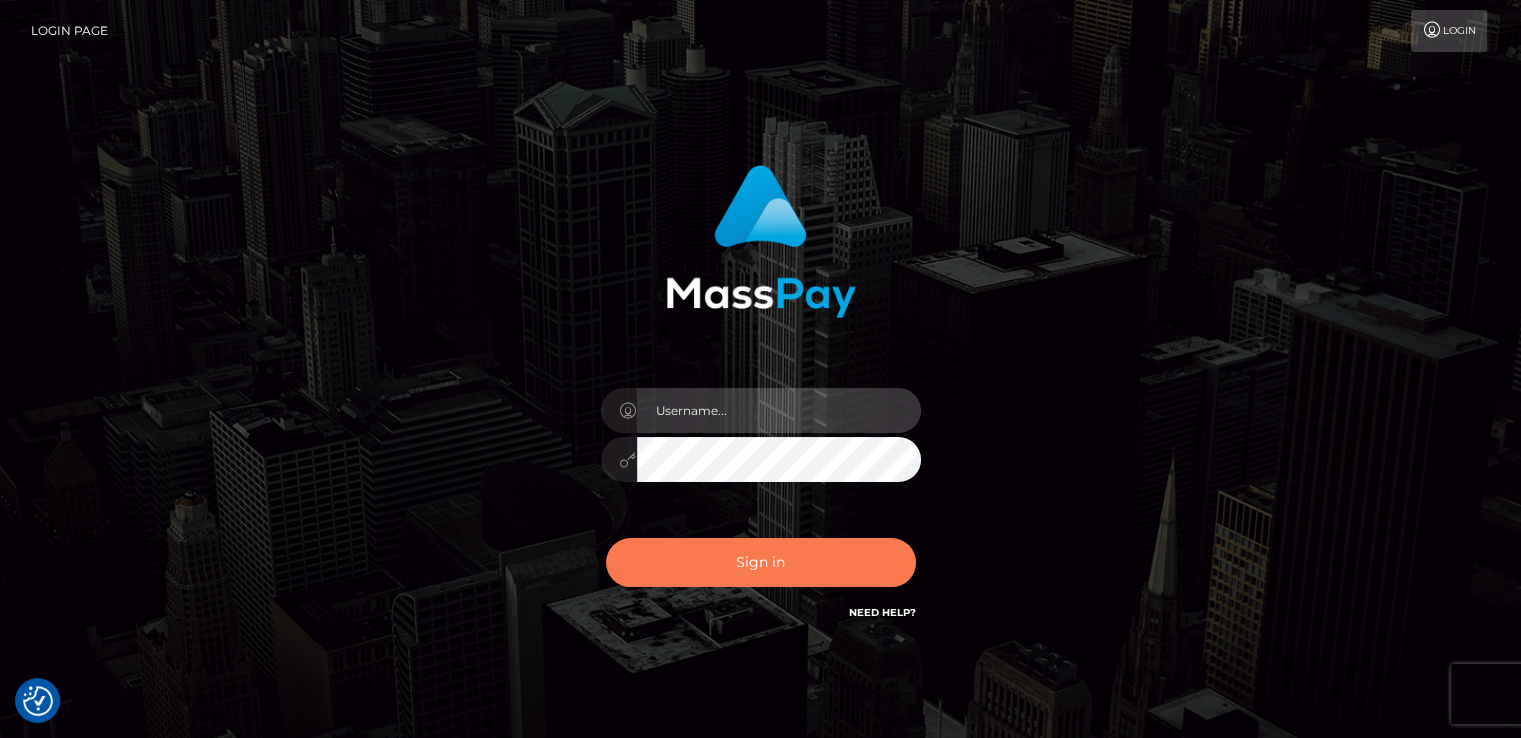 type on "catalinad" 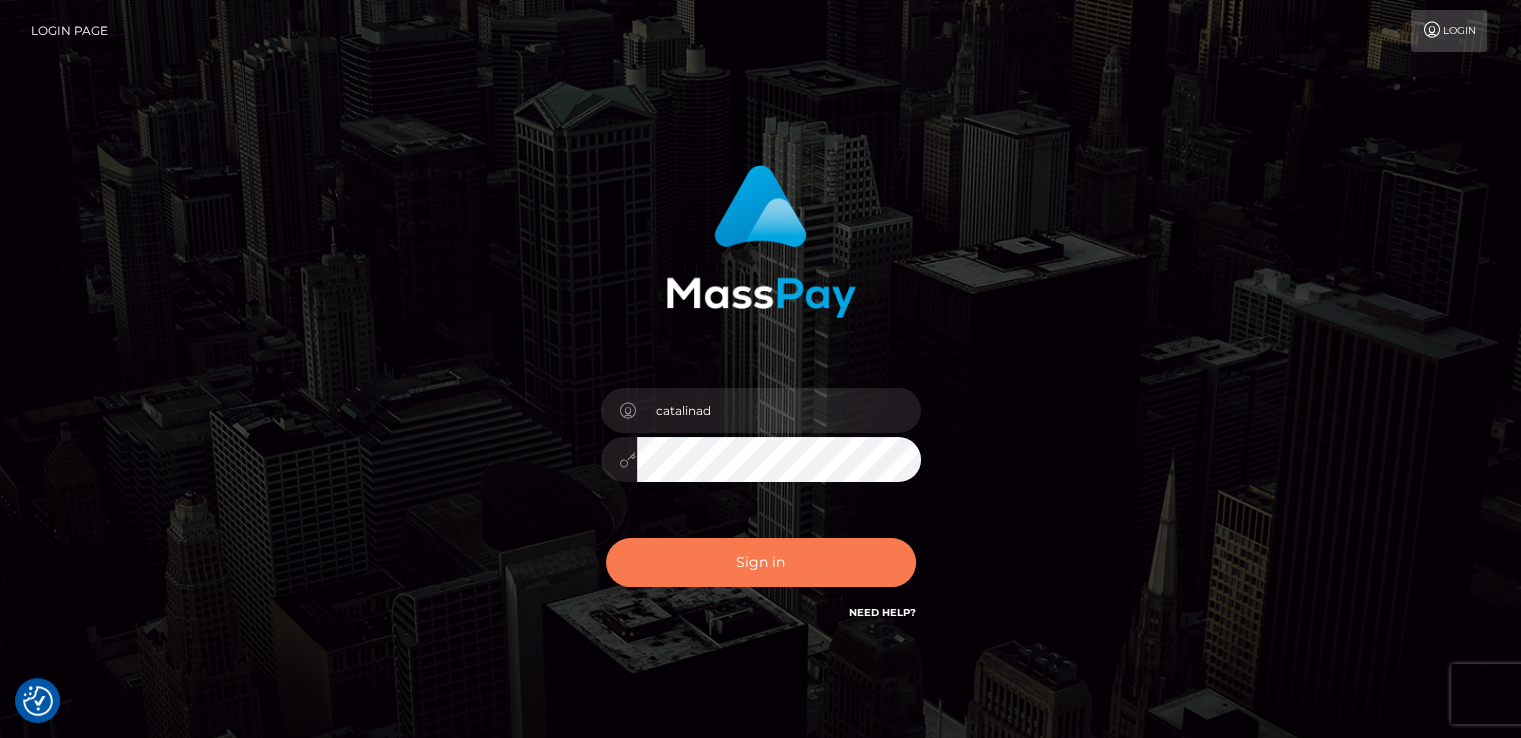 click on "Sign in" at bounding box center [761, 562] 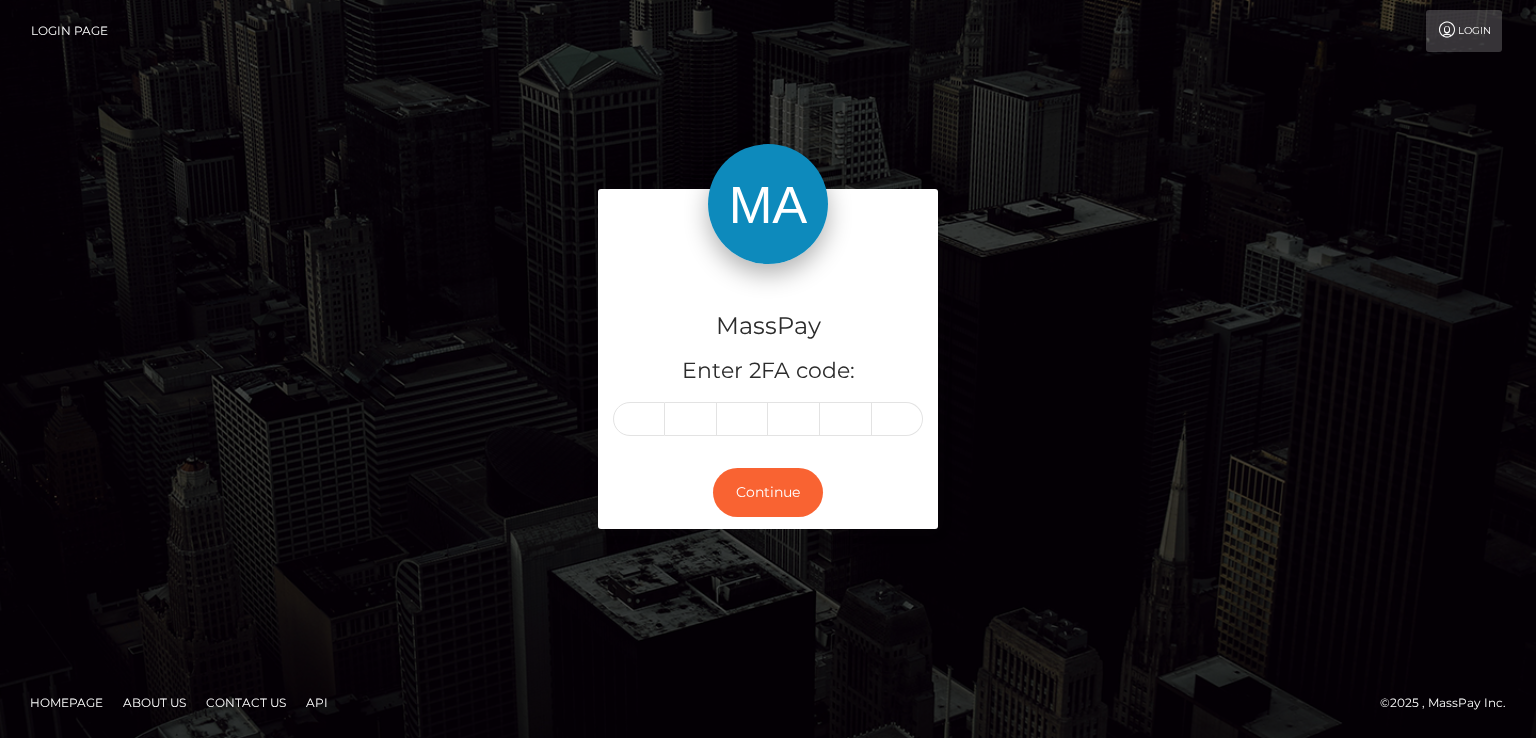 scroll, scrollTop: 0, scrollLeft: 0, axis: both 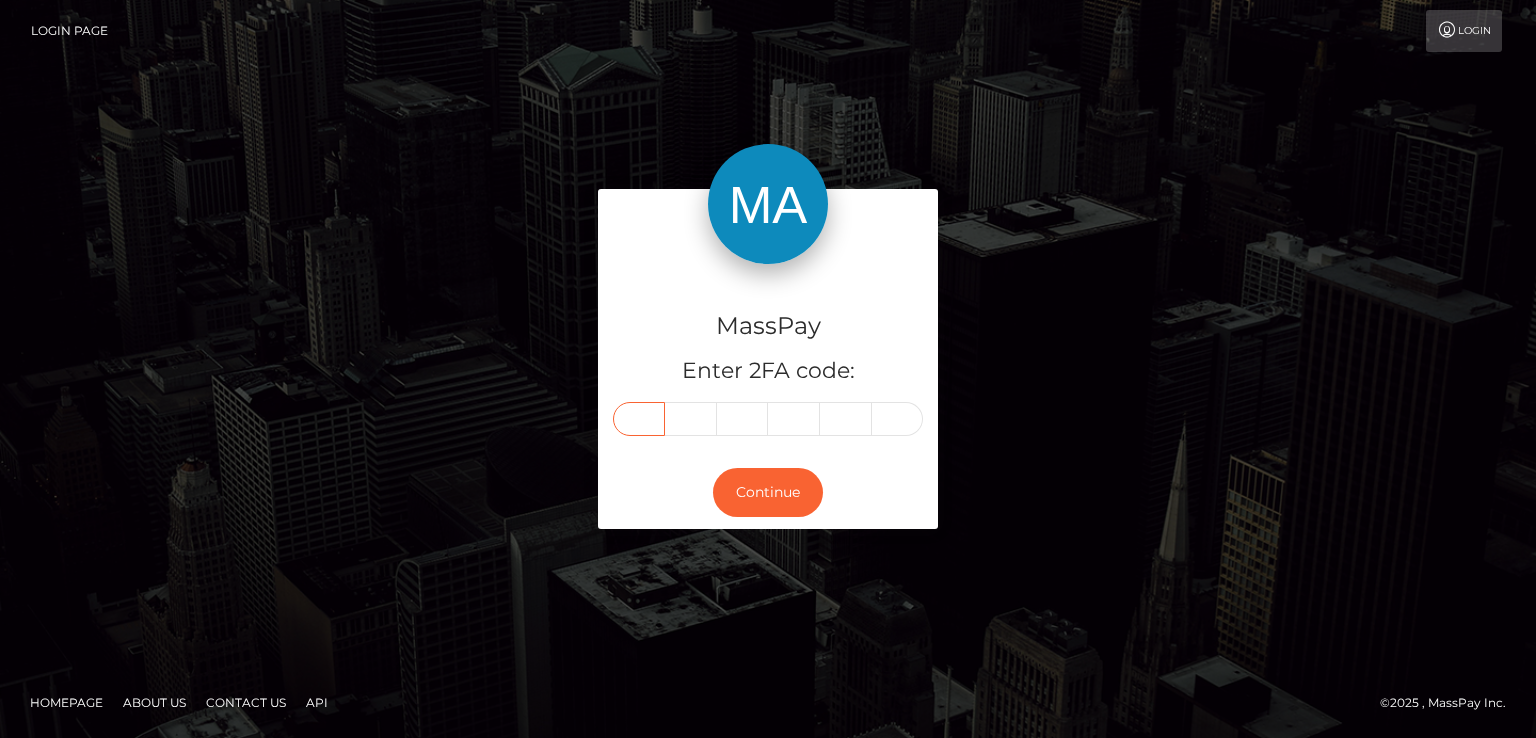 click at bounding box center (639, 419) 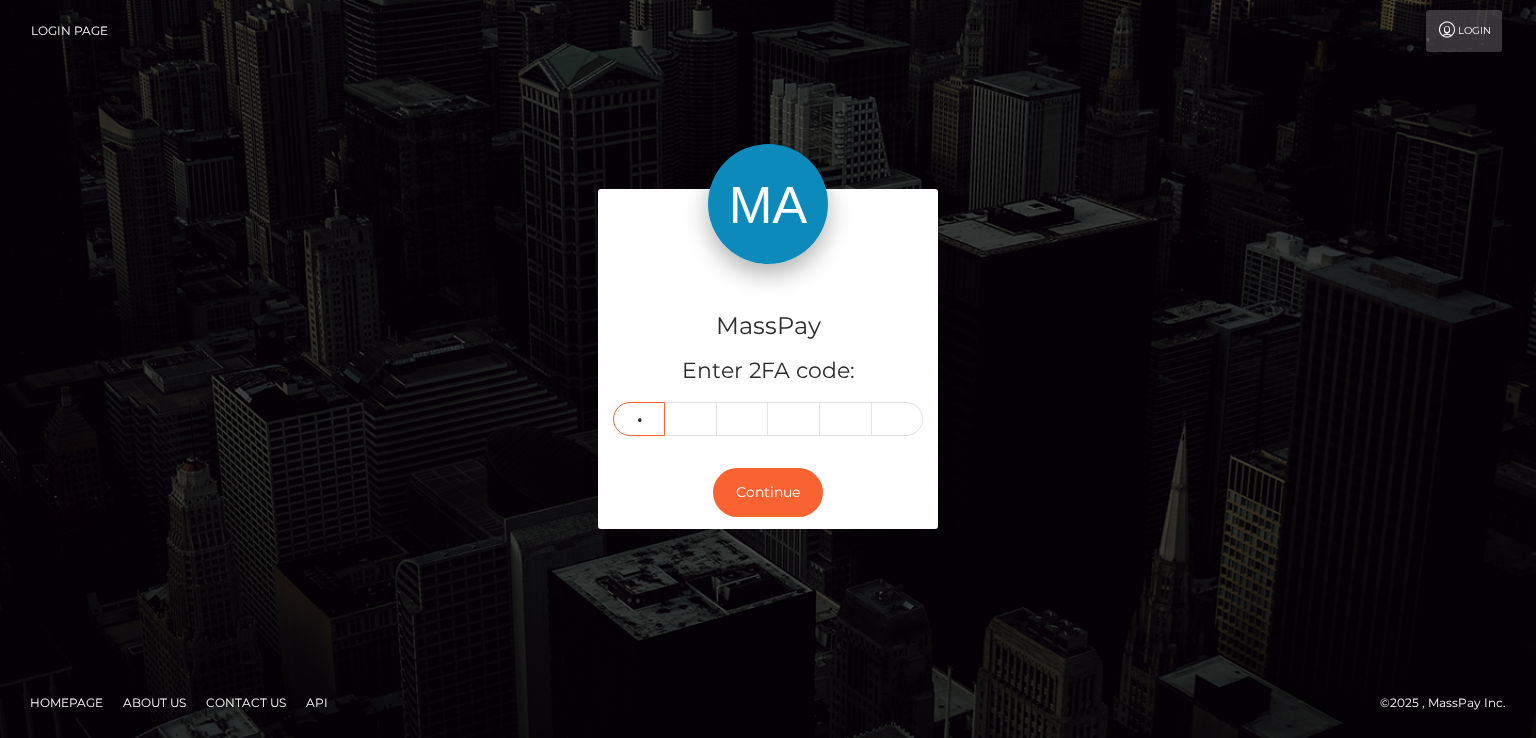 type on "3" 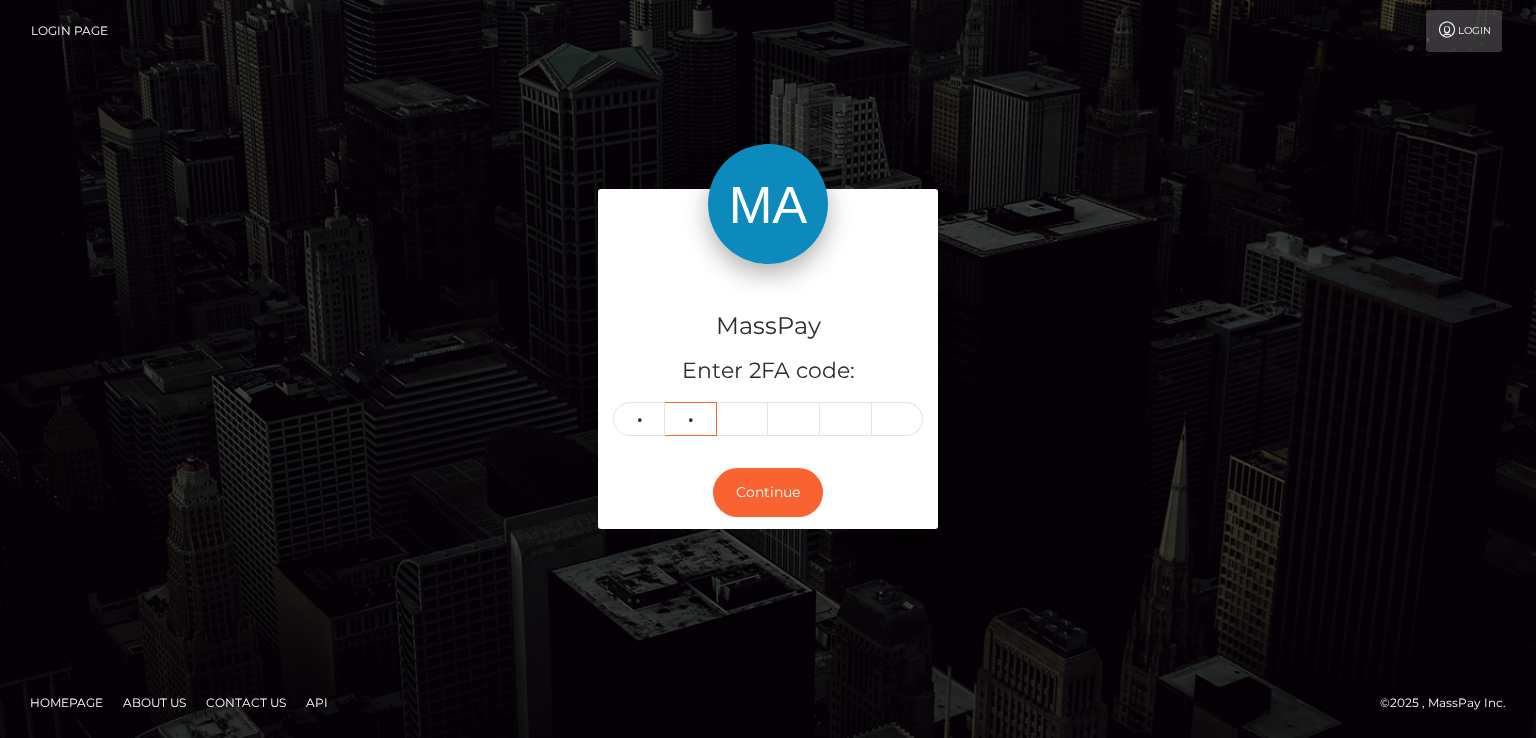 type on "0" 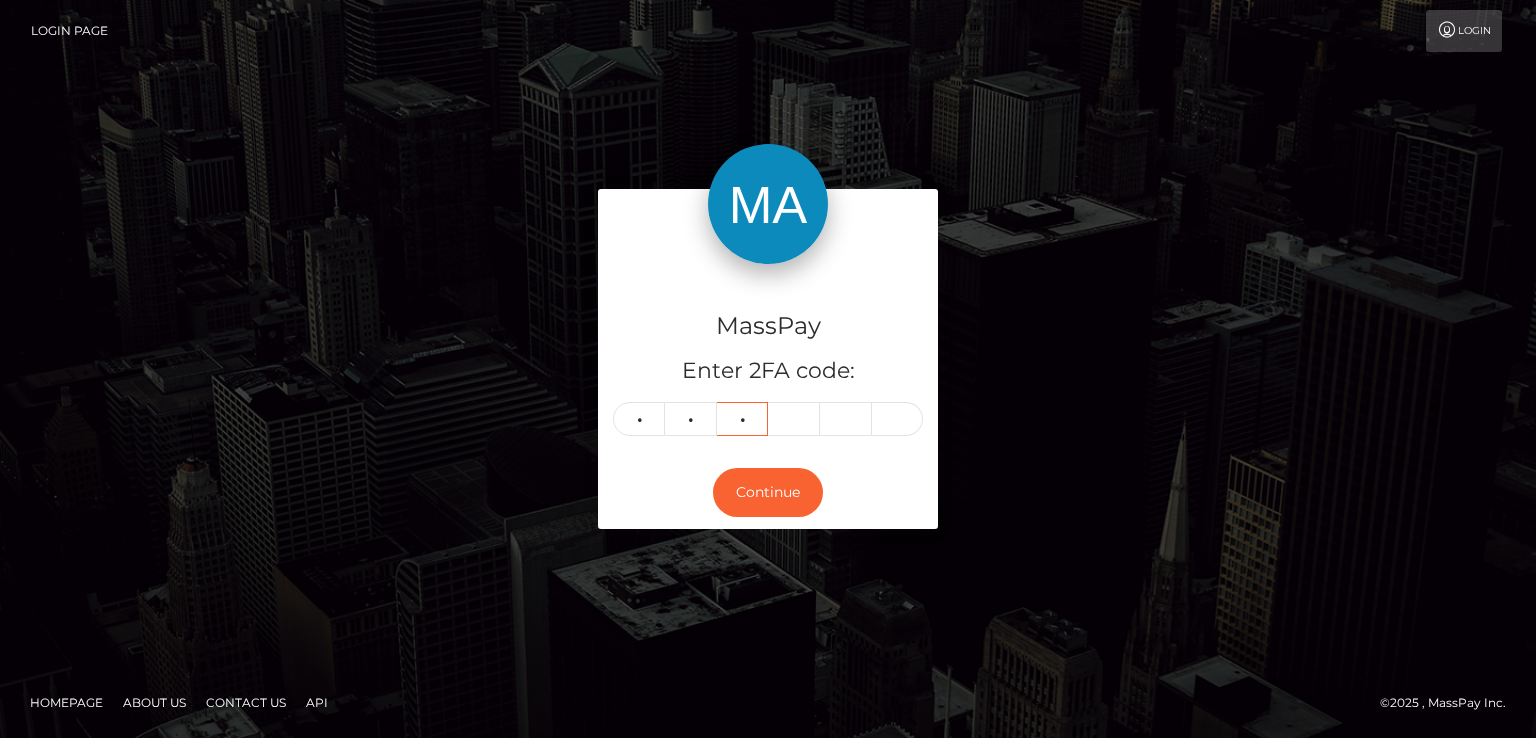 type on "5" 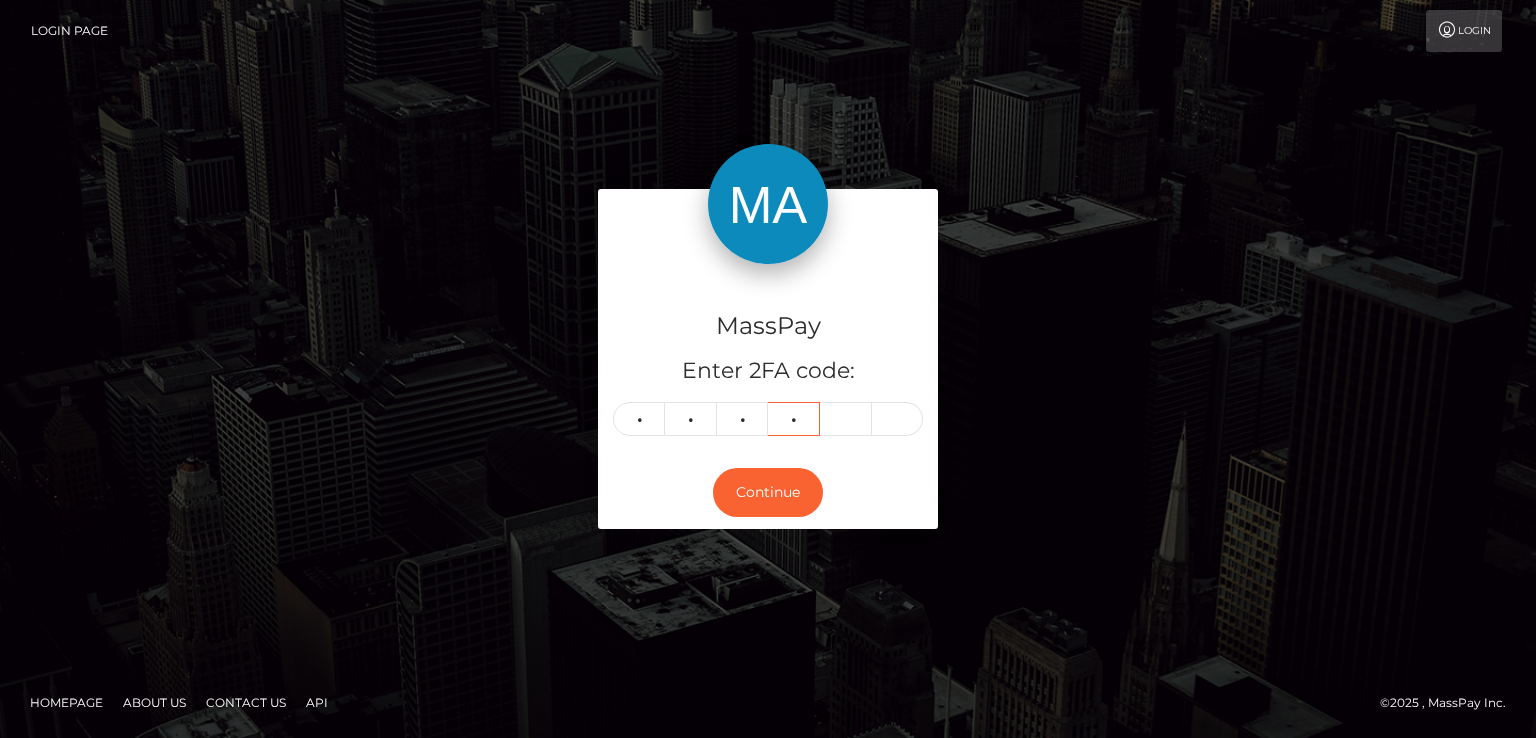 type on "2" 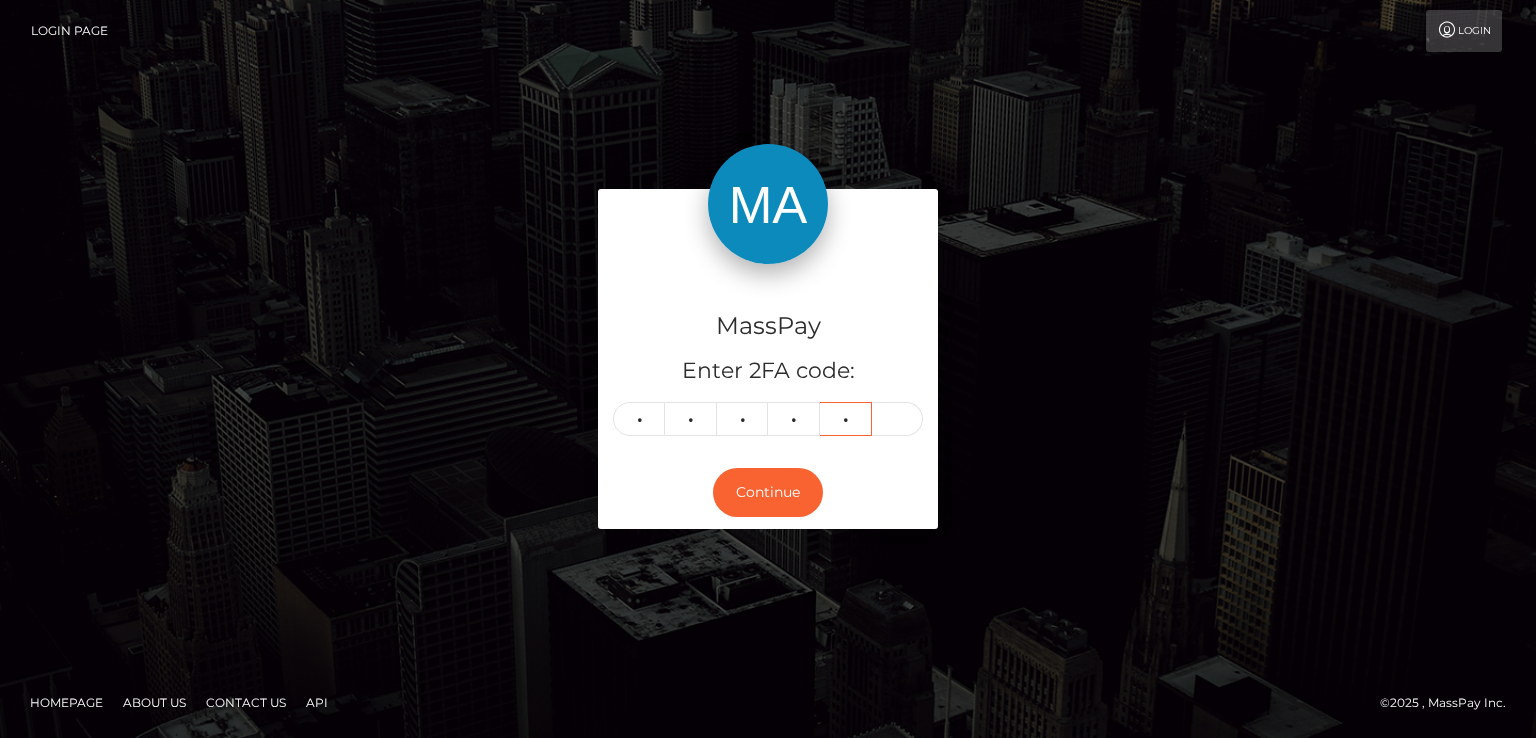 type on "6" 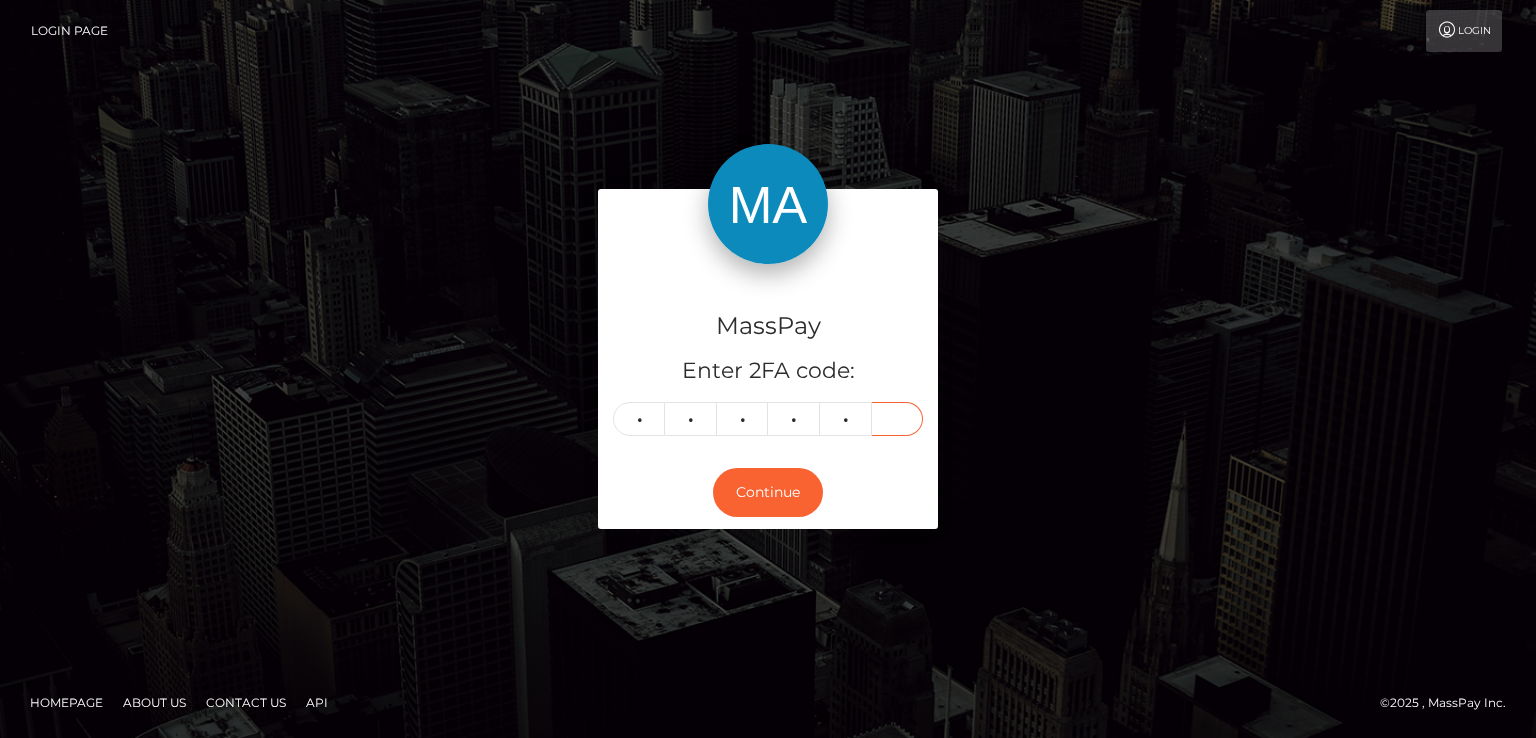 type on "5" 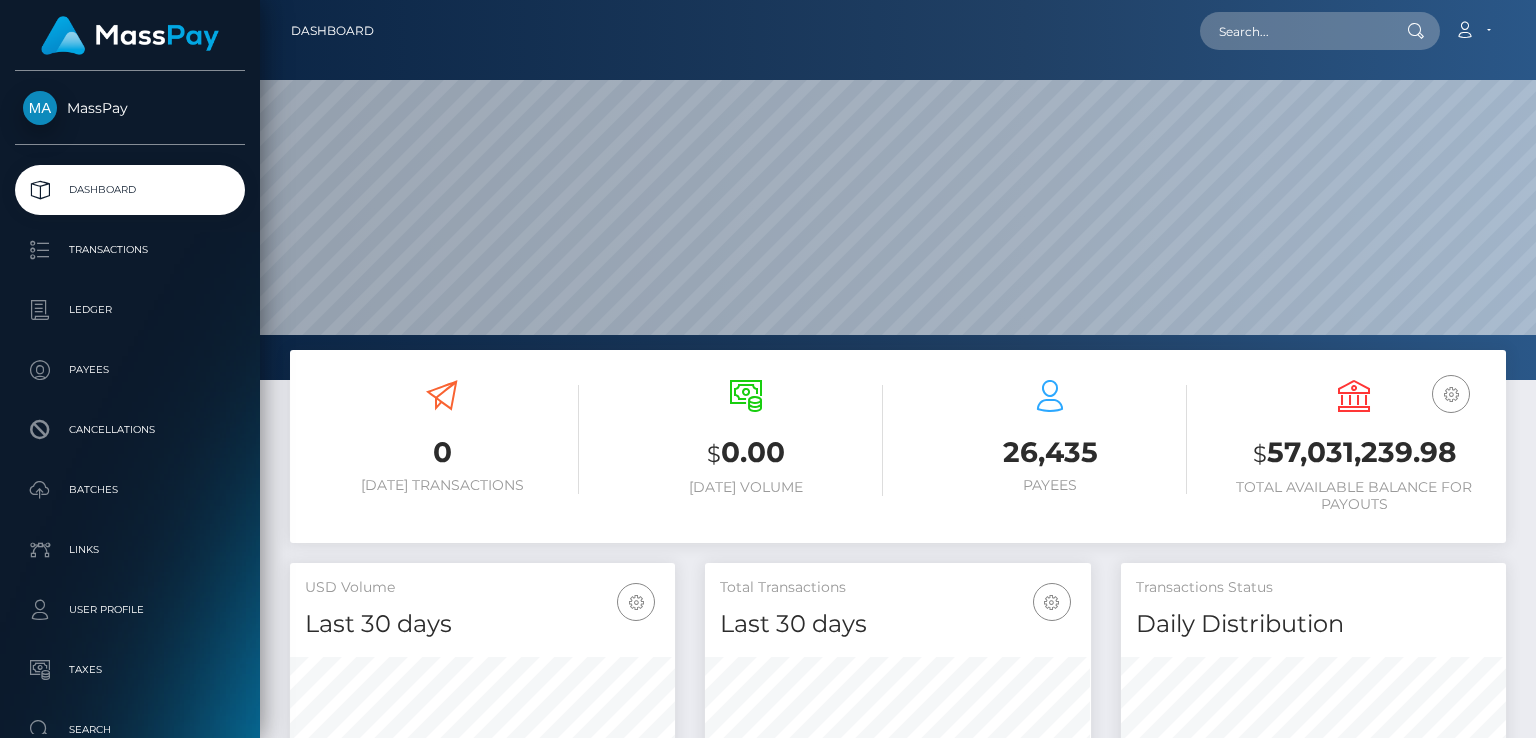 scroll, scrollTop: 0, scrollLeft: 0, axis: both 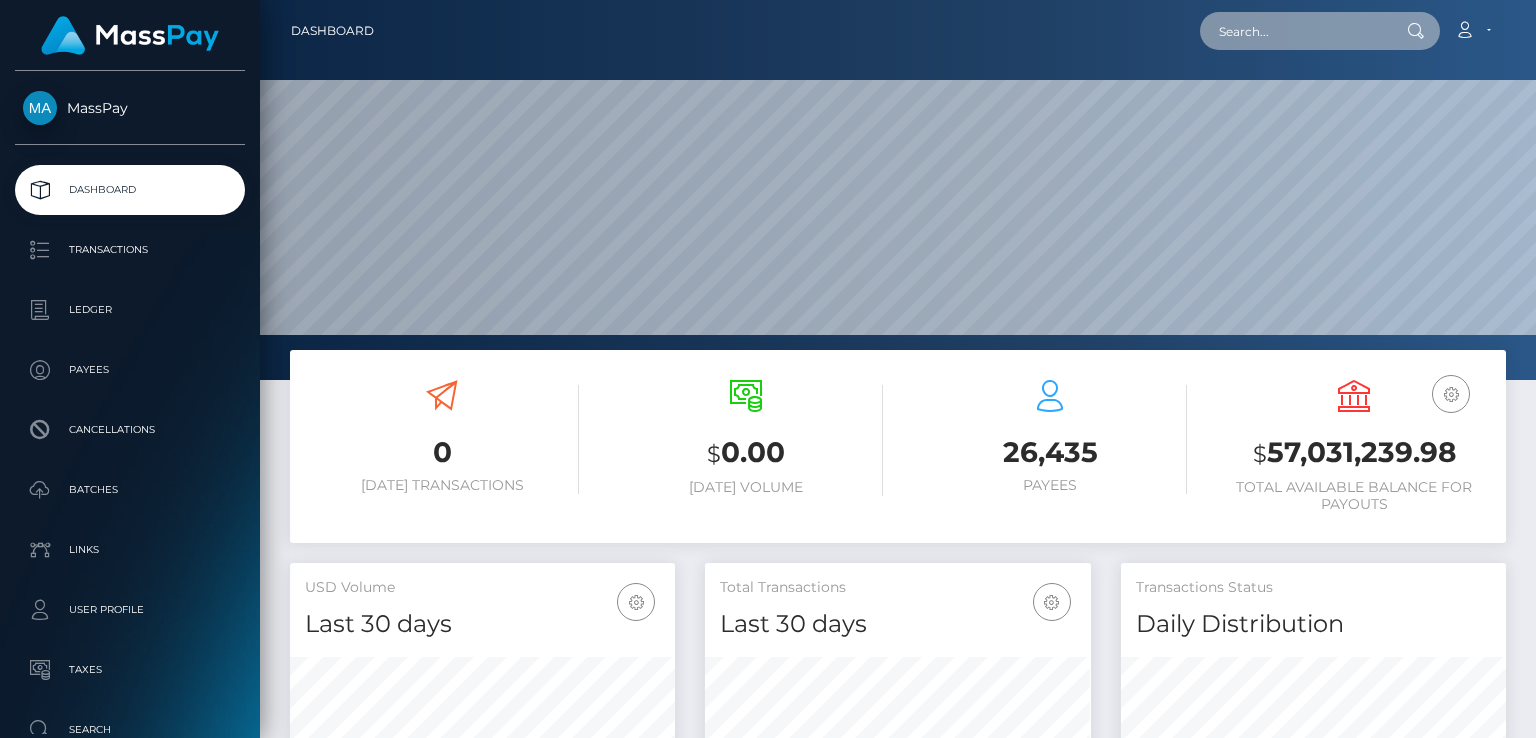 paste on "12bc54ef-611f-11f0-b1fb-02a8c2768cb9" 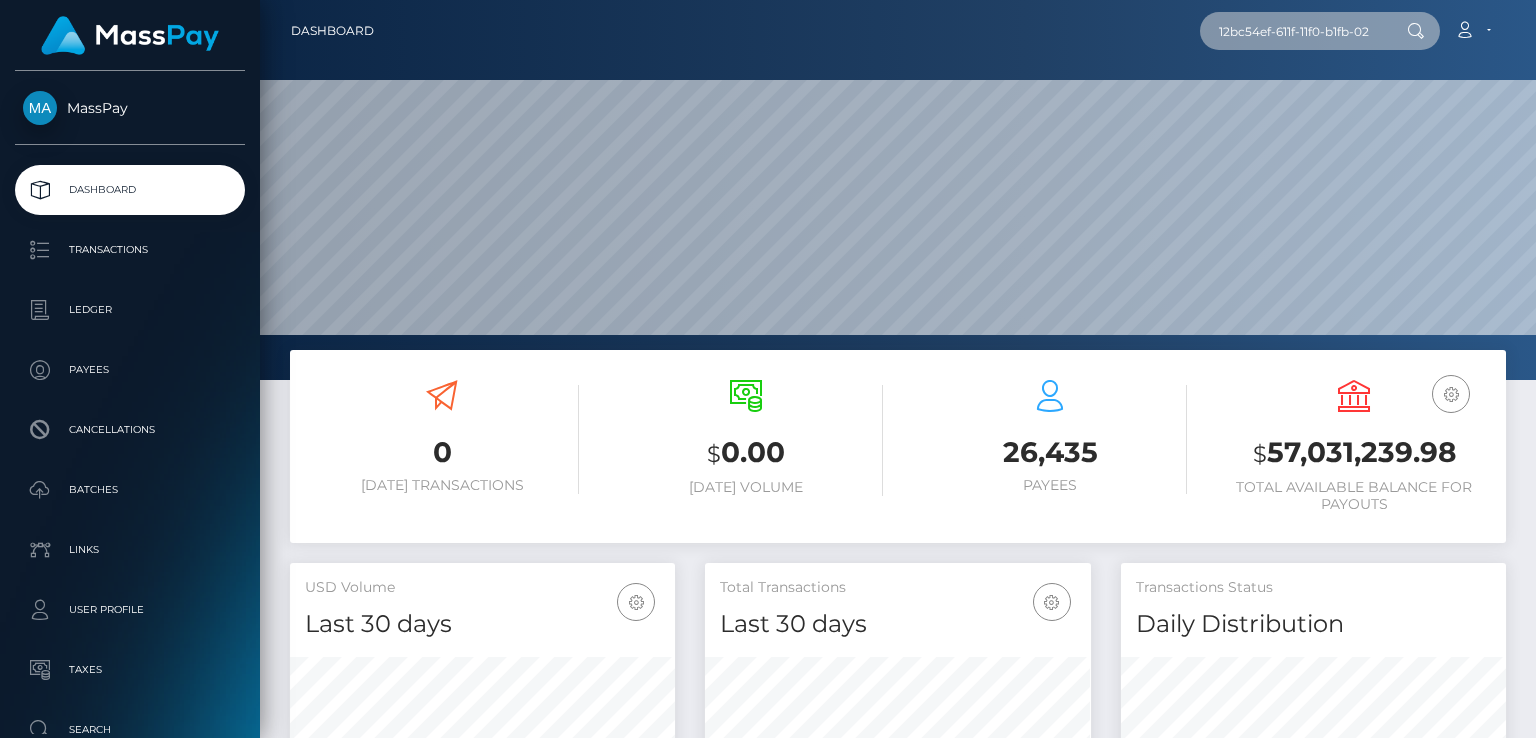 scroll, scrollTop: 0, scrollLeft: 74, axis: horizontal 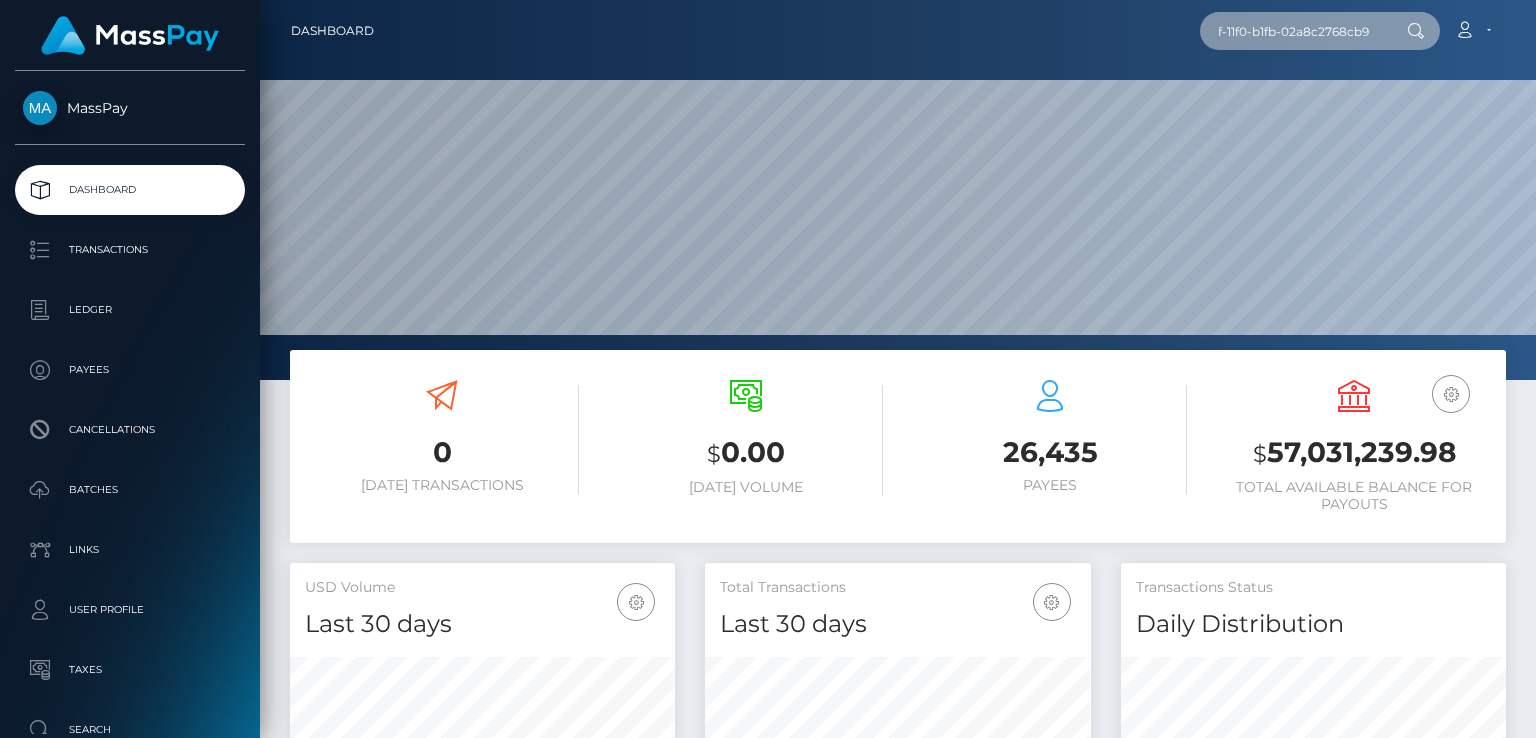 type on "12bc54ef-611f-11f0-b1fb-02a8c2768cb9" 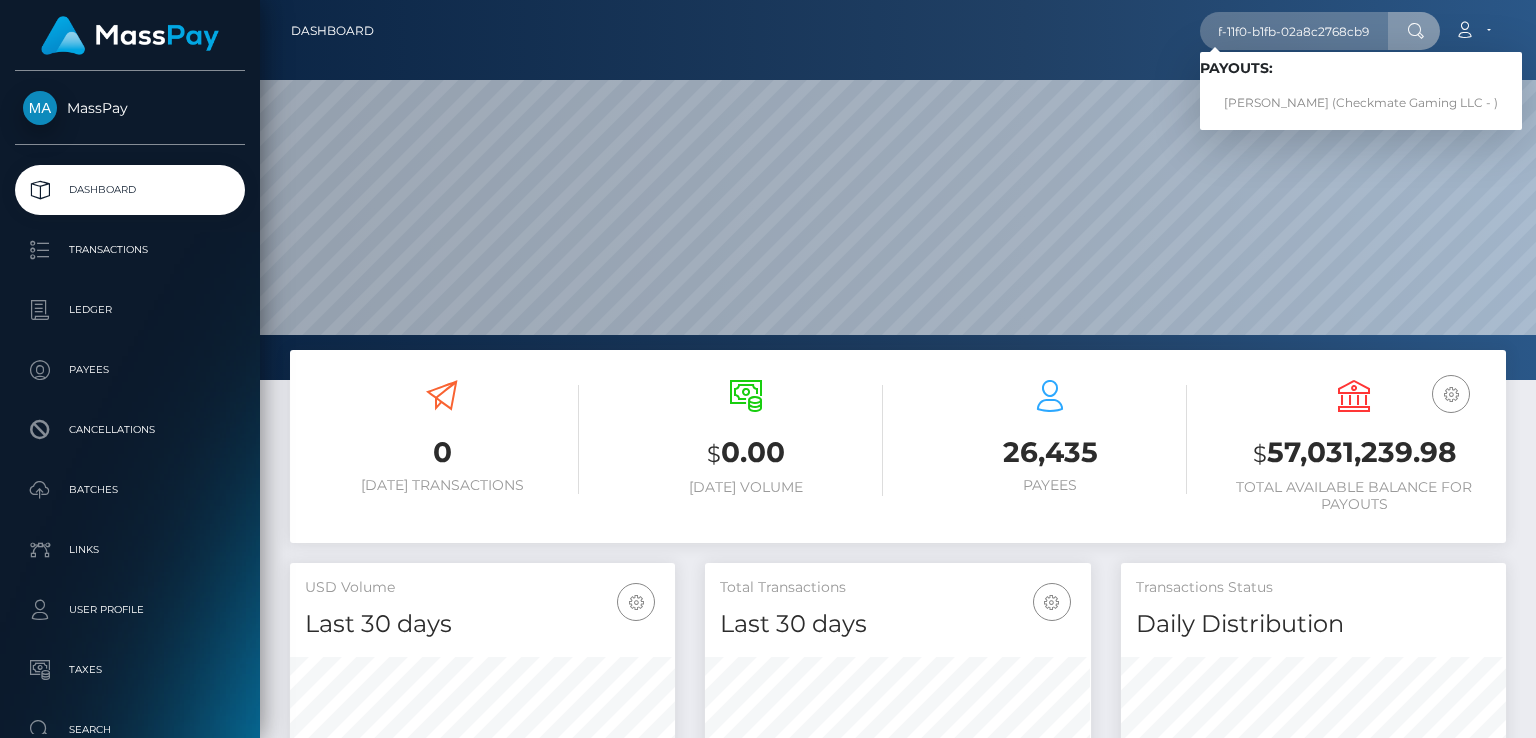 scroll, scrollTop: 0, scrollLeft: 0, axis: both 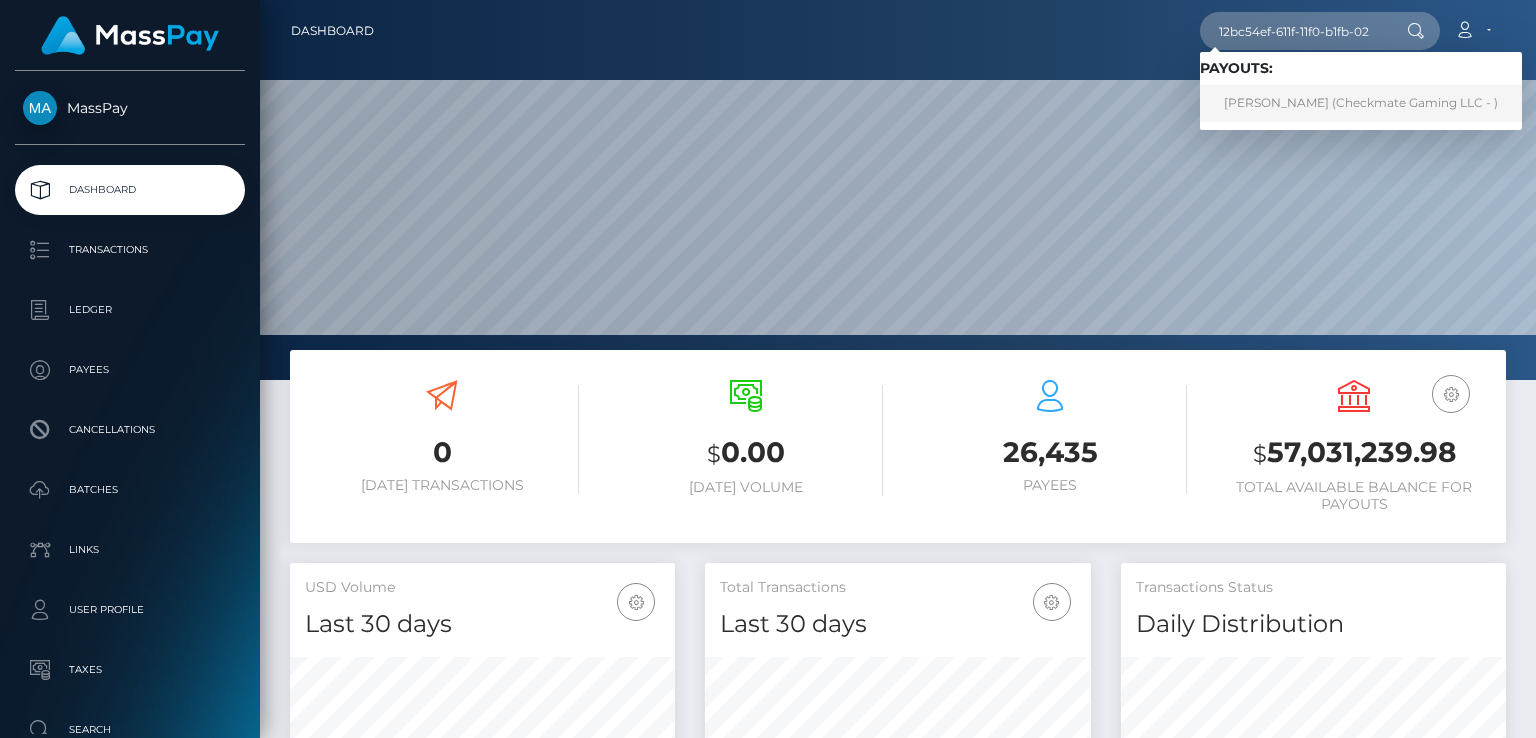 click on "Yehya  Hassan (Checkmate Gaming LLC - )" at bounding box center [1361, 103] 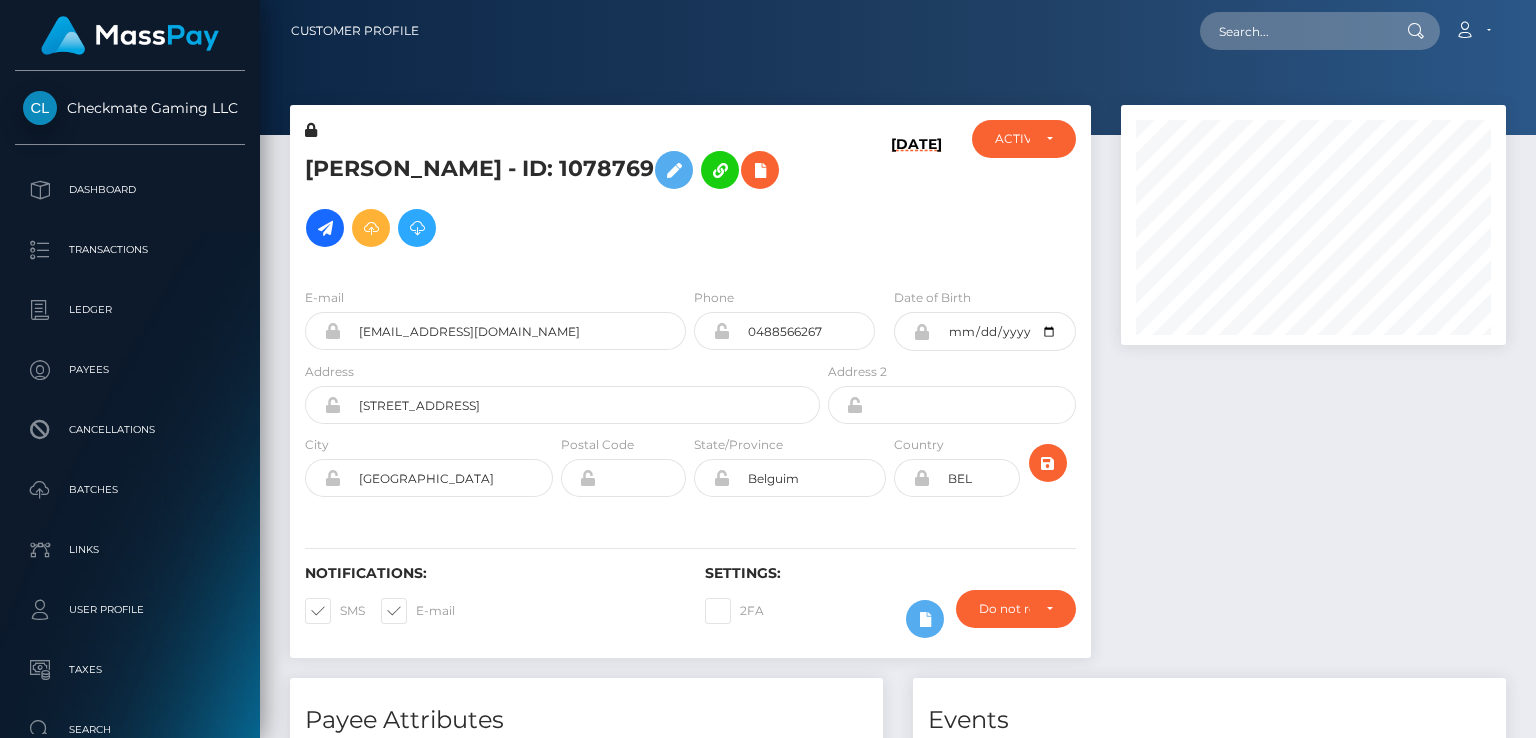 scroll, scrollTop: 0, scrollLeft: 0, axis: both 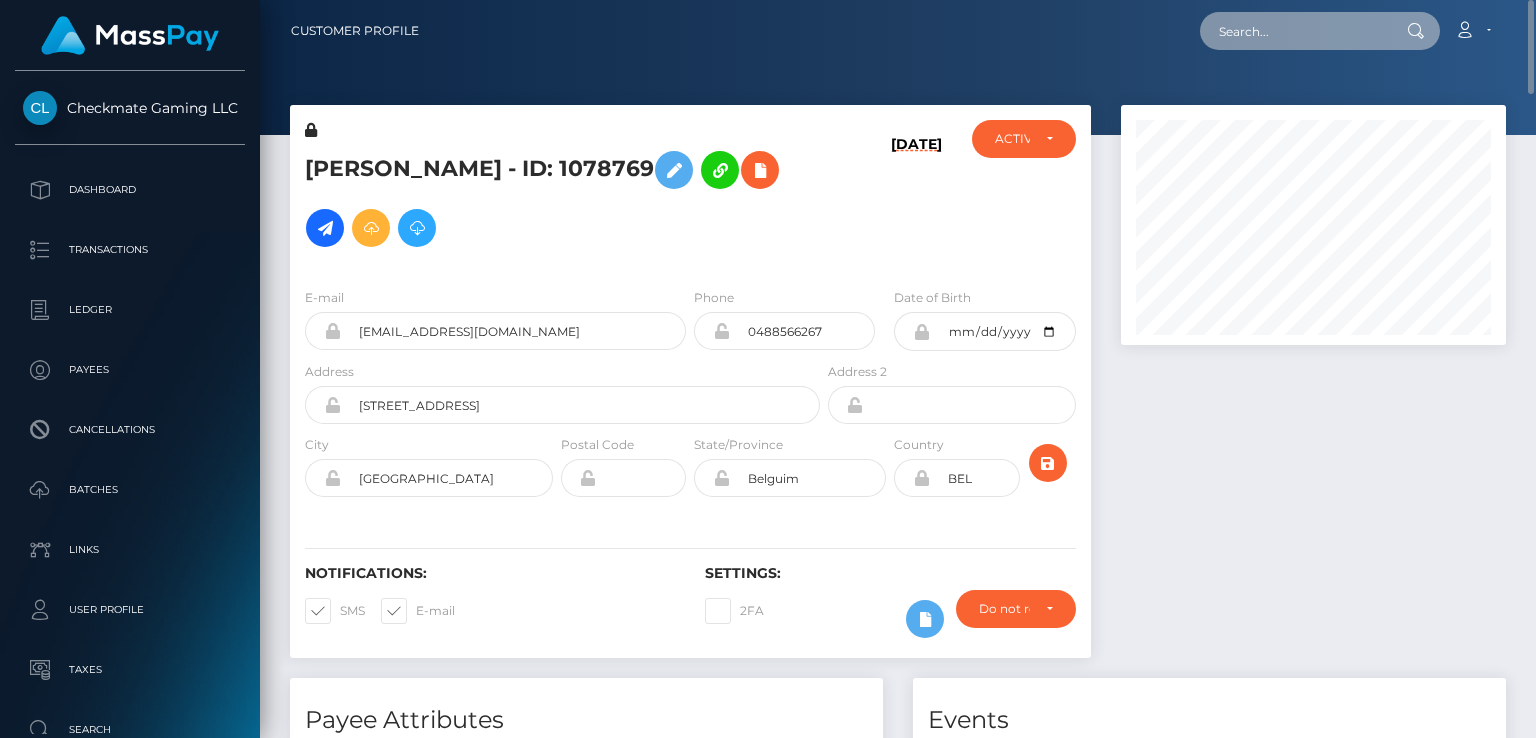 paste on "b888302e-6247-11f0-b1fb-02a8c2768cb9" 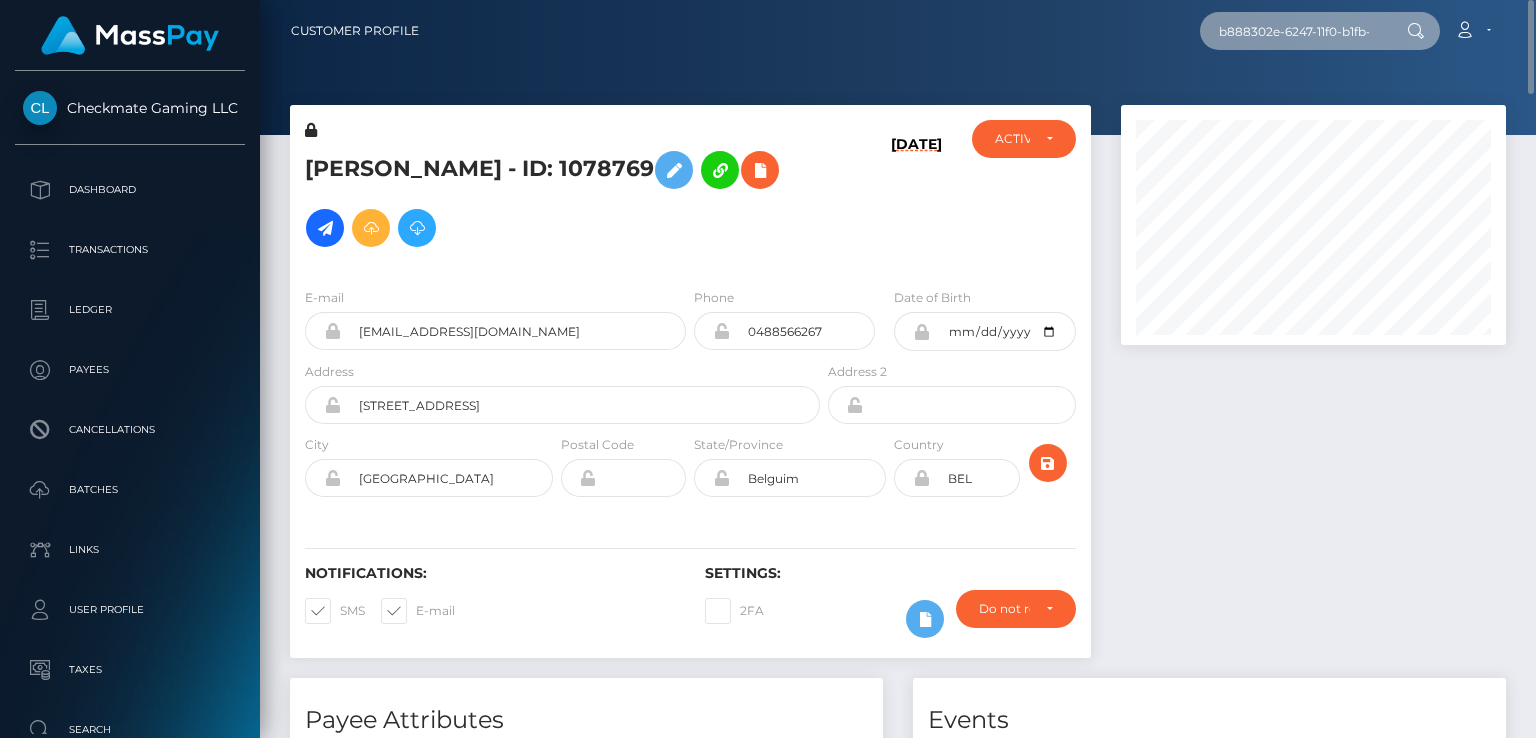 scroll, scrollTop: 0, scrollLeft: 89, axis: horizontal 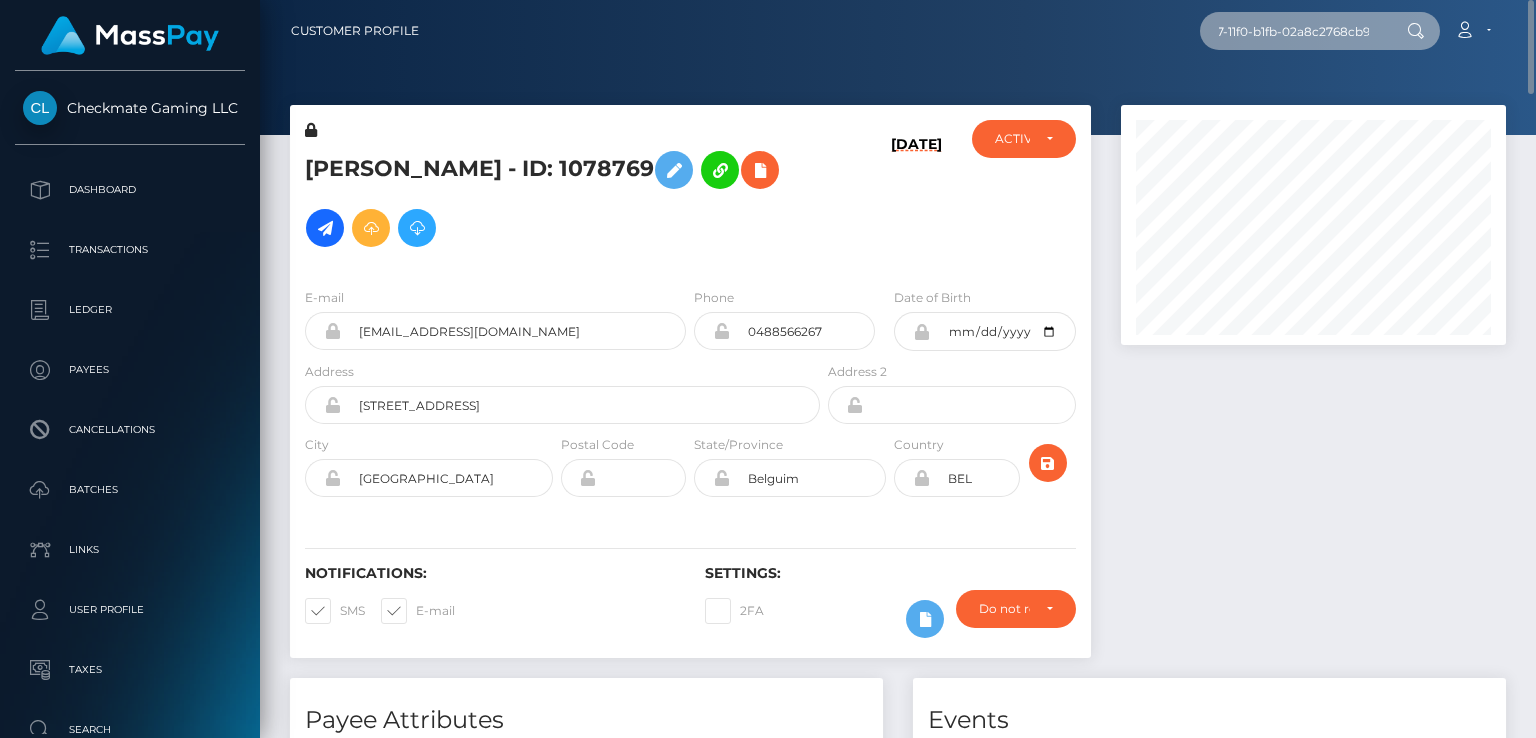 type on "b888302e-6247-11f0-b1fb-02a8c2768cb9" 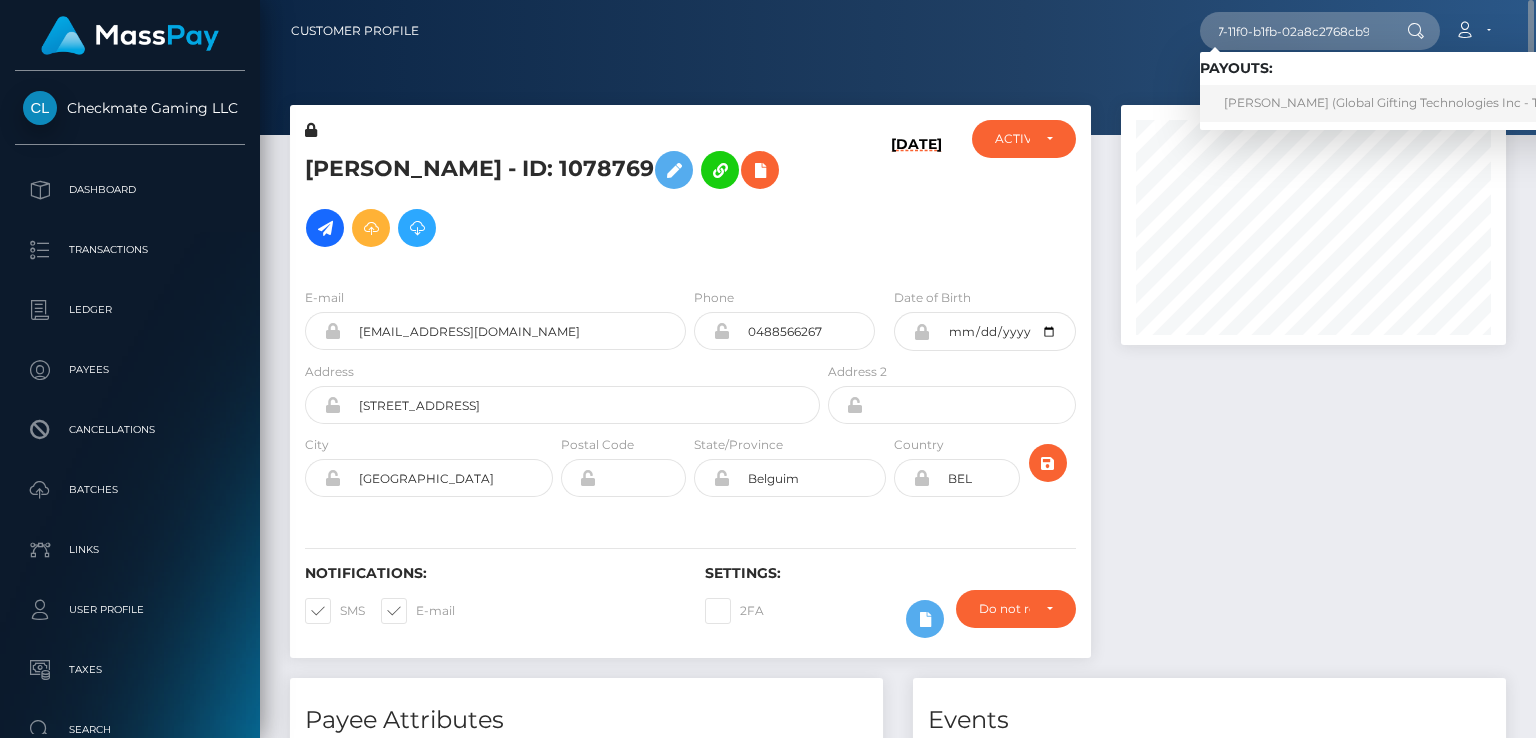 scroll, scrollTop: 0, scrollLeft: 0, axis: both 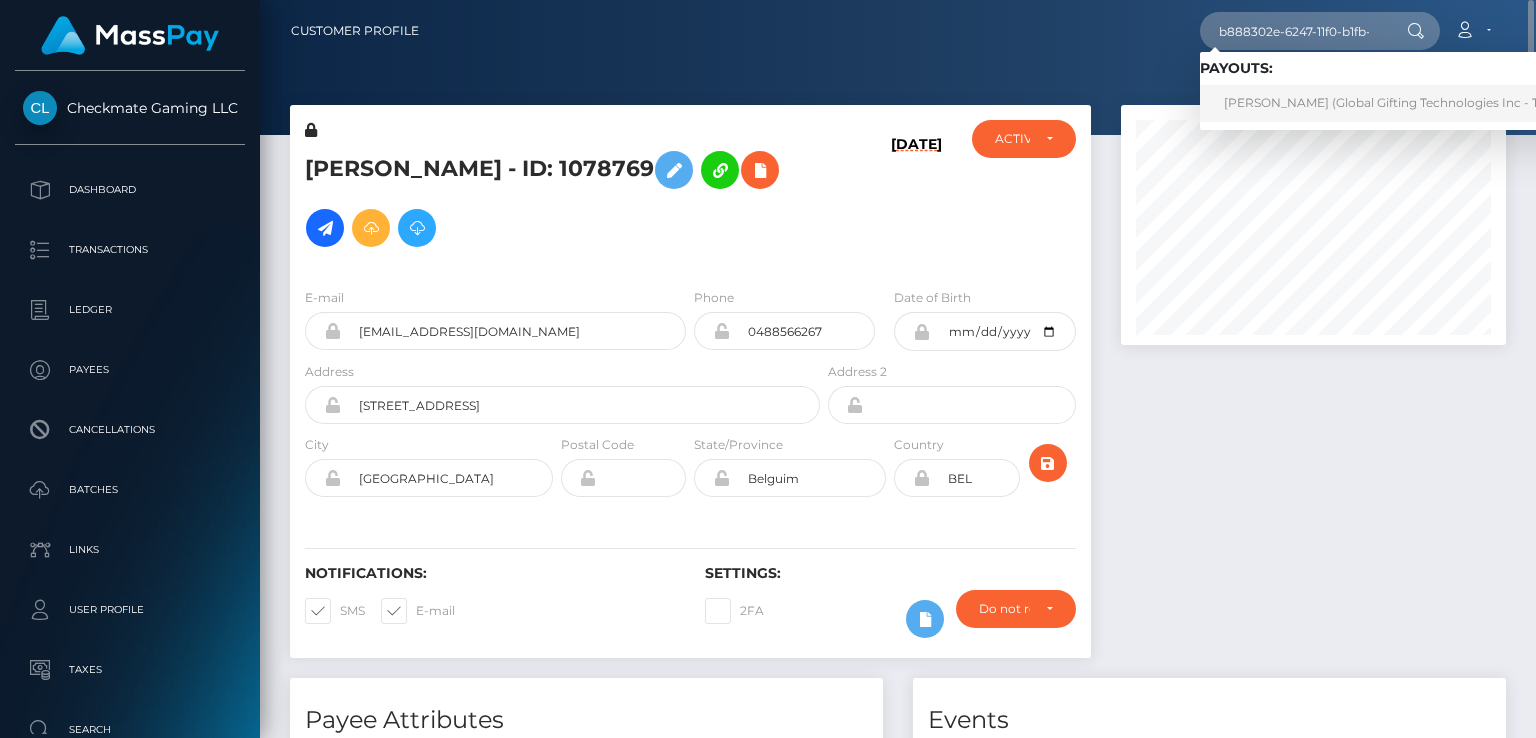 click on "MOHAMED  ALRAZZOUK (Global Gifting Technologies Inc - Throne)" at bounding box center (1401, 103) 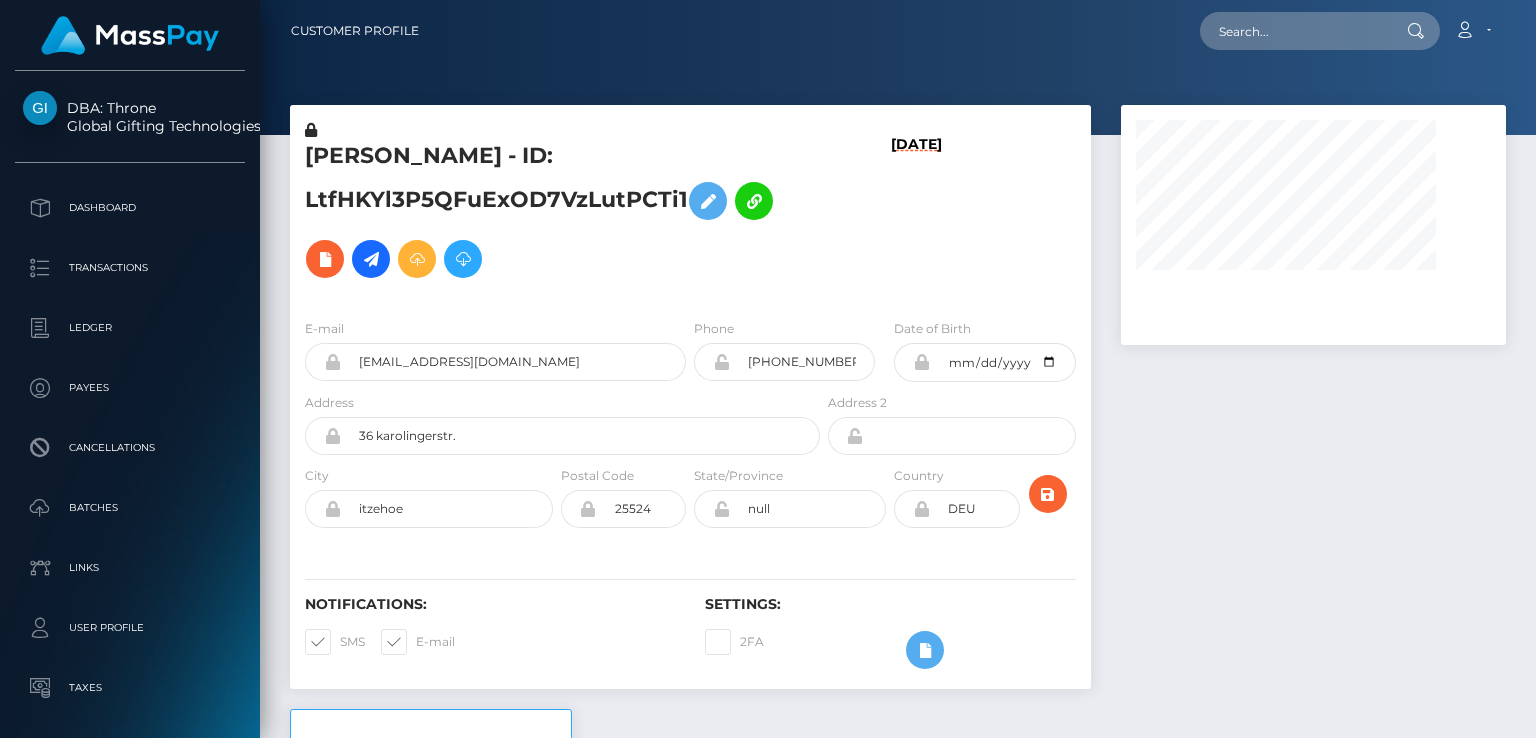 scroll, scrollTop: 0, scrollLeft: 0, axis: both 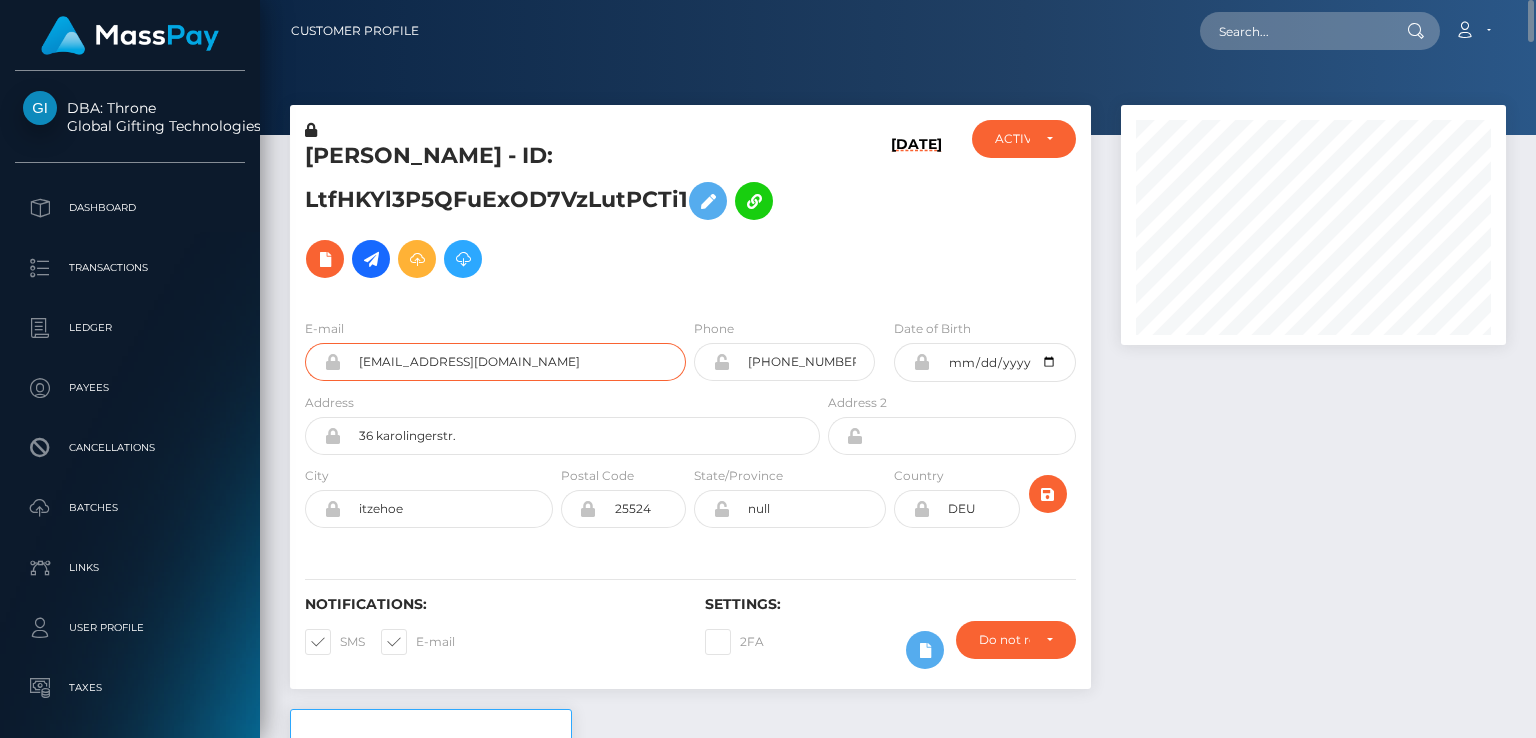 click on "[EMAIL_ADDRESS][DOMAIN_NAME]" at bounding box center [513, 362] 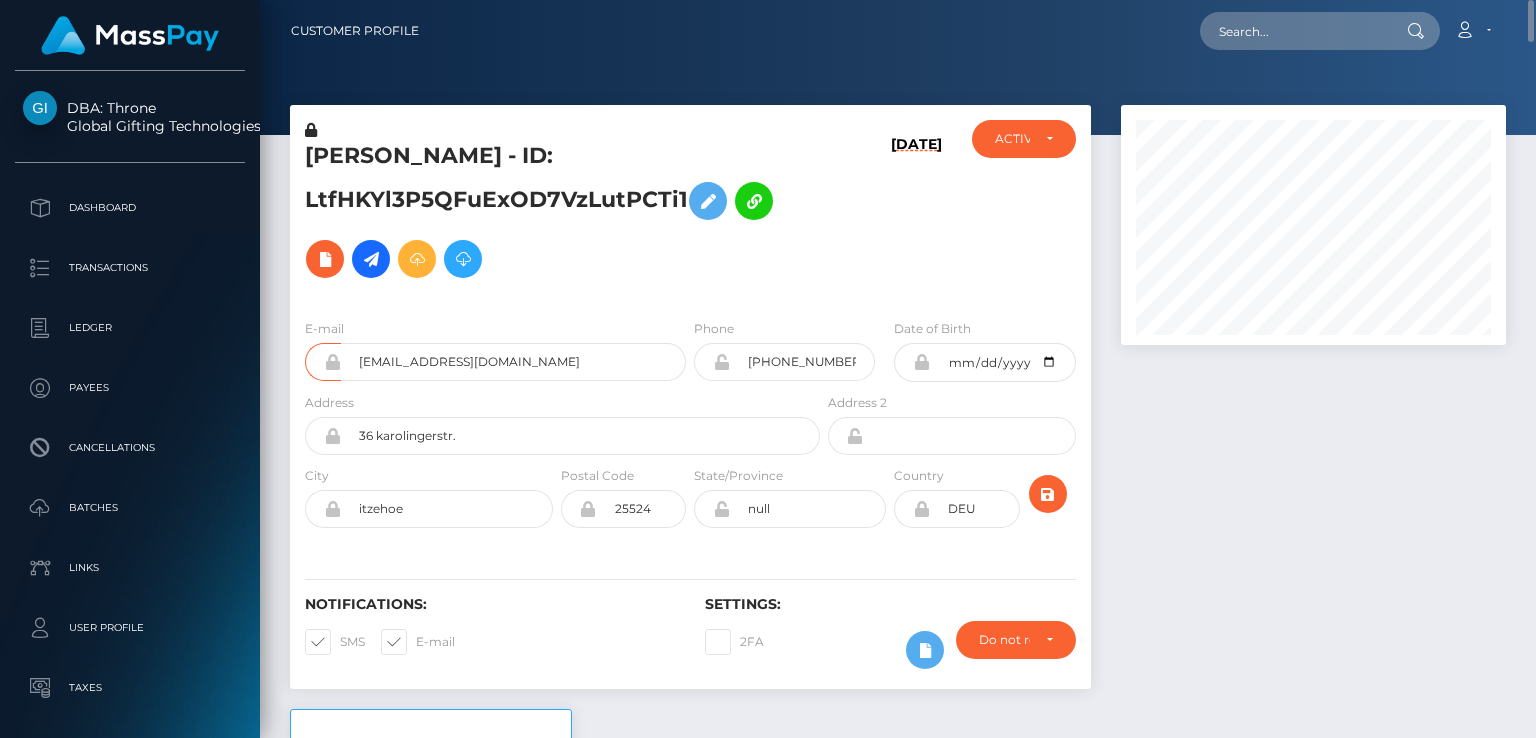 click on "[PERSON_NAME]
- ID: LtfHKYl3P5QFuExOD7VzLutPCTi1" at bounding box center [557, 214] 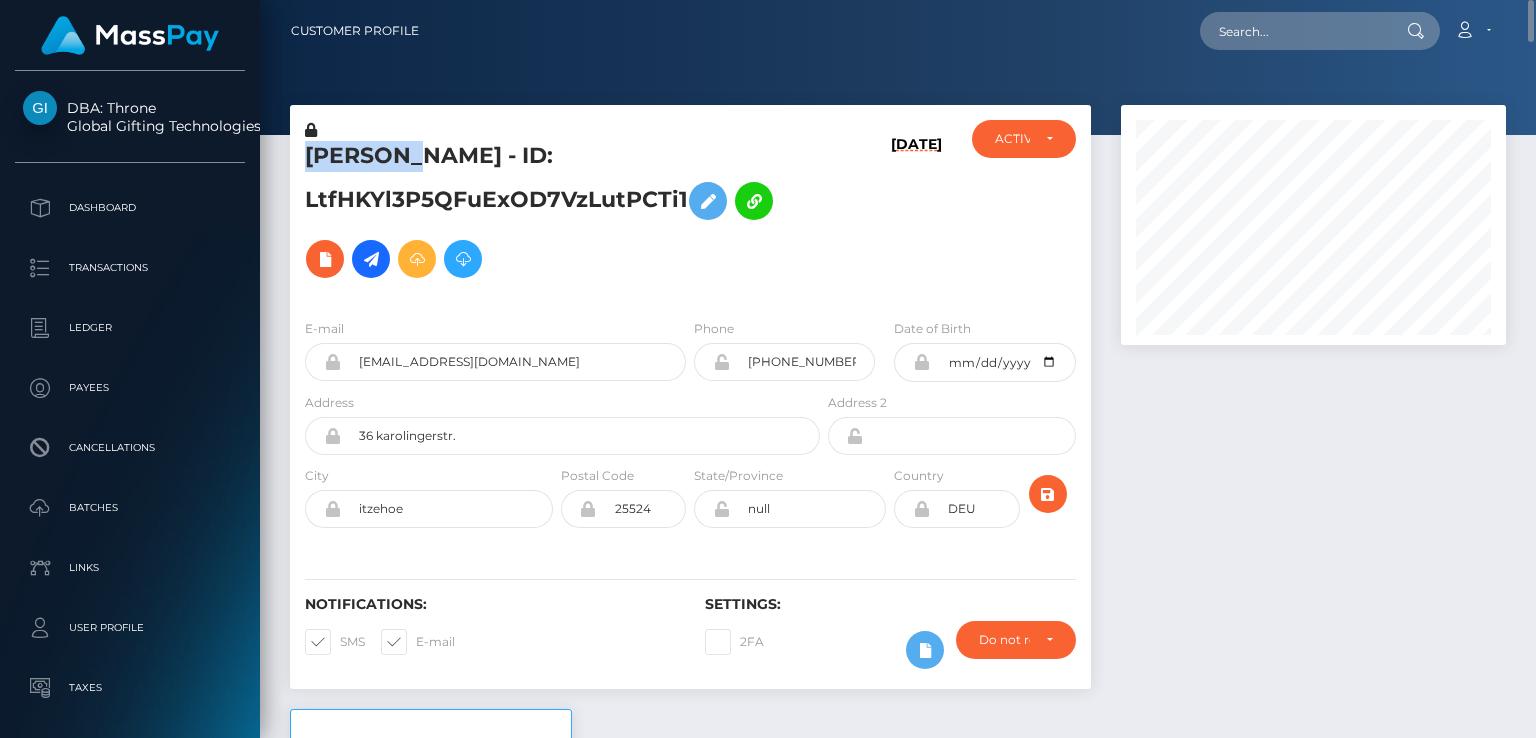 click on "[PERSON_NAME]
- ID: LtfHKYl3P5QFuExOD7VzLutPCTi1" at bounding box center (557, 214) 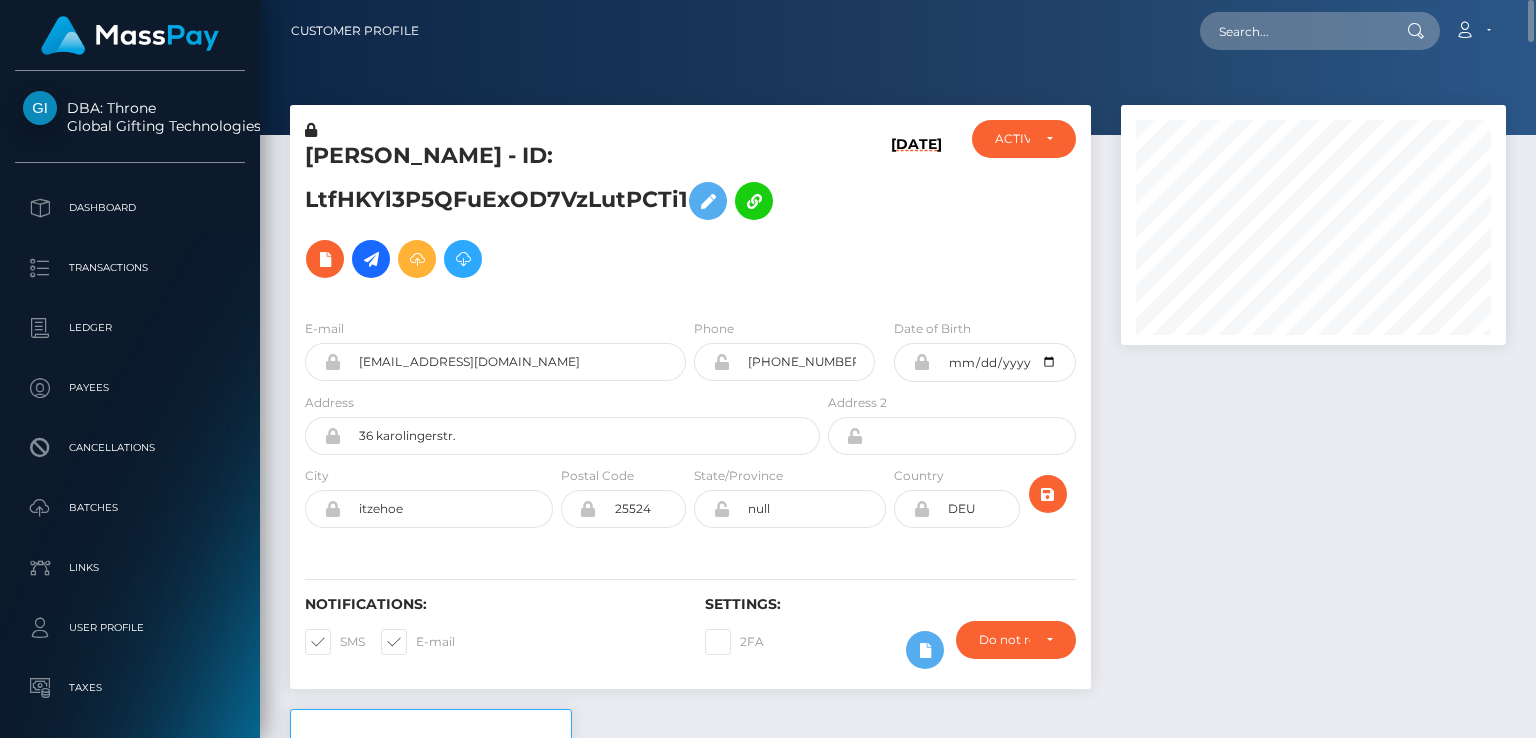 click on "MOHAMED  ALRAZZOUK
- ID: LtfHKYl3P5QFuExOD7VzLutPCTi1" at bounding box center [557, 211] 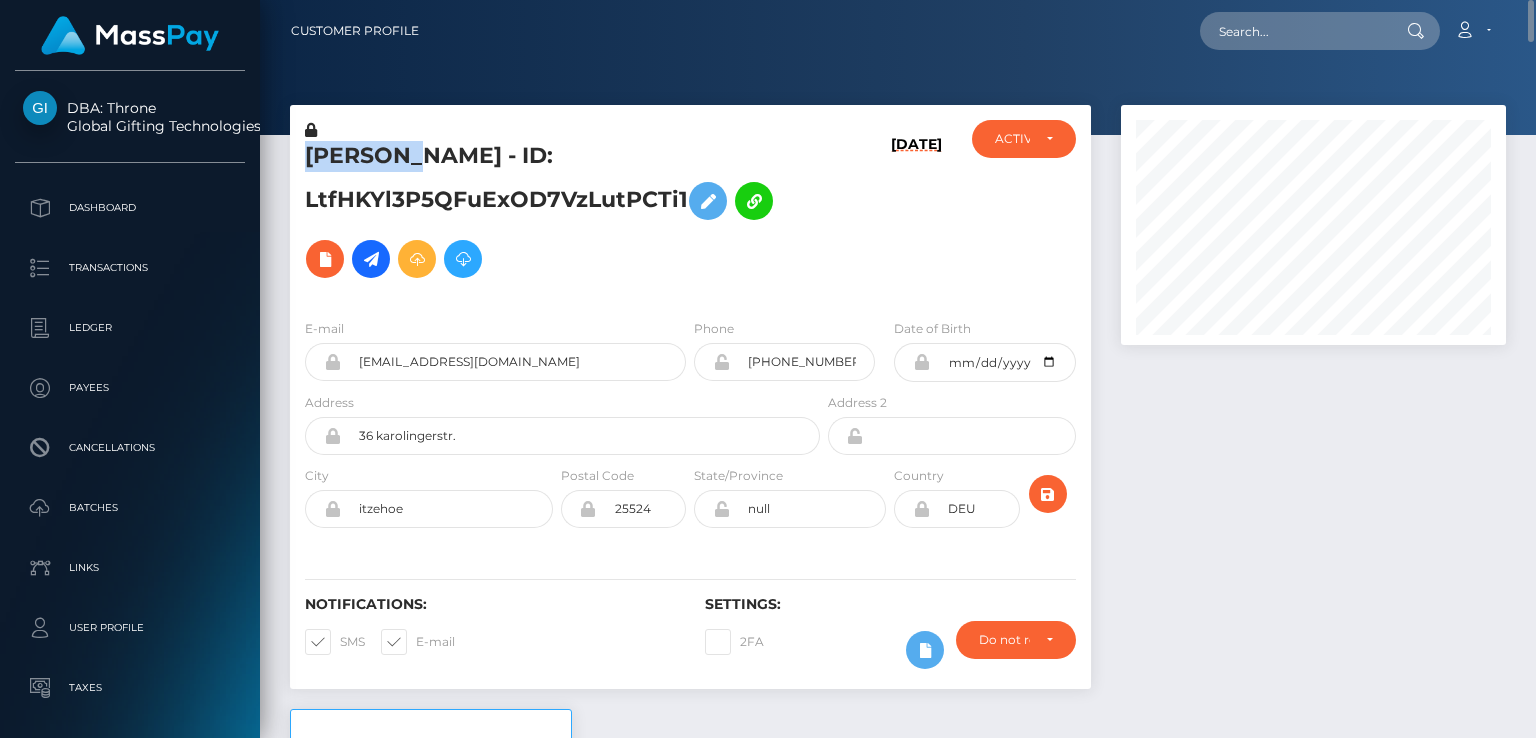 click on "MOHAMED  ALRAZZOUK
- ID: LtfHKYl3P5QFuExOD7VzLutPCTi1" at bounding box center [557, 214] 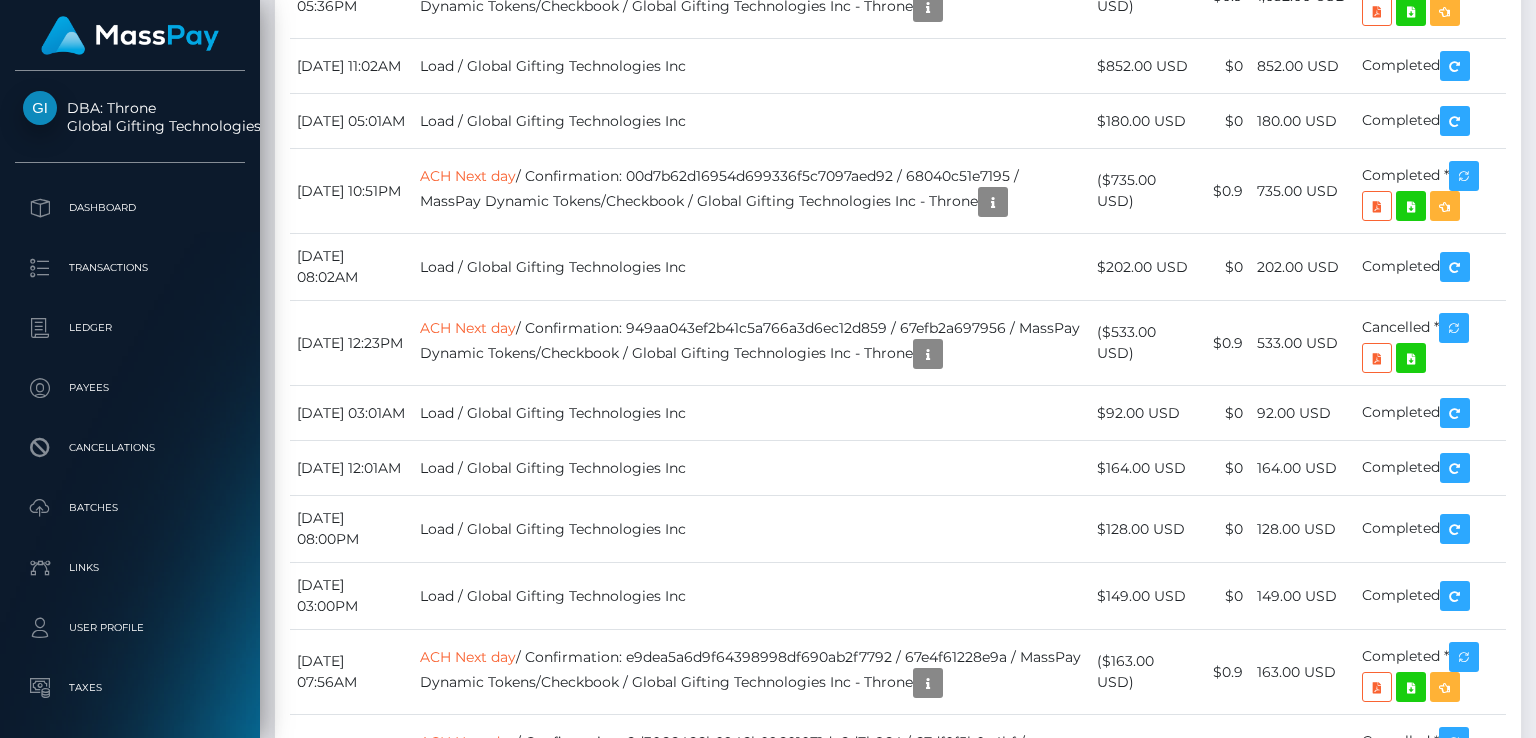 scroll, scrollTop: 9300, scrollLeft: 0, axis: vertical 